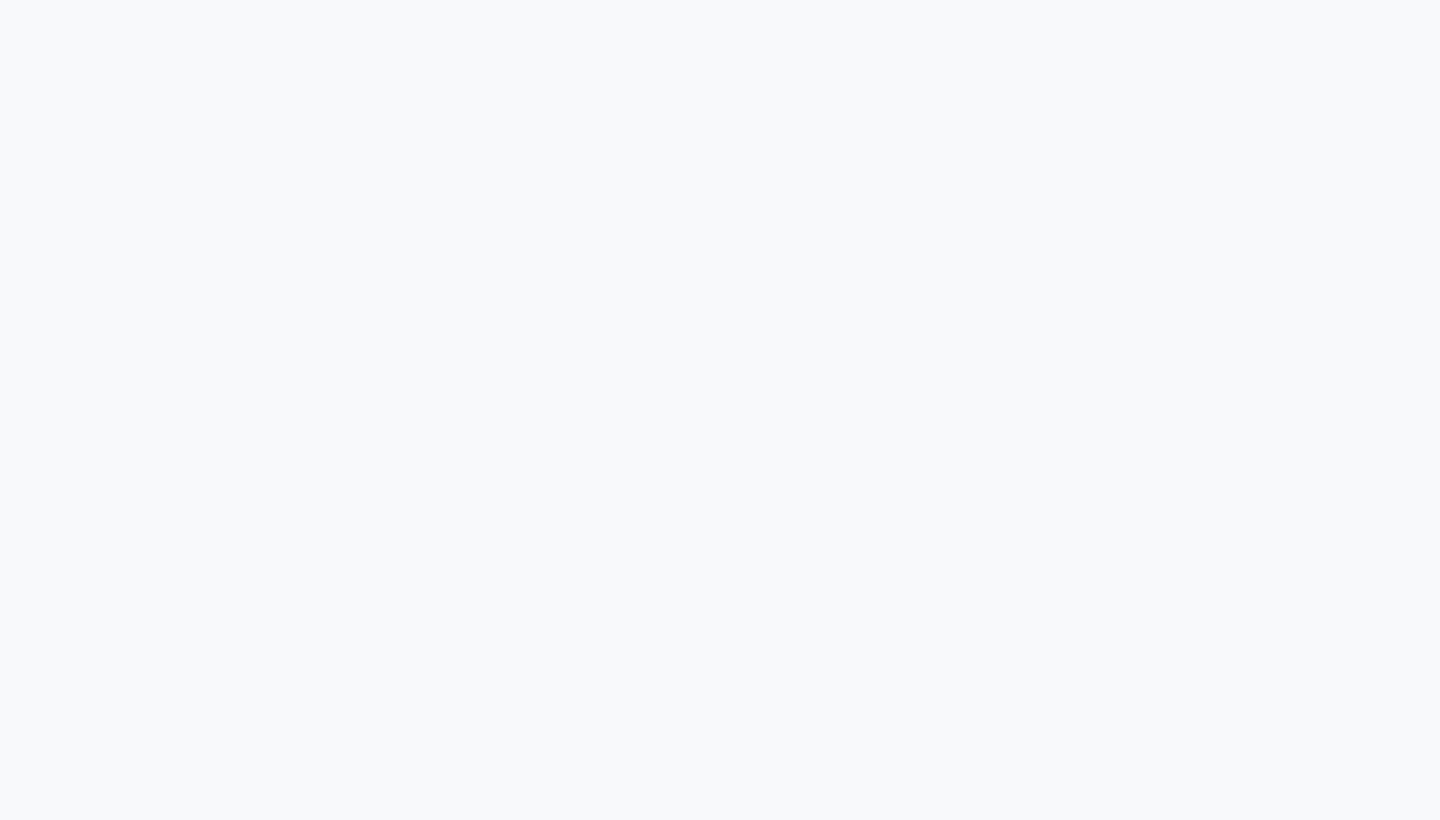 scroll, scrollTop: 0, scrollLeft: 0, axis: both 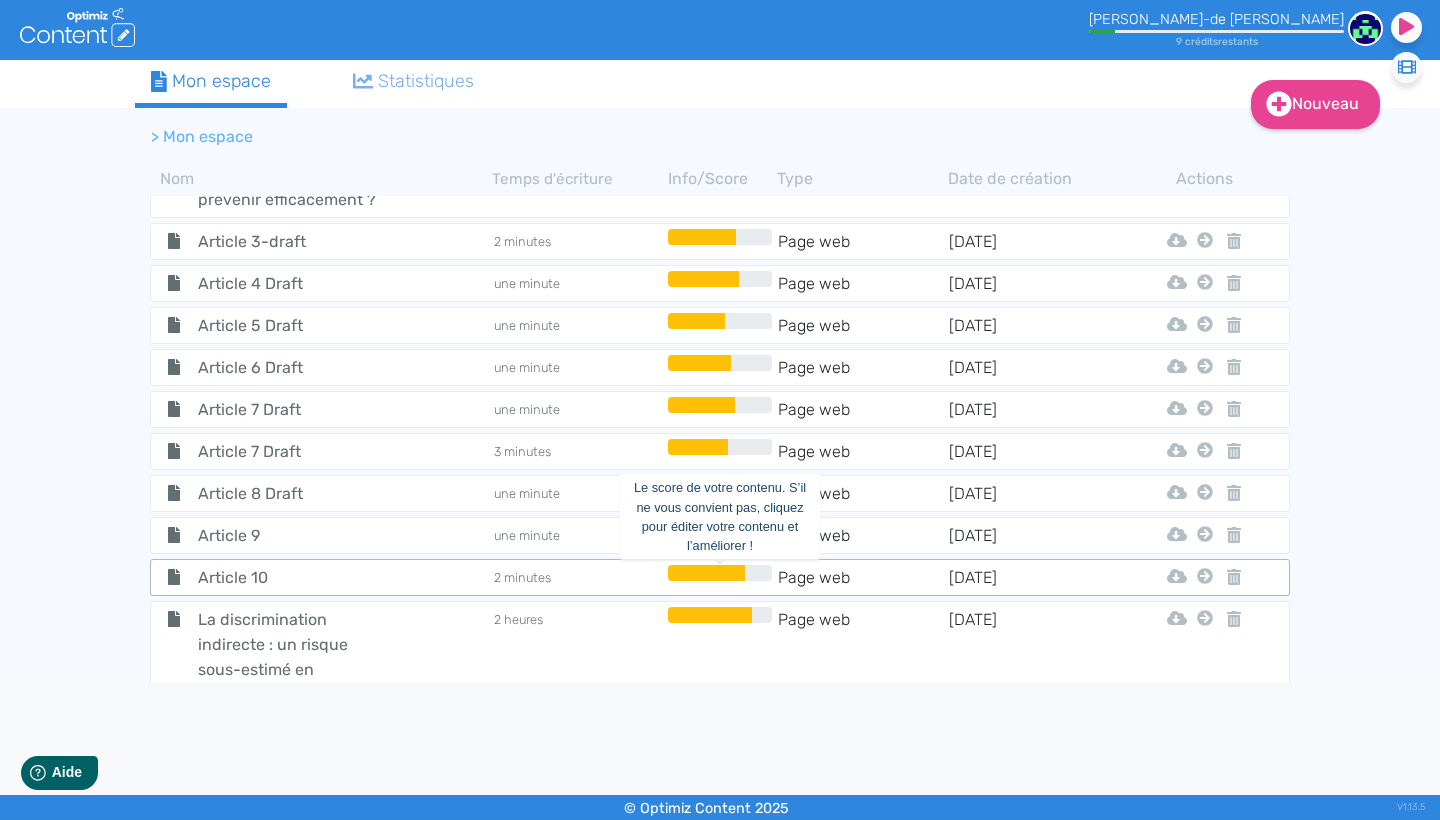 click 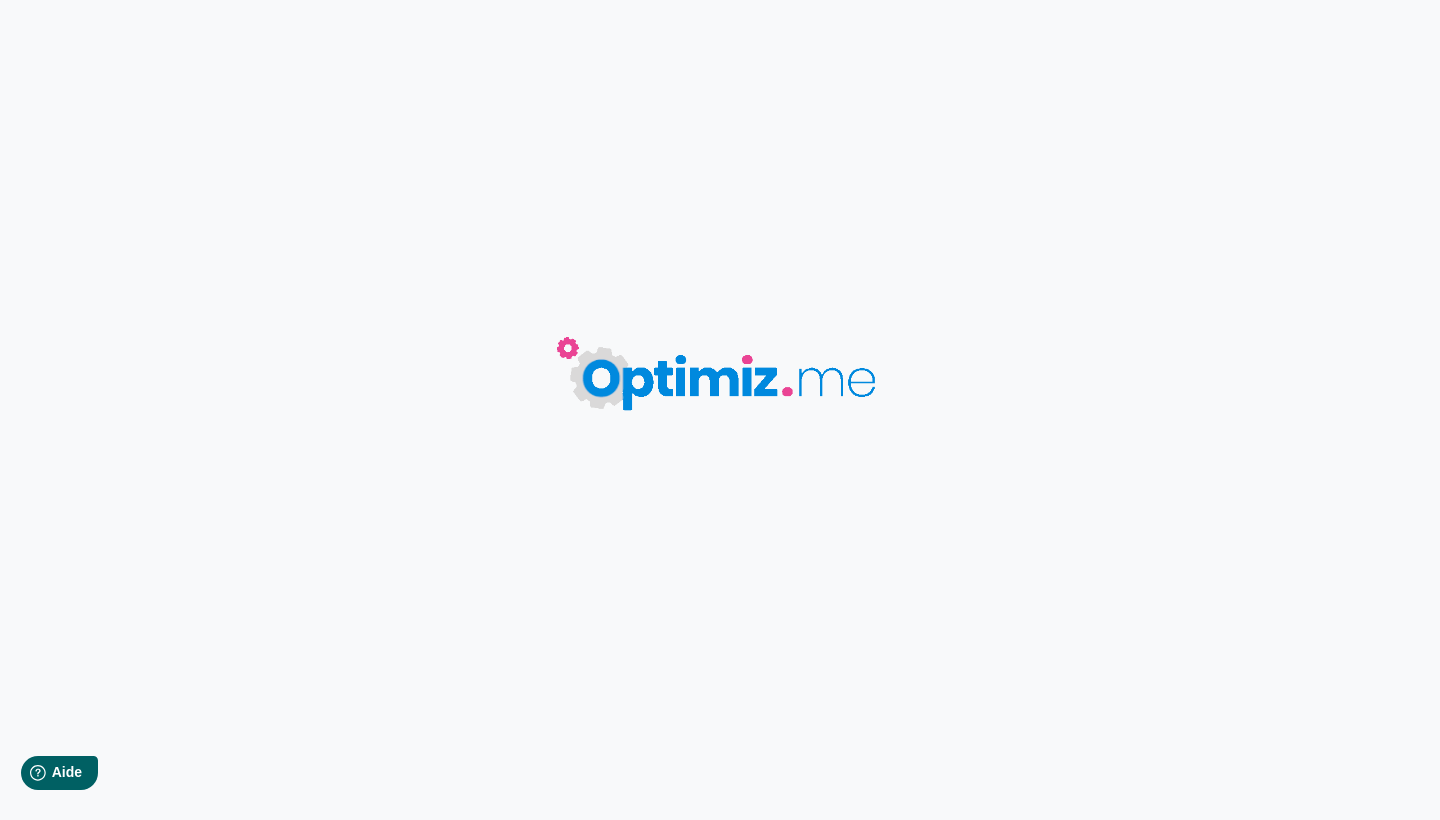 type on "Article 10" 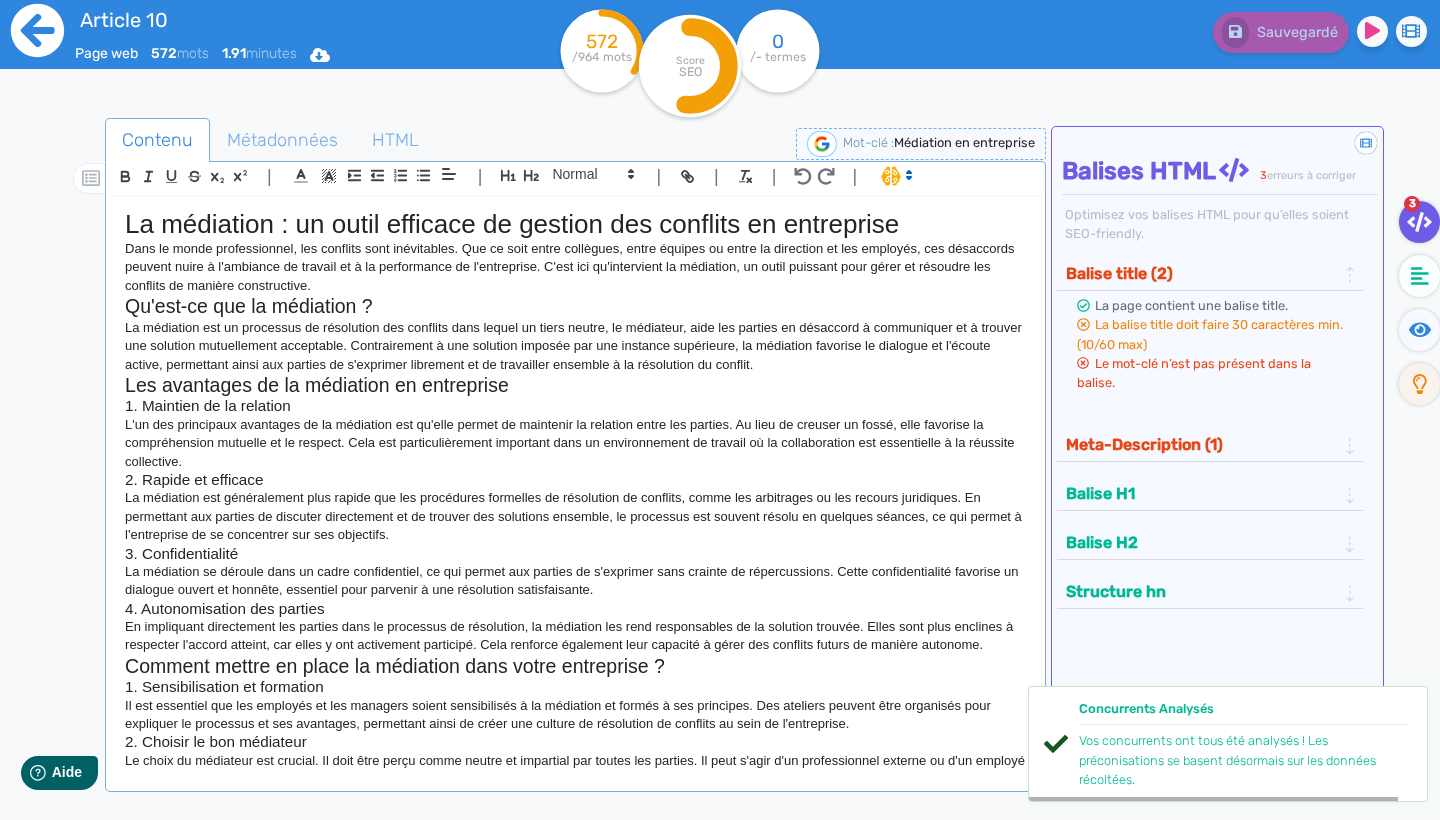 click 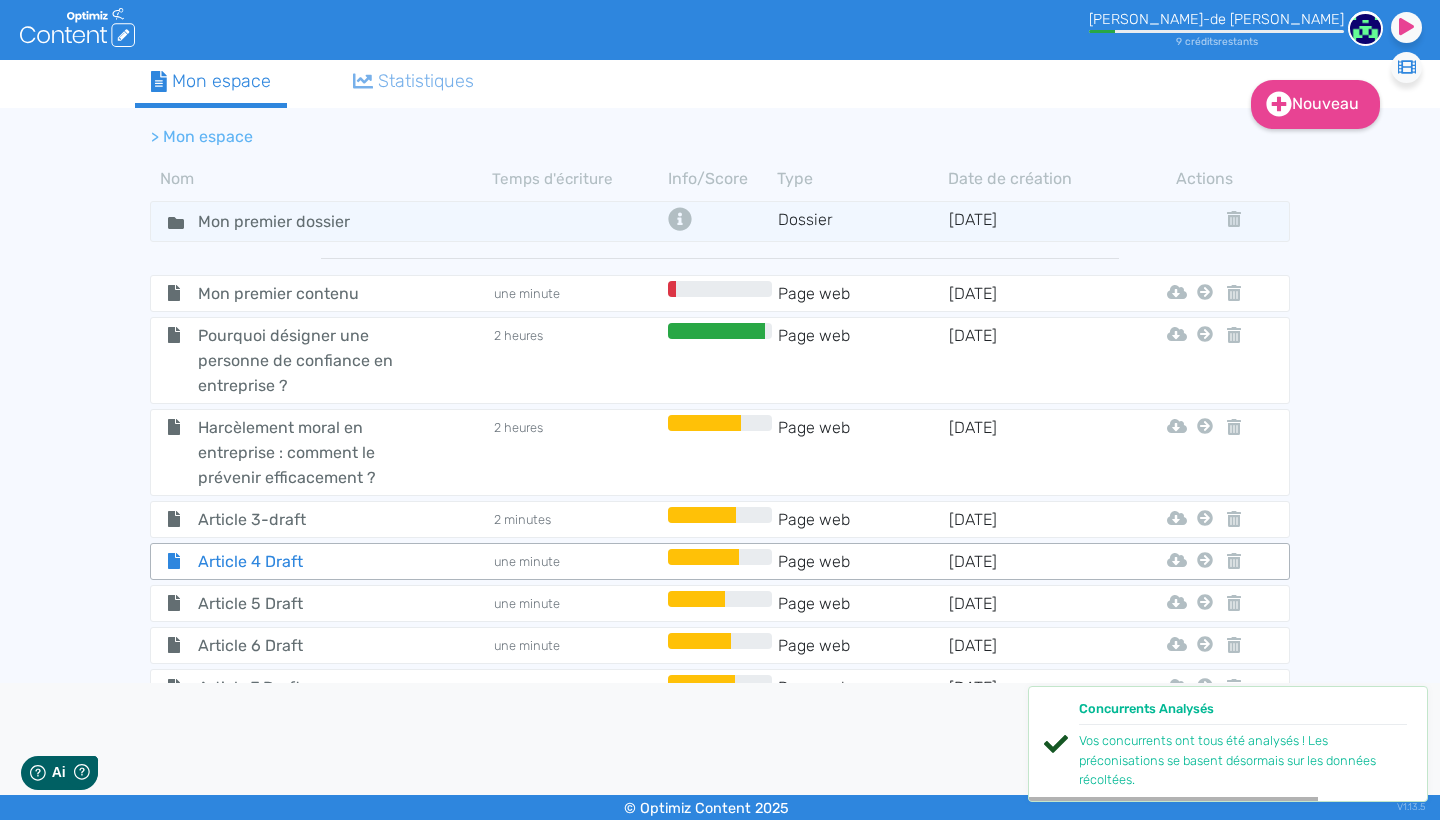 scroll, scrollTop: 0, scrollLeft: 0, axis: both 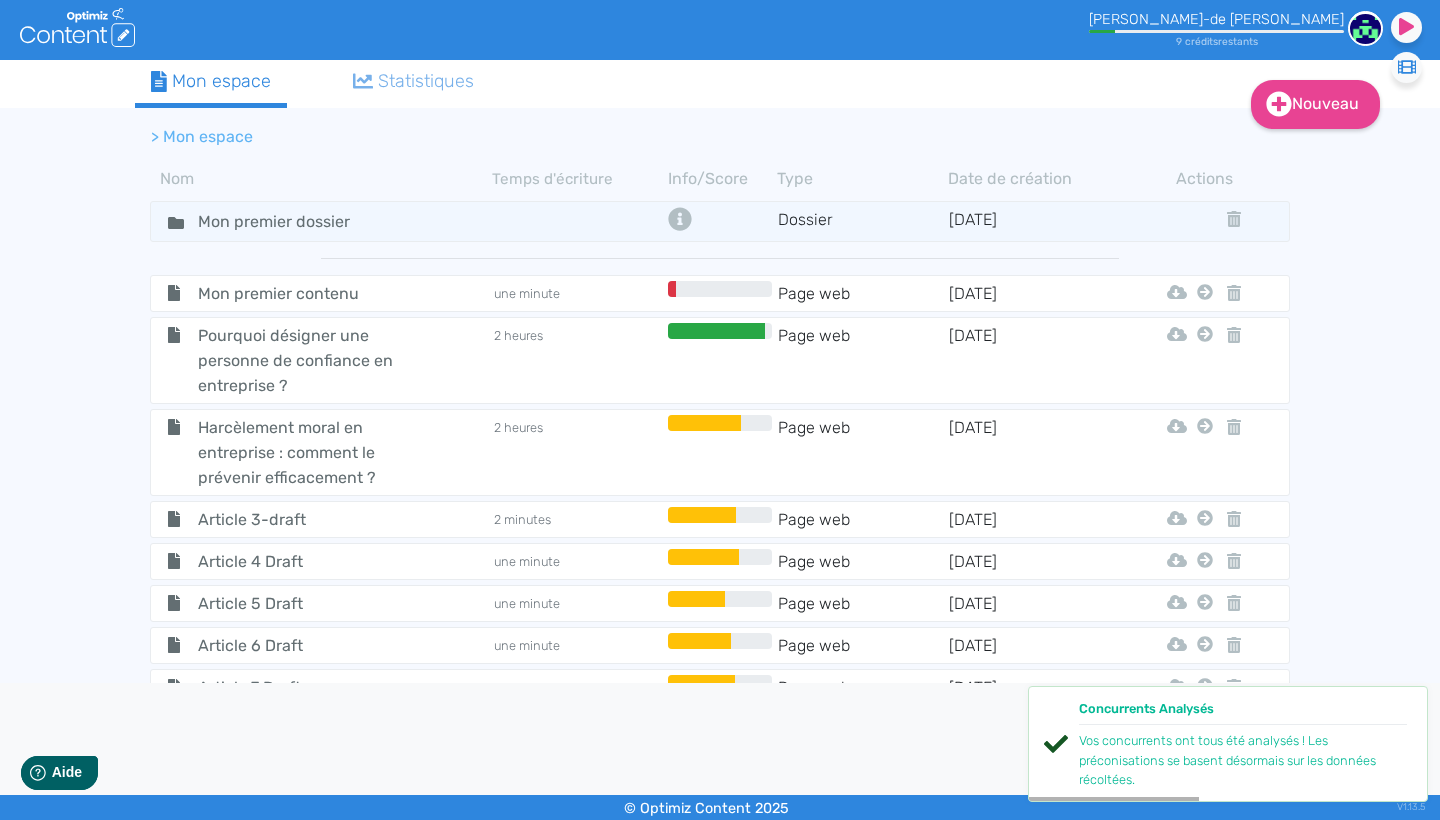 click on "Article 5 Draft" 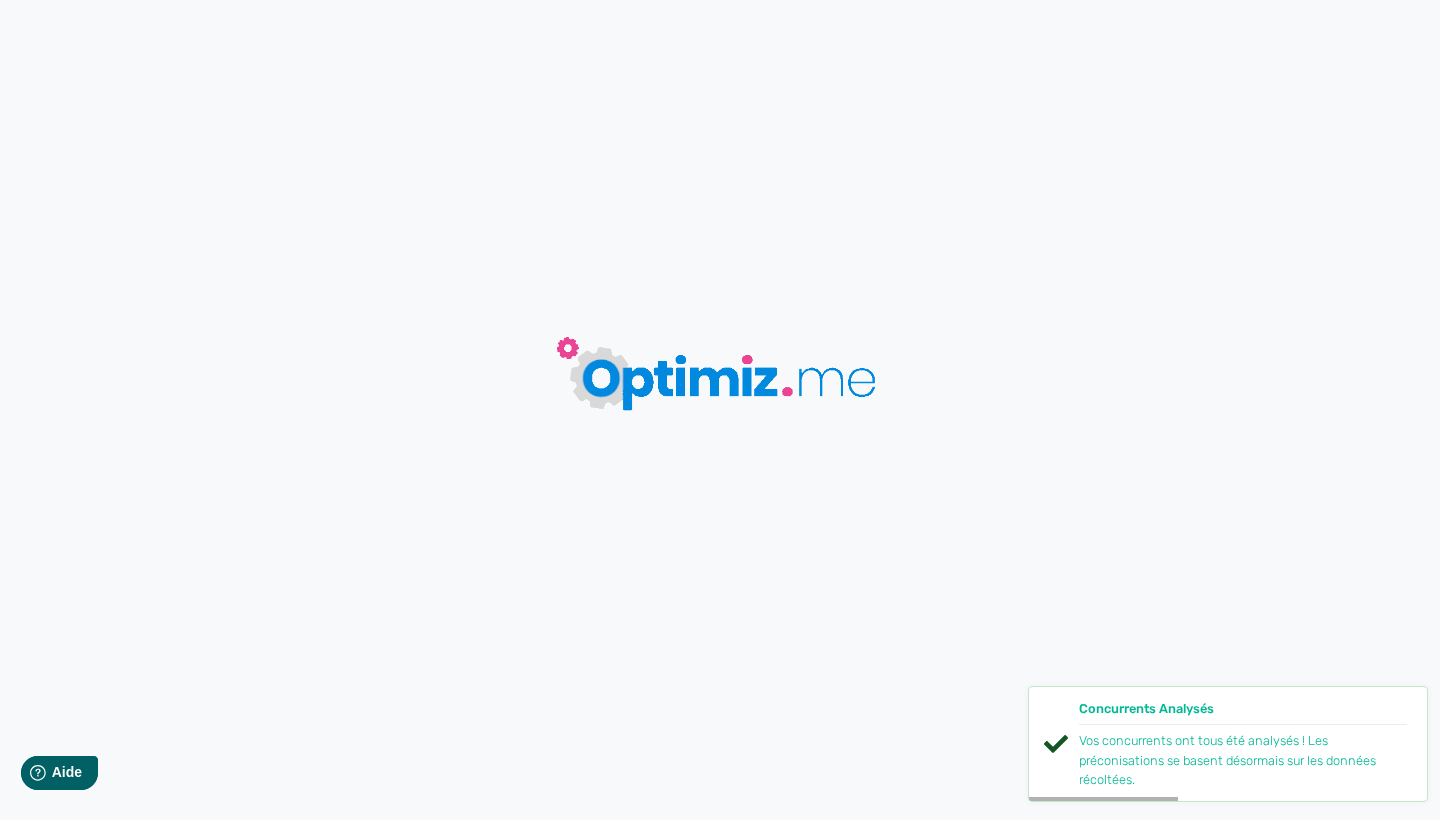 type on "Article 5 Draft" 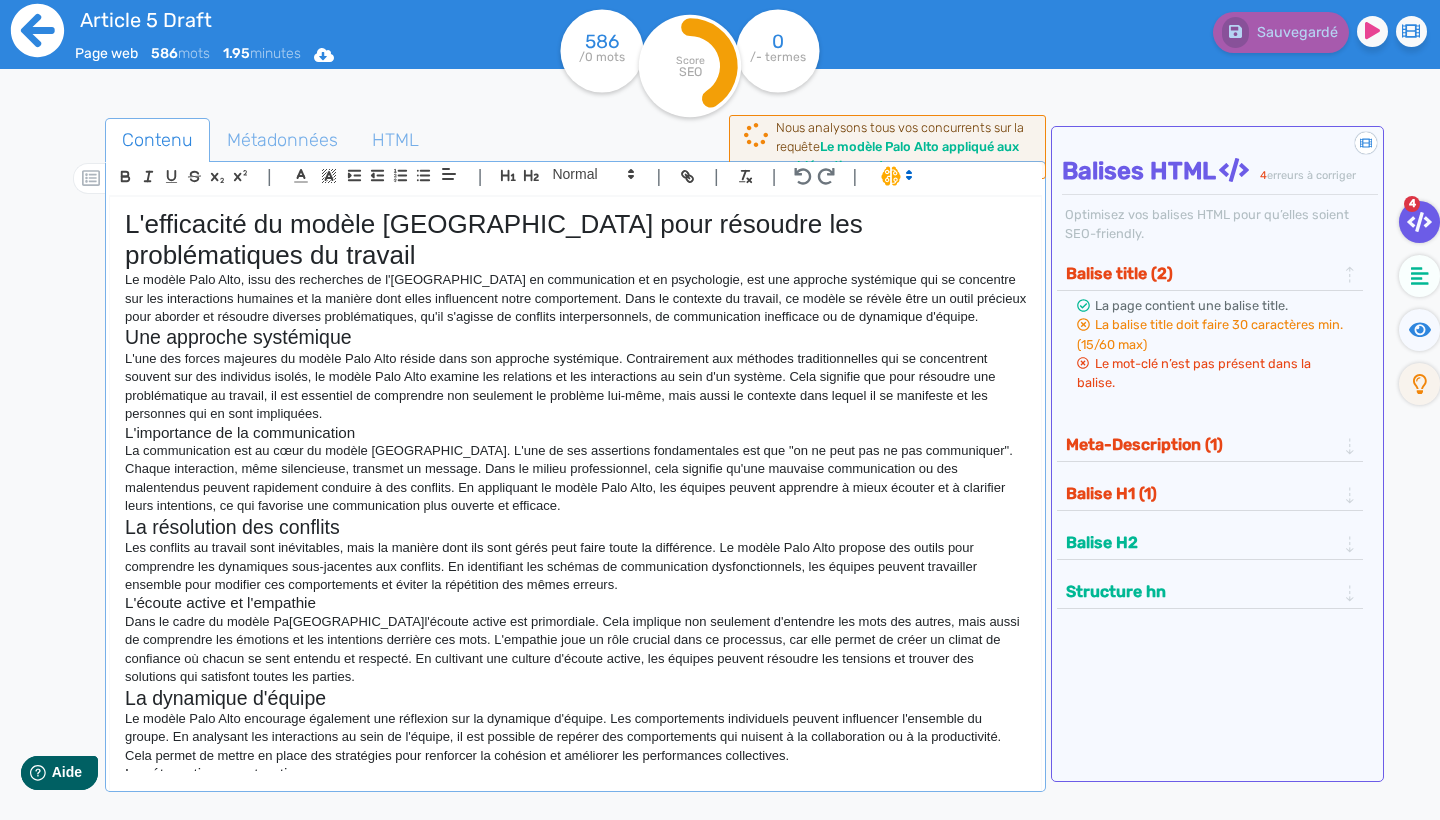 click 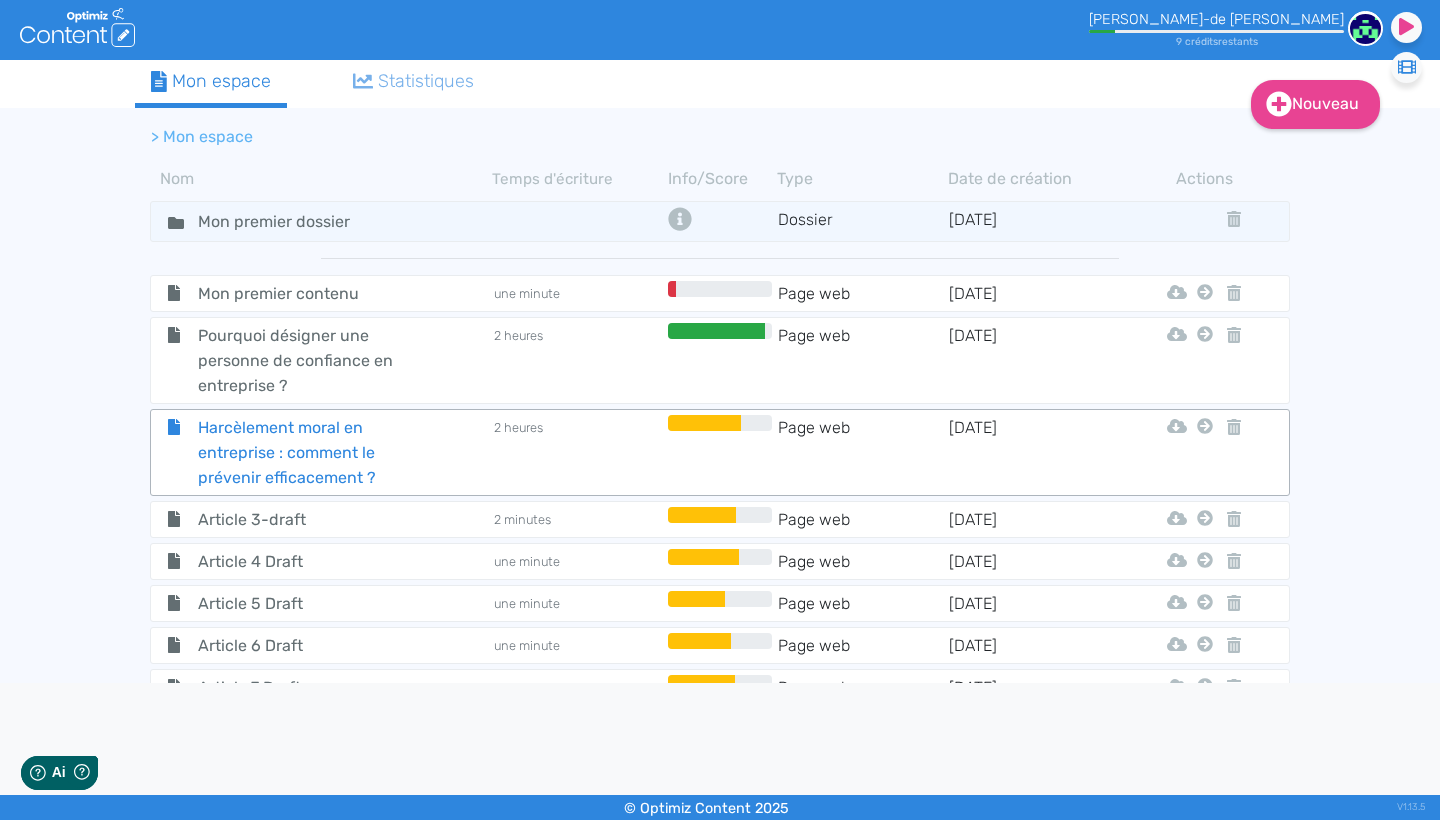 scroll, scrollTop: 0, scrollLeft: 0, axis: both 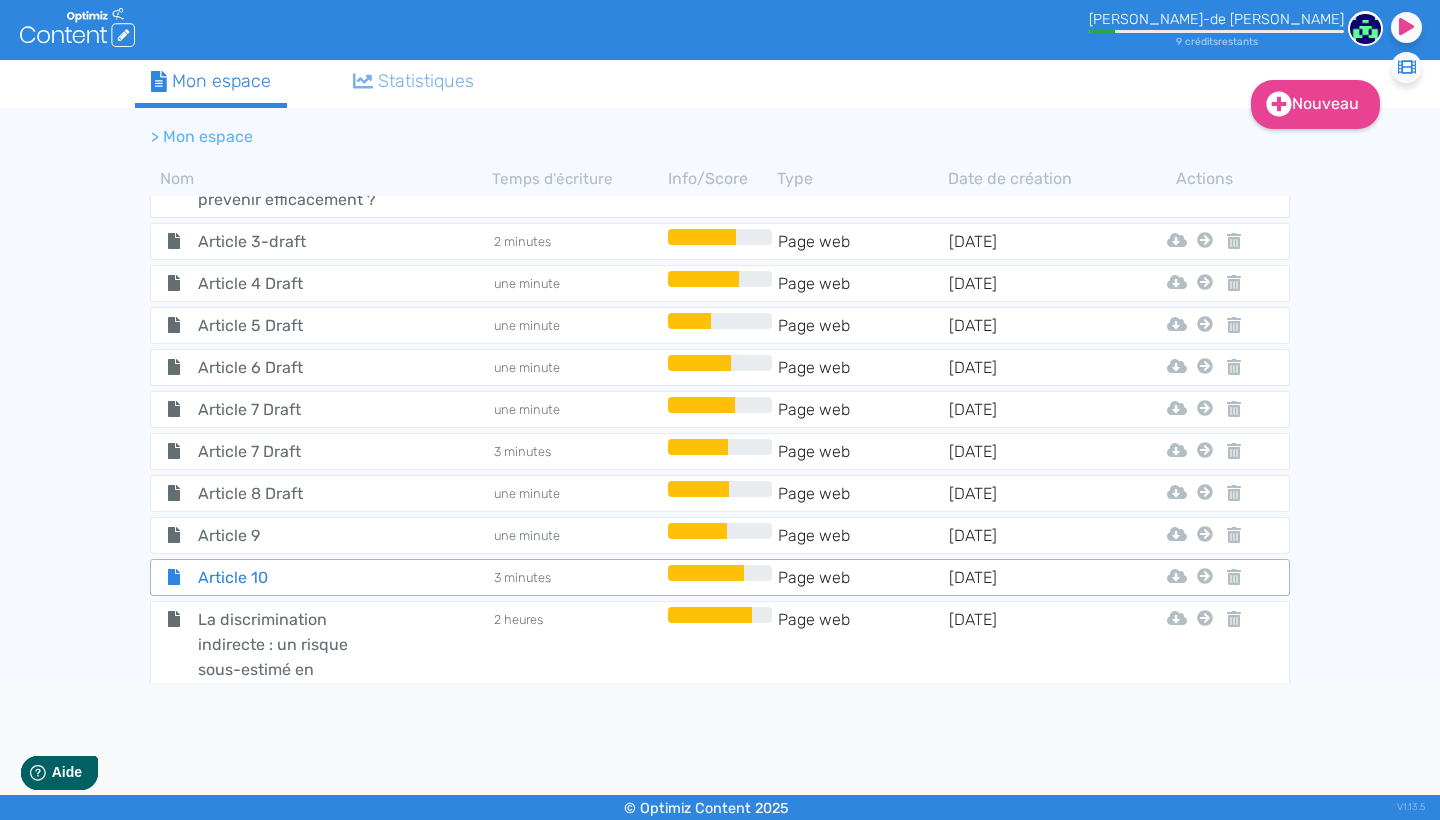 click on "Article 10" 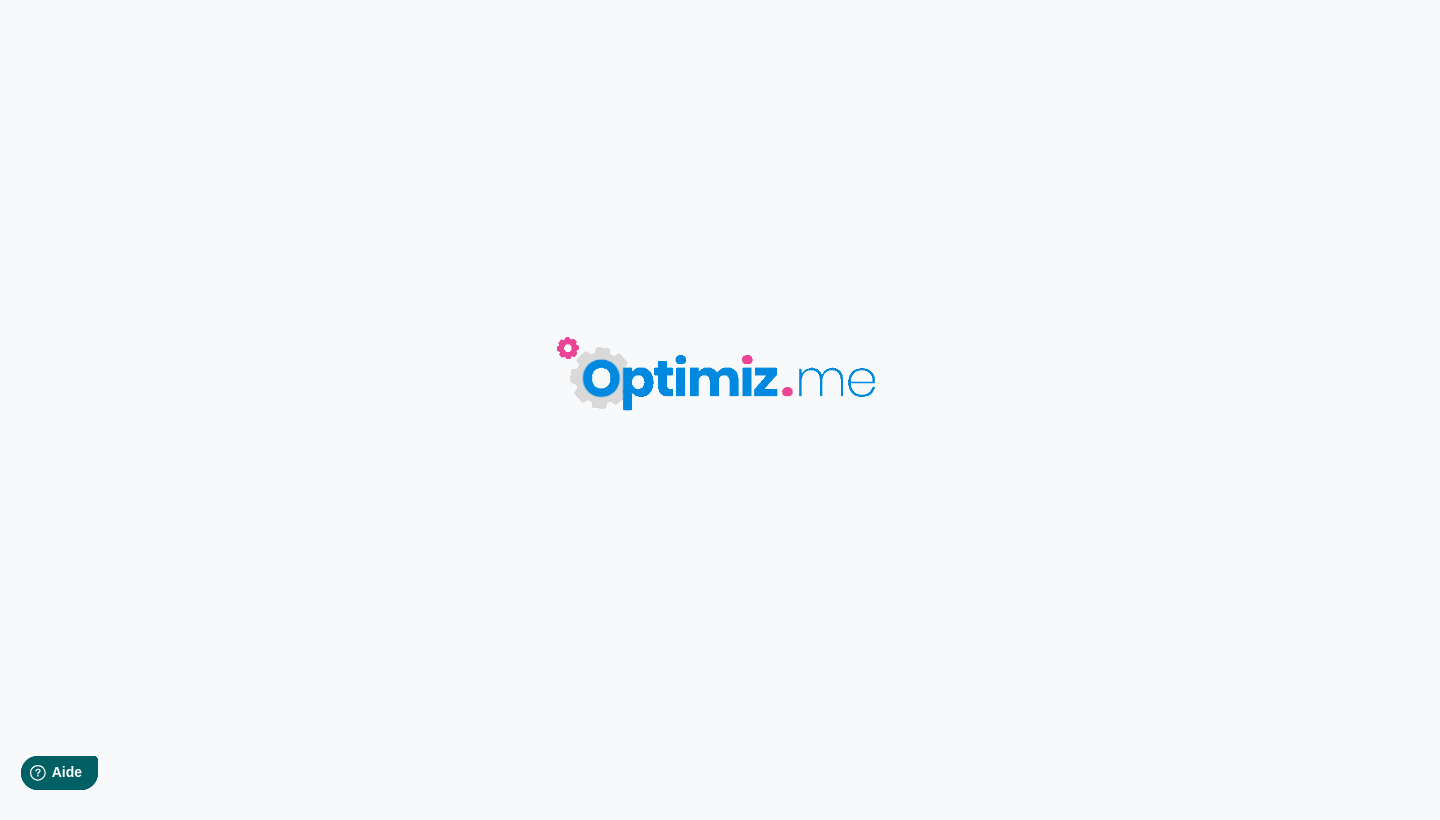 type on "Article 10" 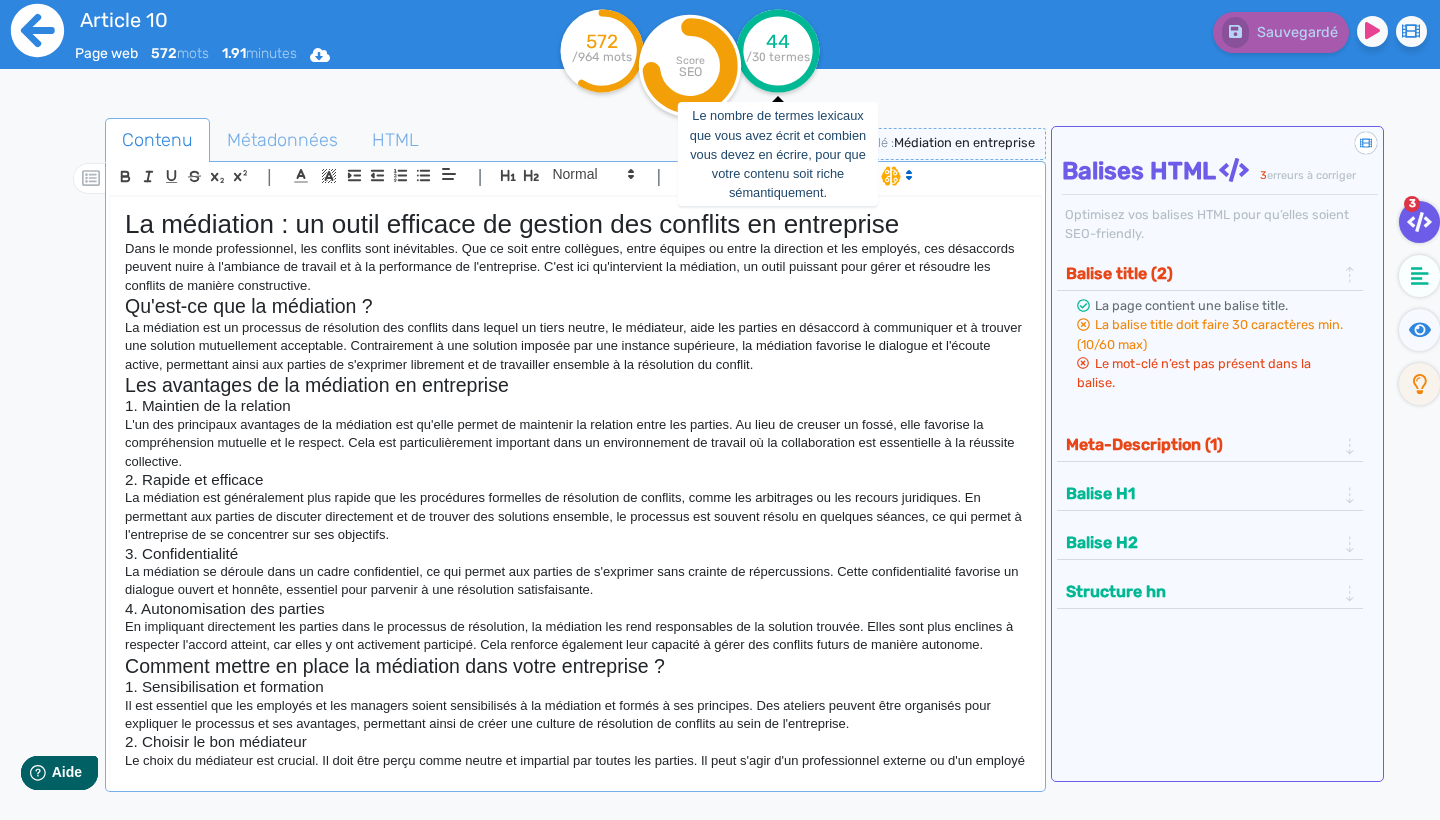 click 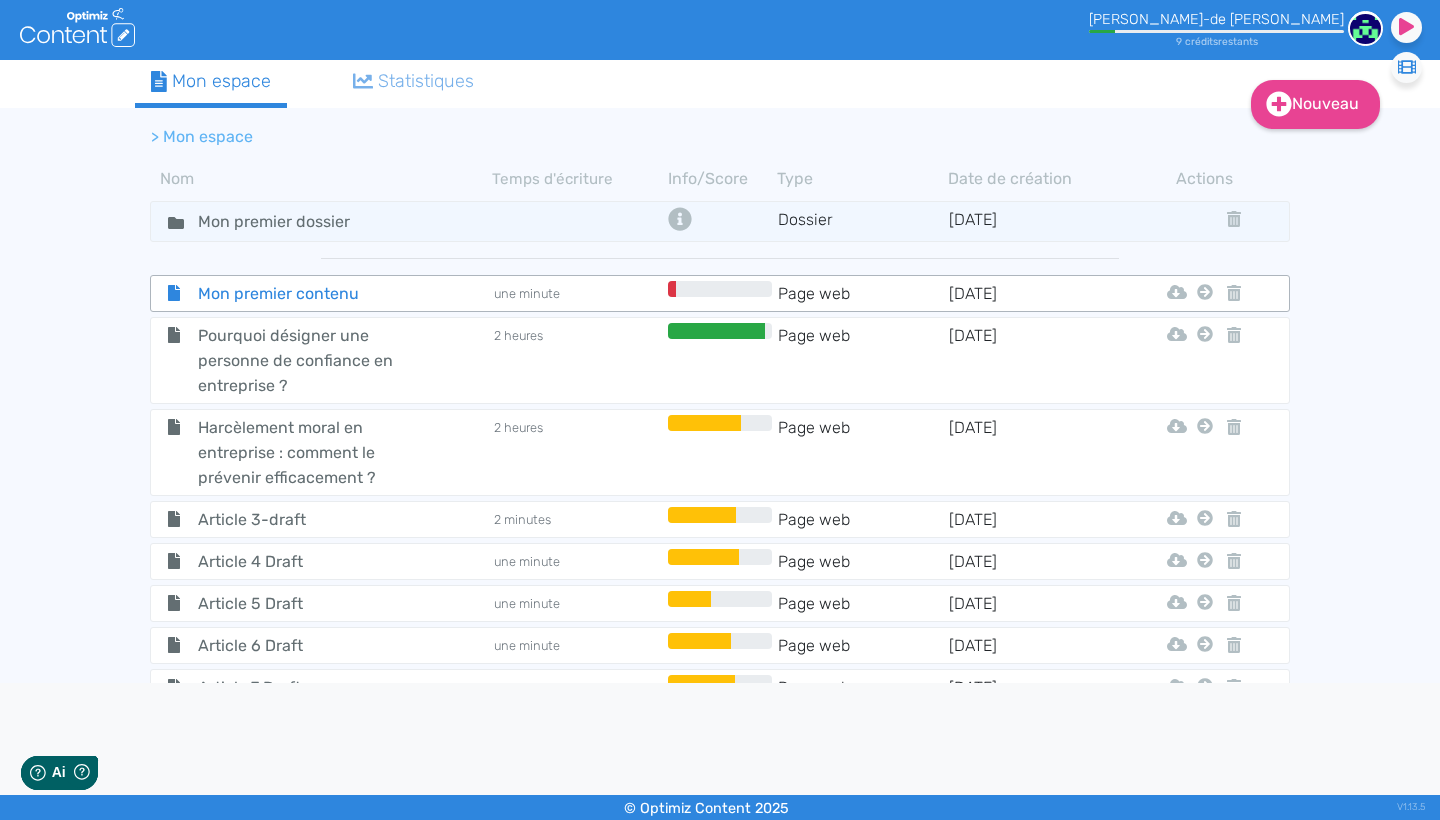 scroll, scrollTop: 0, scrollLeft: 0, axis: both 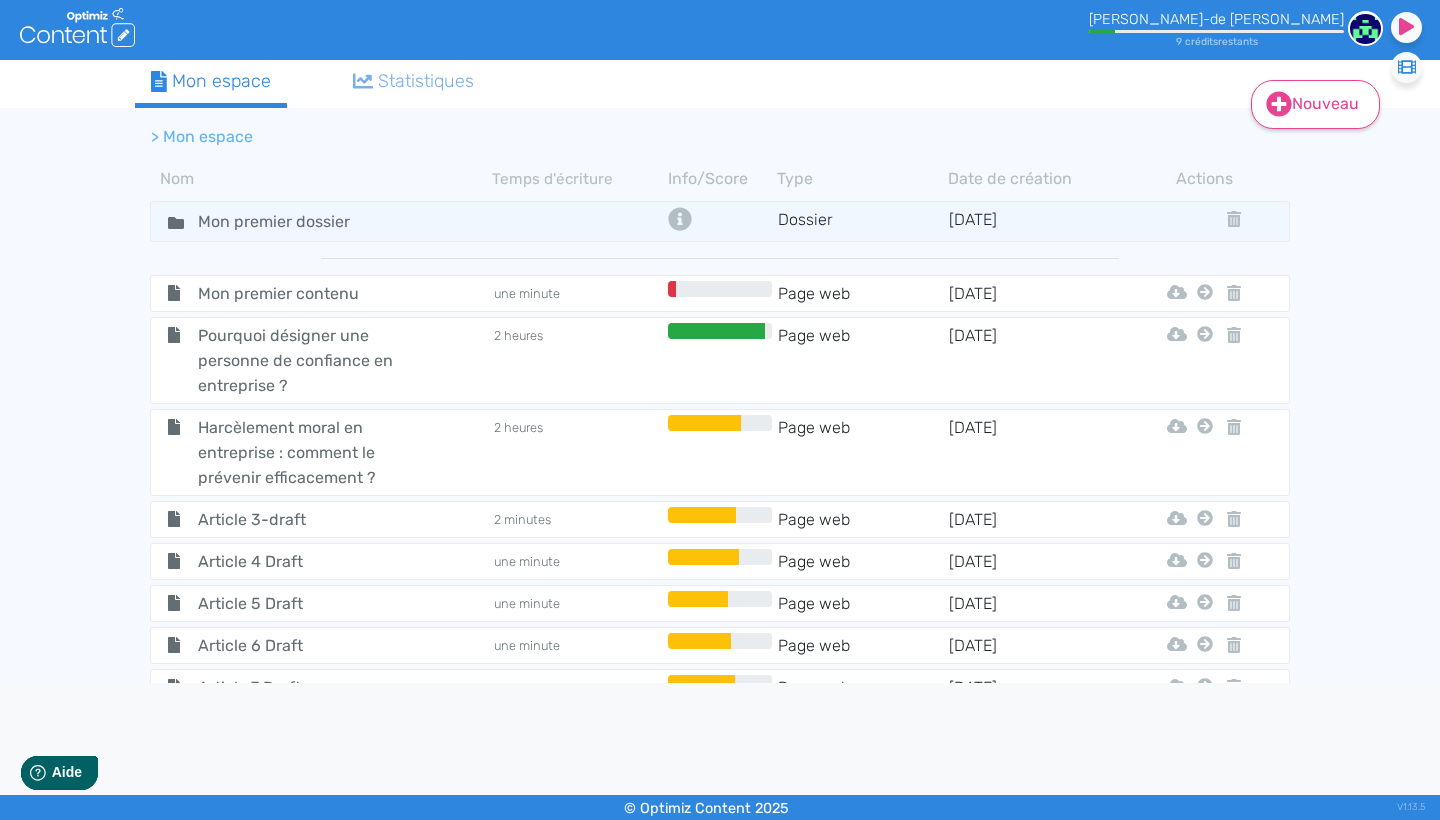click on "Nouveau" at bounding box center (1315, 104) 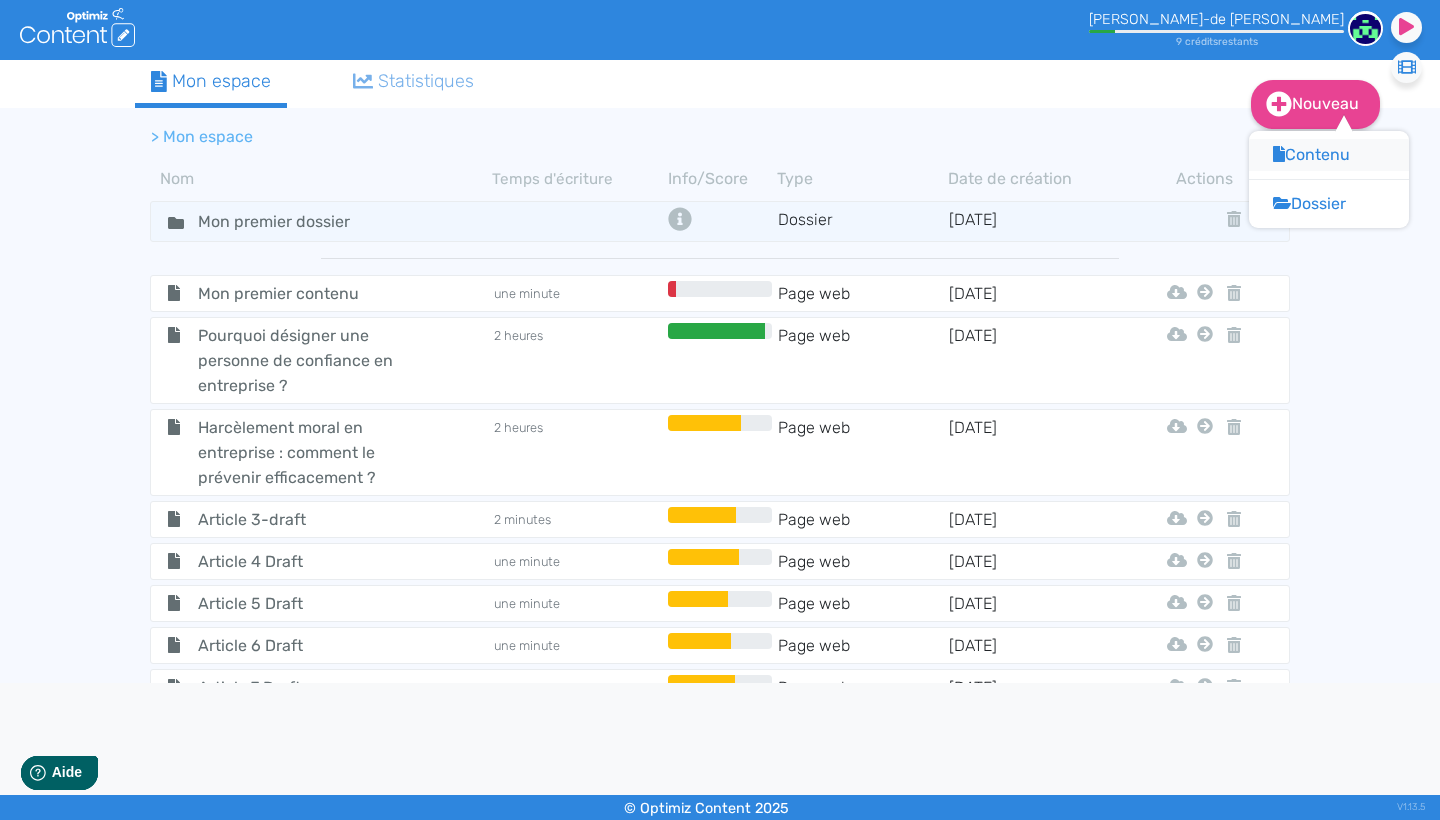 click on "Contenu" 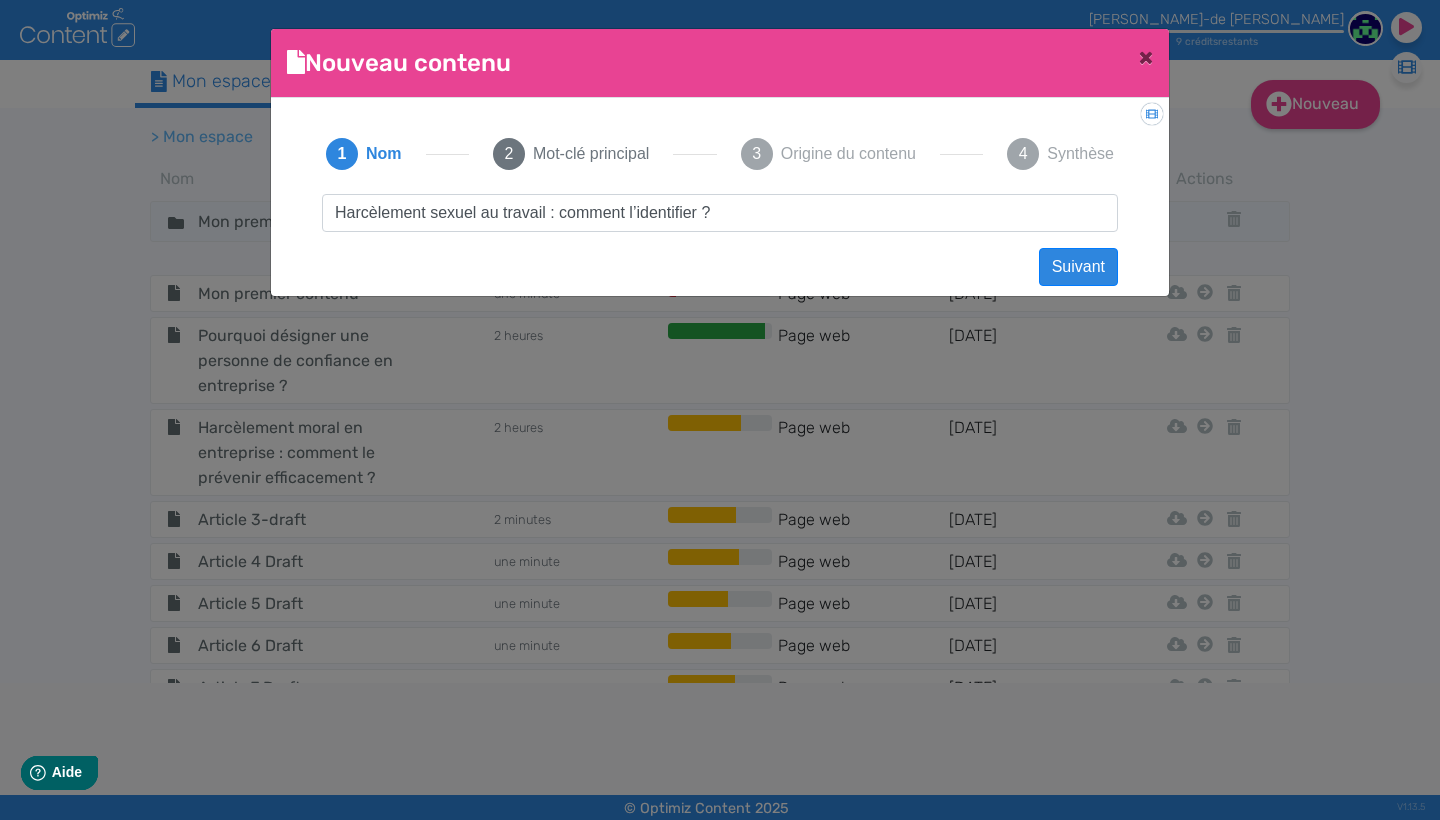 drag, startPoint x: 563, startPoint y: 215, endPoint x: 766, endPoint y: 215, distance: 203 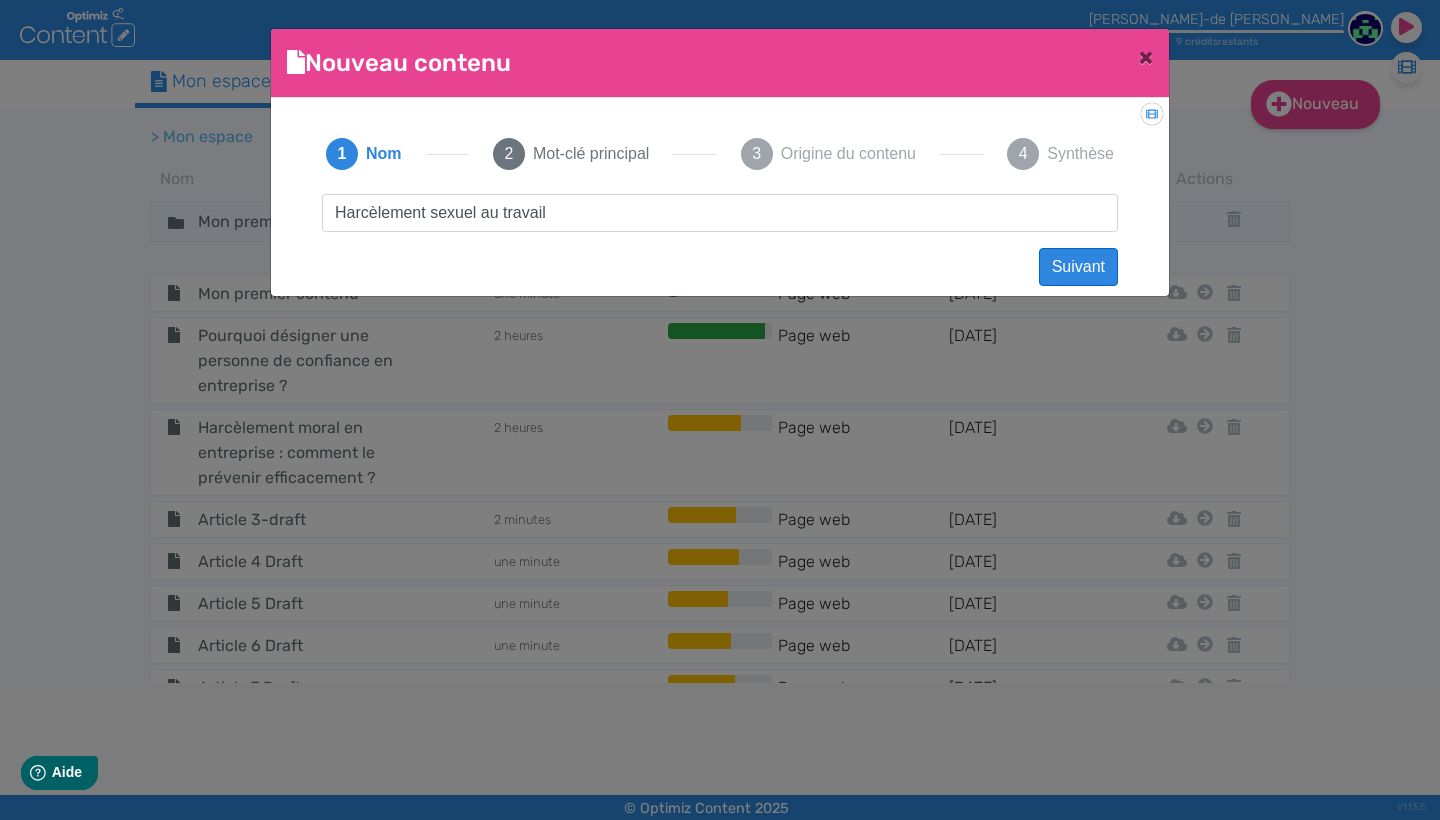 type on "Harcèlement sexuel au travail" 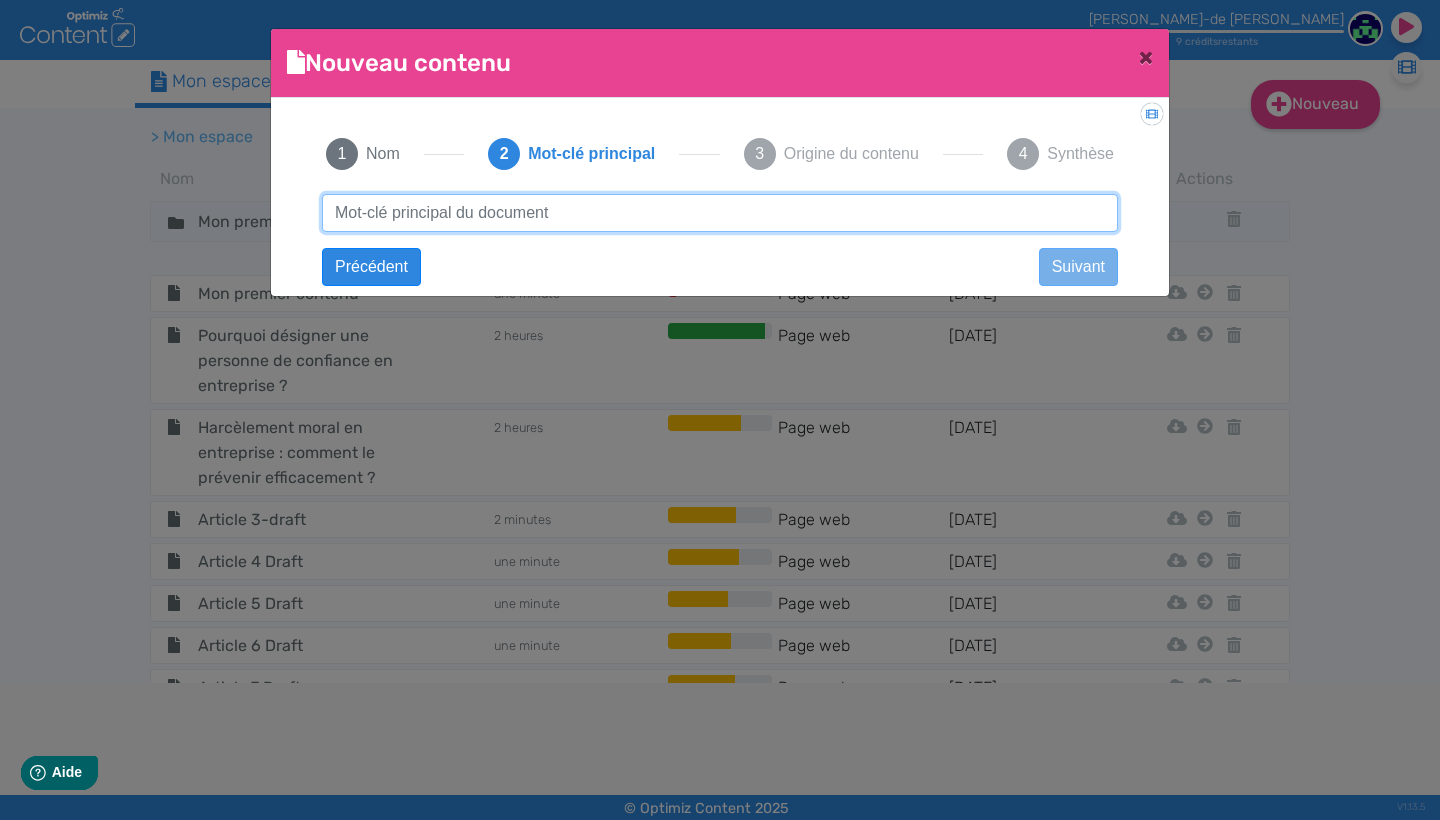 paste on "harcèlement sexuel au travail" 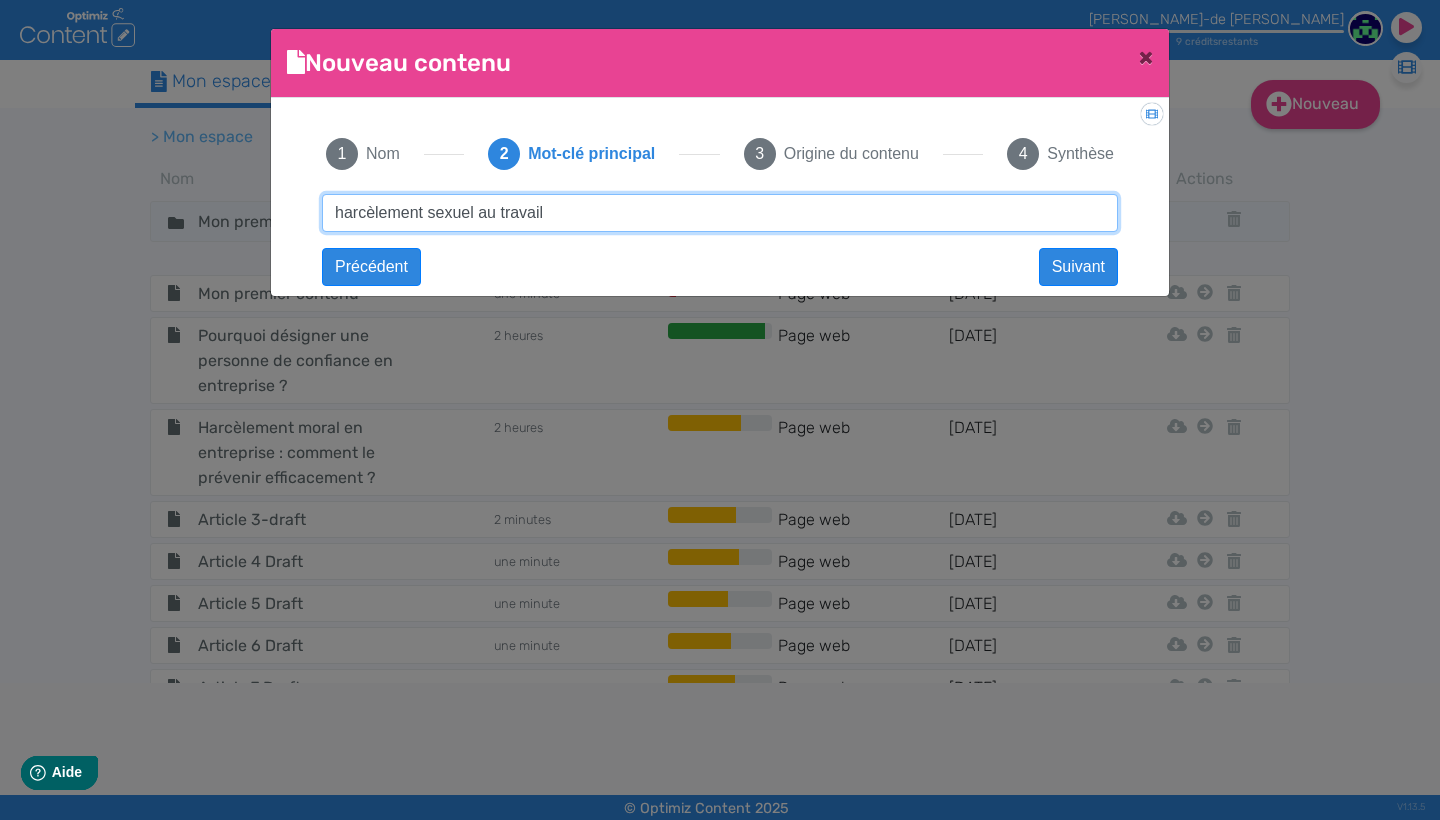 type on "harcèlement sexuel au travail" 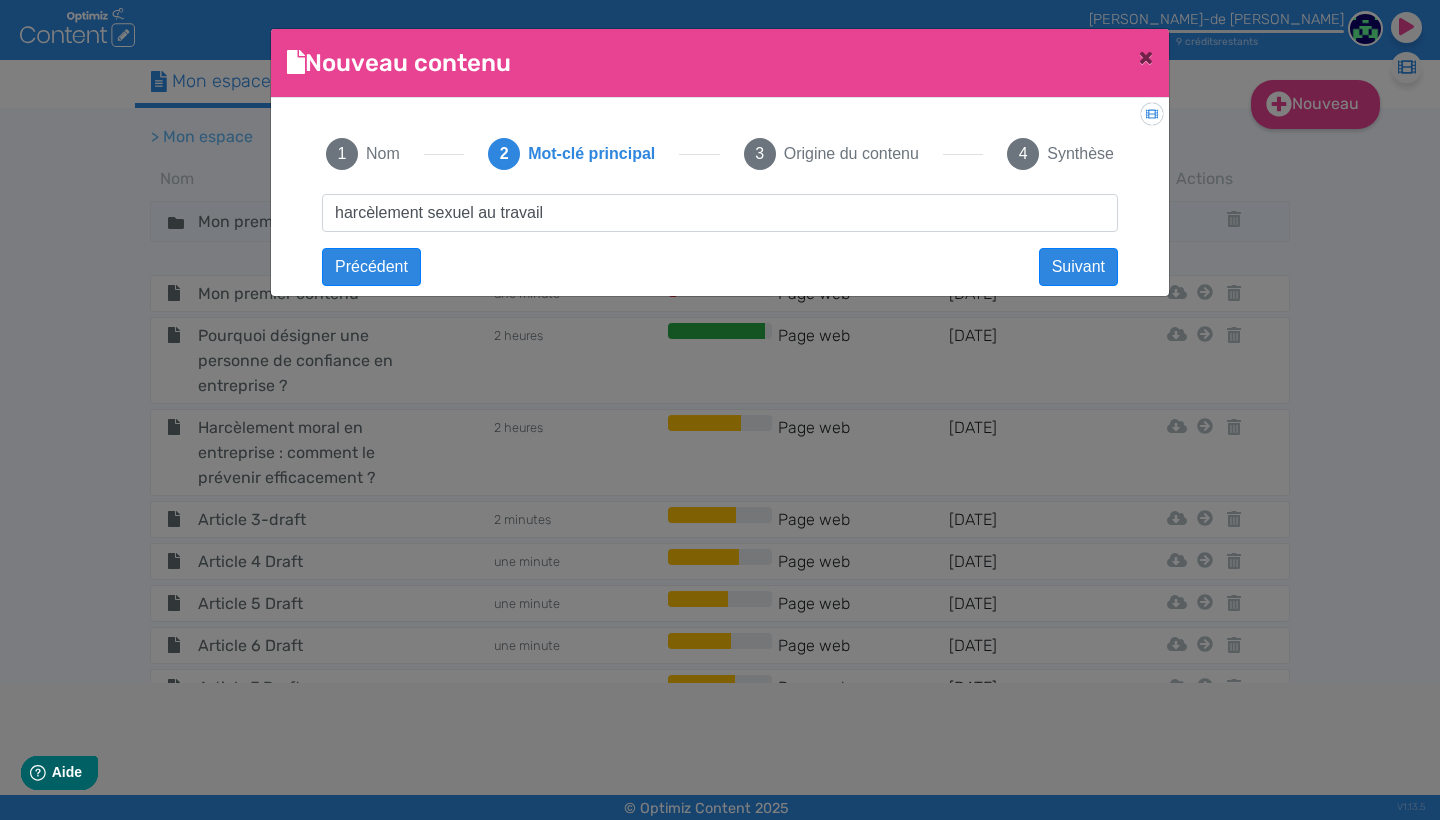 click on "Suivant" at bounding box center [1078, 267] 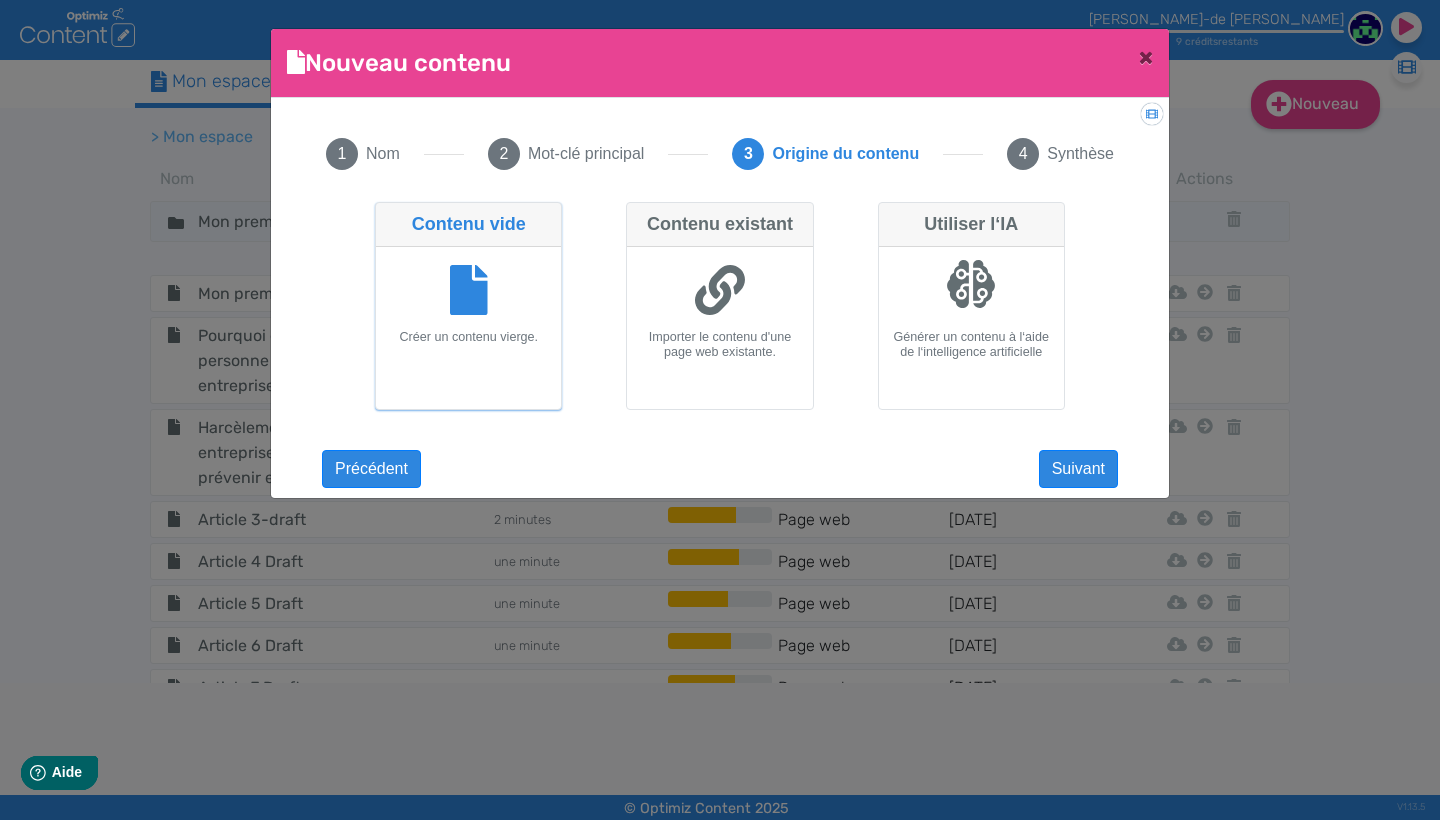 drag, startPoint x: 382, startPoint y: 49, endPoint x: 989, endPoint y: 284, distance: 650.90247 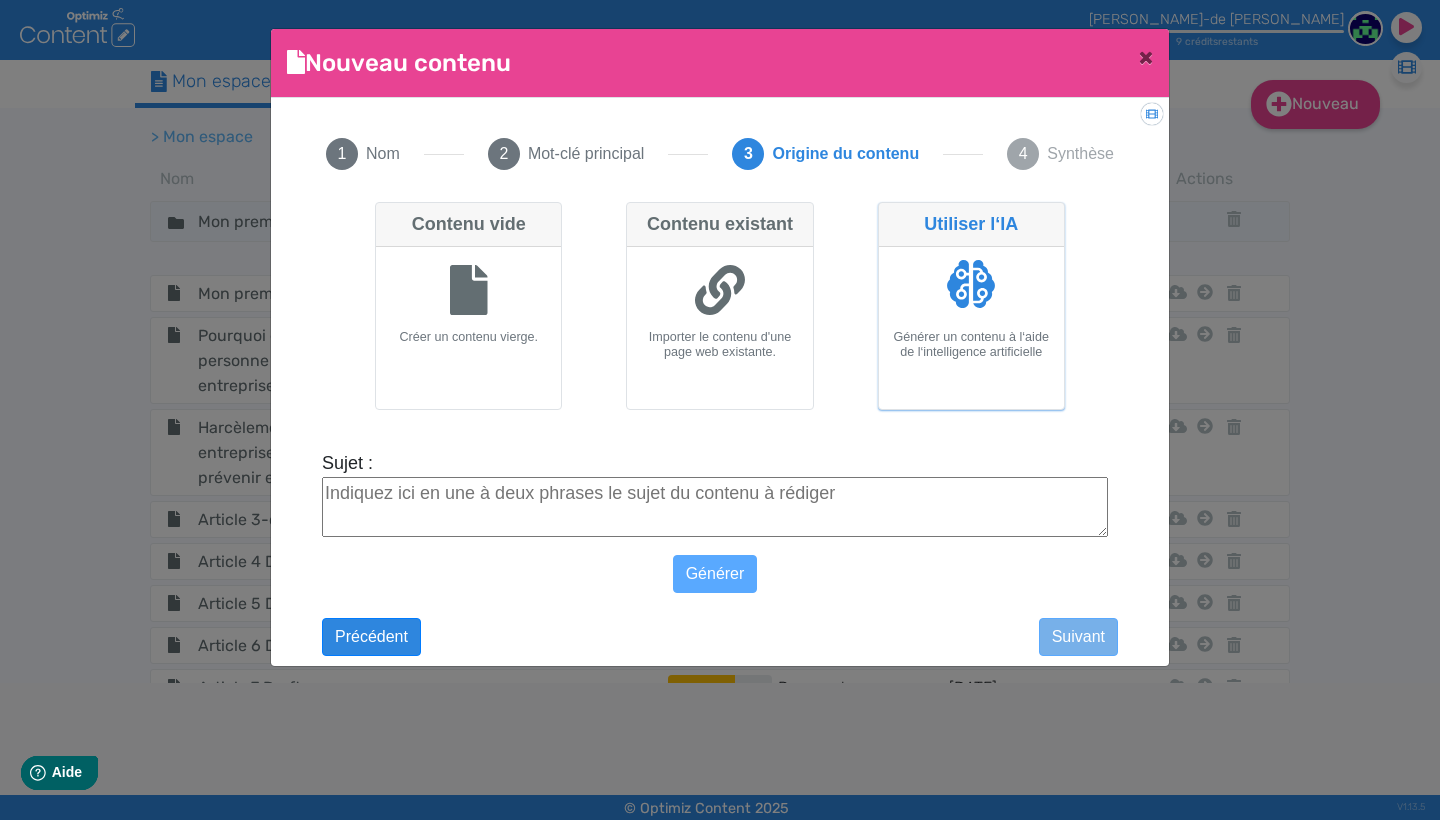 click on "Sujet :" at bounding box center [715, 507] 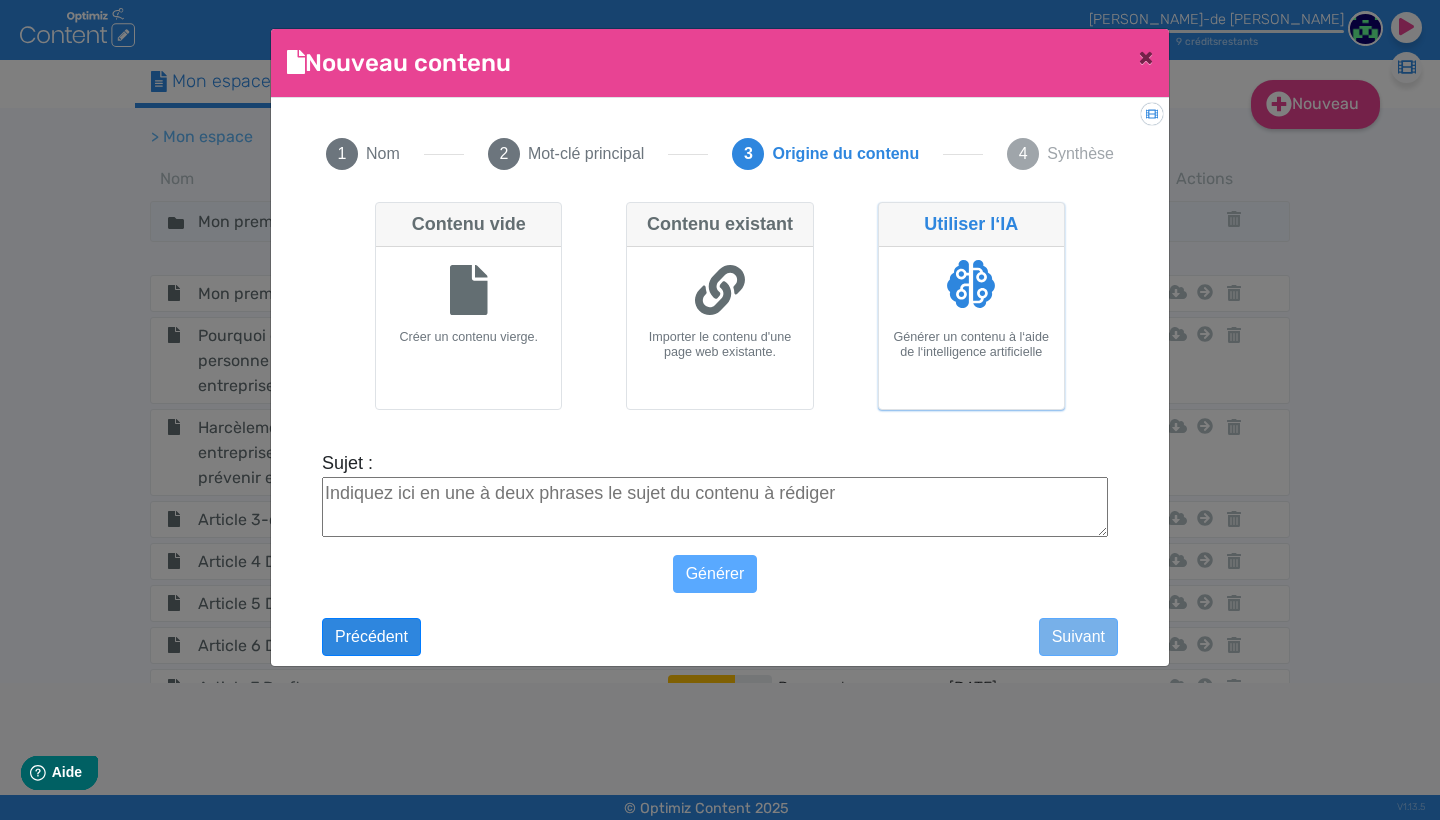 paste on ""→ Sensibilisez vos collaborateurs avec des formations concrètes sur les comportements inappropriés.
→ Mettez en place une personne de confiance externe pour offrir un espace d’écoute sécurisé et neutre aux salarié·es."" 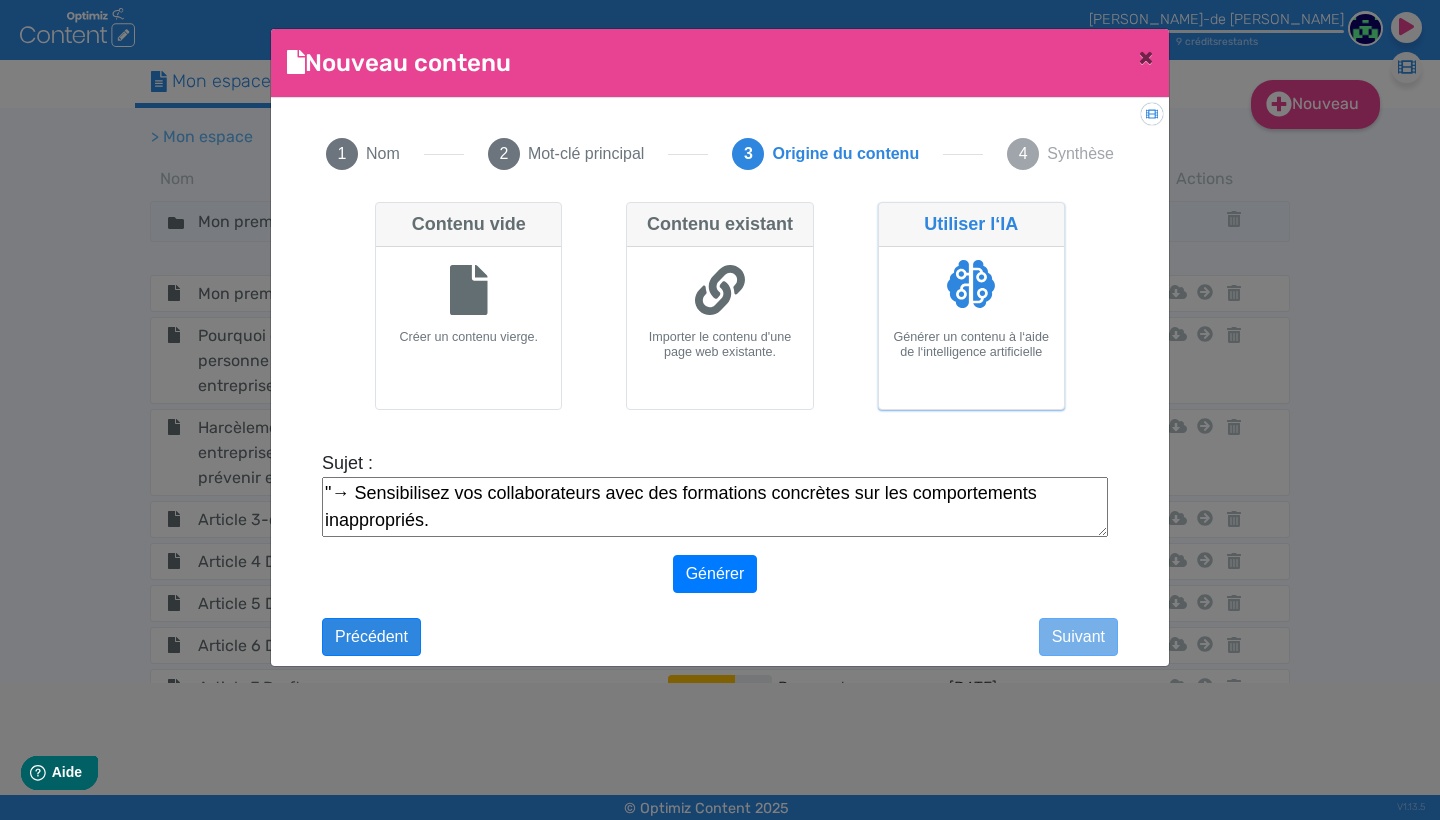 scroll, scrollTop: 54, scrollLeft: 0, axis: vertical 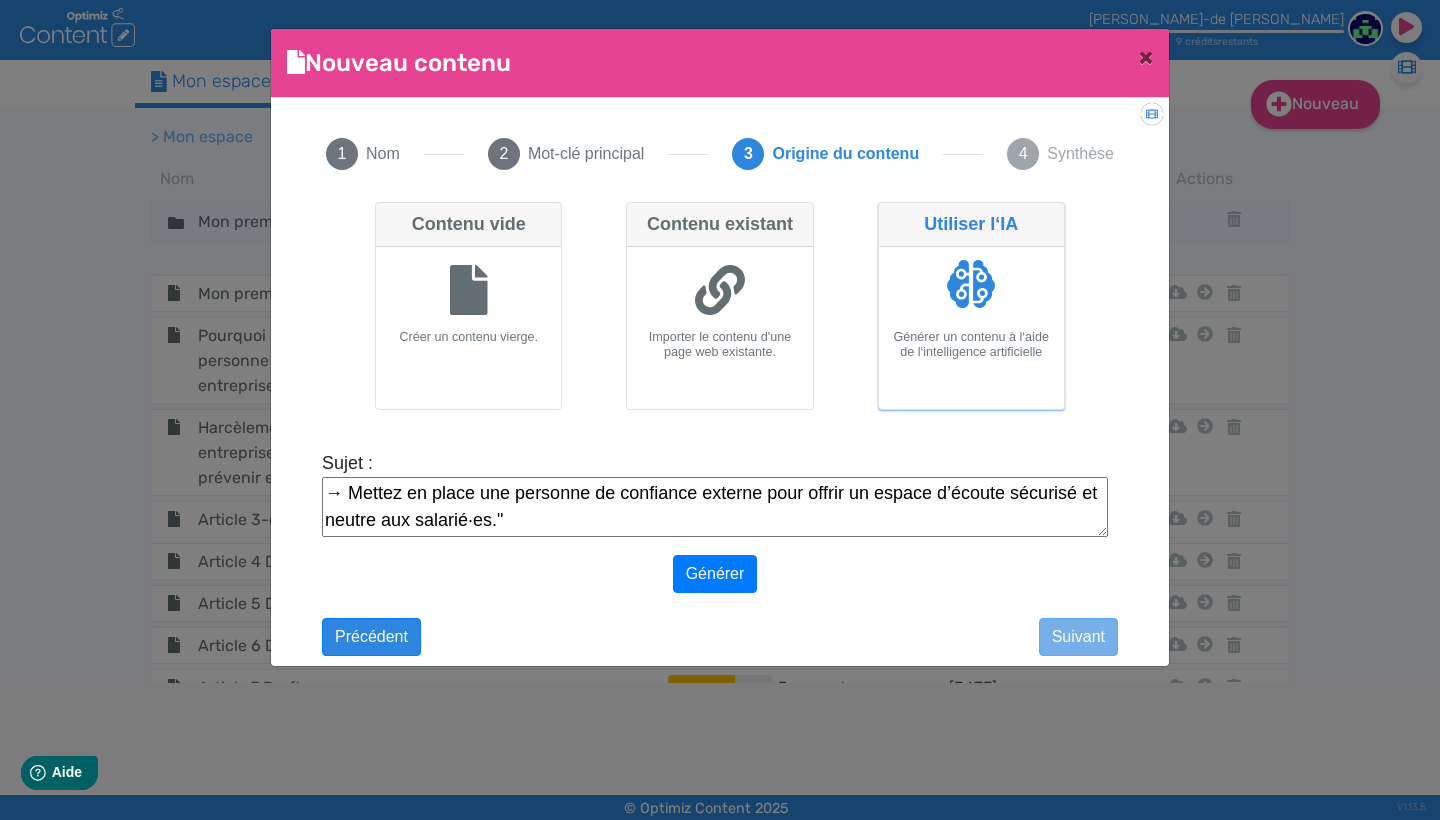 click on ""→ Sensibilisez vos collaborateurs avec des formations concrètes sur les comportements inappropriés.
→ Mettez en place une personne de confiance externe pour offrir un espace d’écoute sécurisé et neutre aux salarié·es."" at bounding box center (715, 507) 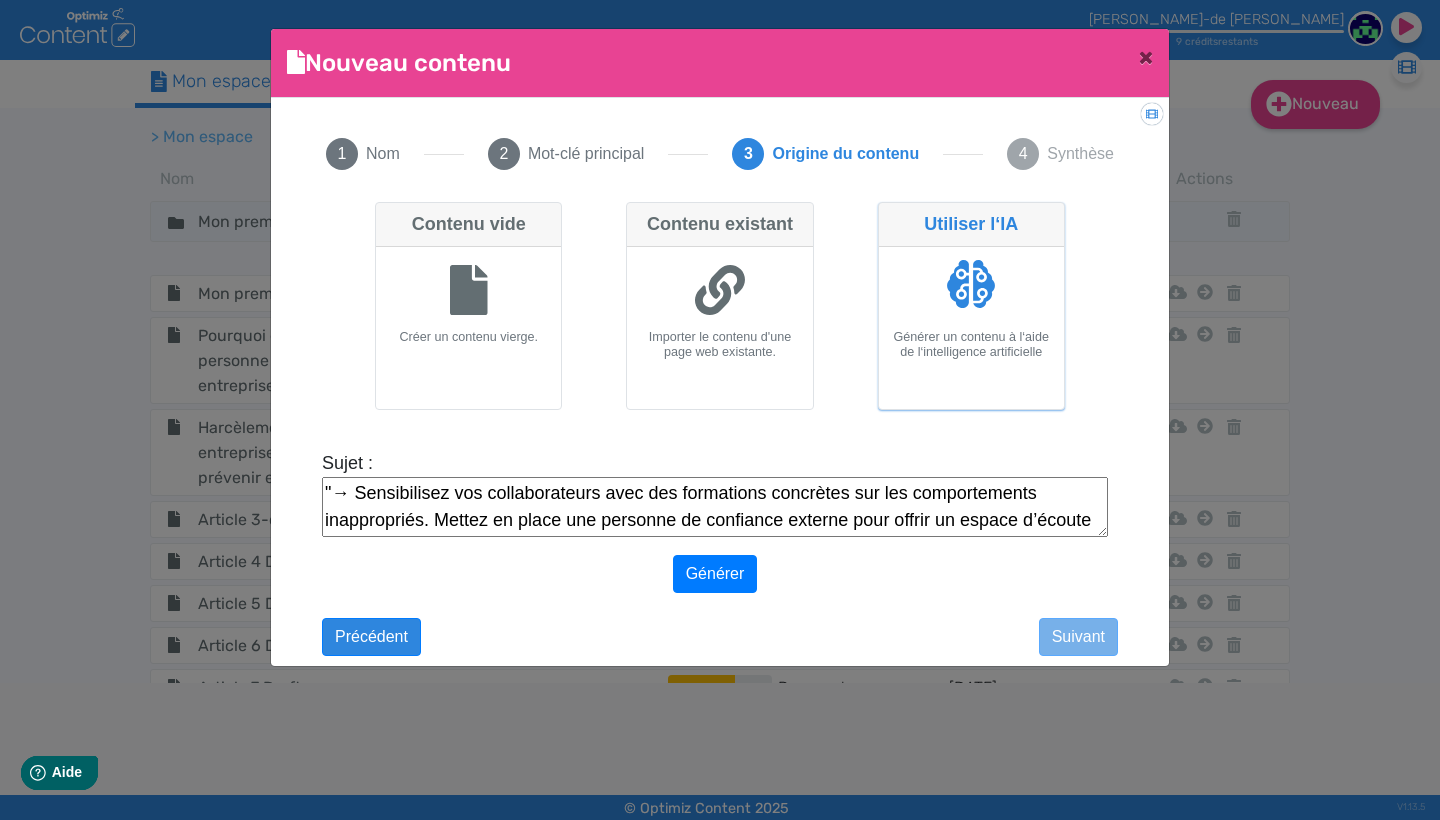 scroll, scrollTop: 0, scrollLeft: 0, axis: both 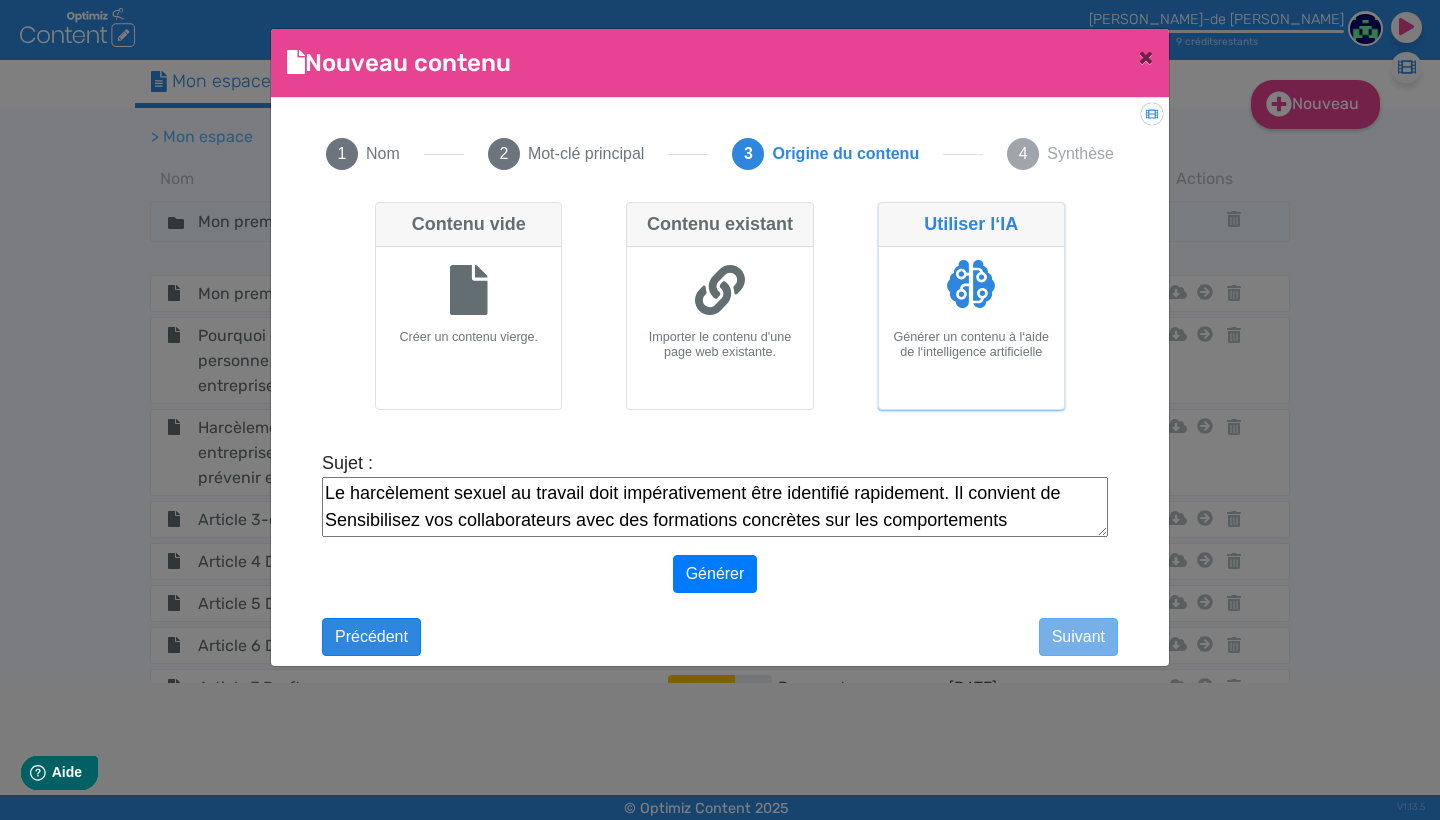 click on "Le harcèlement sexuel au travail doit impérativement être identifié rapidement. Il convient de Sensibilisez vos collaborateurs avec des formations concrètes sur les comportements inappropriés. Mettez en place une personne de confiance externe pour offrir un espace d’écoute sécurisé et neutre aux salarié·es."" at bounding box center [715, 507] 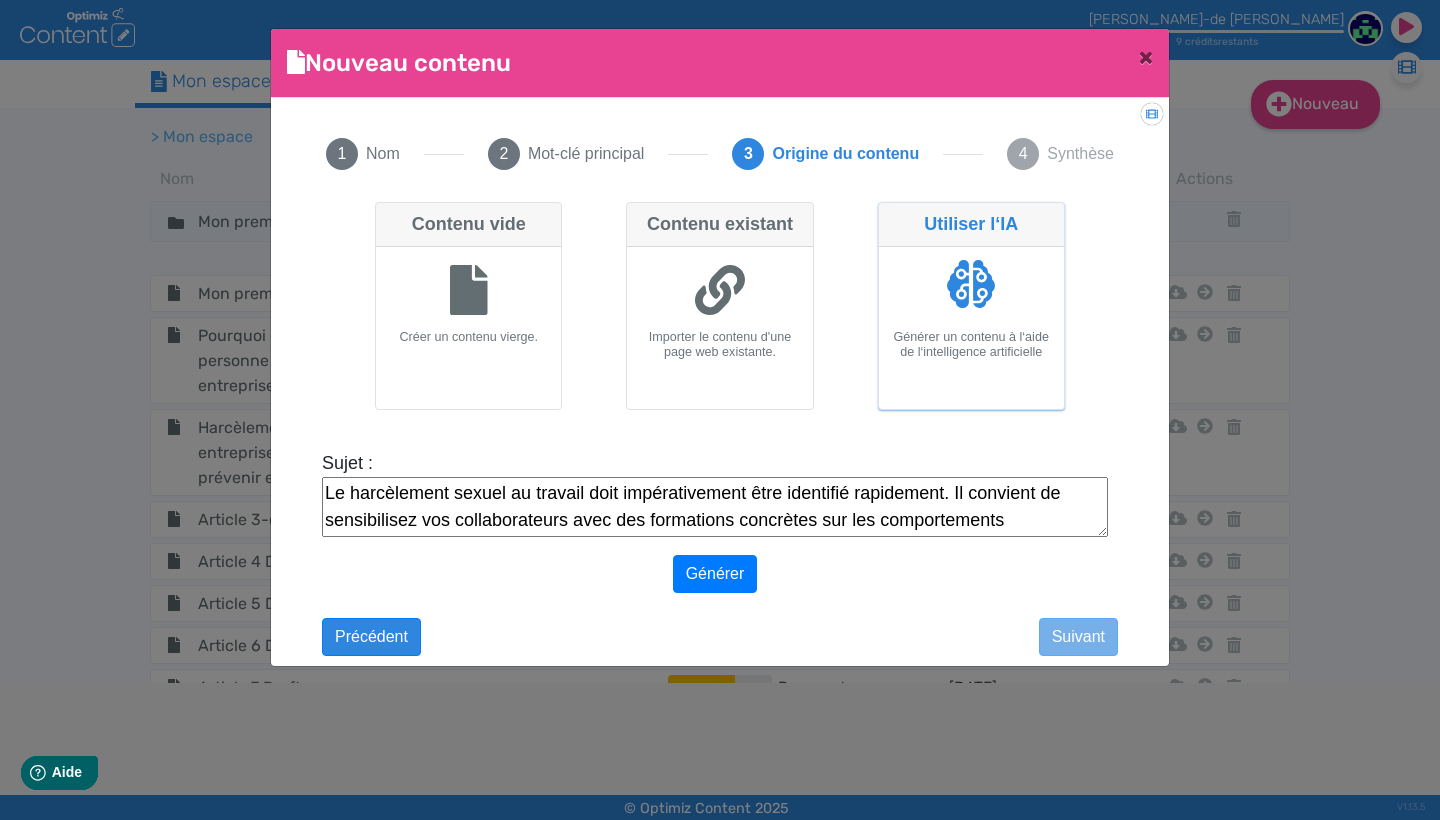 click on "Le harcèlement sexuel au travail doit impérativement être identifié rapidement. Il convient de sensibilisez vos collaborateurs avec des formations concrètes sur les comportements inappropriés. Mettez en place une personne de confiance externe pour offrir un espace d’écoute sécurisé et neutre aux salarié·es."" at bounding box center [715, 507] 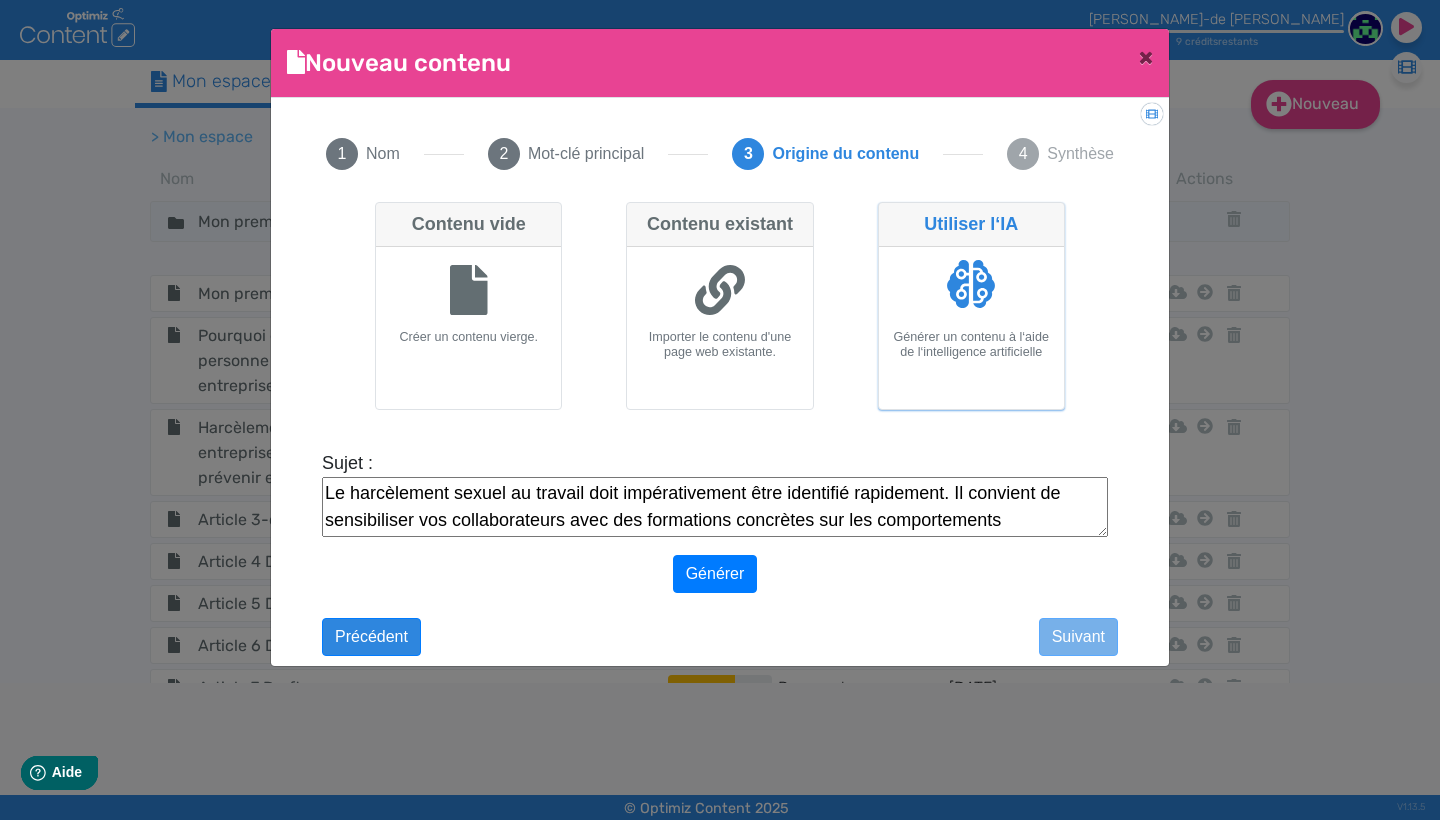 drag, startPoint x: 424, startPoint y: 521, endPoint x: 448, endPoint y: 521, distance: 24 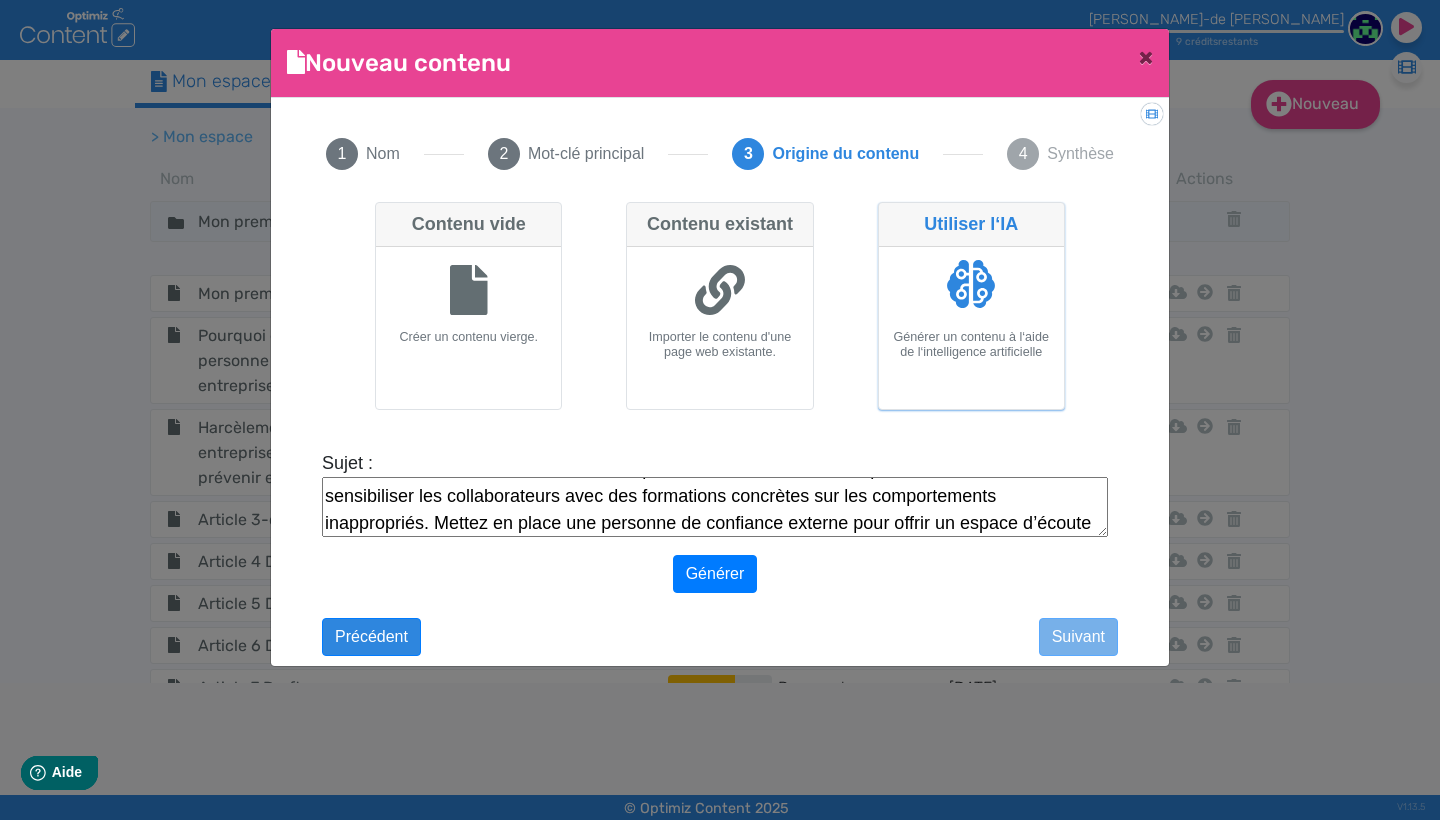 scroll, scrollTop: 54, scrollLeft: 0, axis: vertical 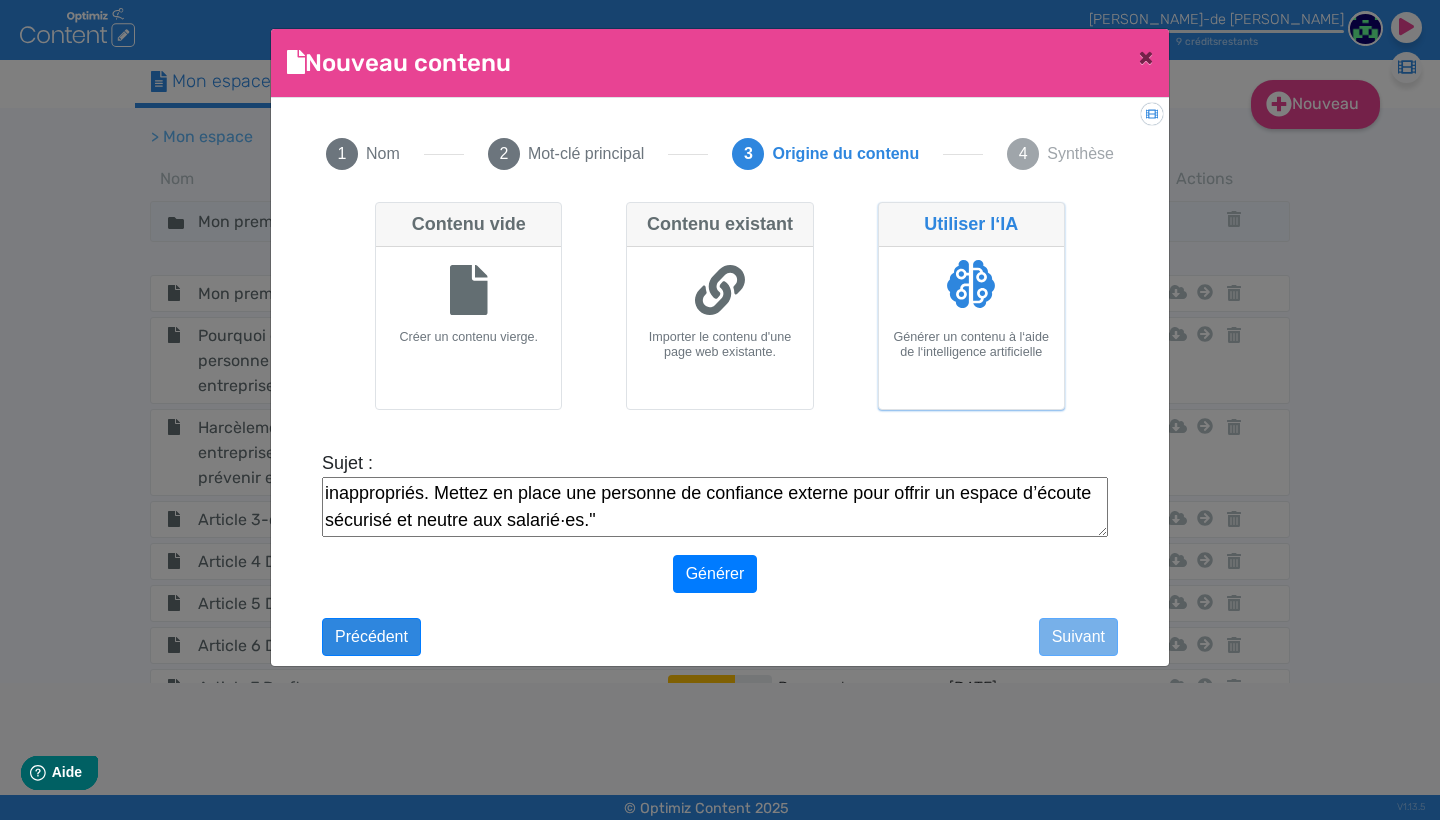 drag, startPoint x: 568, startPoint y: 521, endPoint x: 422, endPoint y: 494, distance: 148.47559 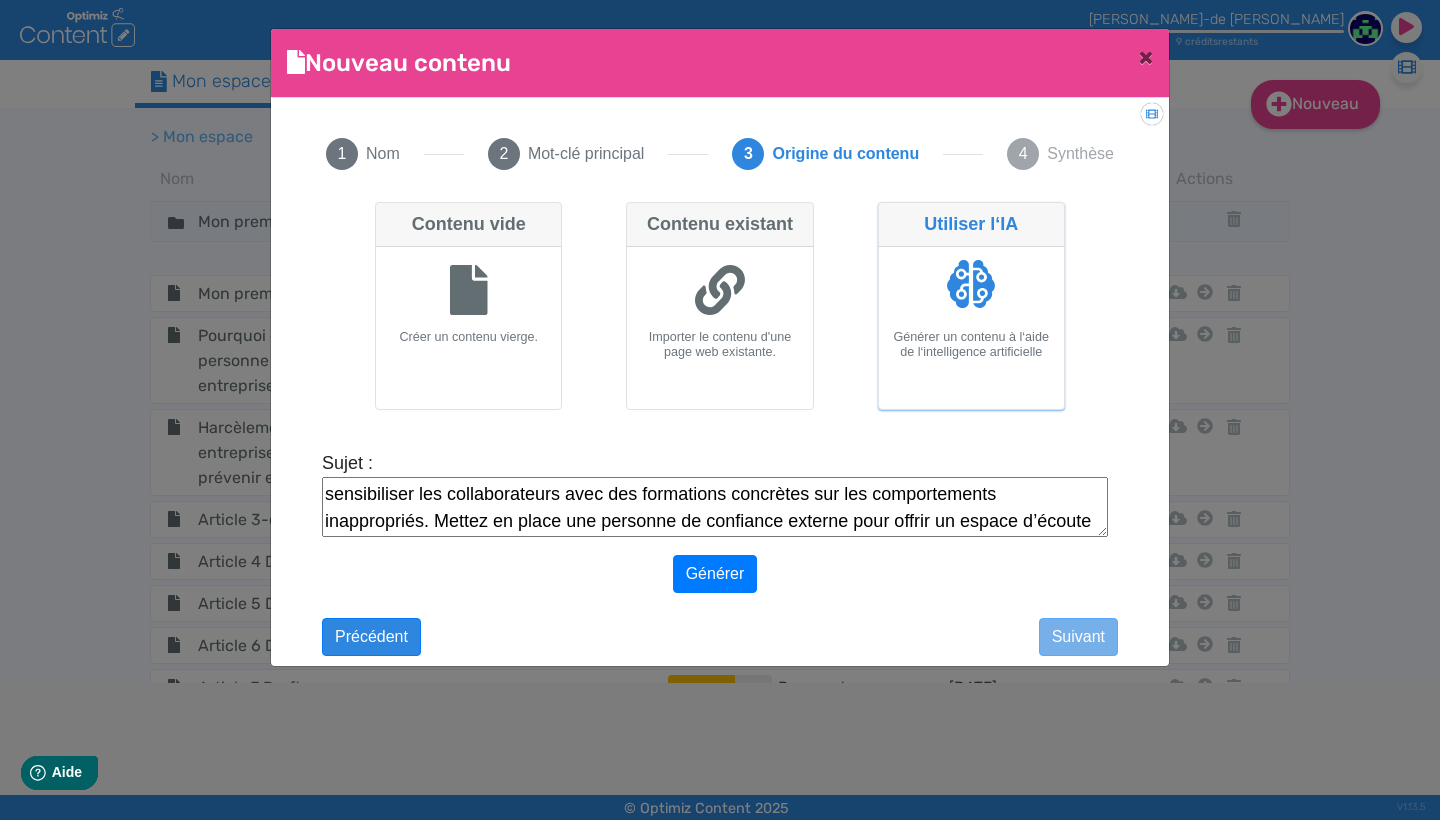 scroll, scrollTop: 29, scrollLeft: 0, axis: vertical 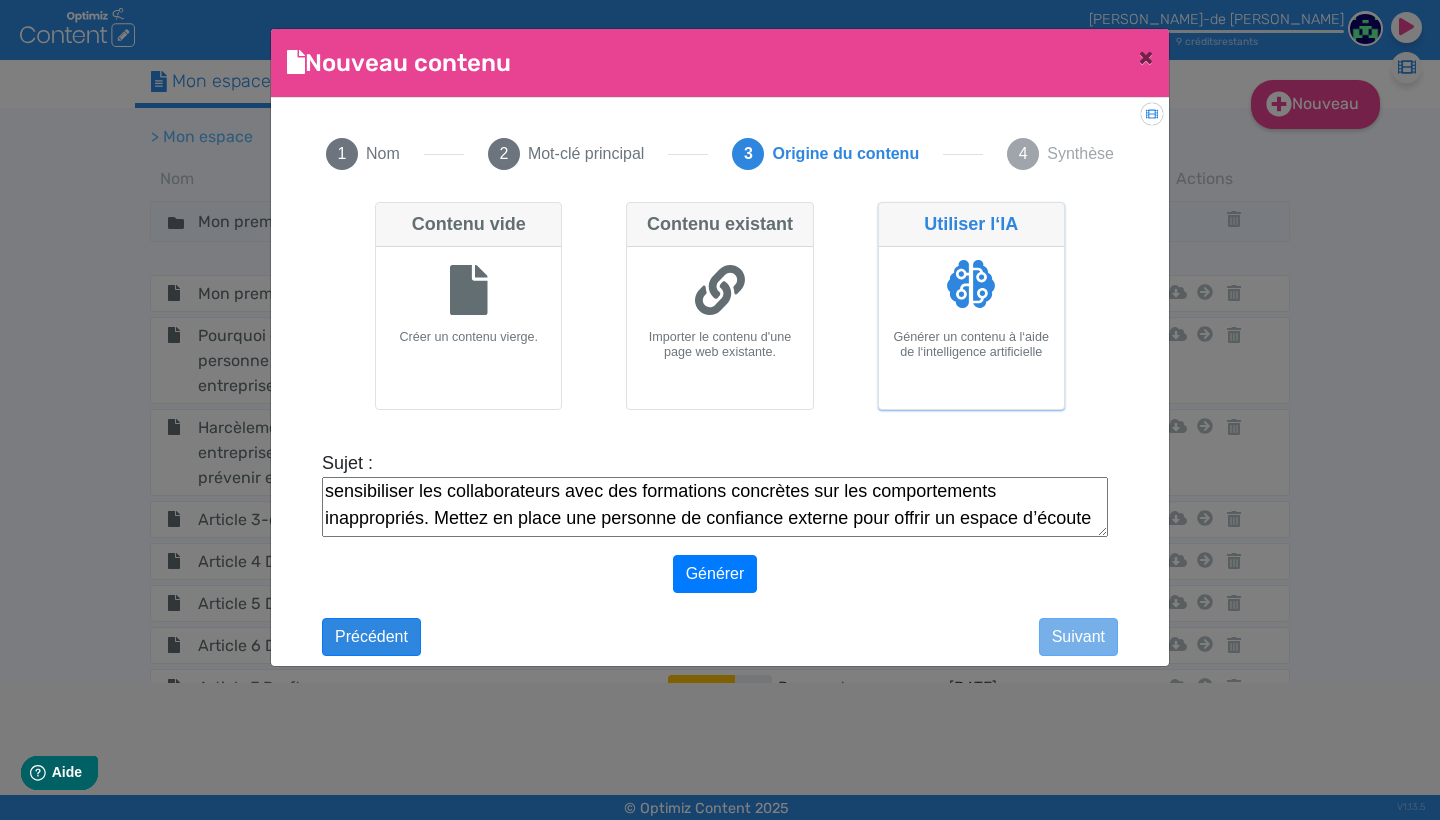 click on "Le harcèlement sexuel au travail doit impérativement être identifié rapidement. Il convient de sensibiliser les collaborateurs avec des formations concrètes sur les comportements inappropriés. Mettez en place une personne de confiance externe pour offrir un espace d’écoute sécurisé et neutre aux salarié·es."" at bounding box center (715, 507) 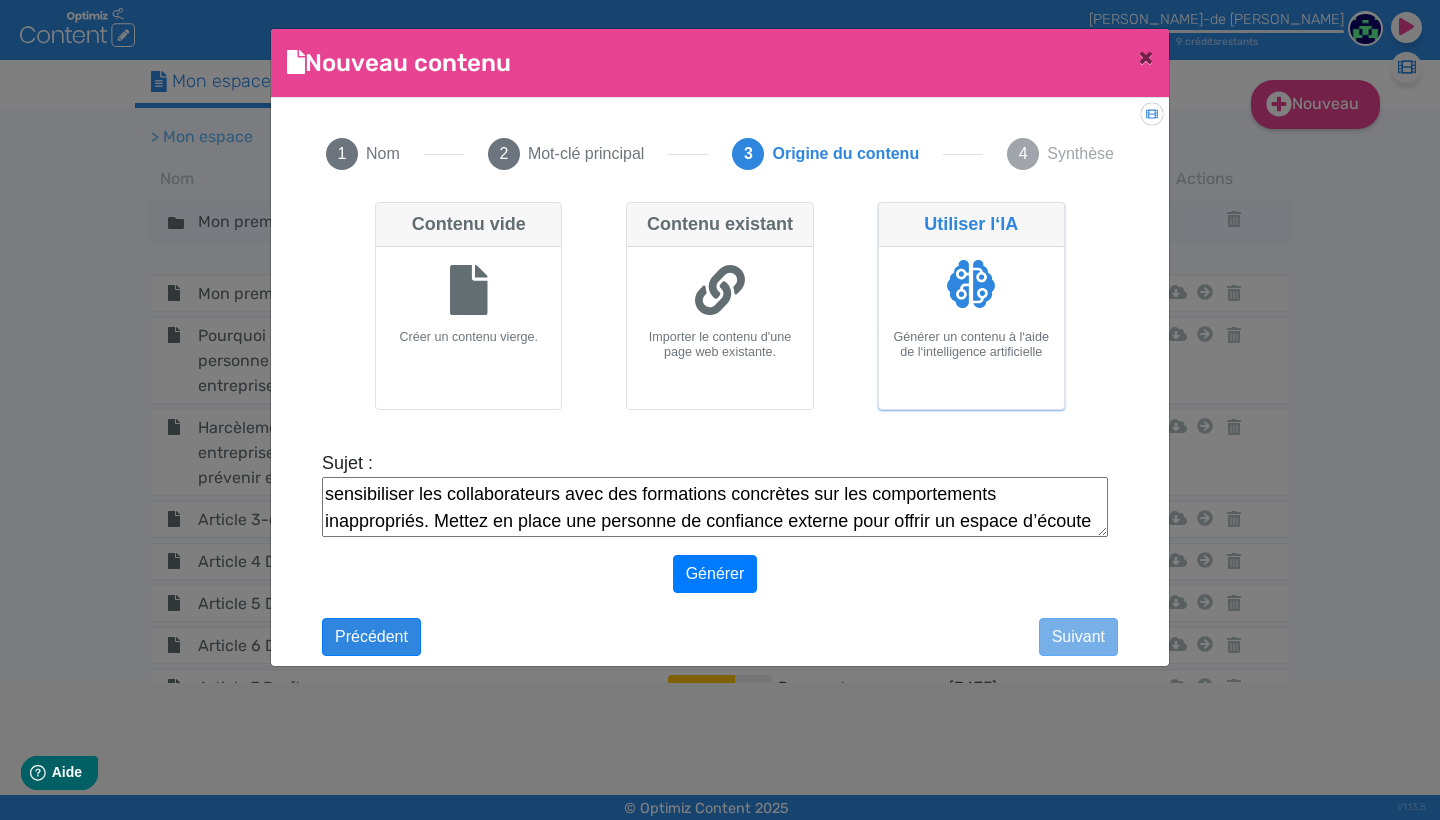 drag, startPoint x: 570, startPoint y: 495, endPoint x: 814, endPoint y: 500, distance: 244.05122 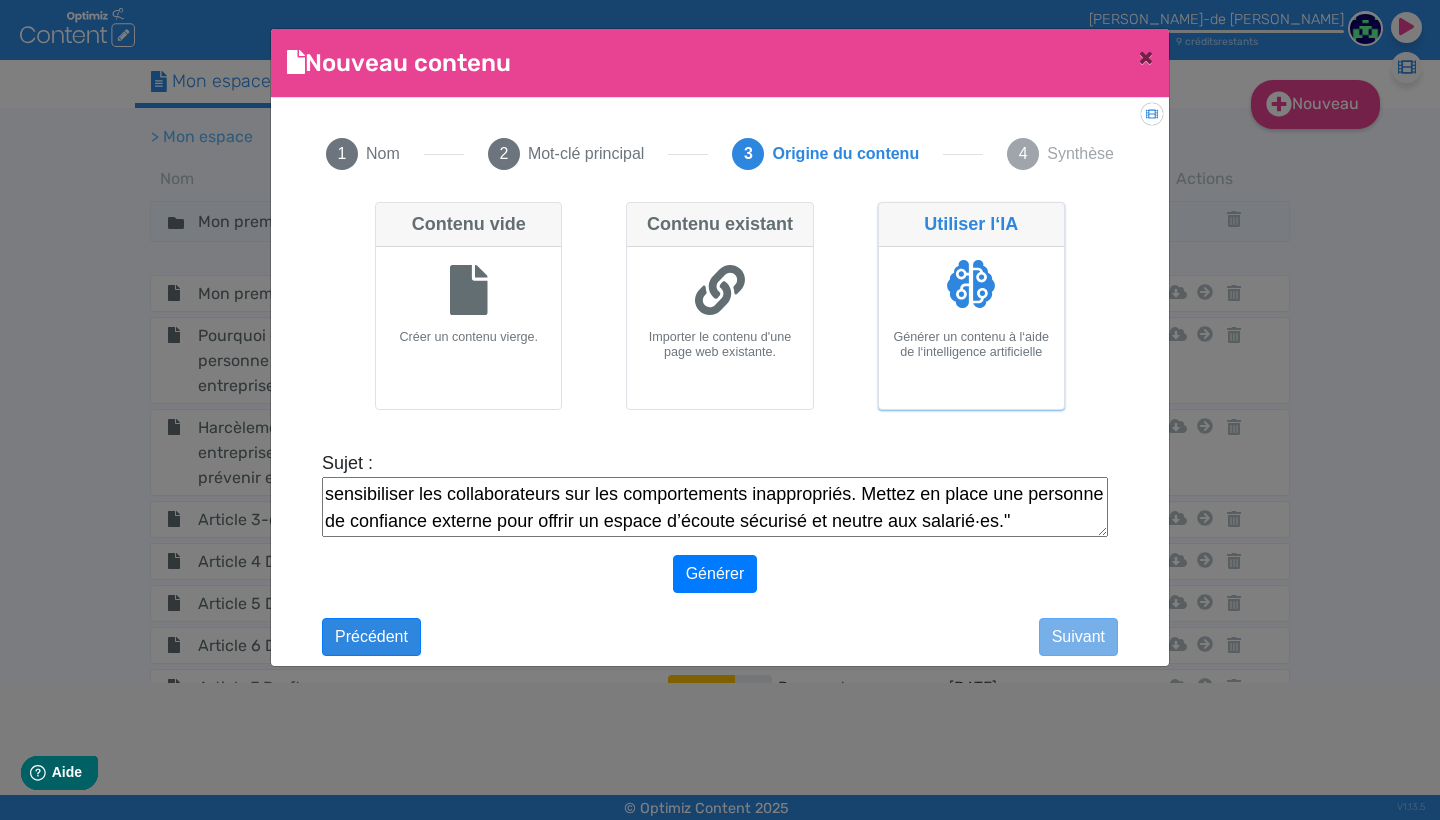 click on "Le harcèlement sexuel au travail doit impérativement être identifié rapidement. Il convient de sensibiliser les collaborateurs sur les comportements inappropriés. Mettez en place une personne de confiance externe pour offrir un espace d’écoute sécurisé et neutre aux salarié·es."" at bounding box center (715, 507) 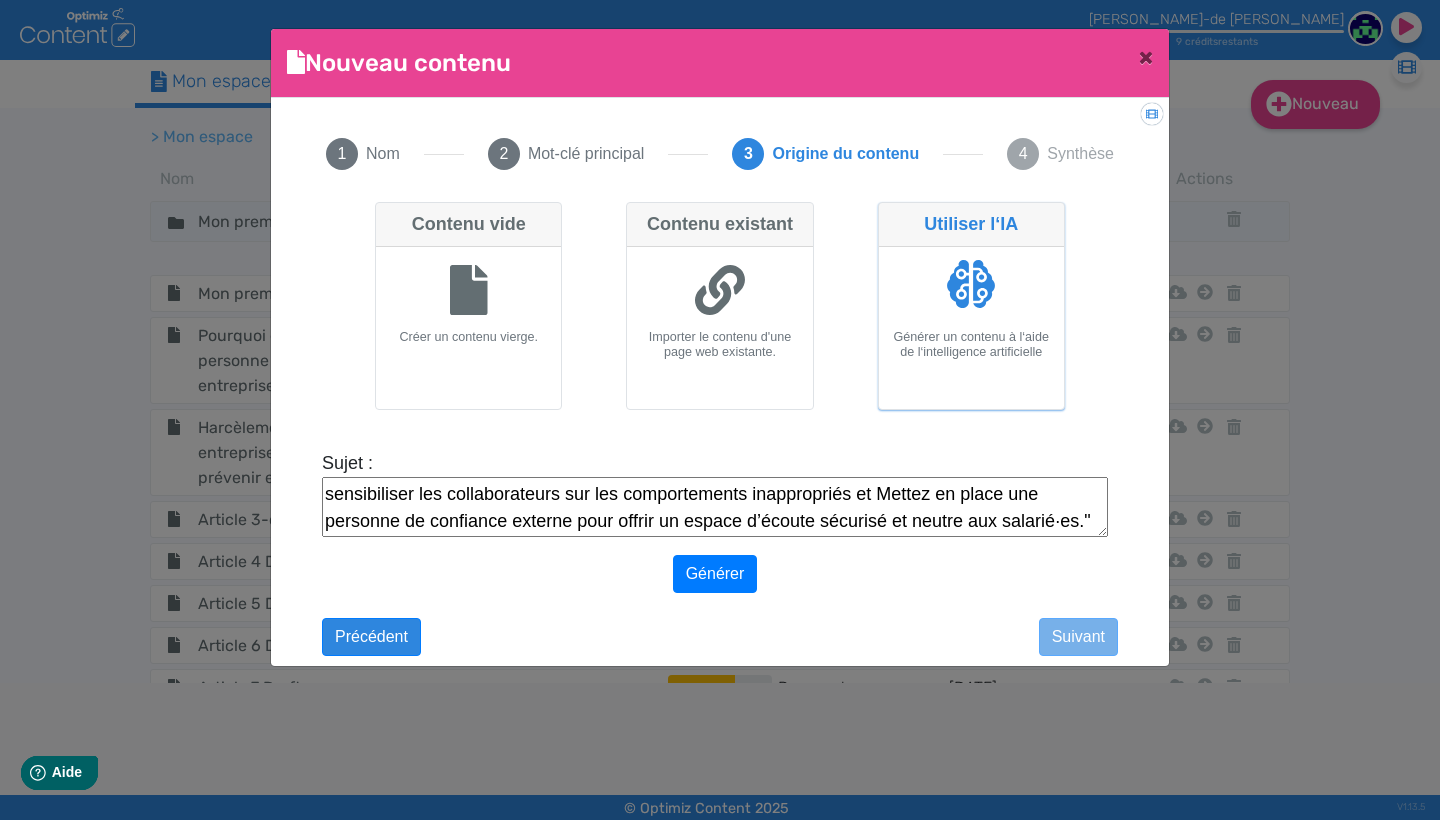 drag, startPoint x: 889, startPoint y: 485, endPoint x: 929, endPoint y: 495, distance: 41.231056 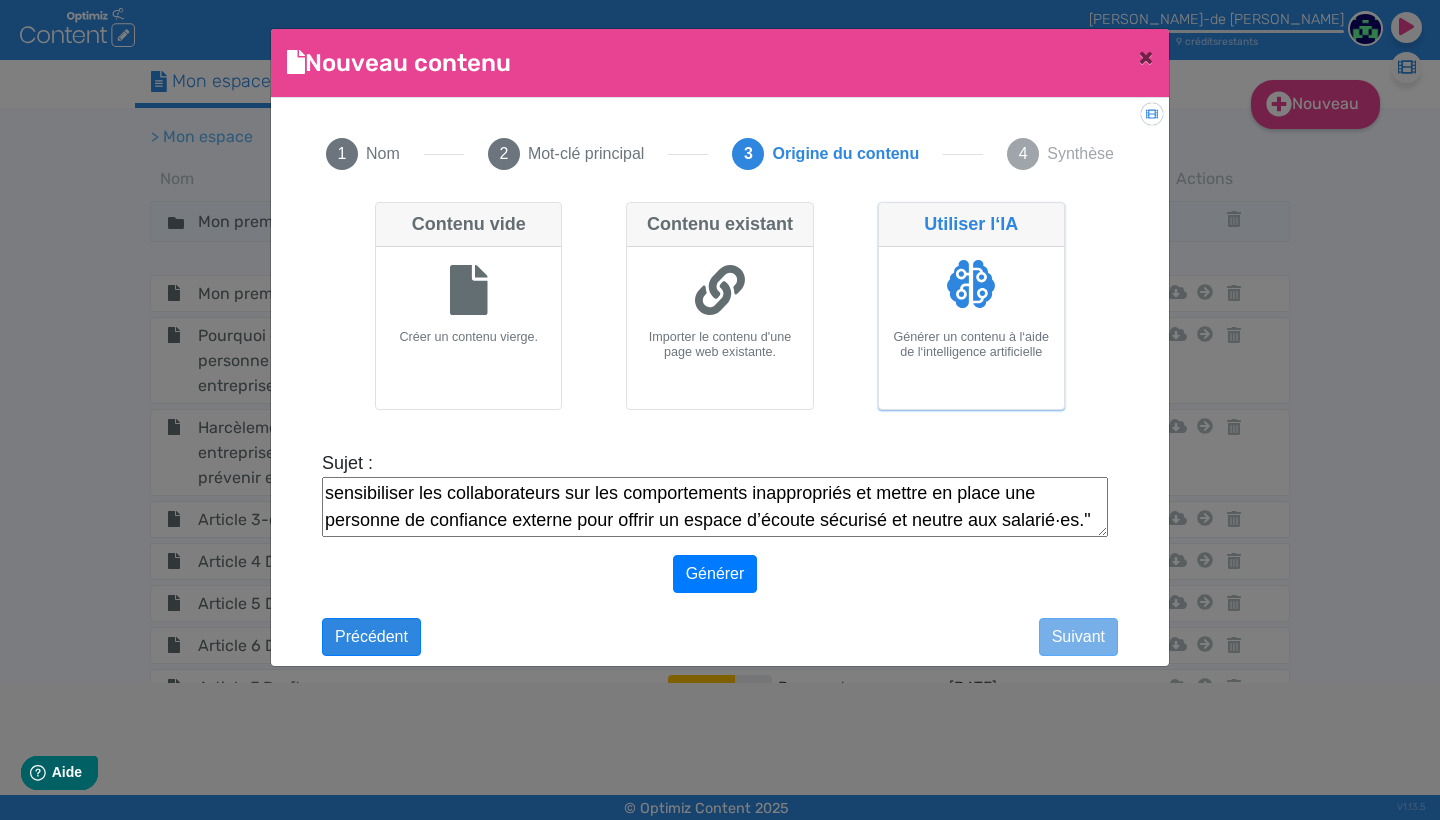 scroll, scrollTop: 27, scrollLeft: 0, axis: vertical 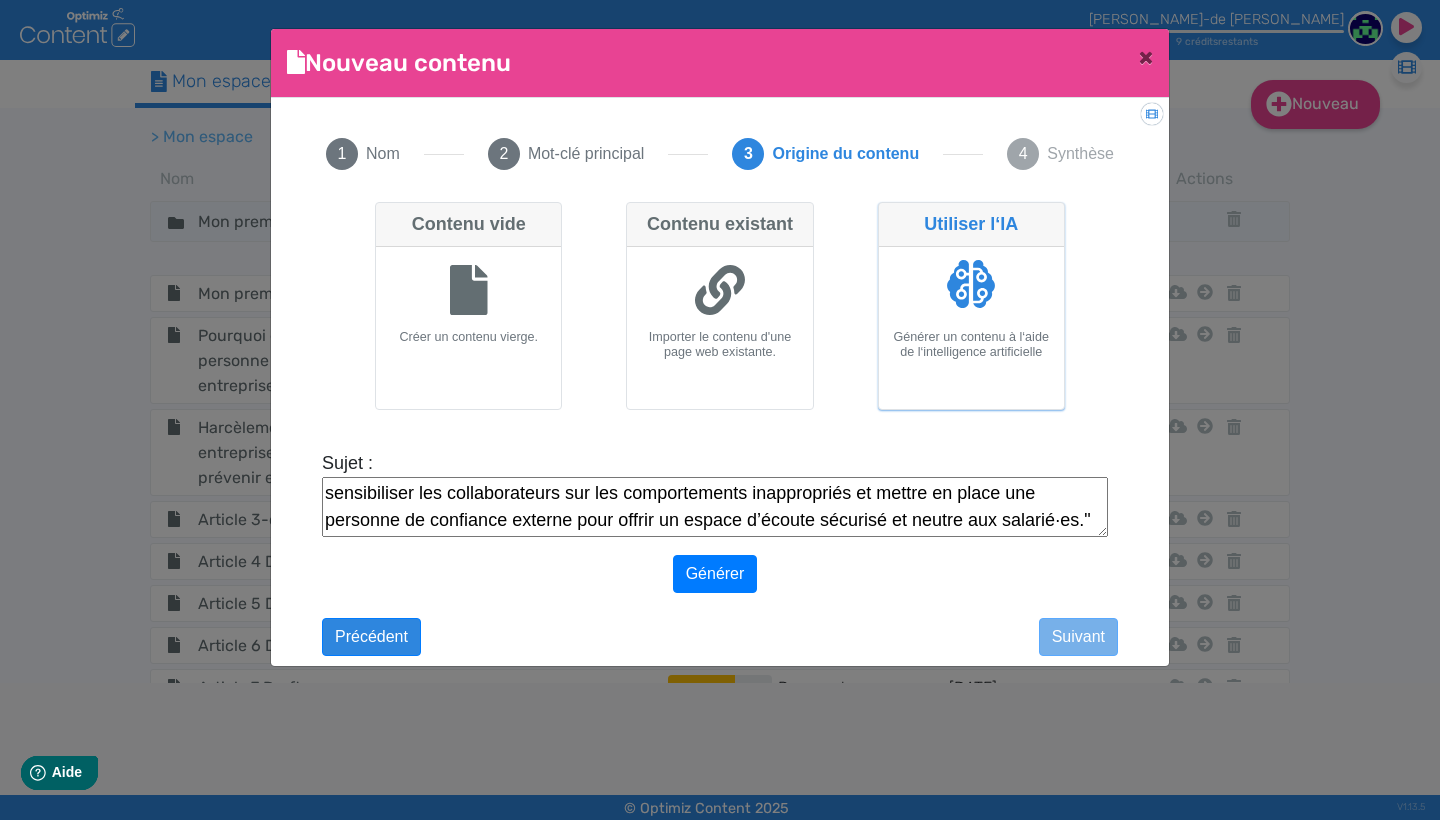 drag, startPoint x: 1004, startPoint y: 523, endPoint x: 1102, endPoint y: 523, distance: 98 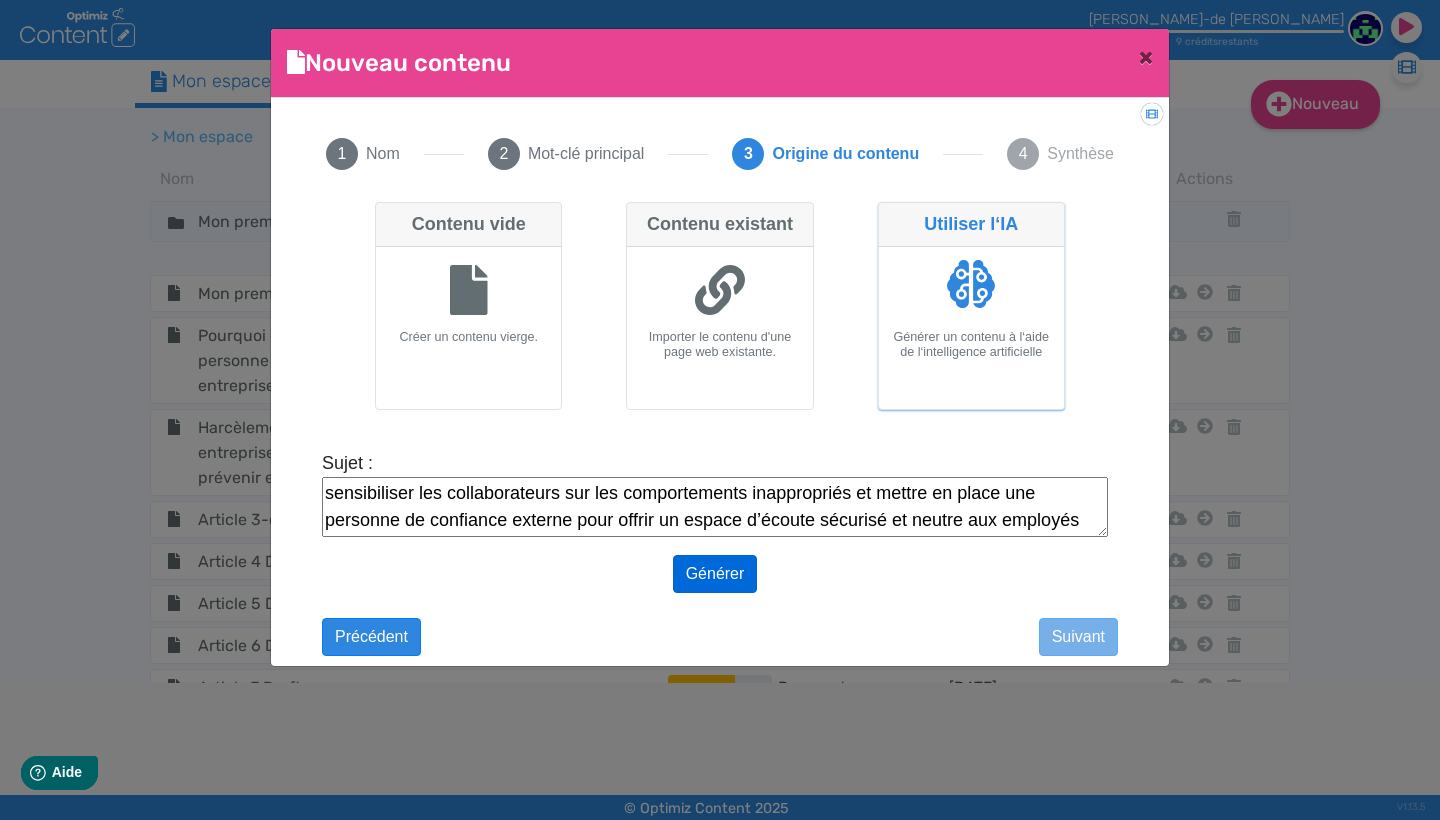 type on "Le harcèlement sexuel au travail doit impérativement être identifié rapidement. Il convient de sensibiliser les collaborateurs sur les comportements inappropriés et mettre en place une personne de confiance externe pour offrir un espace d’écoute sécurisé et neutre aux employés" 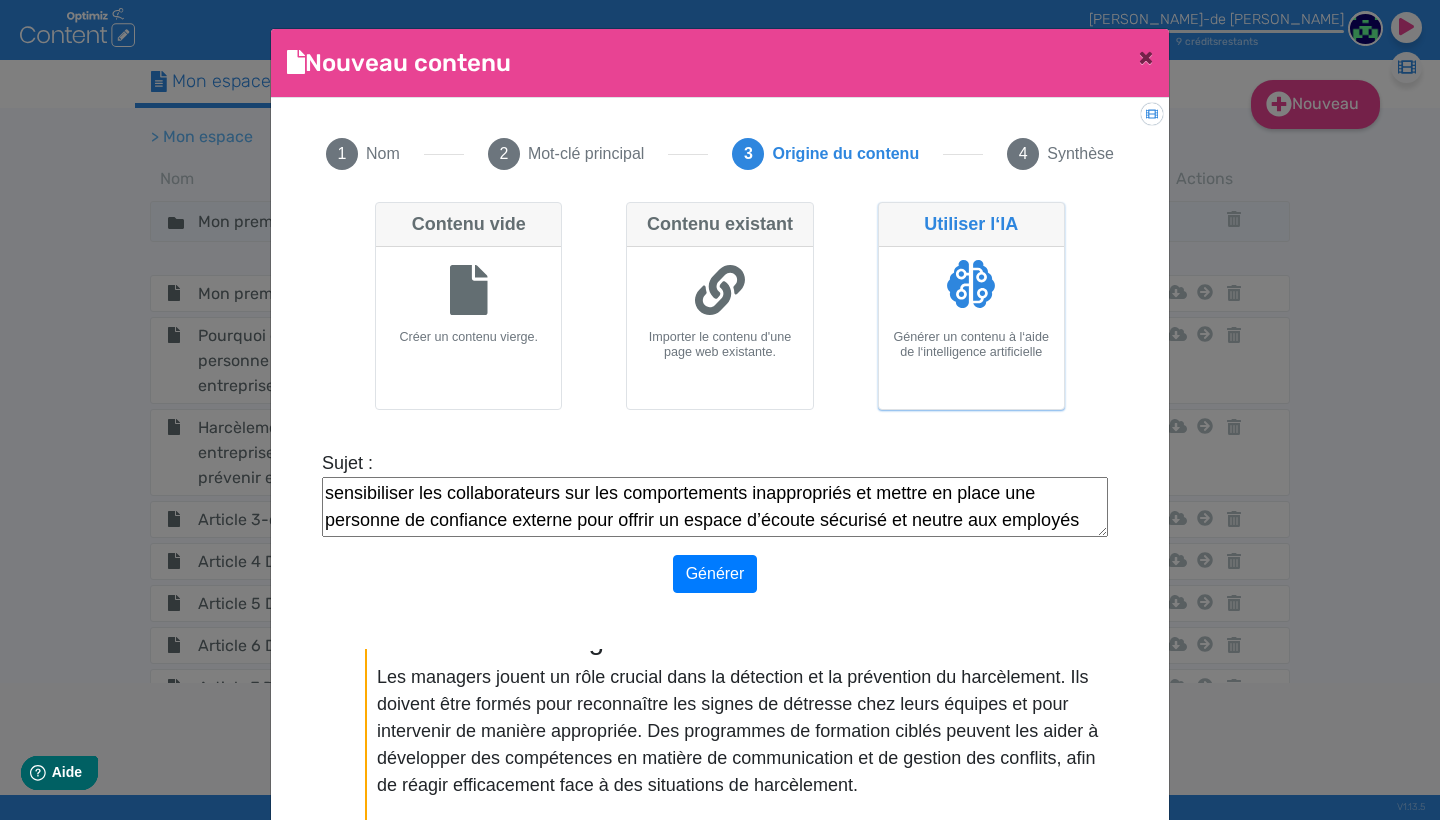 scroll, scrollTop: 712, scrollLeft: 0, axis: vertical 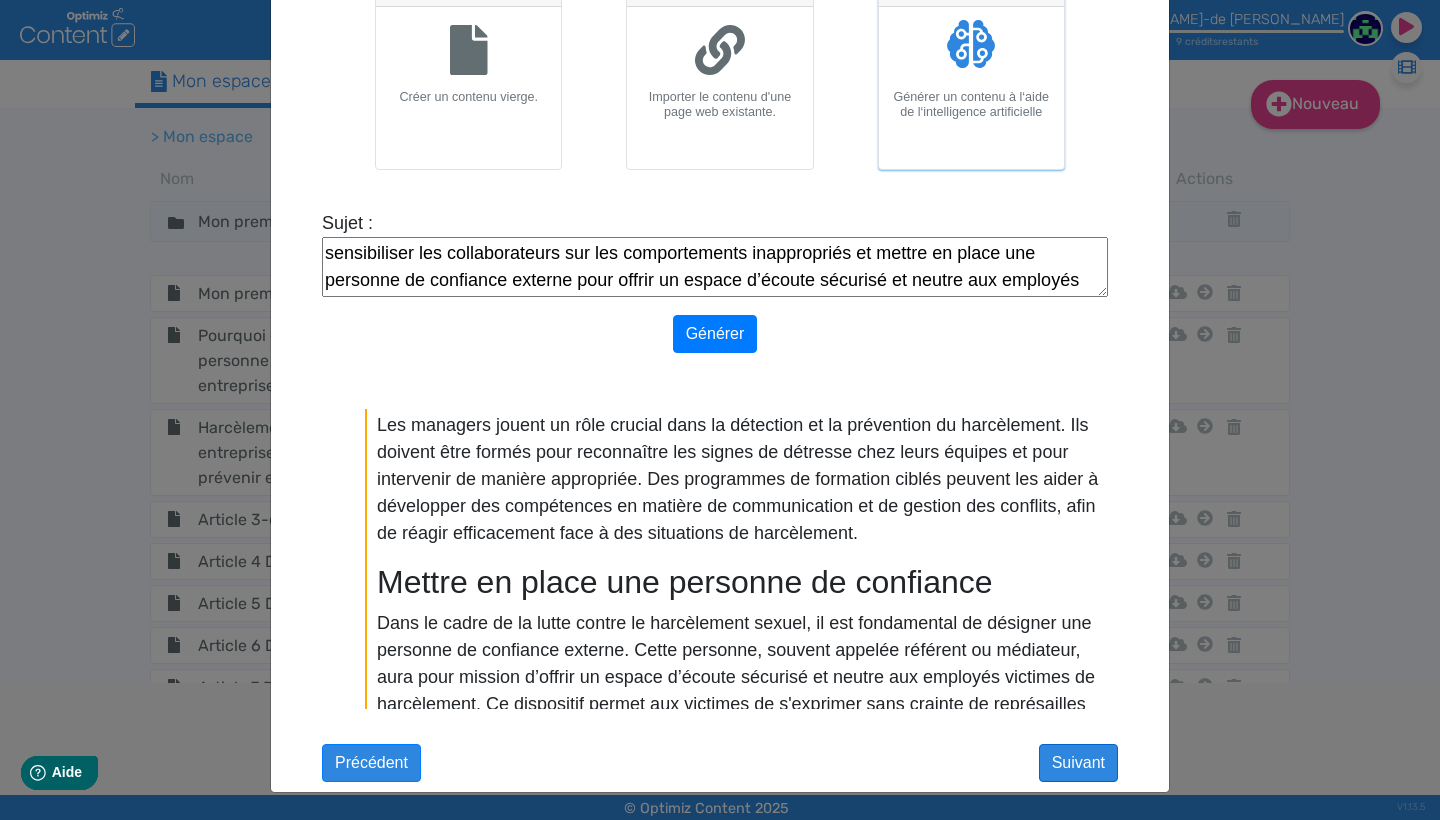 click on "Suivant" at bounding box center [1078, 763] 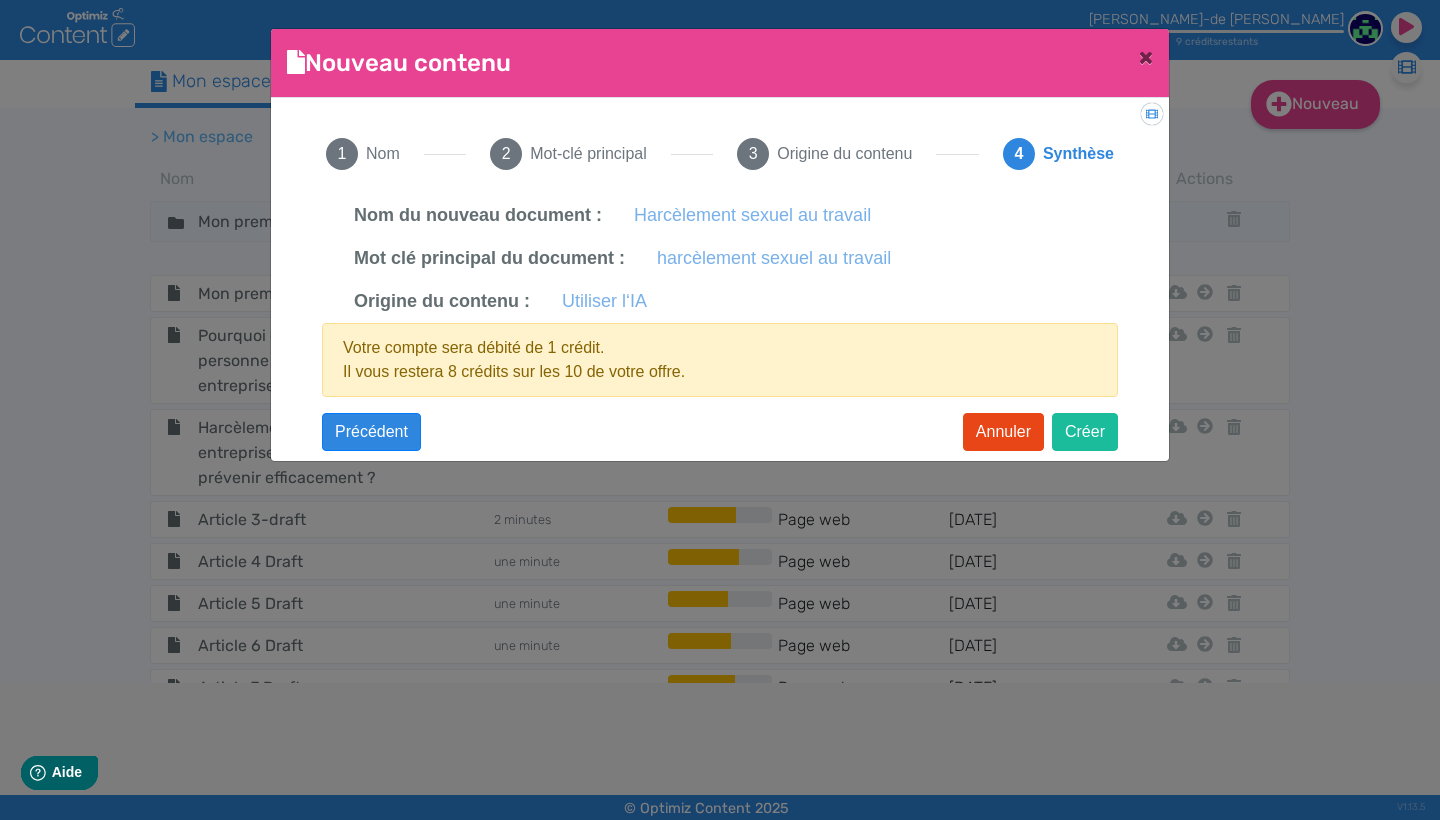 click on "Créer" at bounding box center (1085, 432) 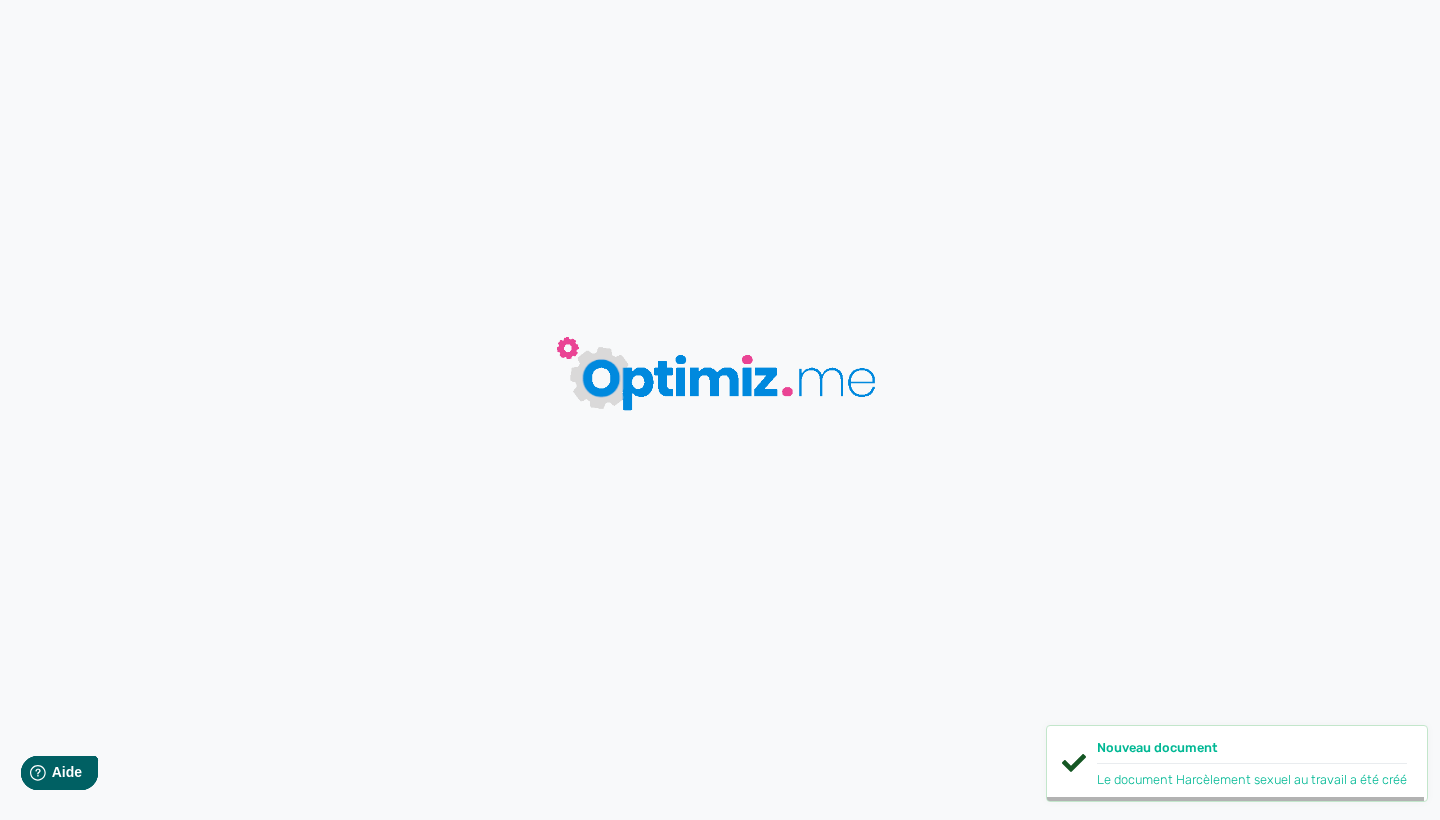 type on "Harcèlement sexuel au travail" 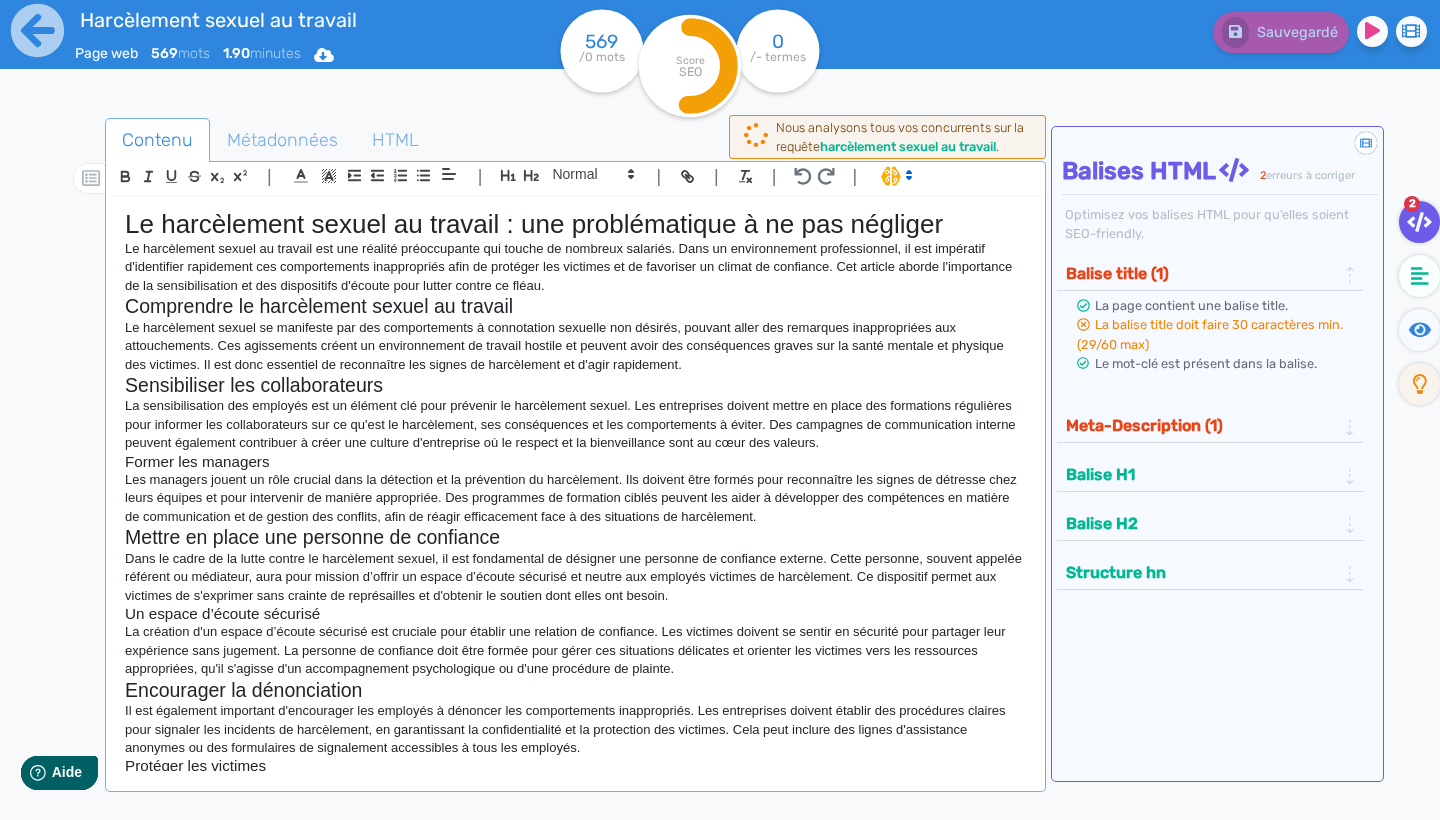 scroll, scrollTop: 0, scrollLeft: 0, axis: both 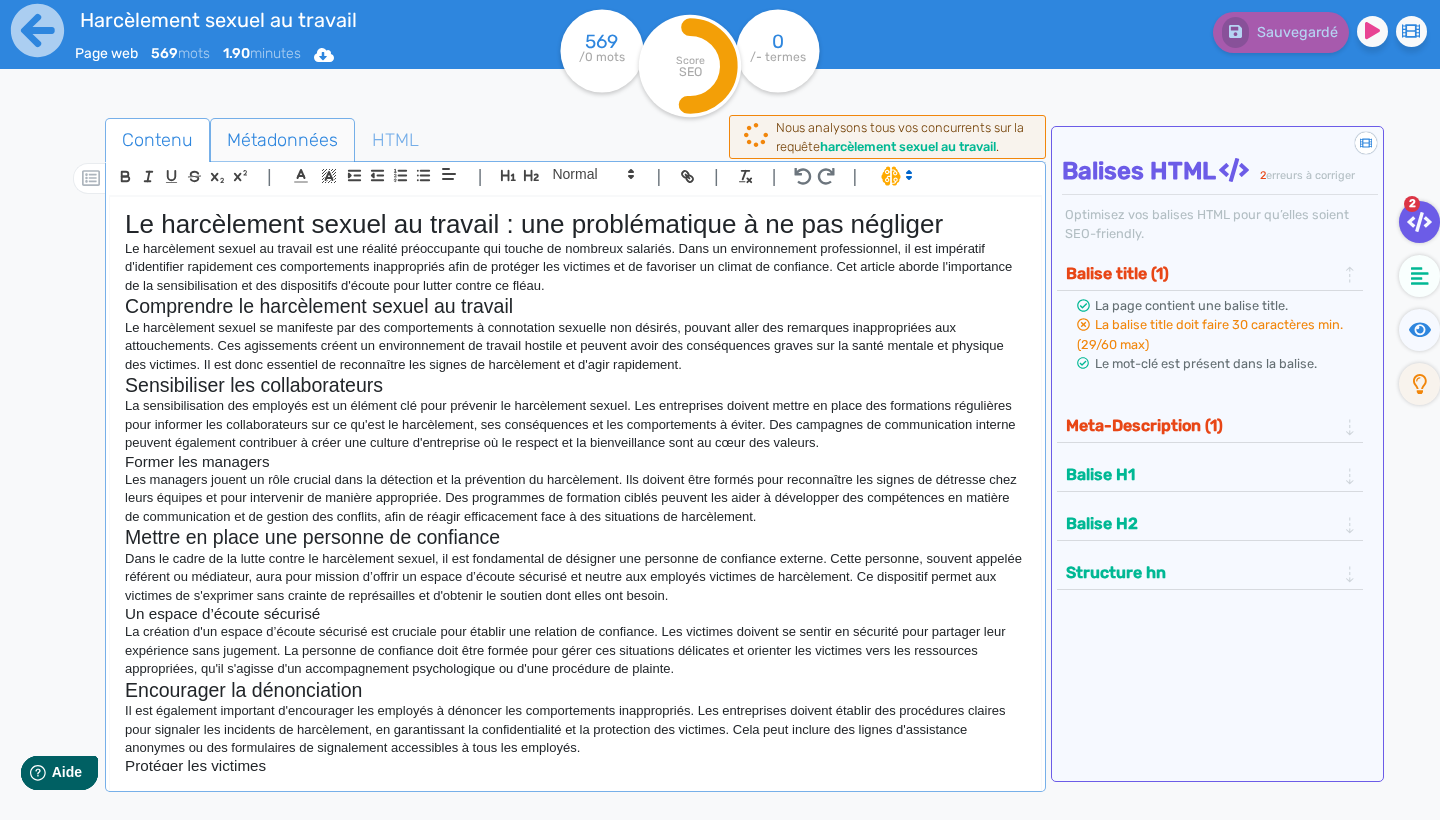 click on "Métadonnées" at bounding box center (282, 140) 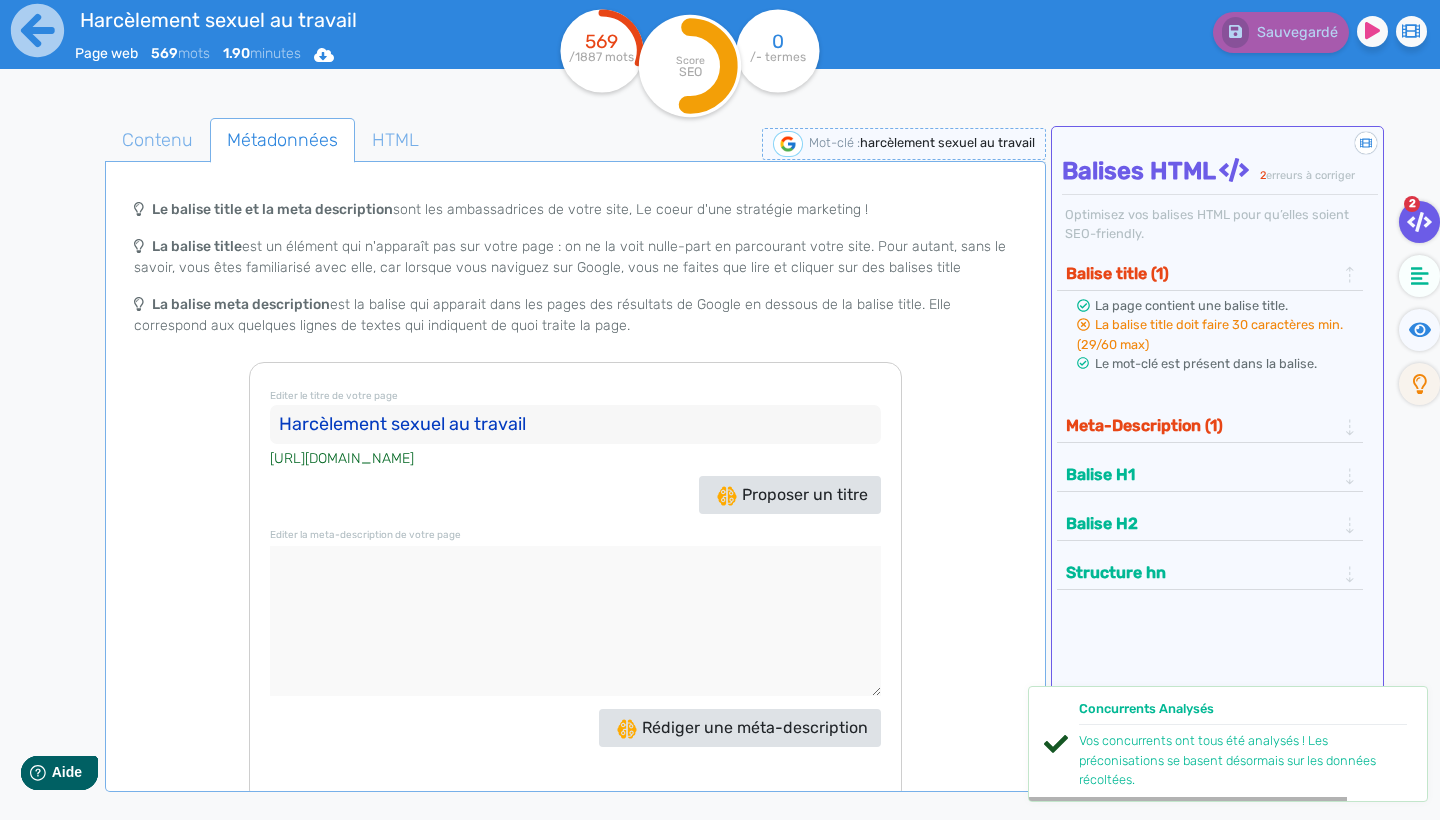 click 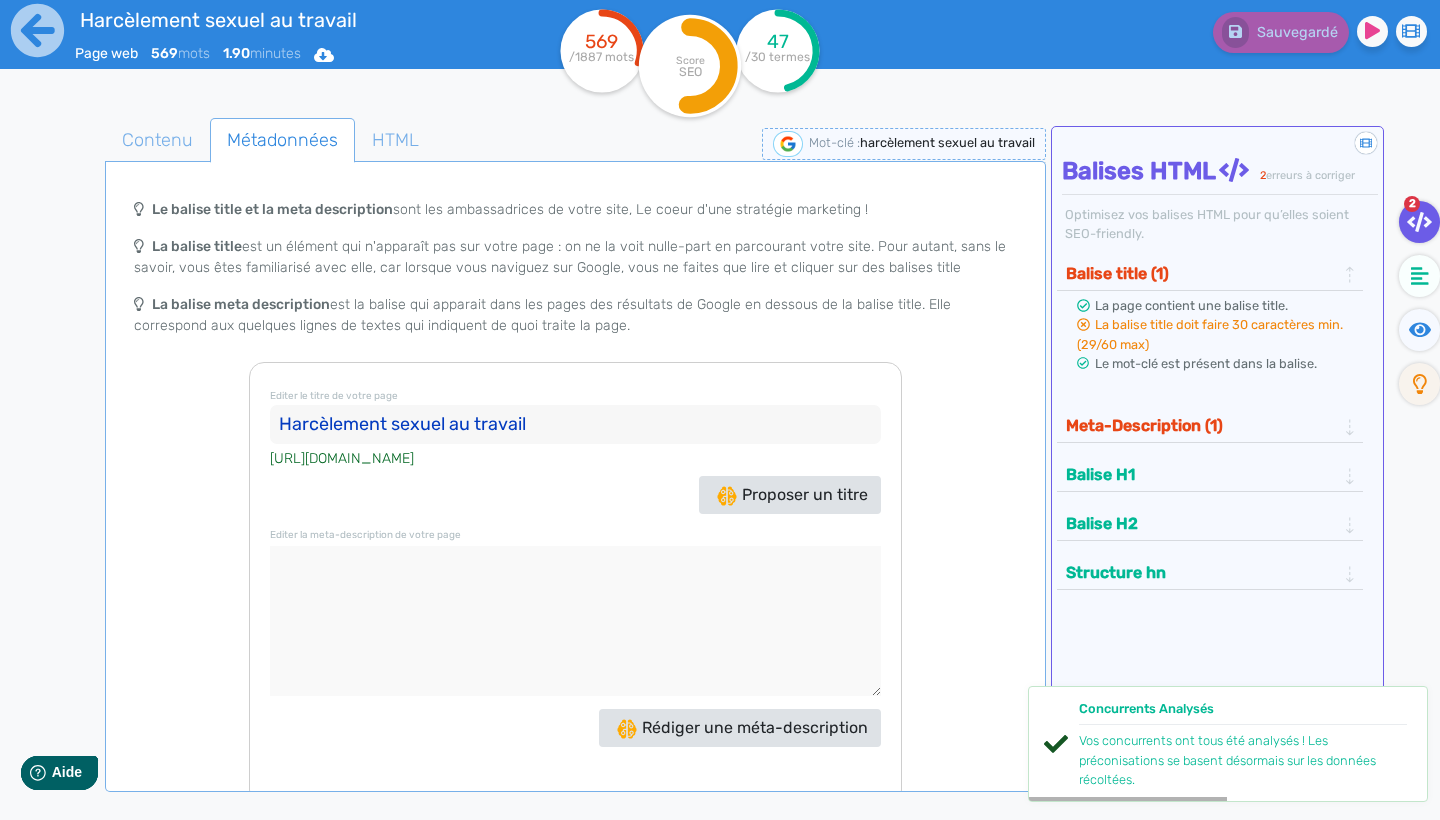 click on "Rédiger une méta-description" 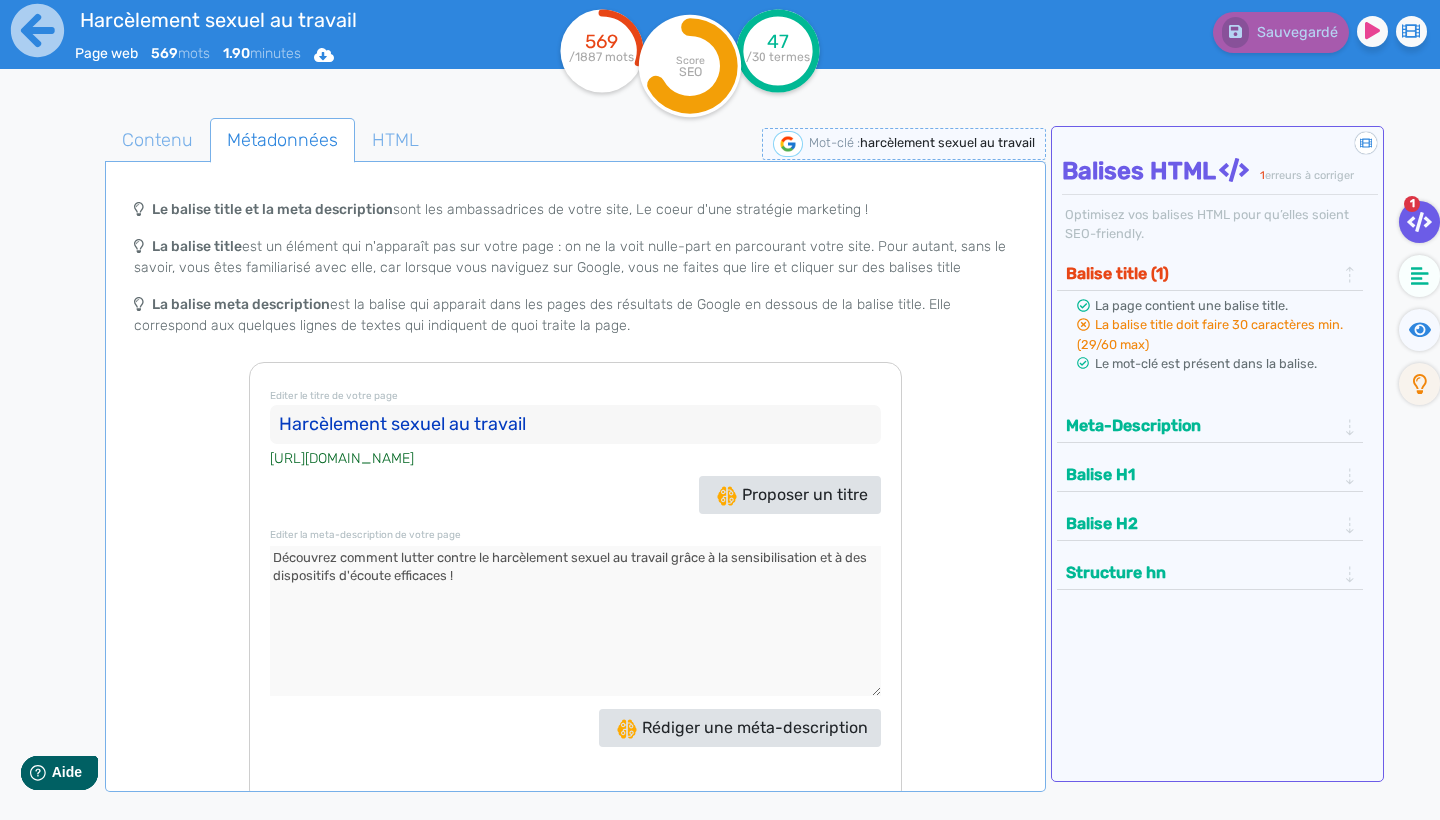 drag, startPoint x: 340, startPoint y: 575, endPoint x: 387, endPoint y: 574, distance: 47.010635 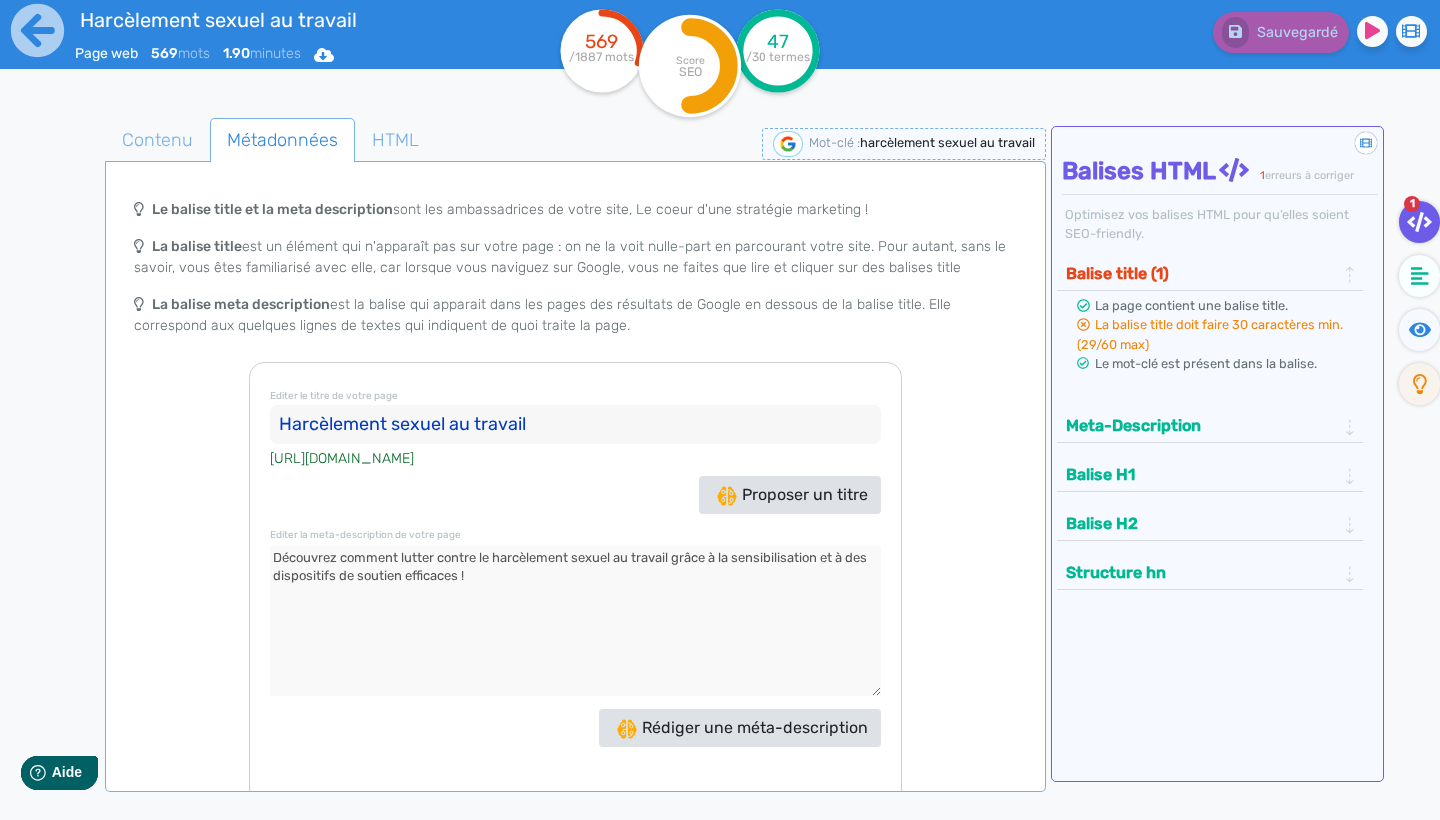 click 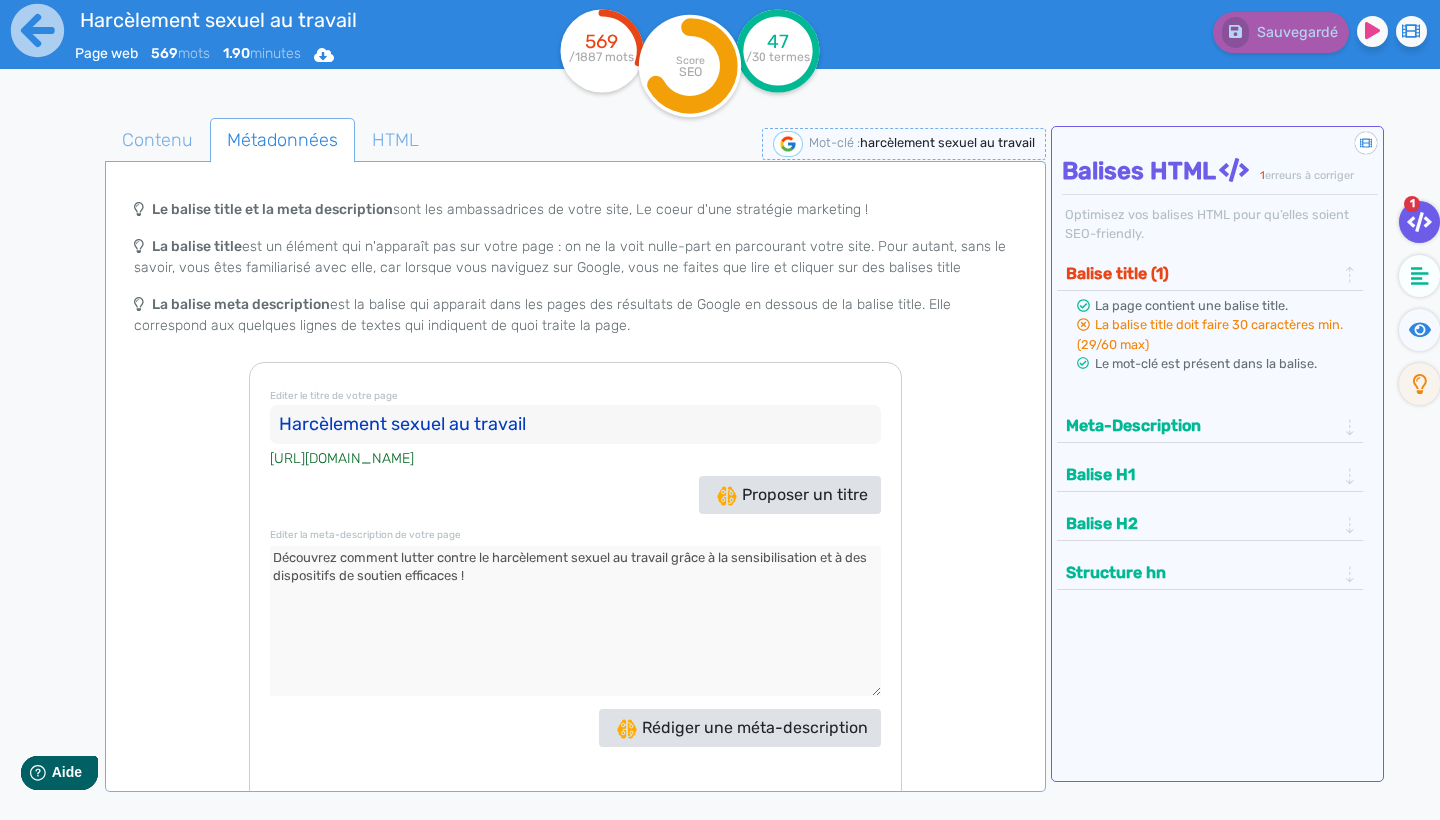 type on "Découvrez comment lutter contre le harcèlement sexuel au travail grâce à la sensibilisation et à des dispositifs de soutien efficaces !" 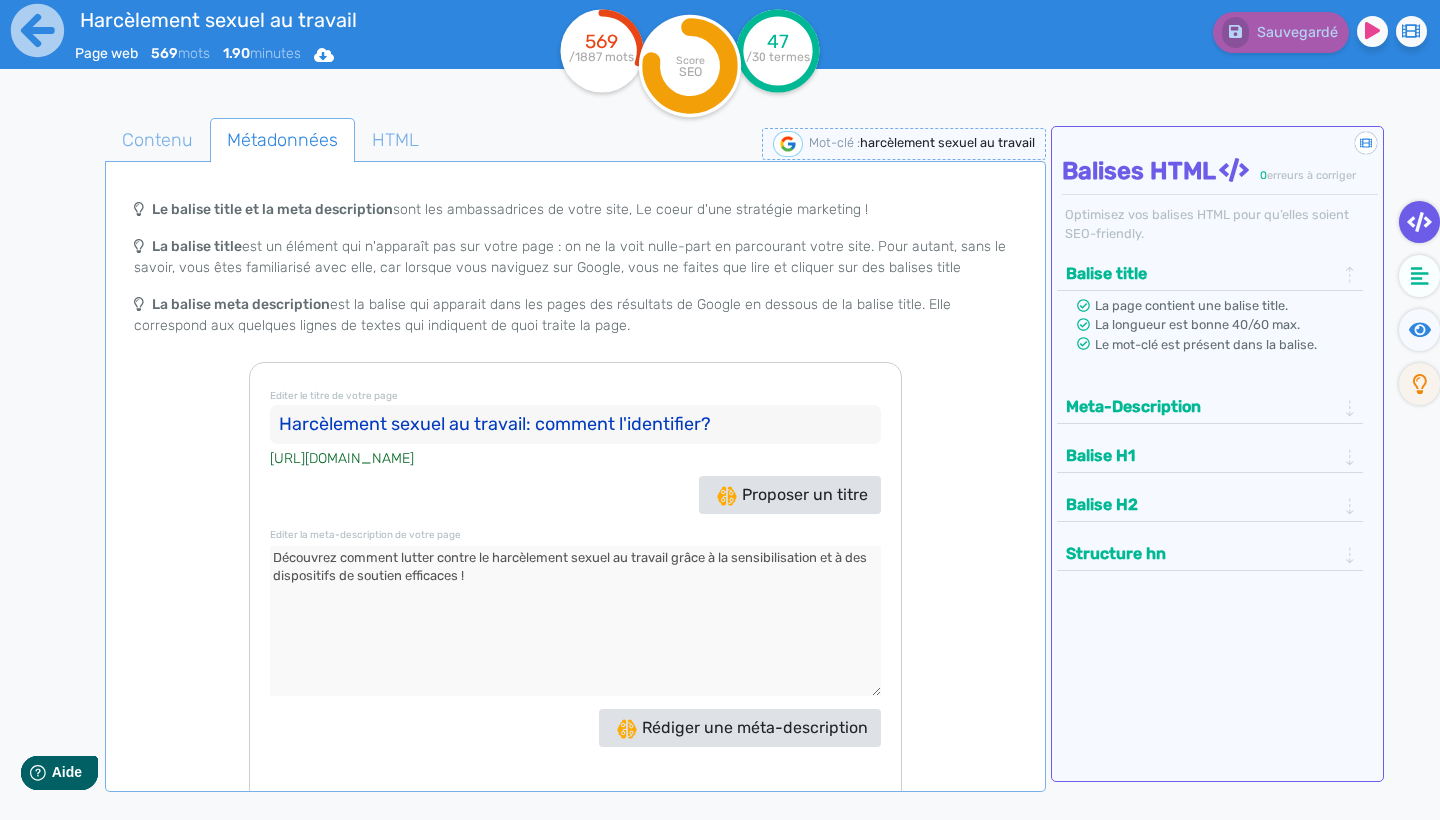 type on "Harcèlement sexuel au travail: comment l'identifier?" 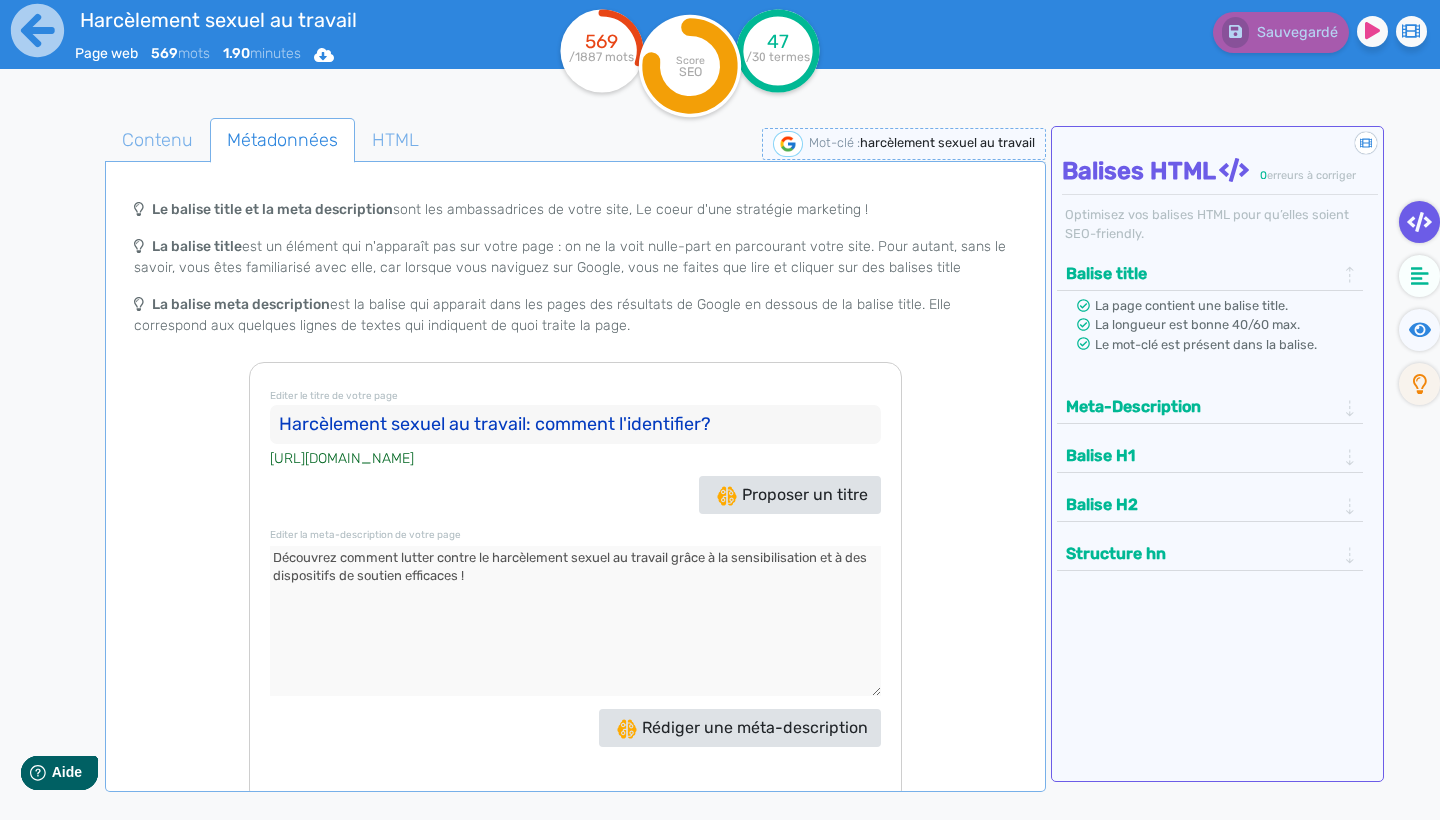 drag, startPoint x: 272, startPoint y: 556, endPoint x: 468, endPoint y: 568, distance: 196.367 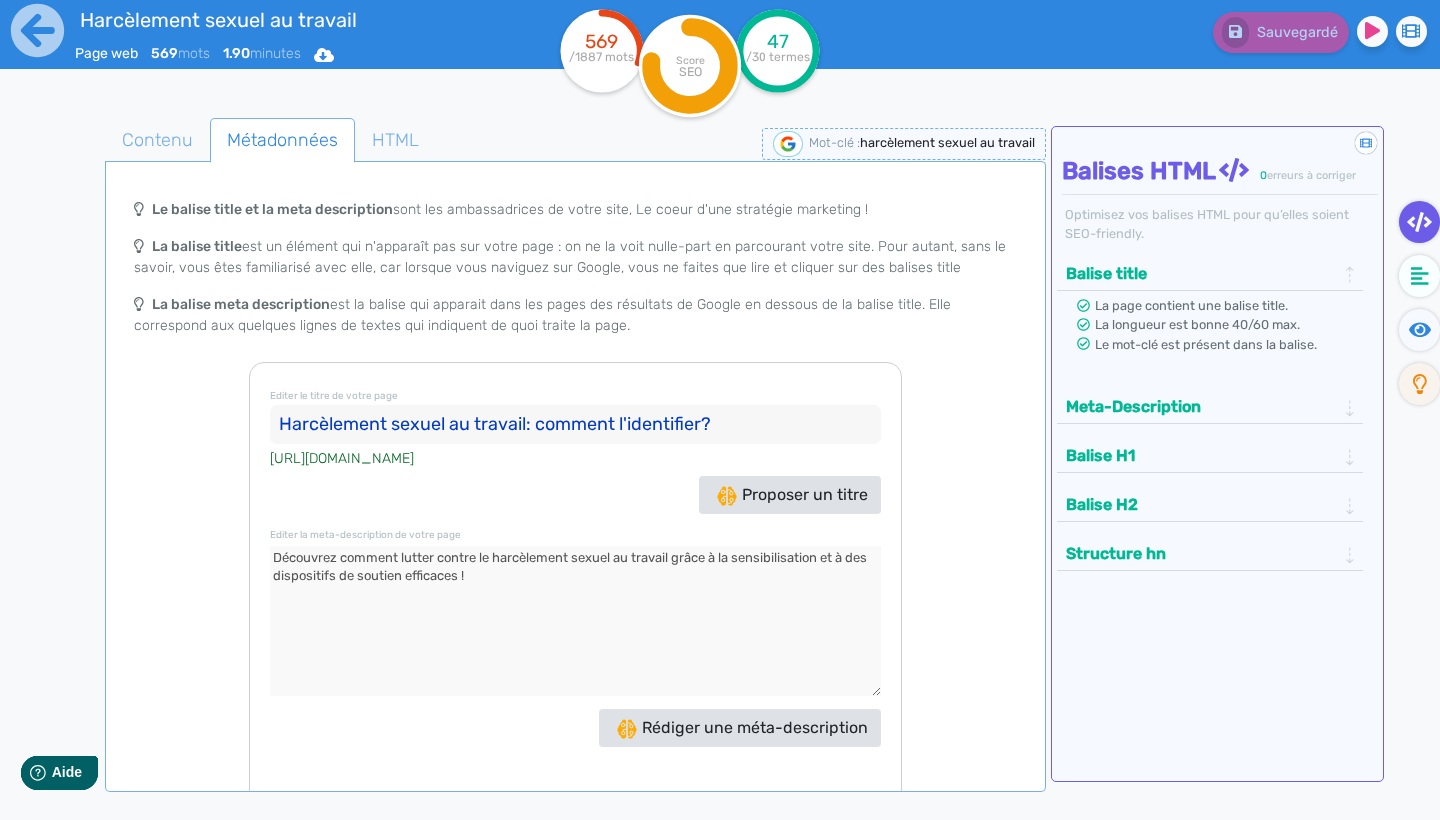 click on "Rédiger une méta-description" 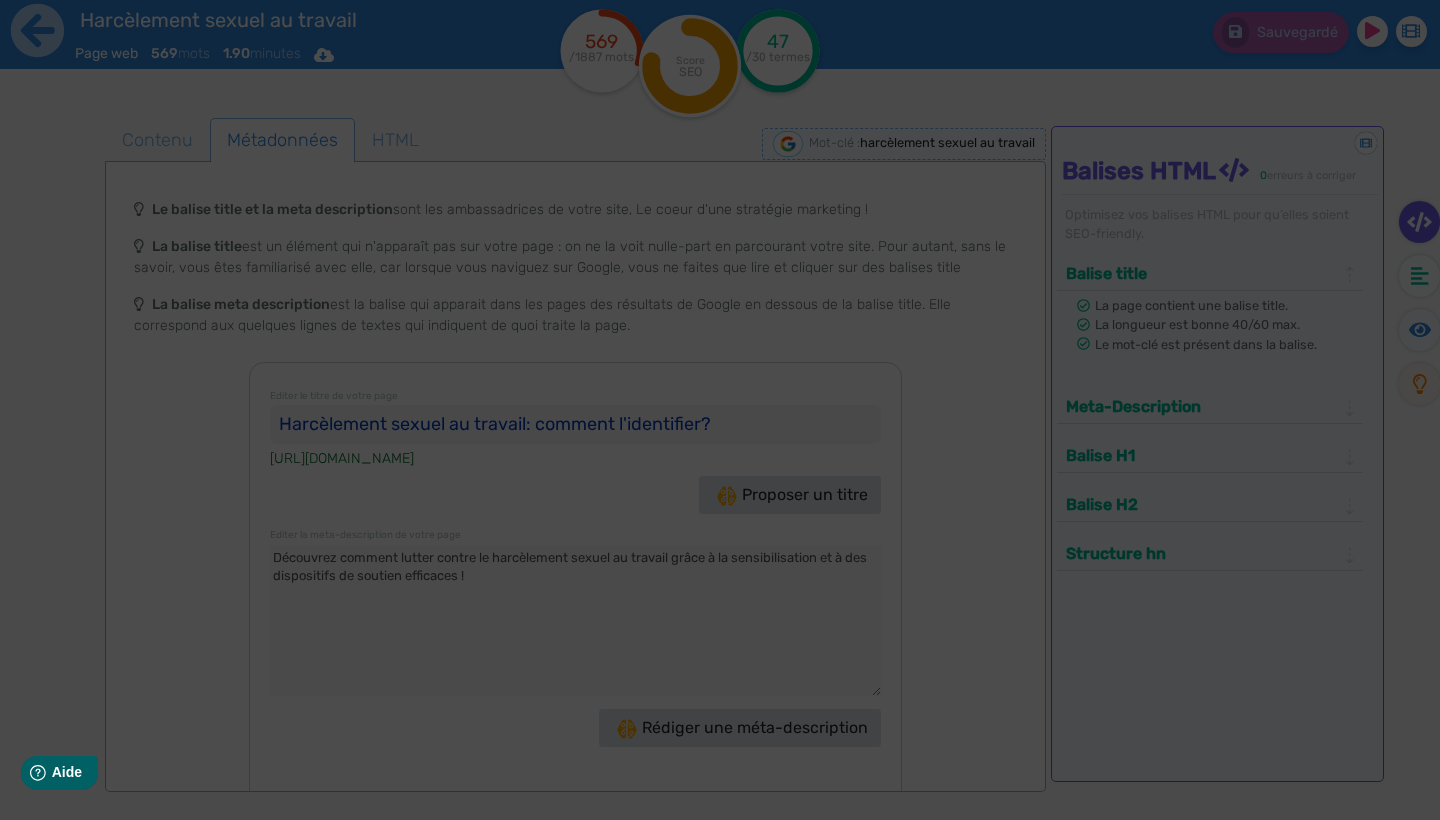 type on "Découvrez comment lutter efficacement contre le harcèlement sexuel au travail : sensibilisation, formation et soutien pour un environnement sain !" 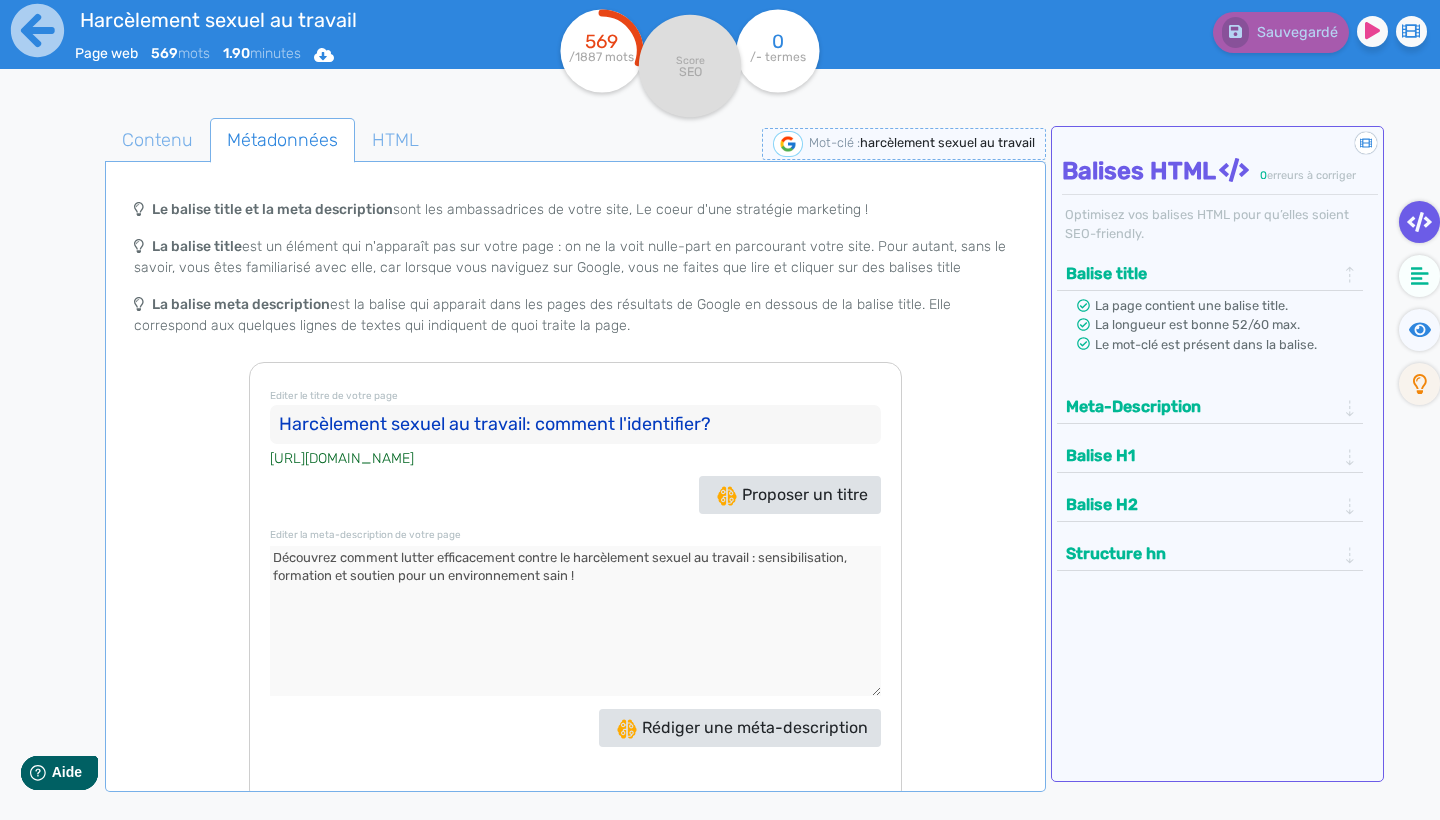 click 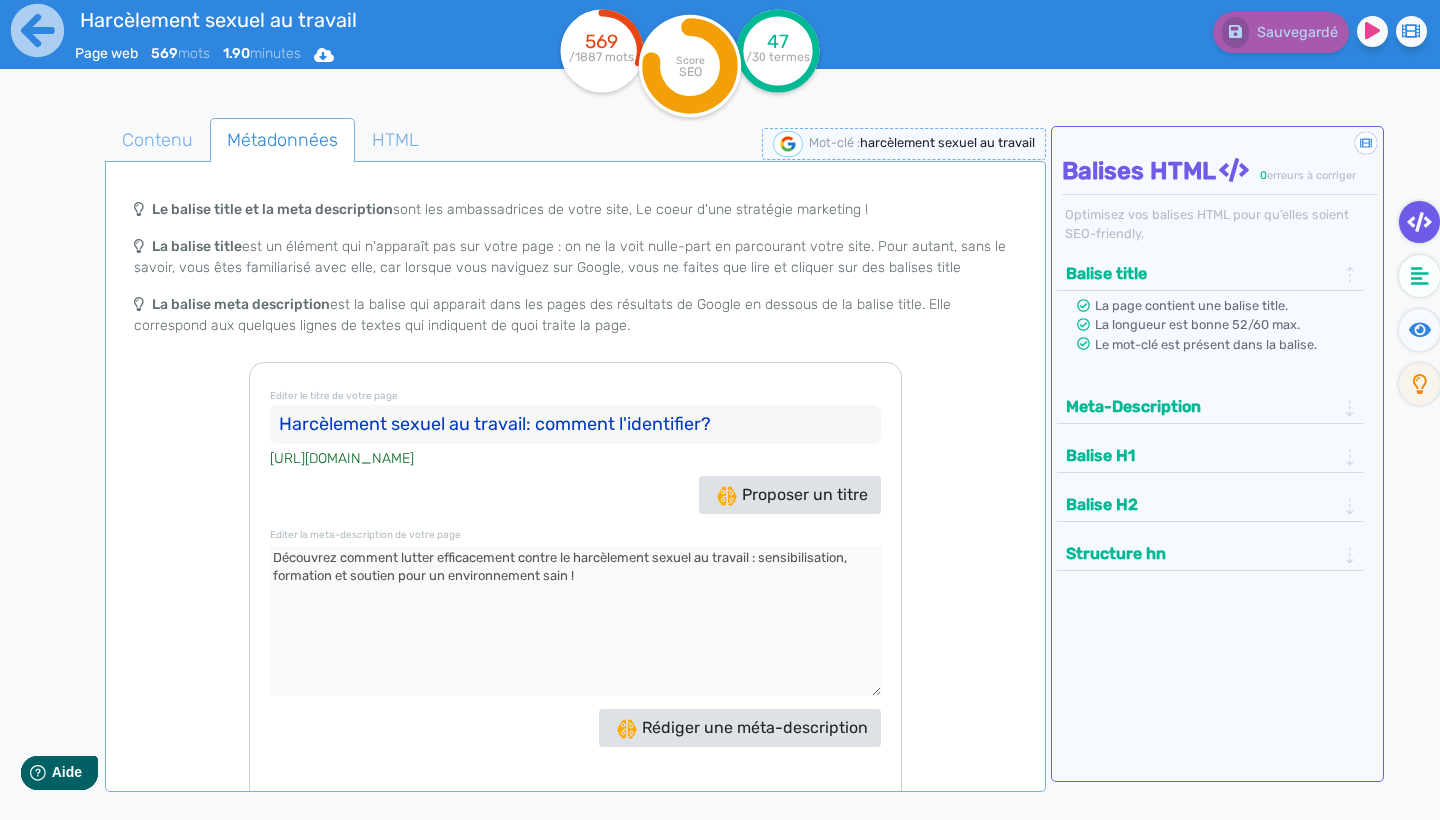 click 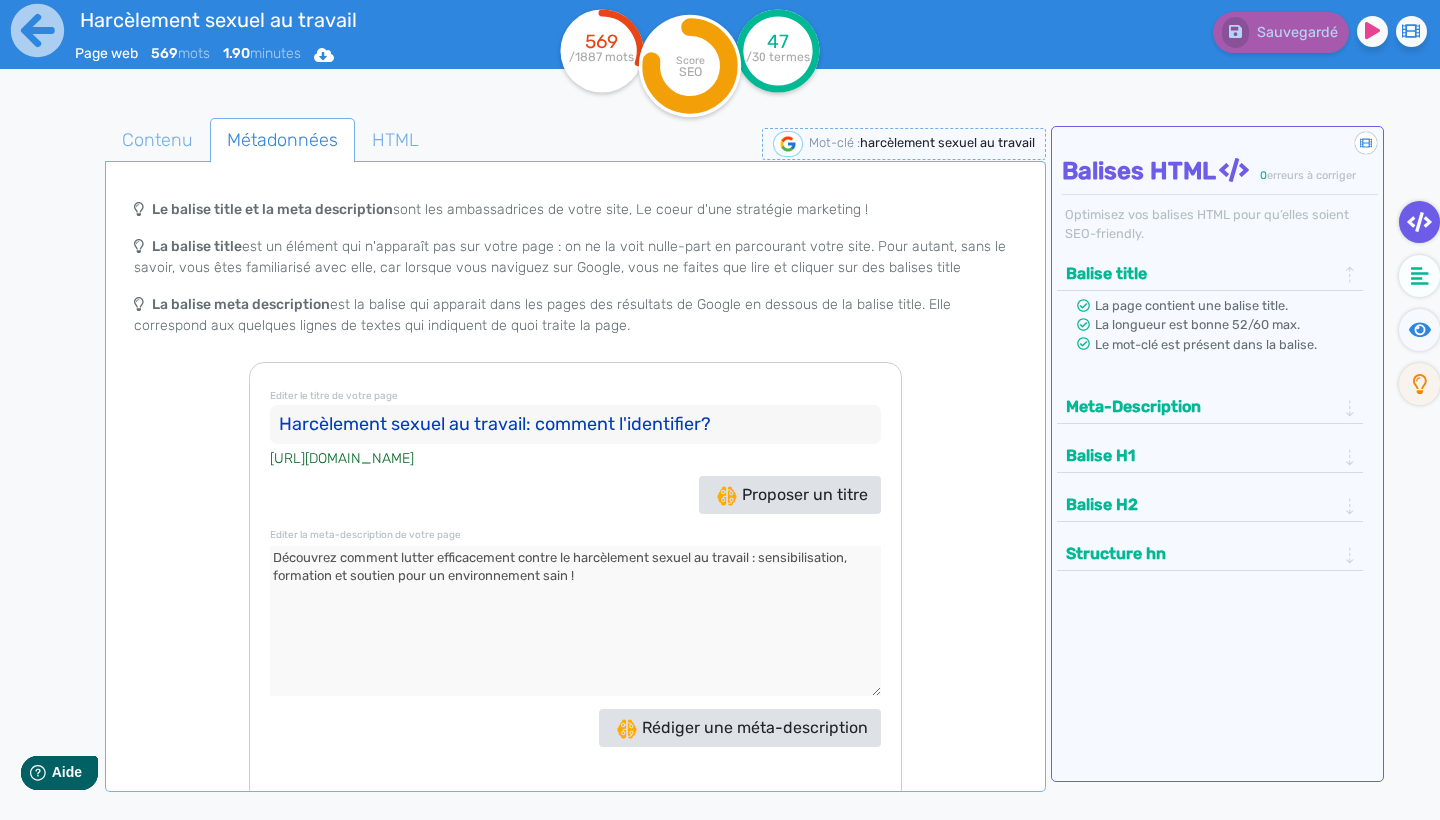 click 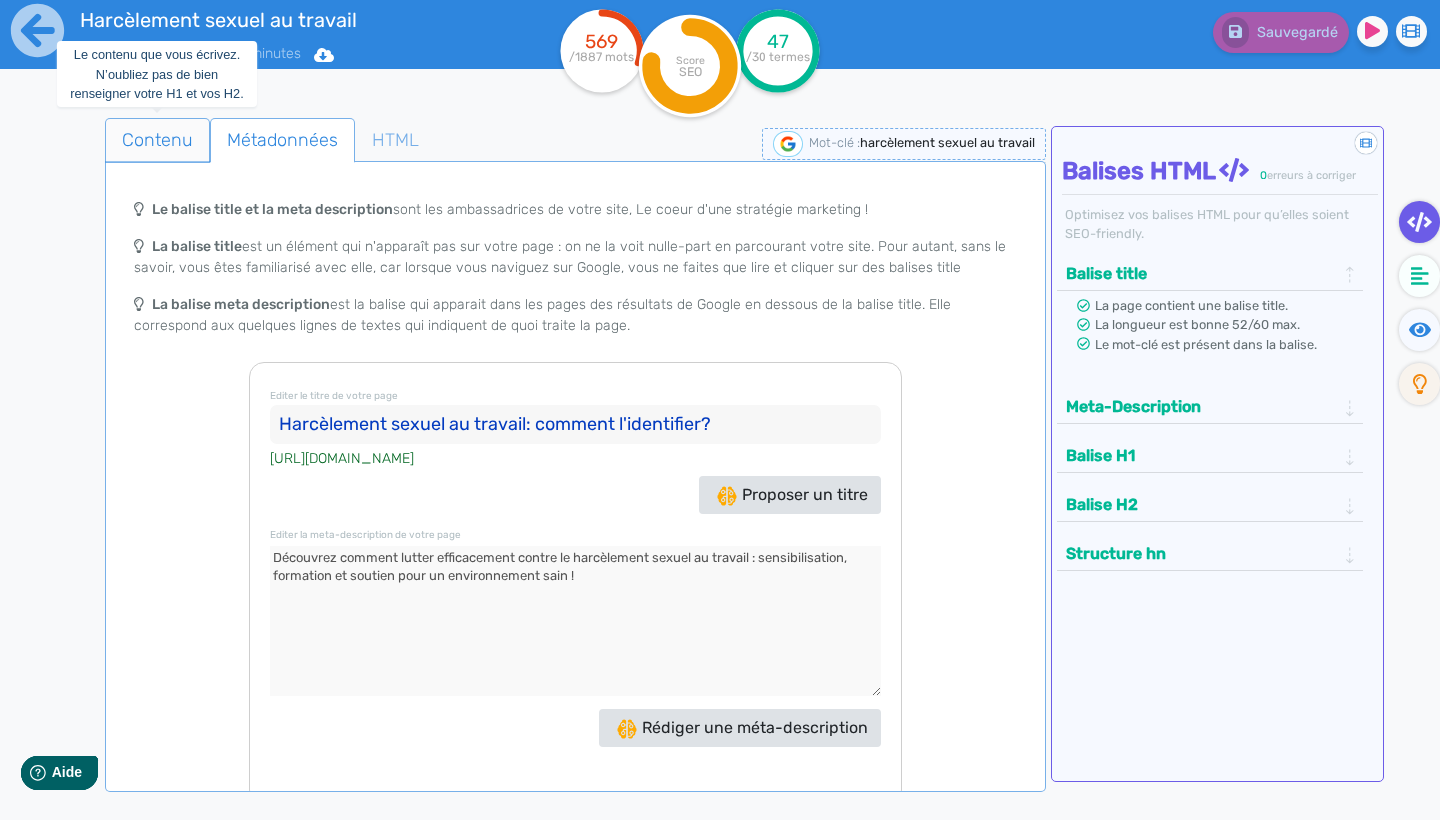 click on "Contenu" 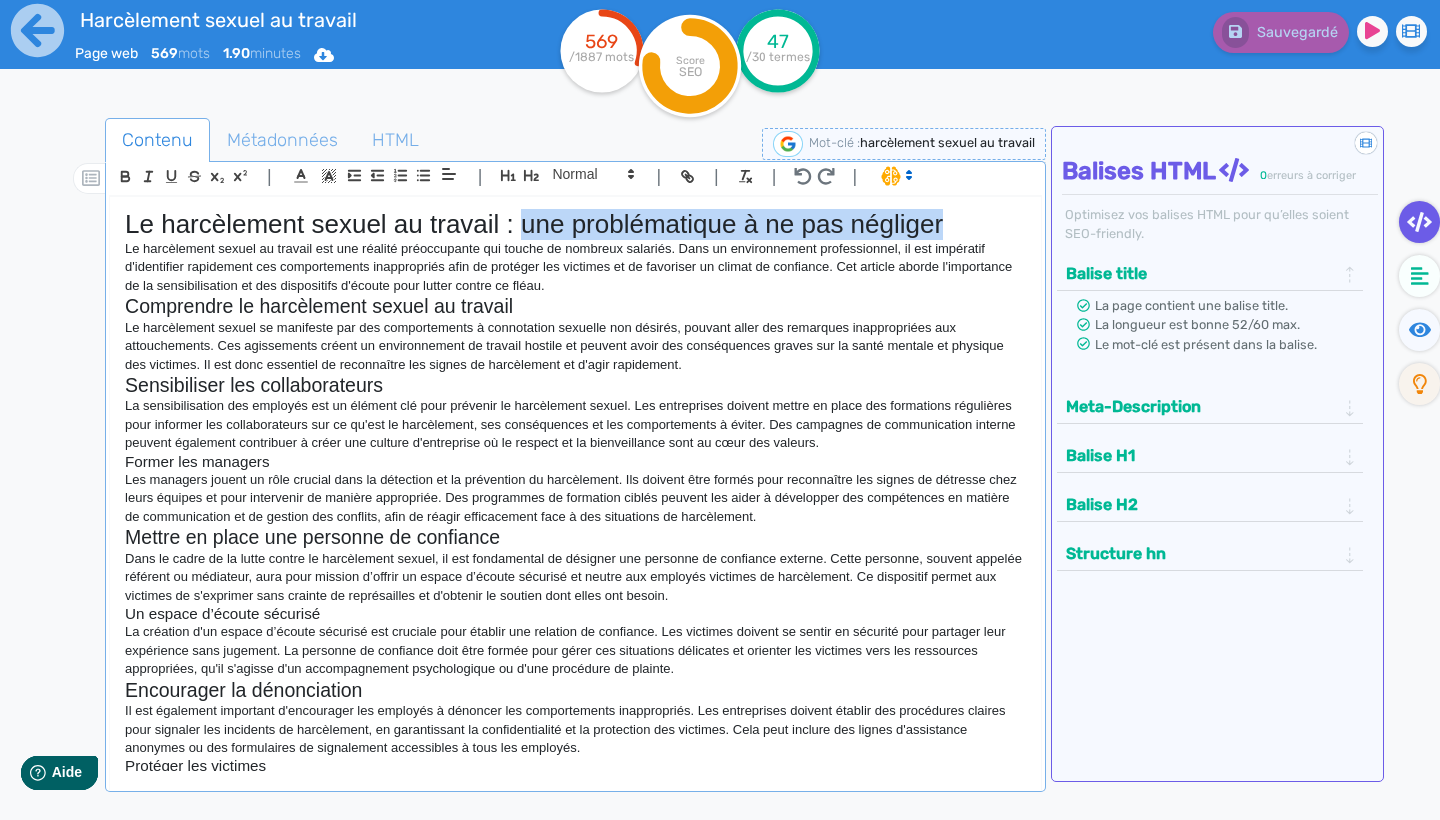 drag, startPoint x: 526, startPoint y: 227, endPoint x: 941, endPoint y: 221, distance: 415.04337 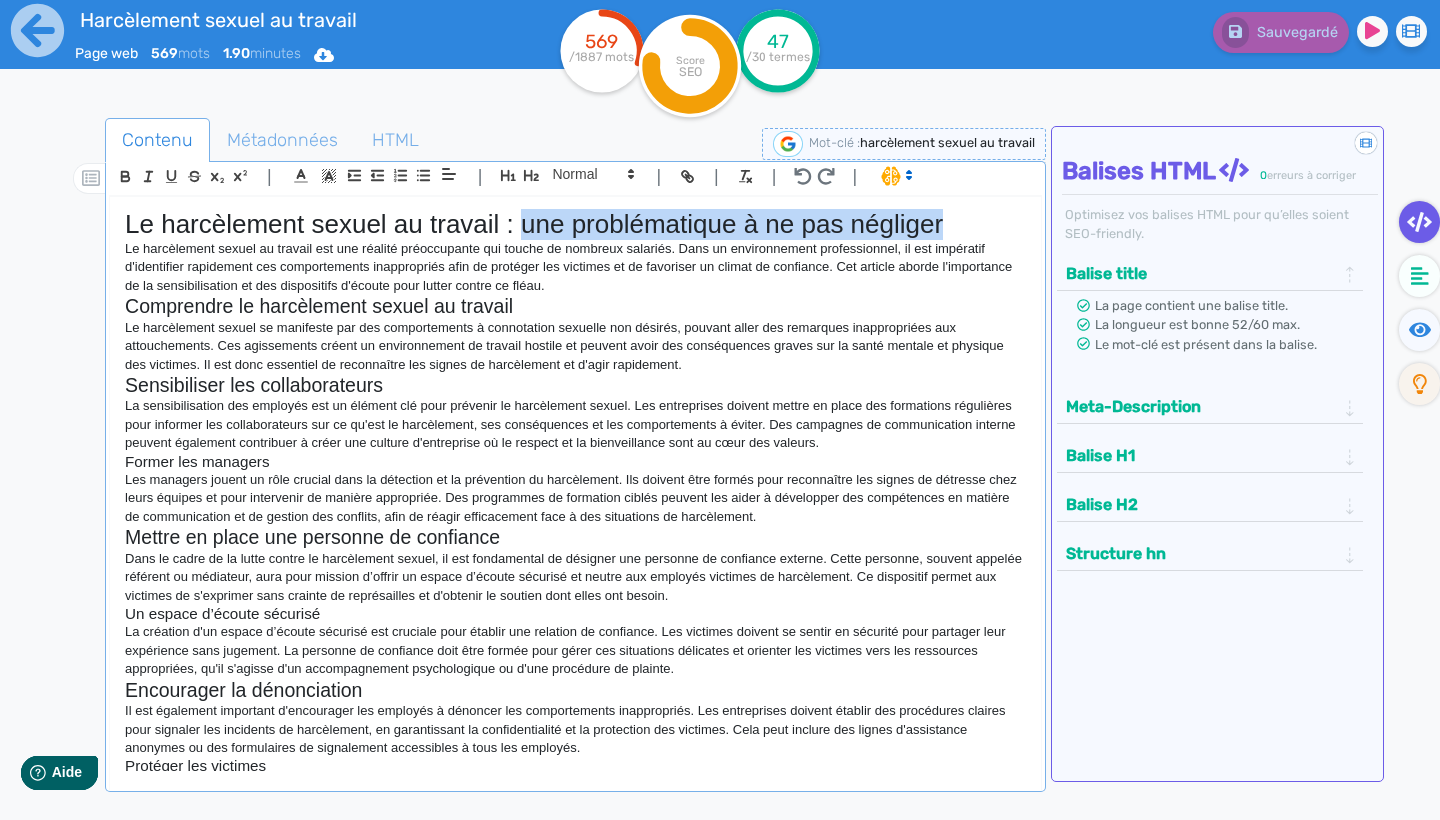 click on "Le harcèlement sexuel au travail : une problématique à ne pas négliger" 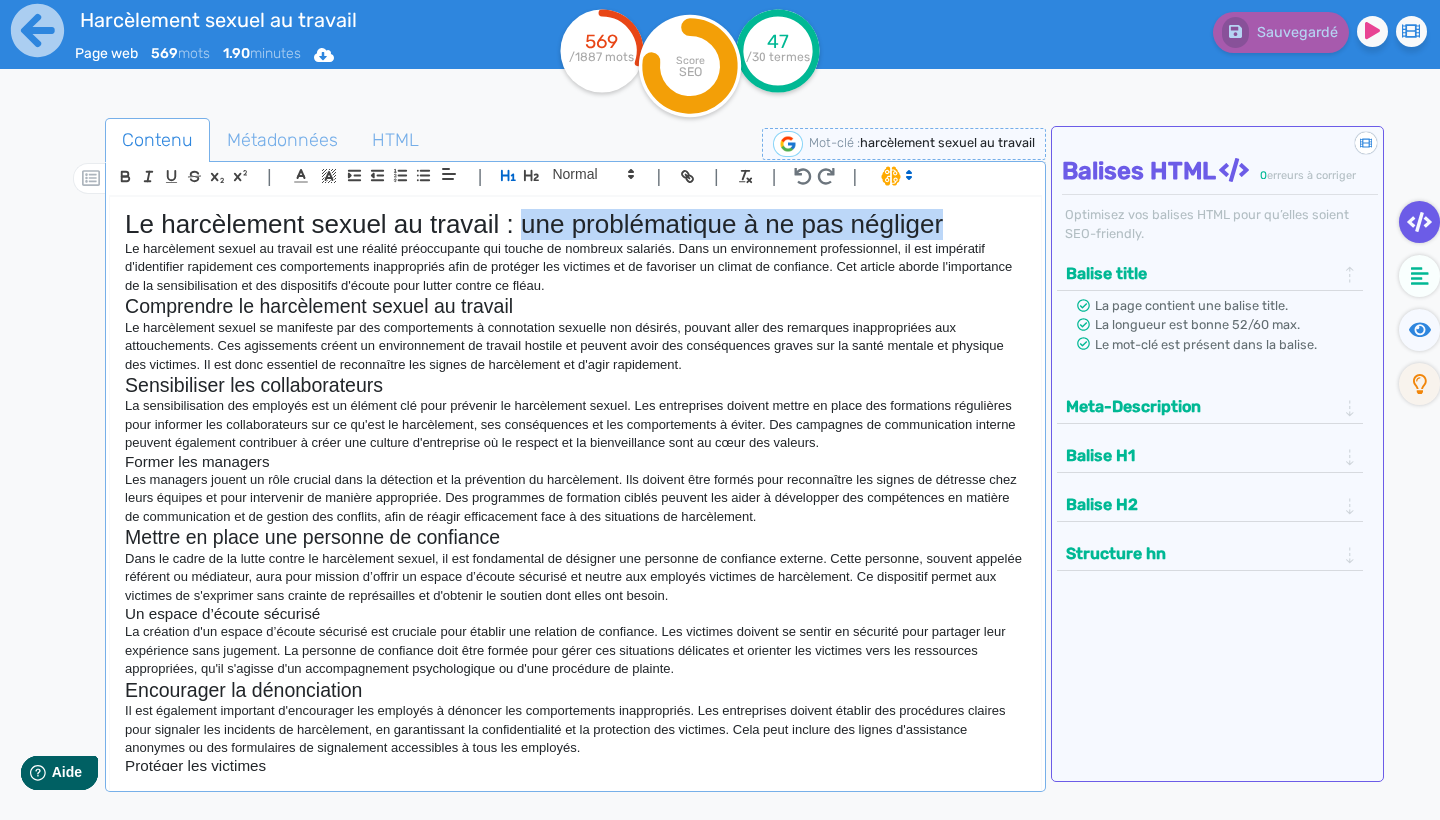type 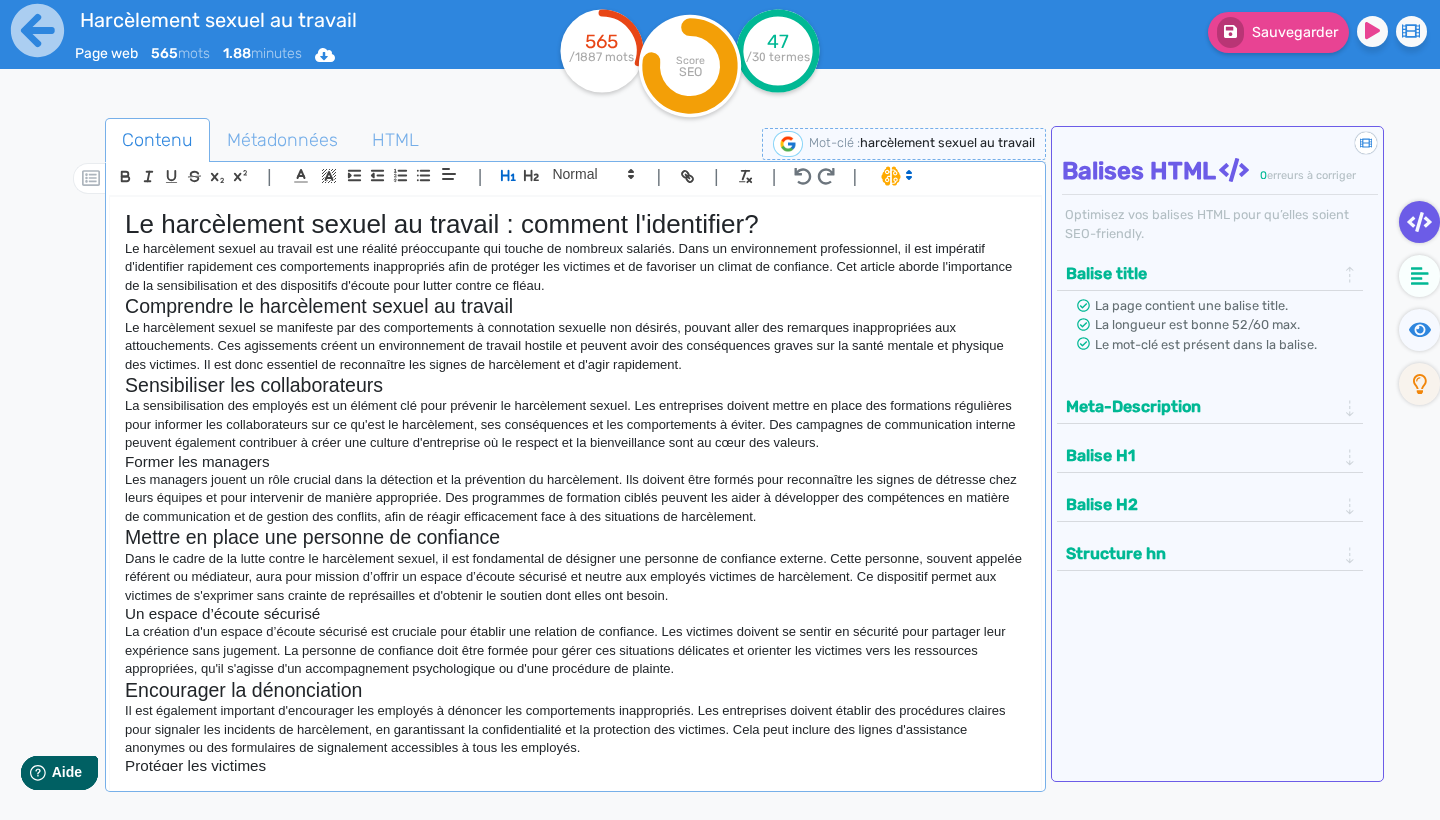 click on "Le harcèlement sexuel au travail est une réalité préoccupante qui touche de nombreux salariés. Dans un environnement professionnel, il est impératif d'identifier rapidement ces comportements inappropriés afin de protéger les victimes et de favoriser un climat de confiance. Cet article aborde l'importance de la sensibilisation et des dispositifs d'écoute pour lutter contre ce fléau." 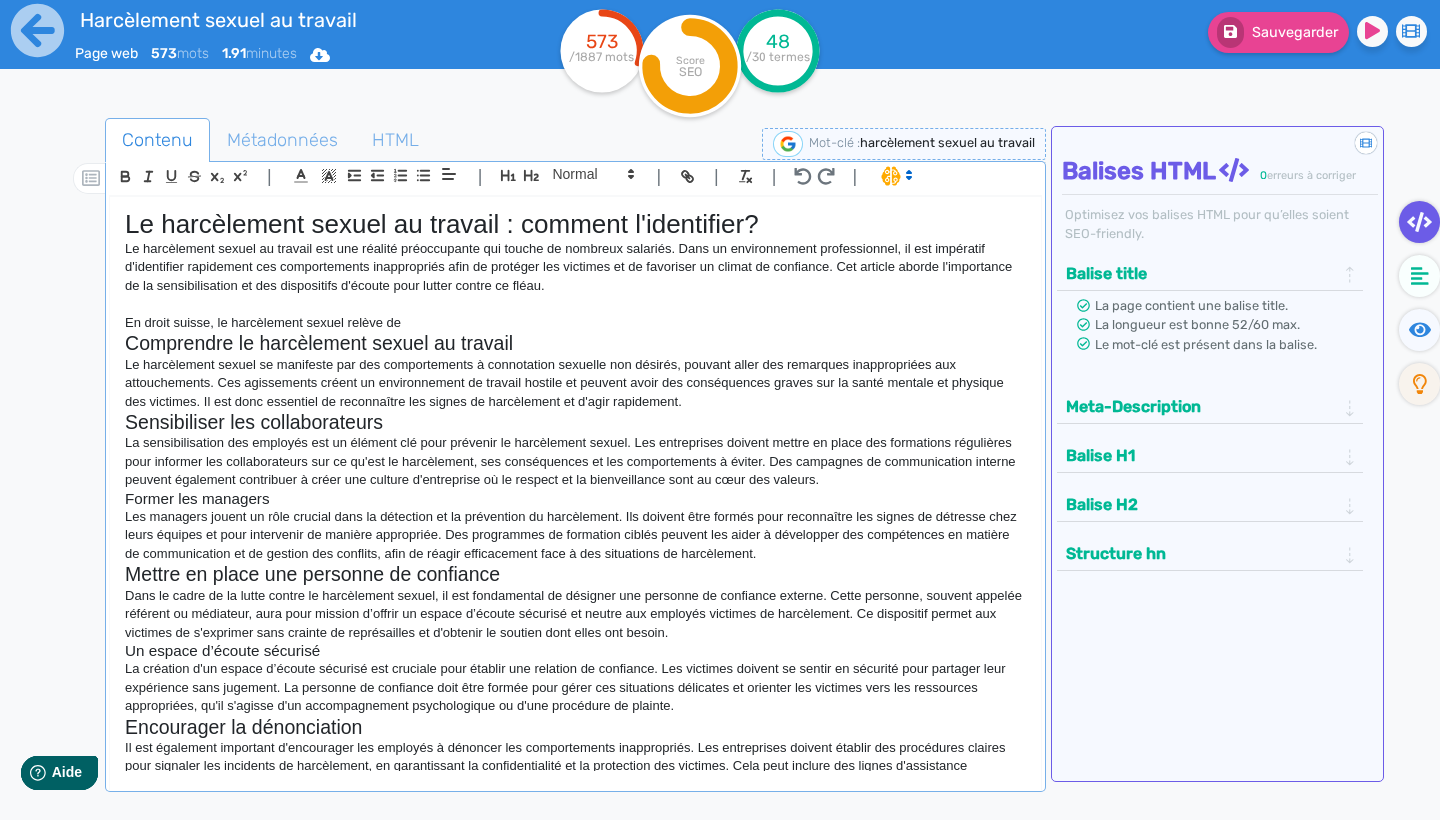 scroll, scrollTop: 0, scrollLeft: 0, axis: both 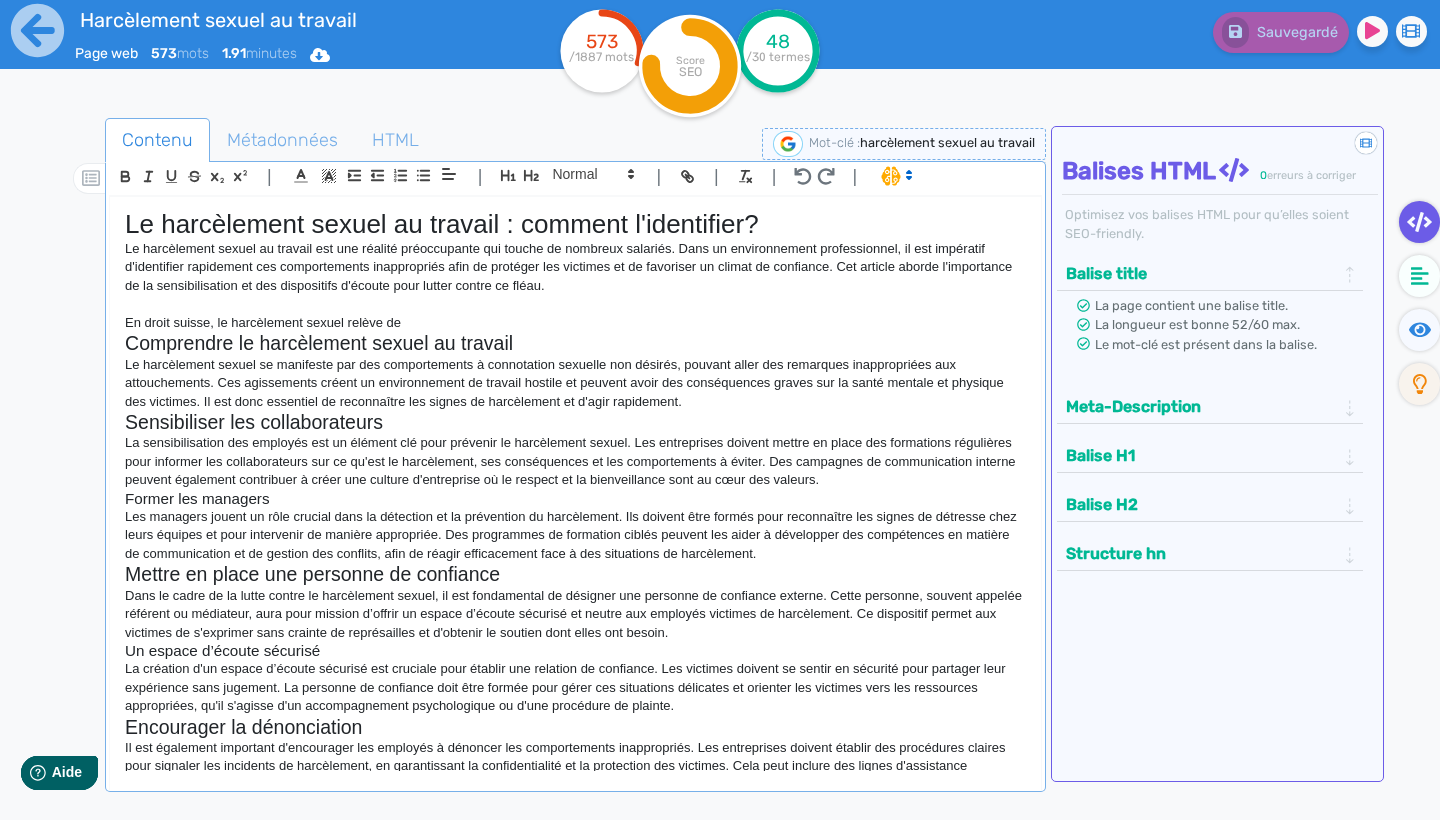 drag, startPoint x: 125, startPoint y: 321, endPoint x: 413, endPoint y: 318, distance: 288.01562 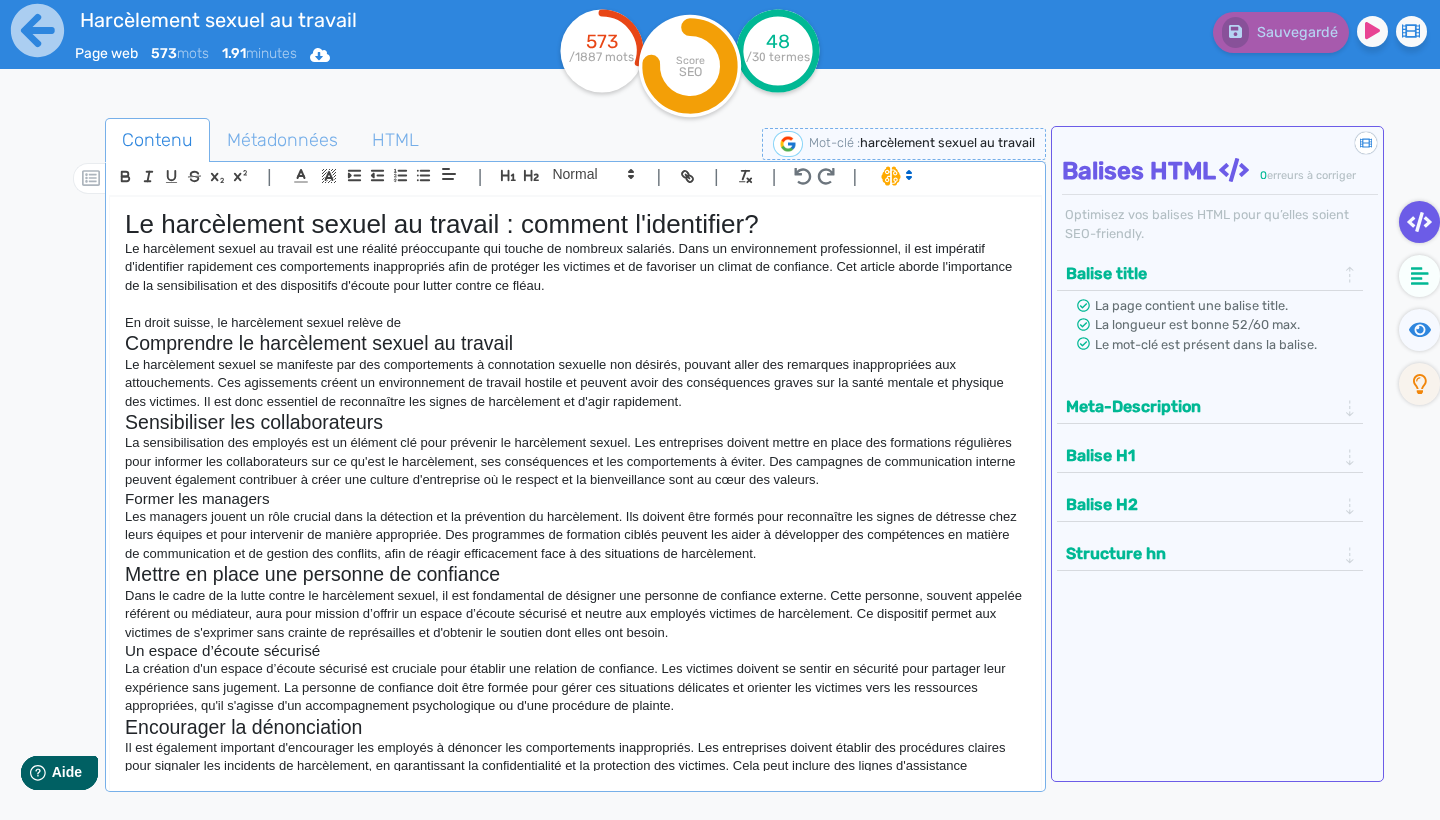 scroll, scrollTop: 10, scrollLeft: 1, axis: both 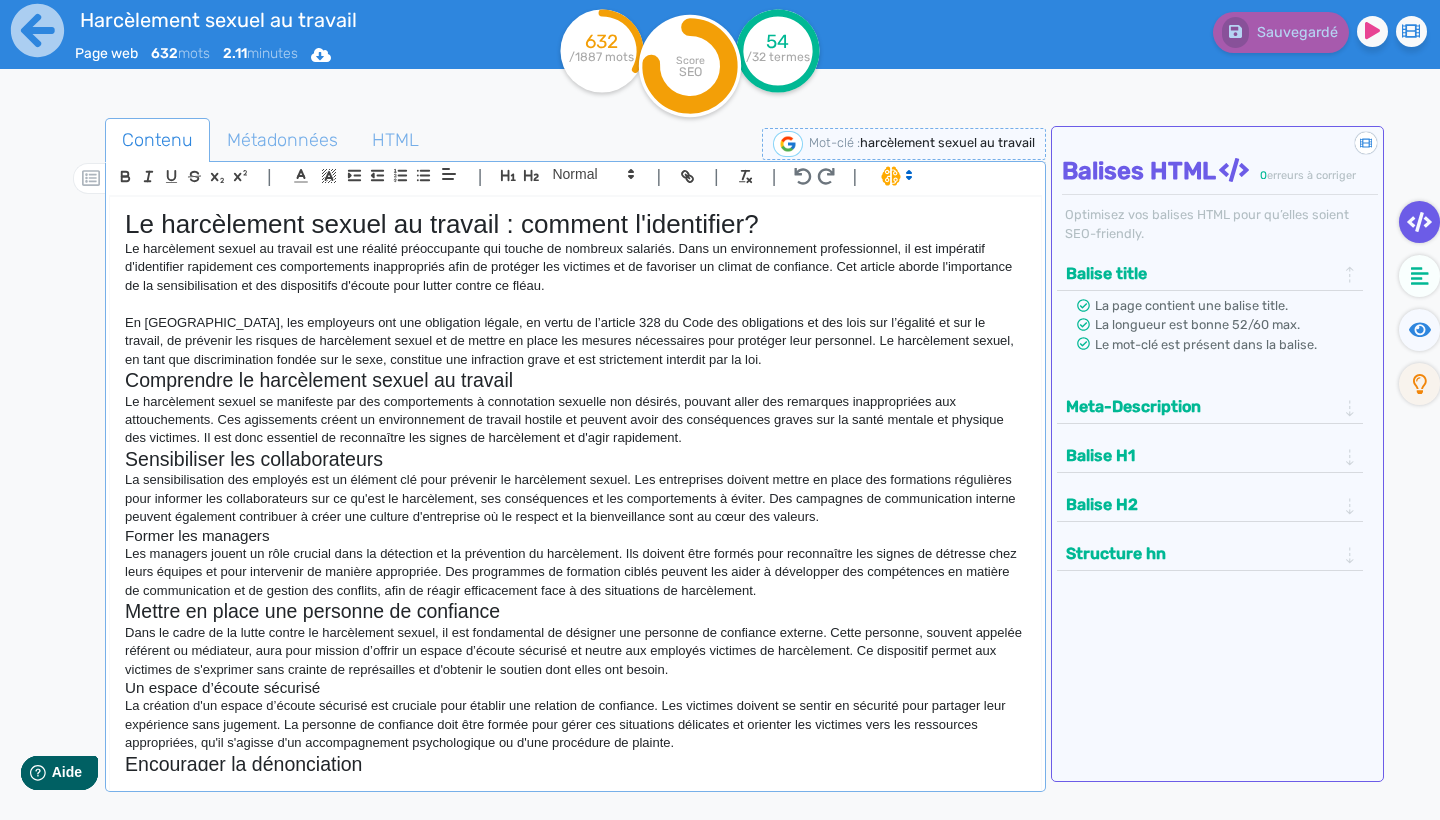 click on "Le harcèlement sexuel au travail est une réalité préoccupante qui touche de nombreux salariés. Dans un environnement professionnel, il est impératif d'identifier rapidement ces comportements inappropriés afin de protéger les victimes et de favoriser un climat de confiance. Cet article aborde l'importance de la sensibilisation et des dispositifs d'écoute pour lutter contre ce fléau." 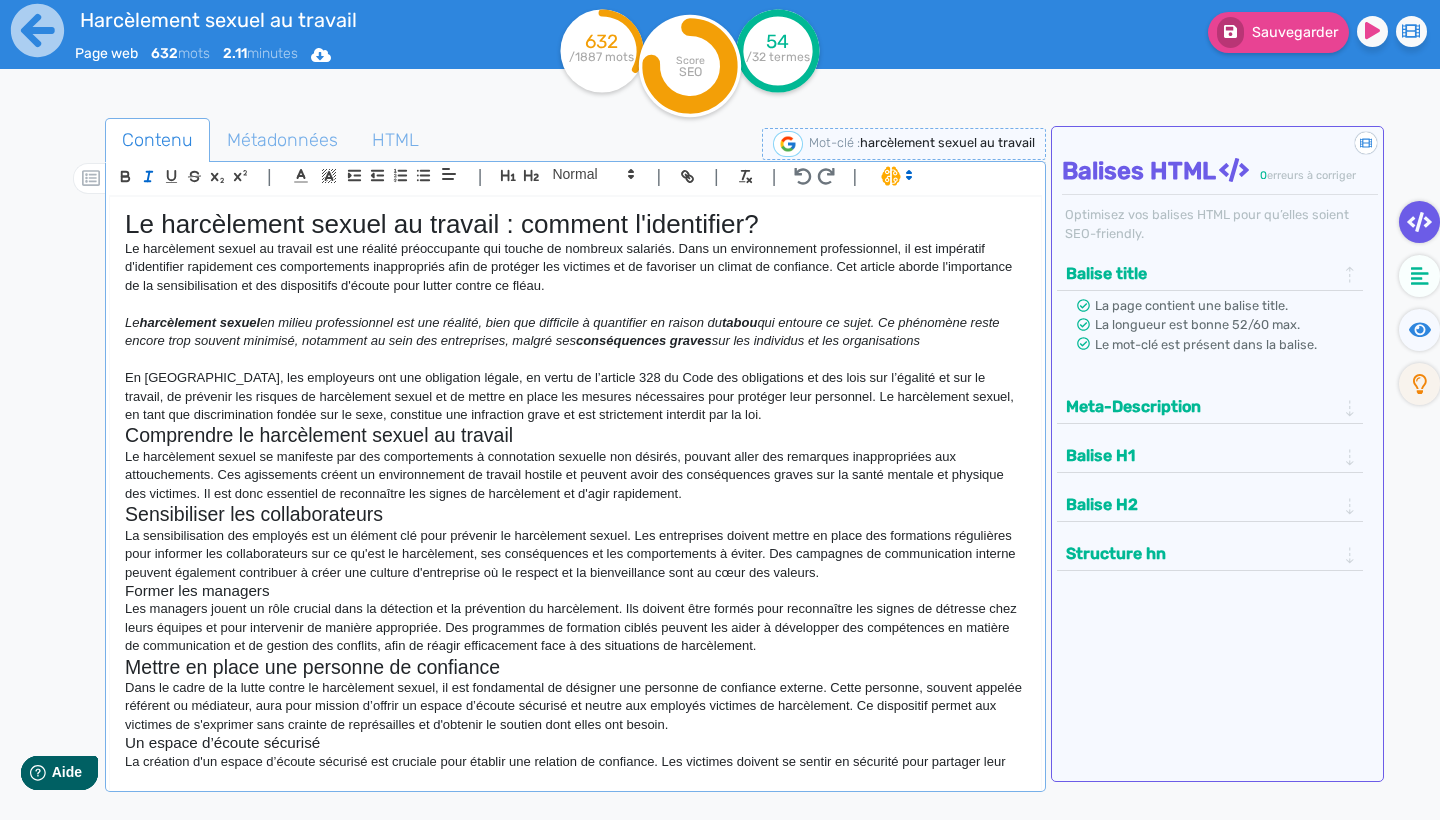 scroll, scrollTop: 19, scrollLeft: 1, axis: both 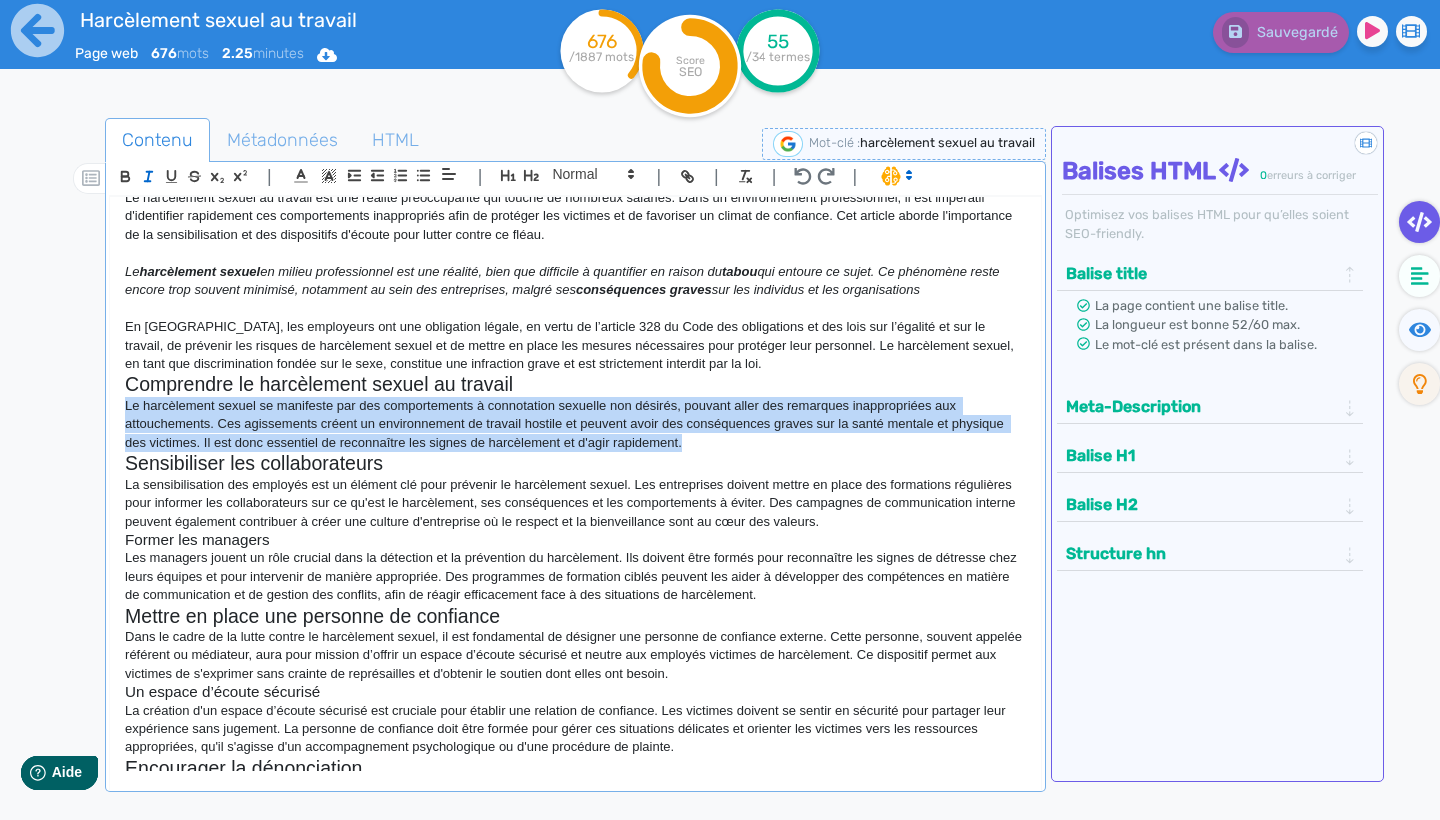 drag, startPoint x: 127, startPoint y: 400, endPoint x: 713, endPoint y: 438, distance: 587.2308 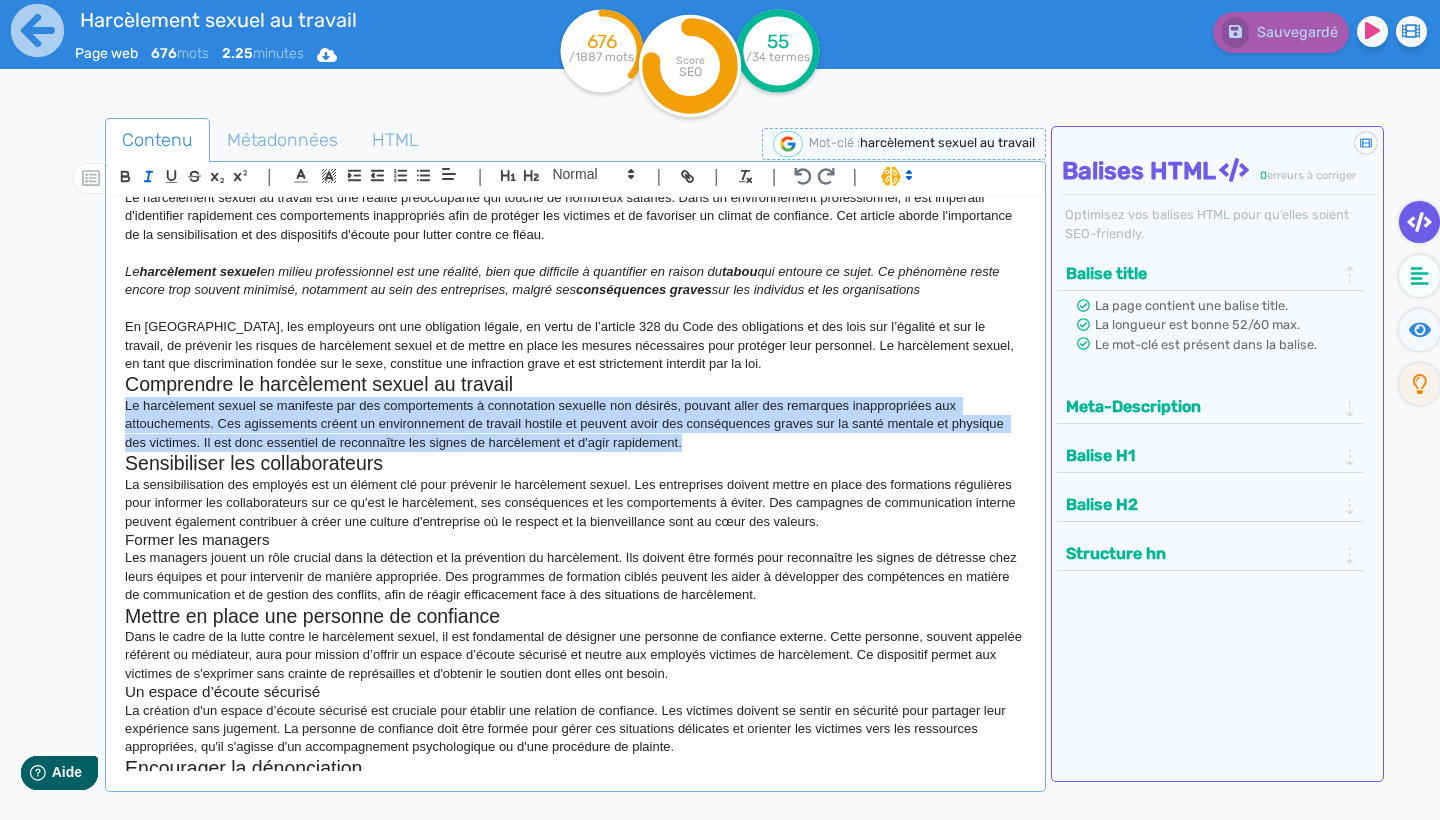 click on "Le harcèlement sexuel se manifeste par des comportements à connotation sexuelle non désirés, pouvant aller des remarques inappropriées aux attouchements. Ces agissements créent un environnement de travail hostile et peuvent avoir des conséquences graves sur la santé mentale et physique des victimes. Il est donc essentiel de reconnaître les signes de harcèlement et d'agir rapidement." 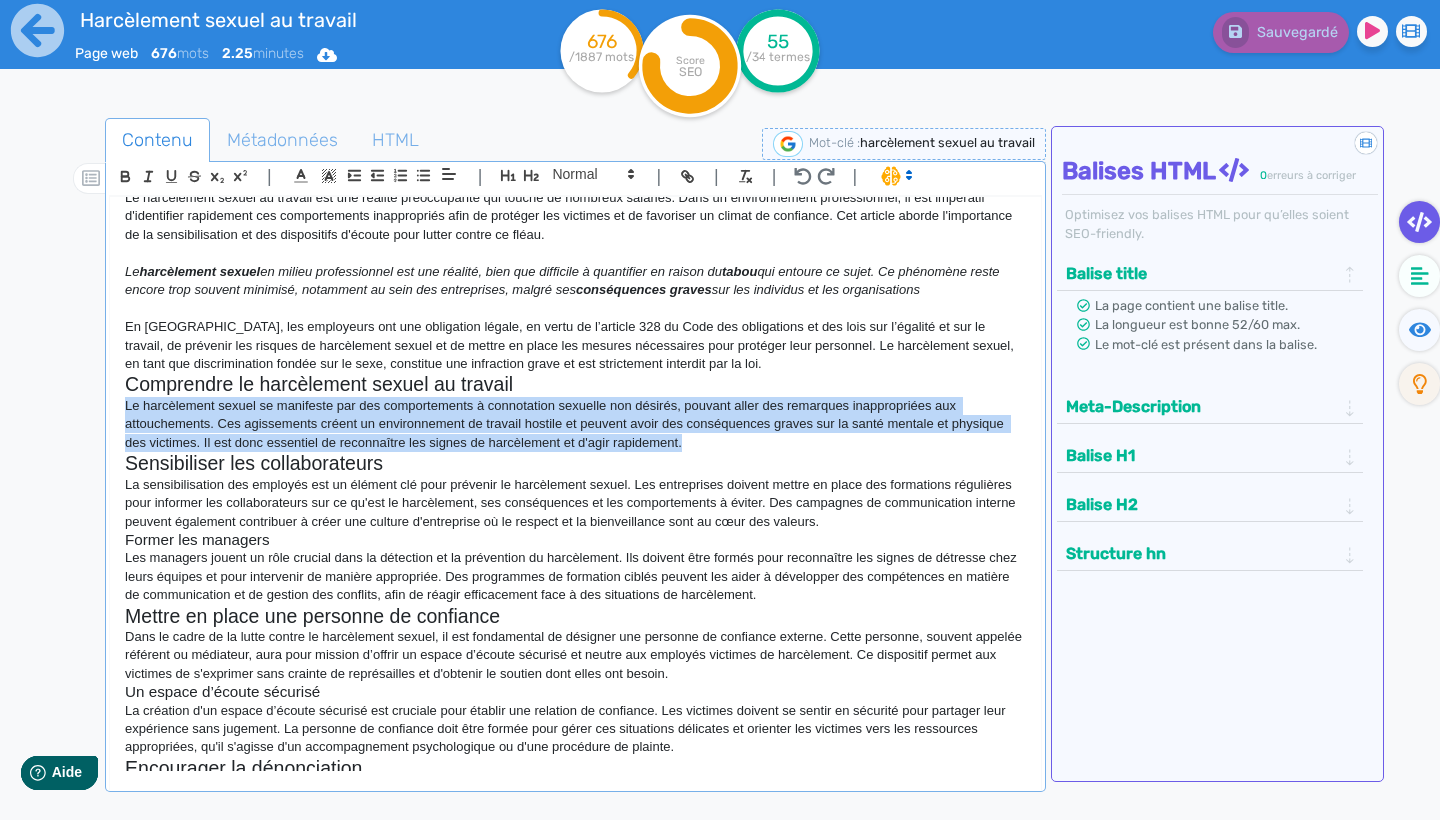 scroll, scrollTop: 19, scrollLeft: 0, axis: vertical 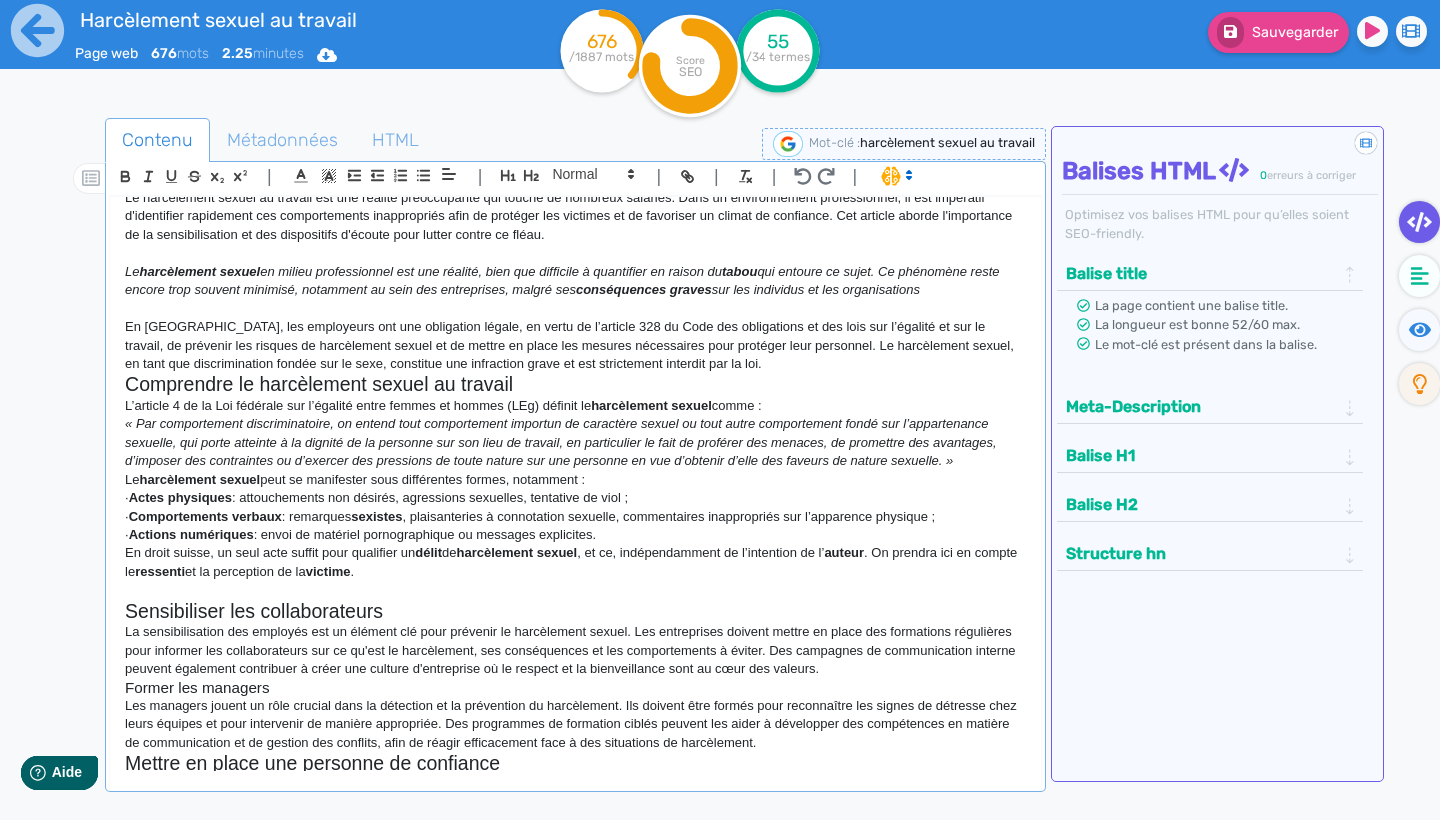 click on "« Par comportement discriminatoire, on entend tout comportement importun de caractère sexuel ou tout autre comportement fondé sur l’appartenance sexuelle, qui porte atteinte à la dignité de la personne sur son lieu de travail, en particulier le fait de proférer des menaces, de promettre des avantages, d’imposer des contraintes ou d’exercer des pressions de toute nature sur une personne en vue d’obtenir d’elle des faveurs de nature sexuelle. »" 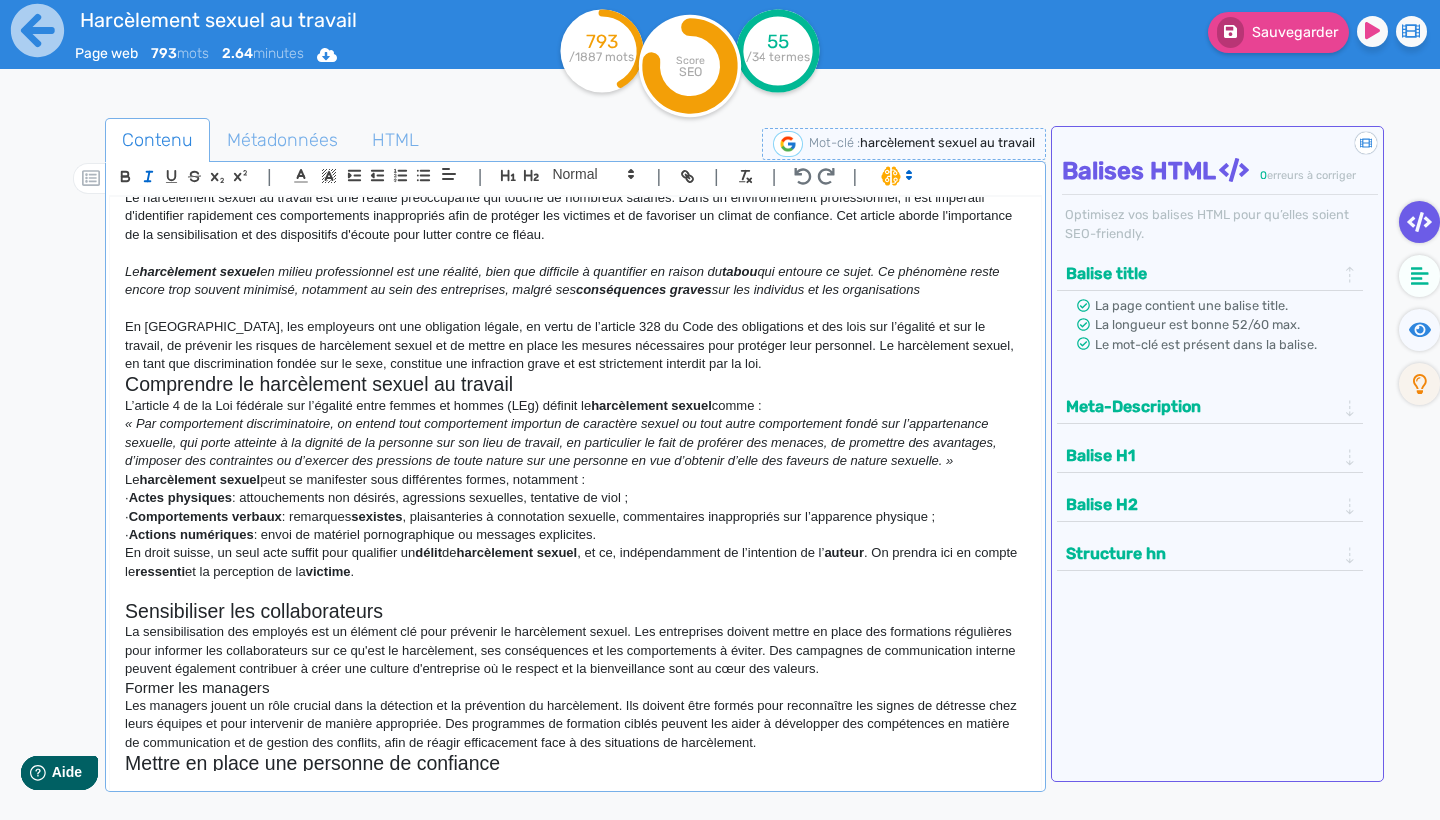 click on "·        Comportements verbaux  : remarques  sexistes , plaisanteries à connotation sexuelle, commentaires inappropriés sur l’apparence physique ;" 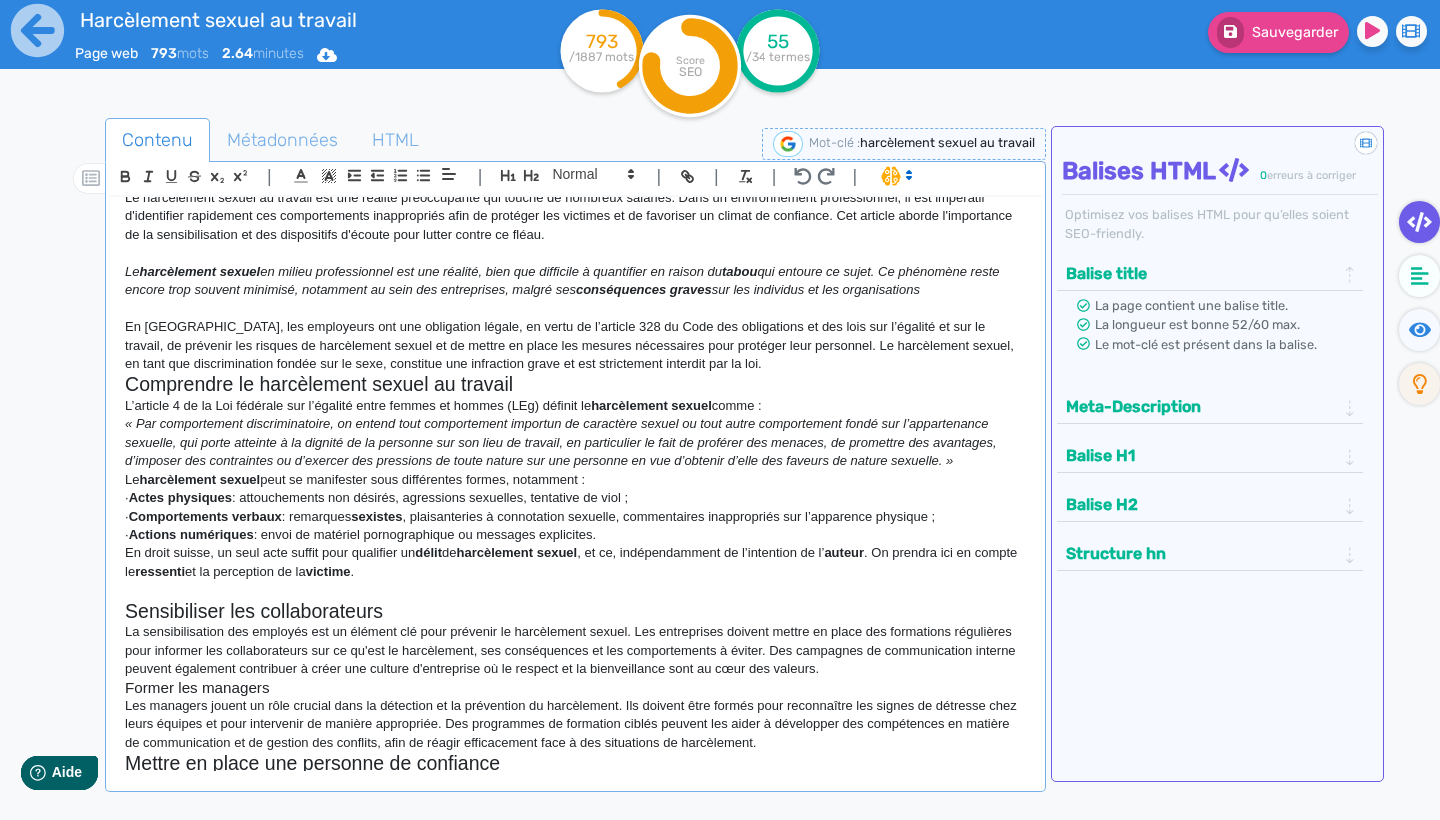 click on "Le harcèlement sexuel au travail : comment l'identifier? Le harcèlement sexuel au travail est une réalité préoccupante qui touche de nombreux salariés. Dans un environnement professionnel, il est impératif d'identifier rapidement ces comportements inappropriés afin de protéger les victimes et de favoriser un climat de confiance. Cet article aborde l'importance de la sensibilisation et des dispositifs d'écoute pour lutter contre ce fléau. Le  harcèlement sexuel  en milieu professionnel est une réalité, bien que difficile à quantifier en raison du  tabou  qui entoure ce sujet. Ce phénomène reste encore trop souvent minimisé, notamment au sein des entreprises, malgré ses  conséquences graves  sur les individus et les organisations Comprendre le harcèlement sexuel au travail L’article 4 de la Loi fédérale sur l’égalité entre femmes et hommes (LEg) définit le  harcèlement sexuel  comme : Le  harcèlement sexuel  peut se manifester sous différentes formes, notamment : ." 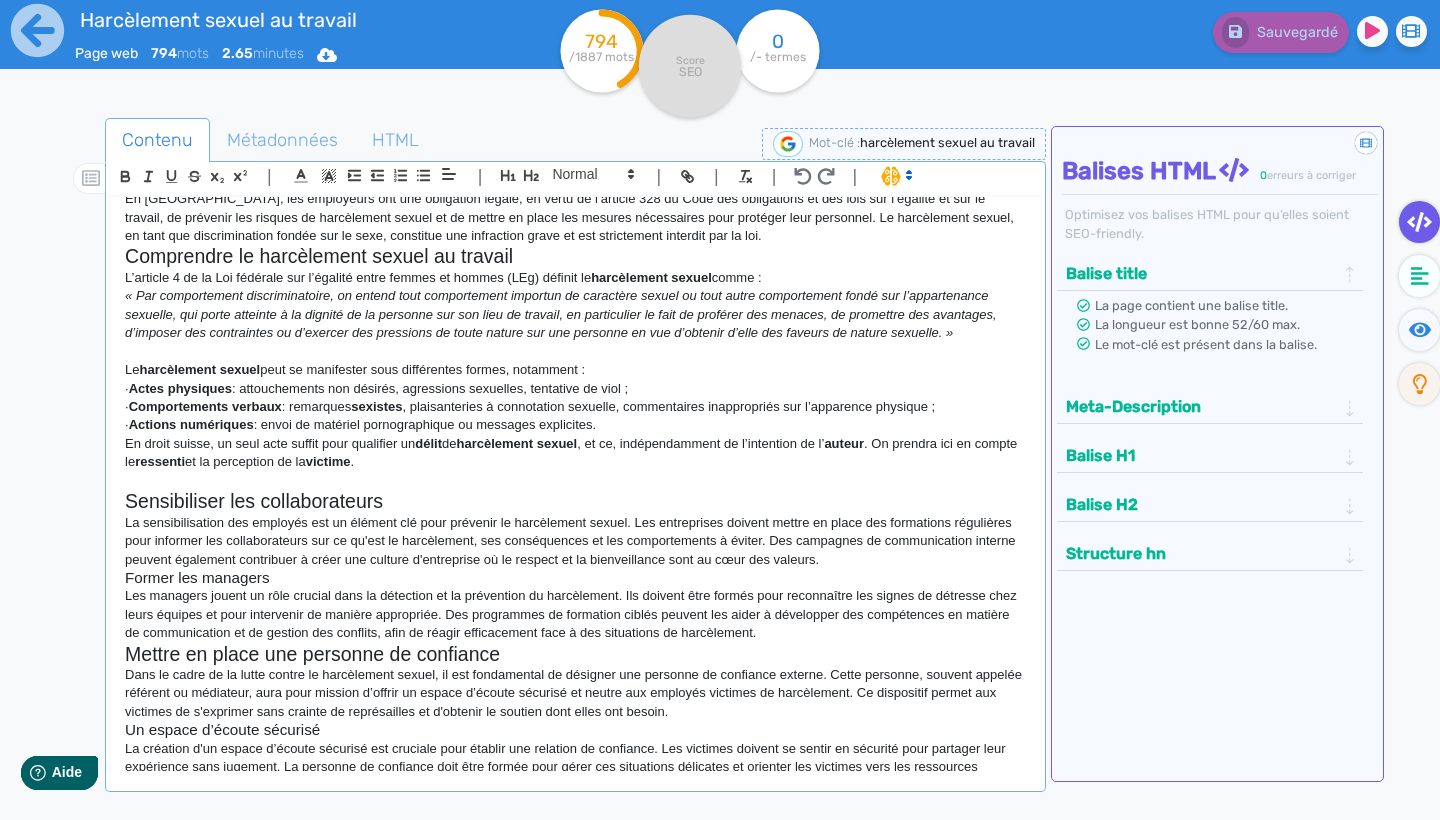 scroll, scrollTop: 174, scrollLeft: 0, axis: vertical 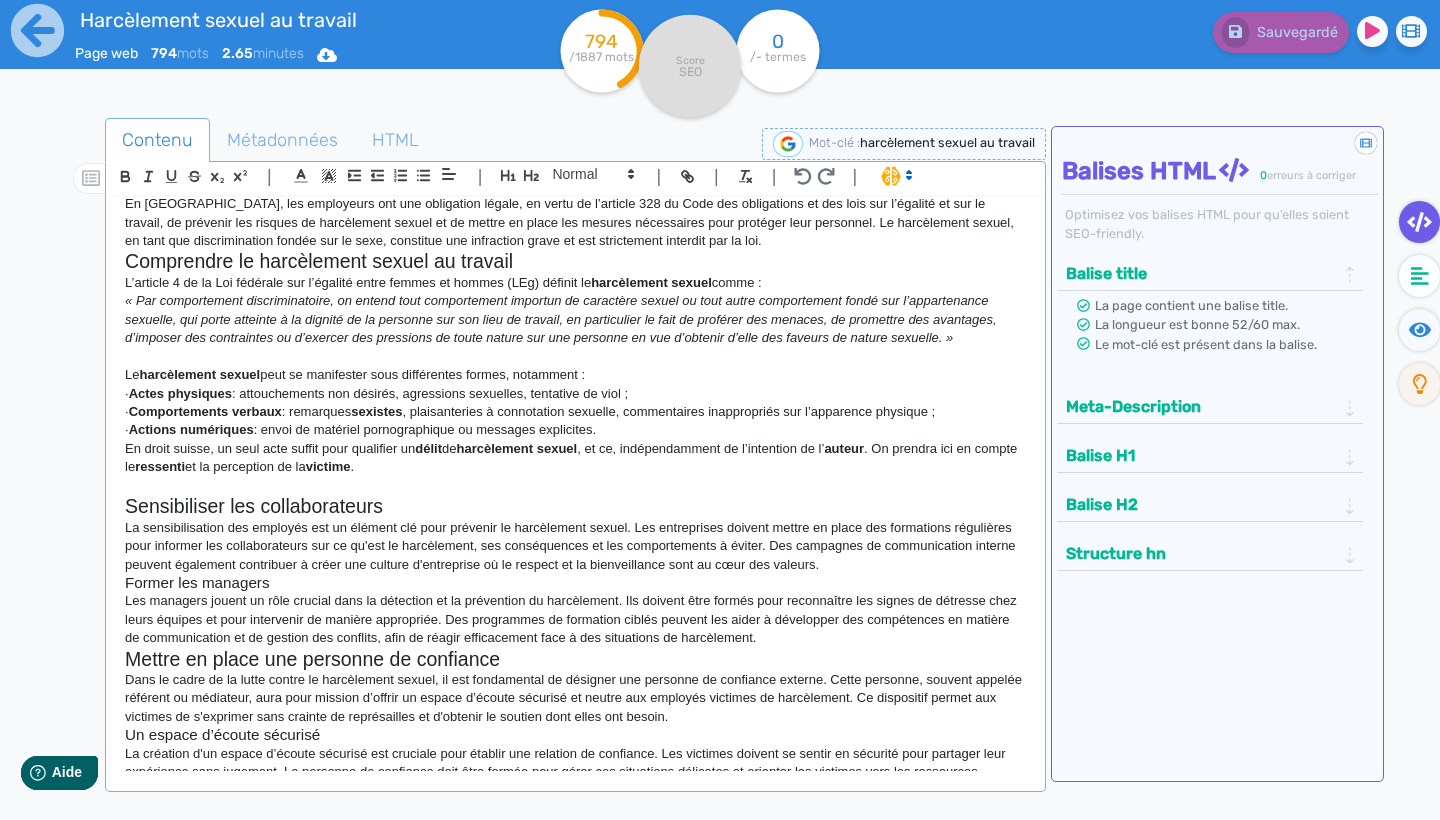 click on "Le harcèlement sexuel au travail : comment l'identifier? Le harcèlement sexuel au travail est une réalité préoccupante qui touche de nombreux salariés. Dans un environnement professionnel, il est impératif d'identifier rapidement ces comportements inappropriés afin de protéger les victimes et de favoriser un climat de confiance. Cet article aborde l'importance de la sensibilisation et des dispositifs d'écoute pour lutter contre ce fléau. Le  harcèlement sexuel  en milieu professionnel est une réalité, bien que difficile à quantifier en raison du  tabou  qui entoure ce sujet. Ce phénomène reste encore trop souvent minimisé, notamment au sein des entreprises, malgré ses  conséquences graves  sur les individus et les organisations Comprendre le harcèlement sexuel au travail L’article 4 de la Loi fédérale sur l’égalité entre femmes et hommes (LEg) définit le  harcèlement sexuel  comme : Le  harcèlement sexuel  peut se manifester sous différentes formes, notamment : ." 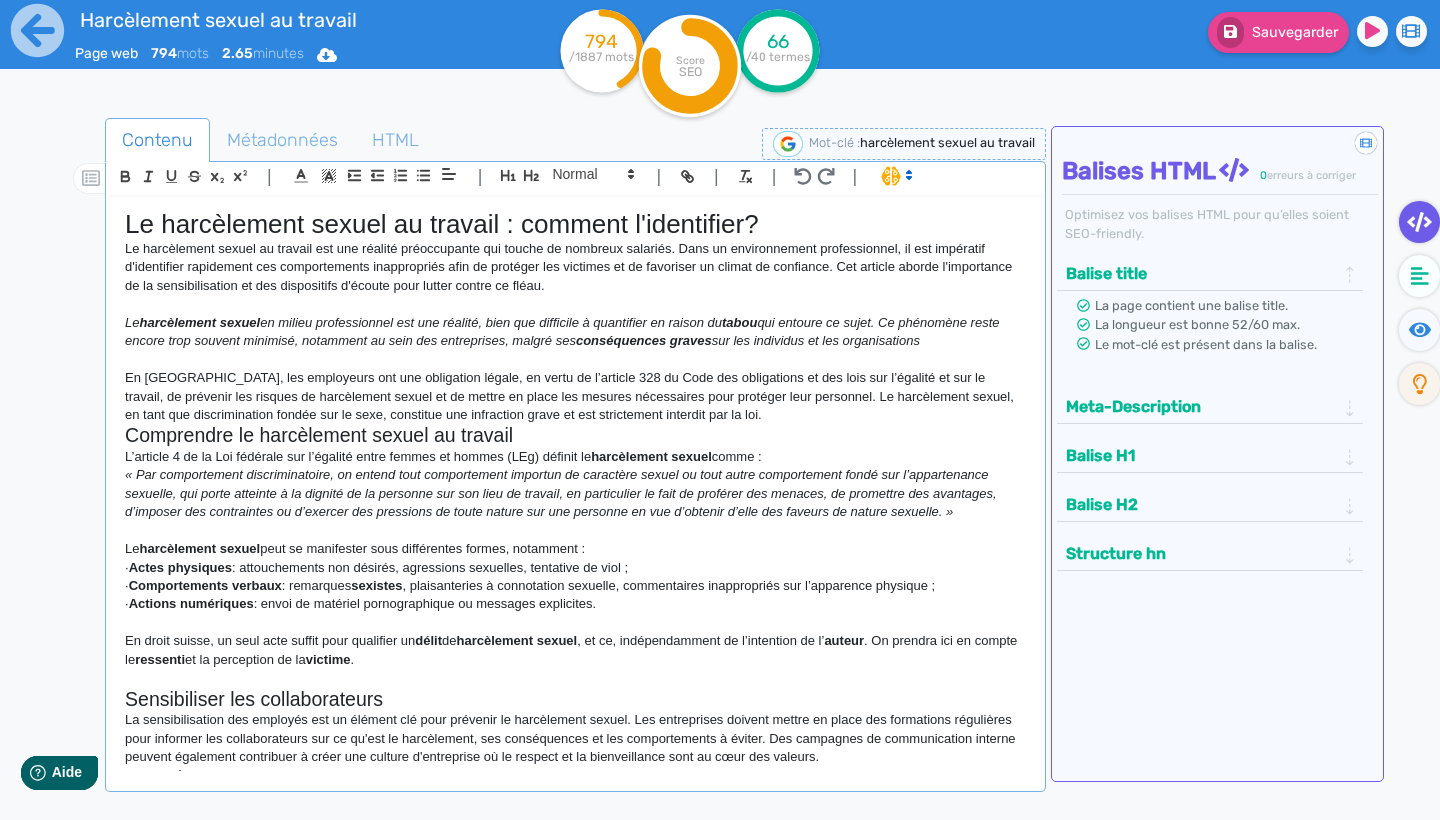scroll, scrollTop: 0, scrollLeft: 0, axis: both 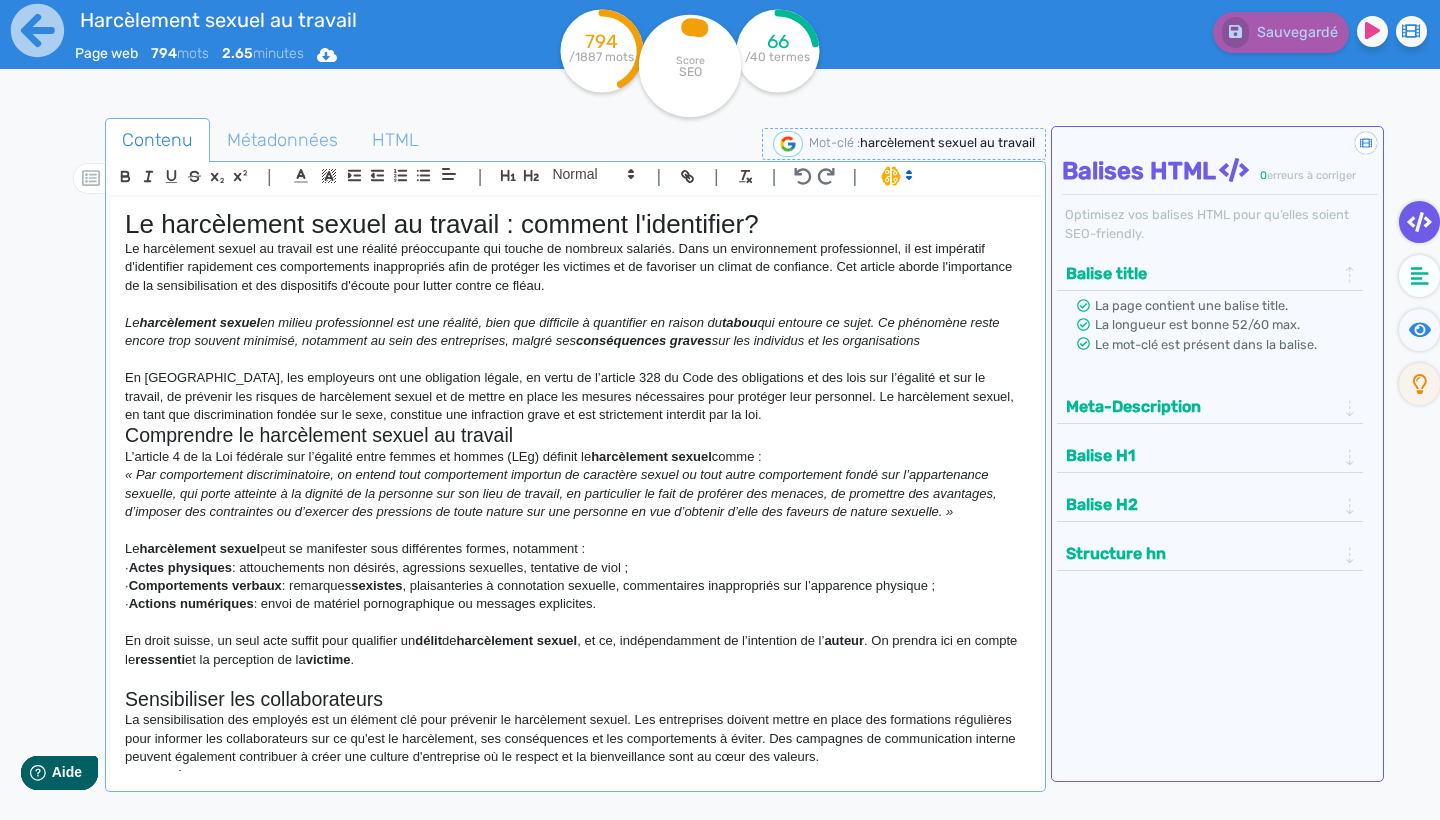 click on "Le harcèlement sexuel au travail : comment l'identifier?" 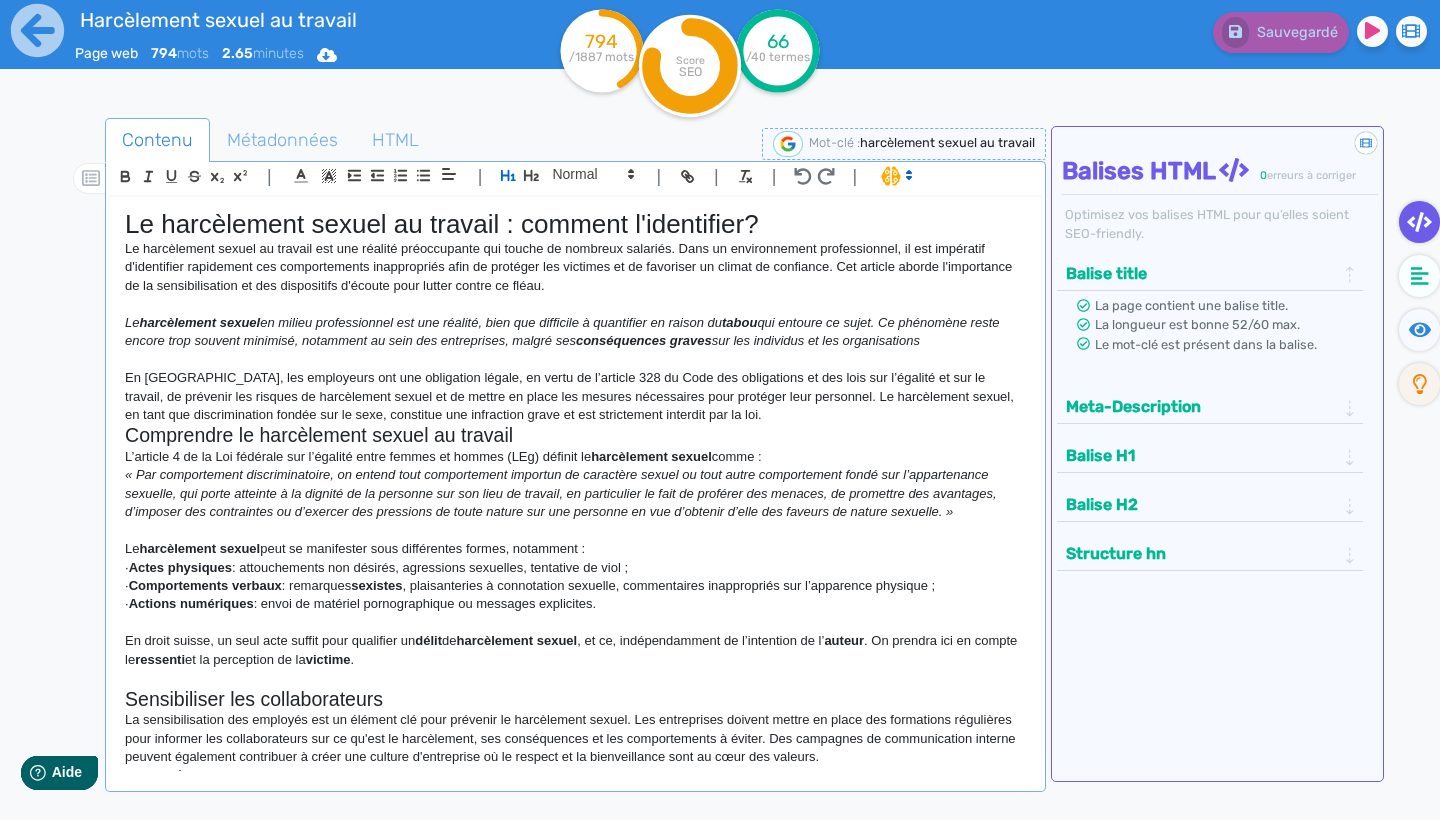 click on "Comprendre le harcèlement sexuel au travail" 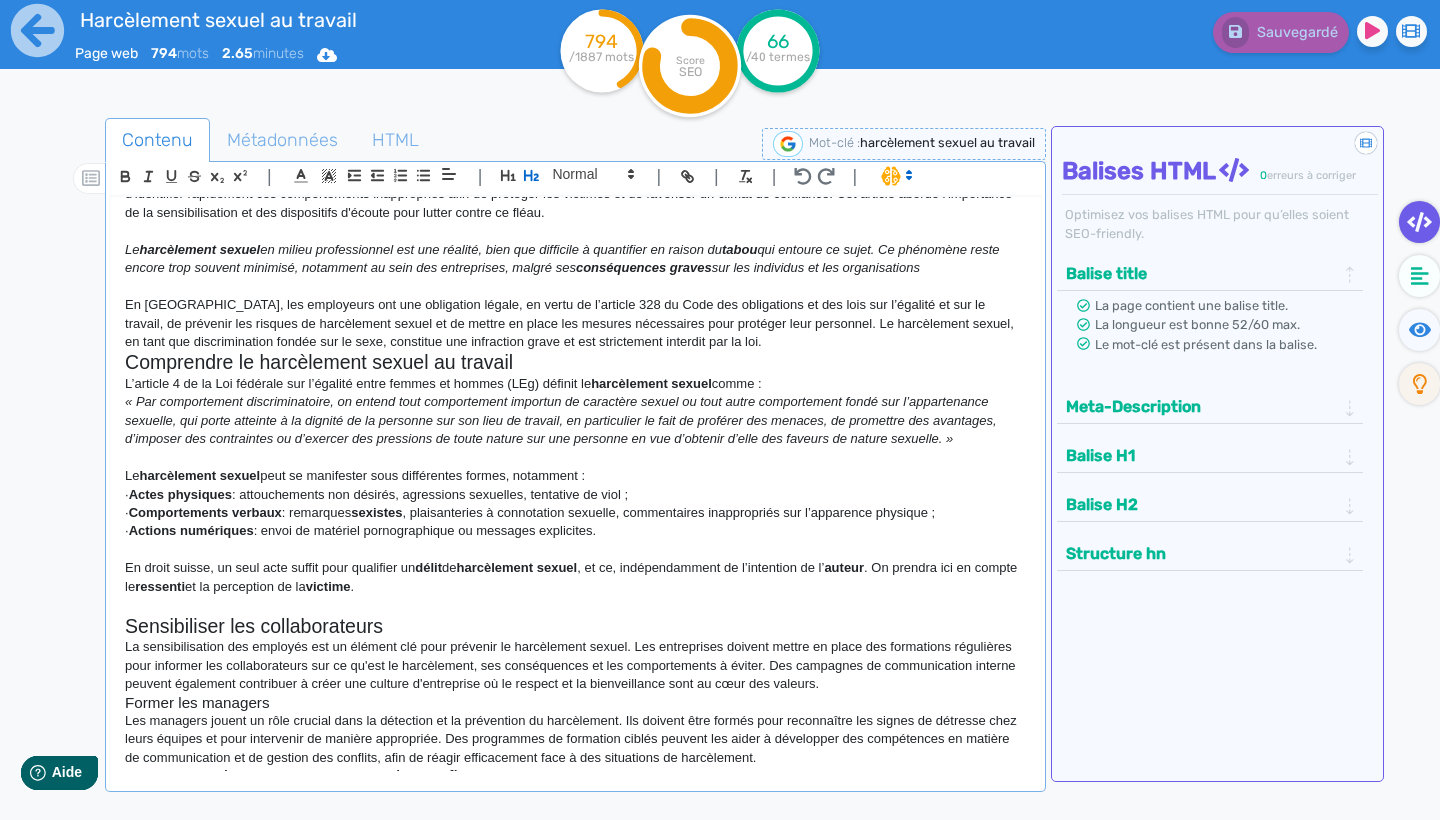 scroll, scrollTop: 83, scrollLeft: 0, axis: vertical 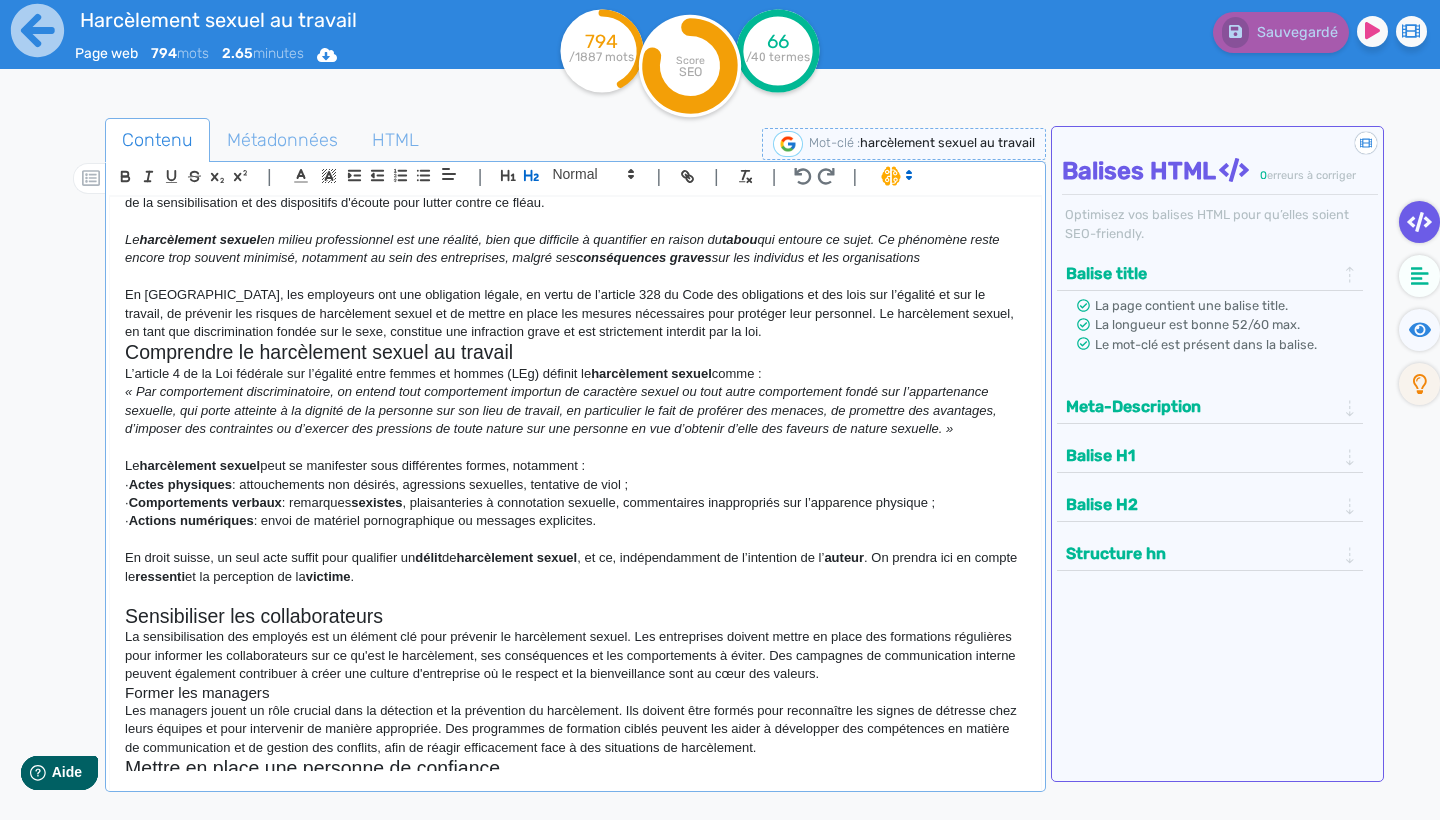 click on "Sensibiliser les collaborateurs" 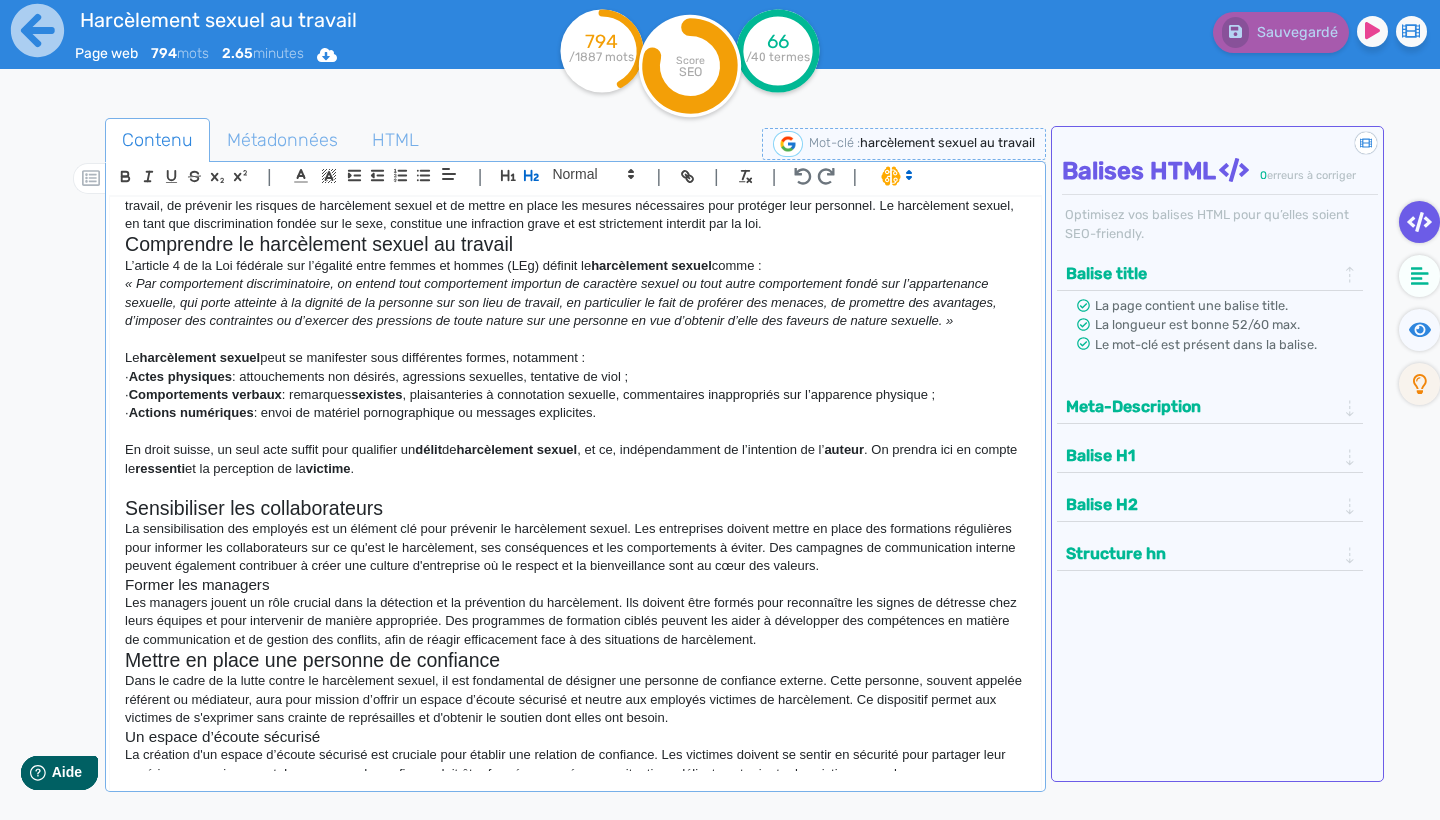 scroll, scrollTop: 199, scrollLeft: 0, axis: vertical 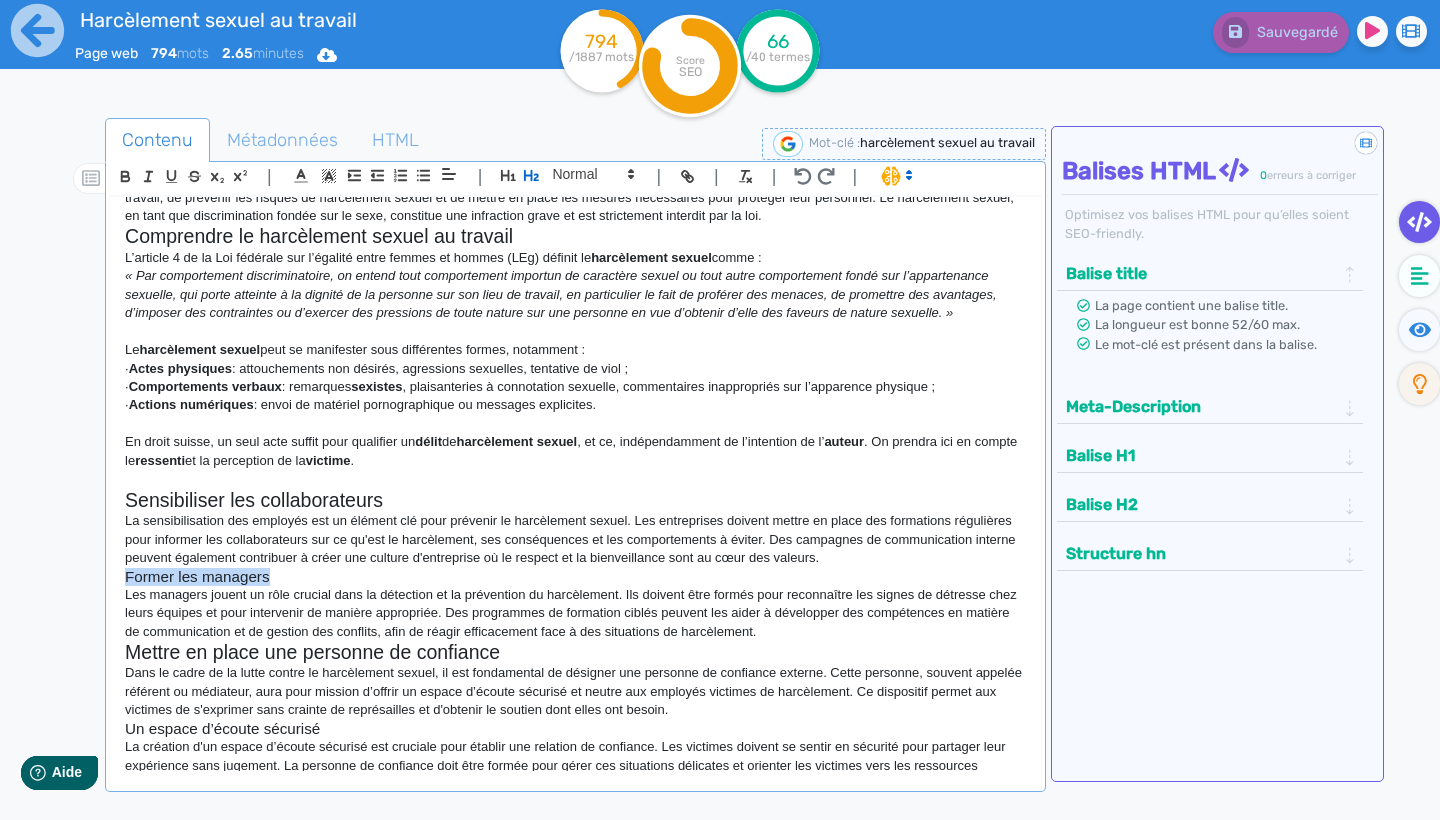 drag, startPoint x: 122, startPoint y: 557, endPoint x: 292, endPoint y: 568, distance: 170.35551 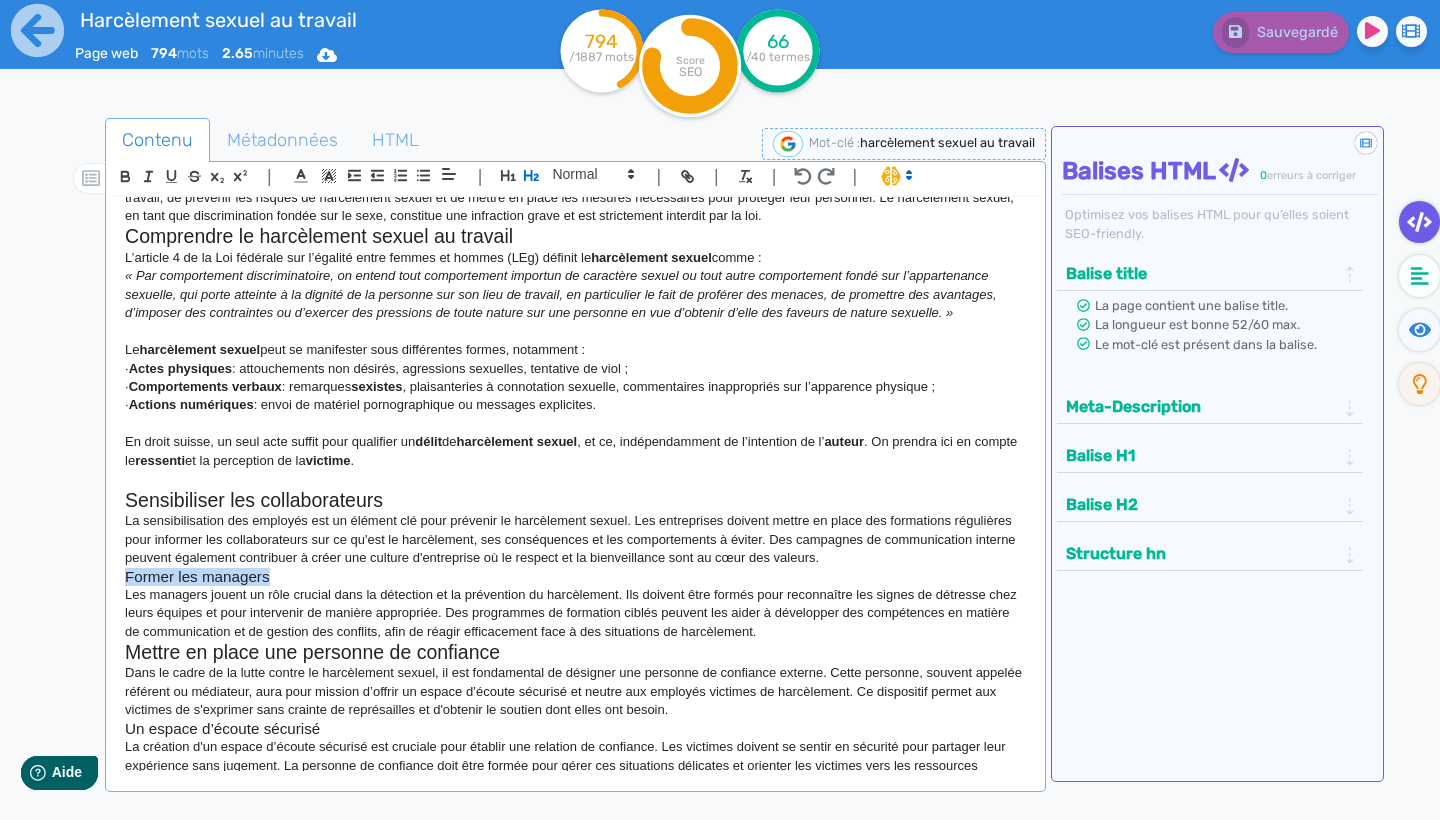 click on "Le harcèlement sexuel au travail : comment l'identifier? Le harcèlement sexuel au travail est une réalité préoccupante qui touche de nombreux salariés. Dans un environnement professionnel, il est impératif d'identifier rapidement ces comportements inappropriés afin de protéger les victimes et de favoriser un climat de confiance. Cet article aborde l'importance de la sensibilisation et des dispositifs d'écoute pour lutter contre ce fléau. Le  harcèlement sexuel  en milieu professionnel est une réalité, bien que difficile à quantifier en raison du  tabou  qui entoure ce sujet. Ce phénomène reste encore trop souvent minimisé, notamment au sein des entreprises, malgré ses  conséquences graves  sur les individus et les organisations Comprendre le harcèlement sexuel au travail L’article 4 de la Loi fédérale sur l’égalité entre femmes et hommes (LEg) définit le  harcèlement sexuel  comme : Le  harcèlement sexuel  peut se manifester sous différentes formes, notamment : ." 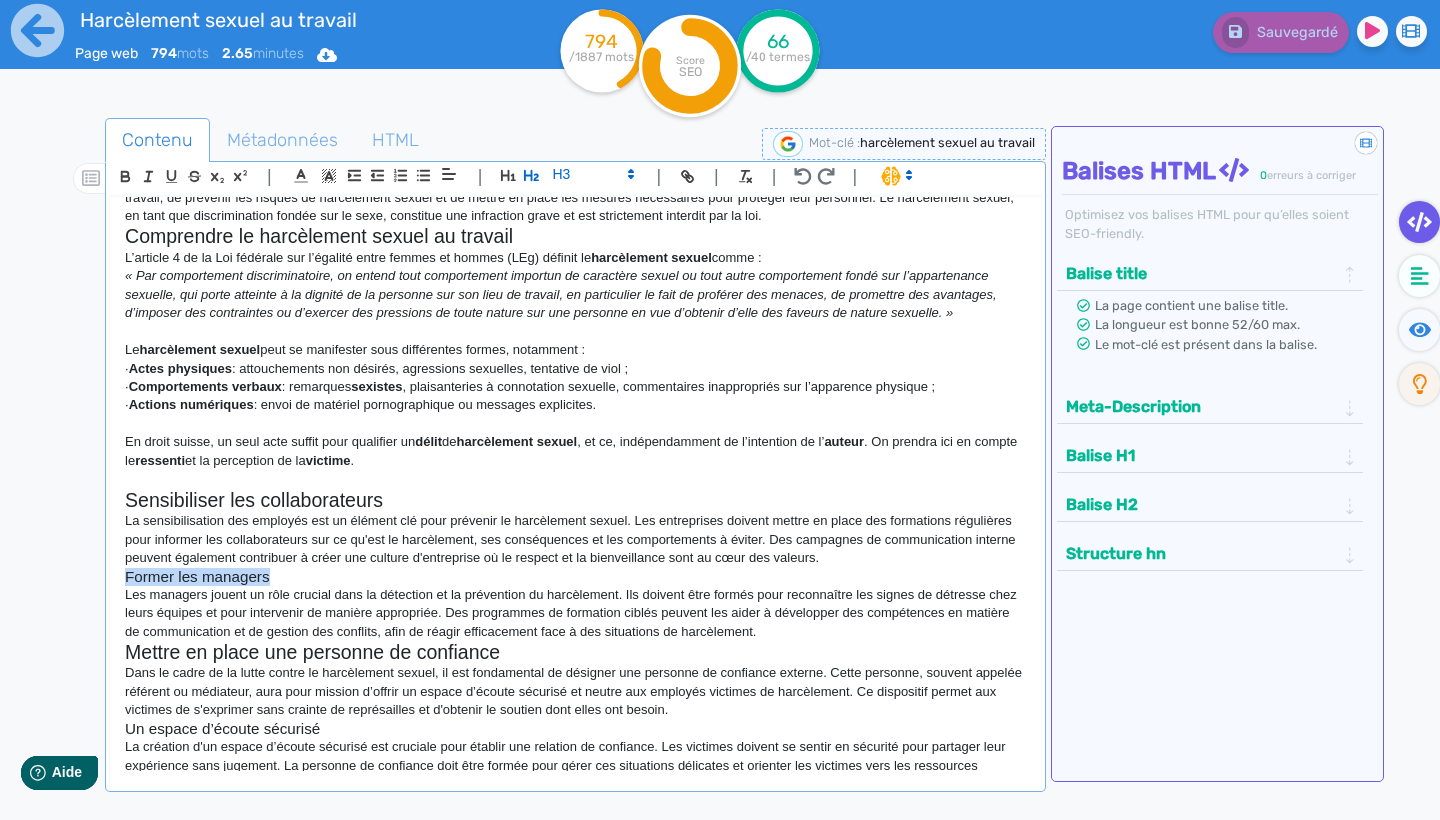 click 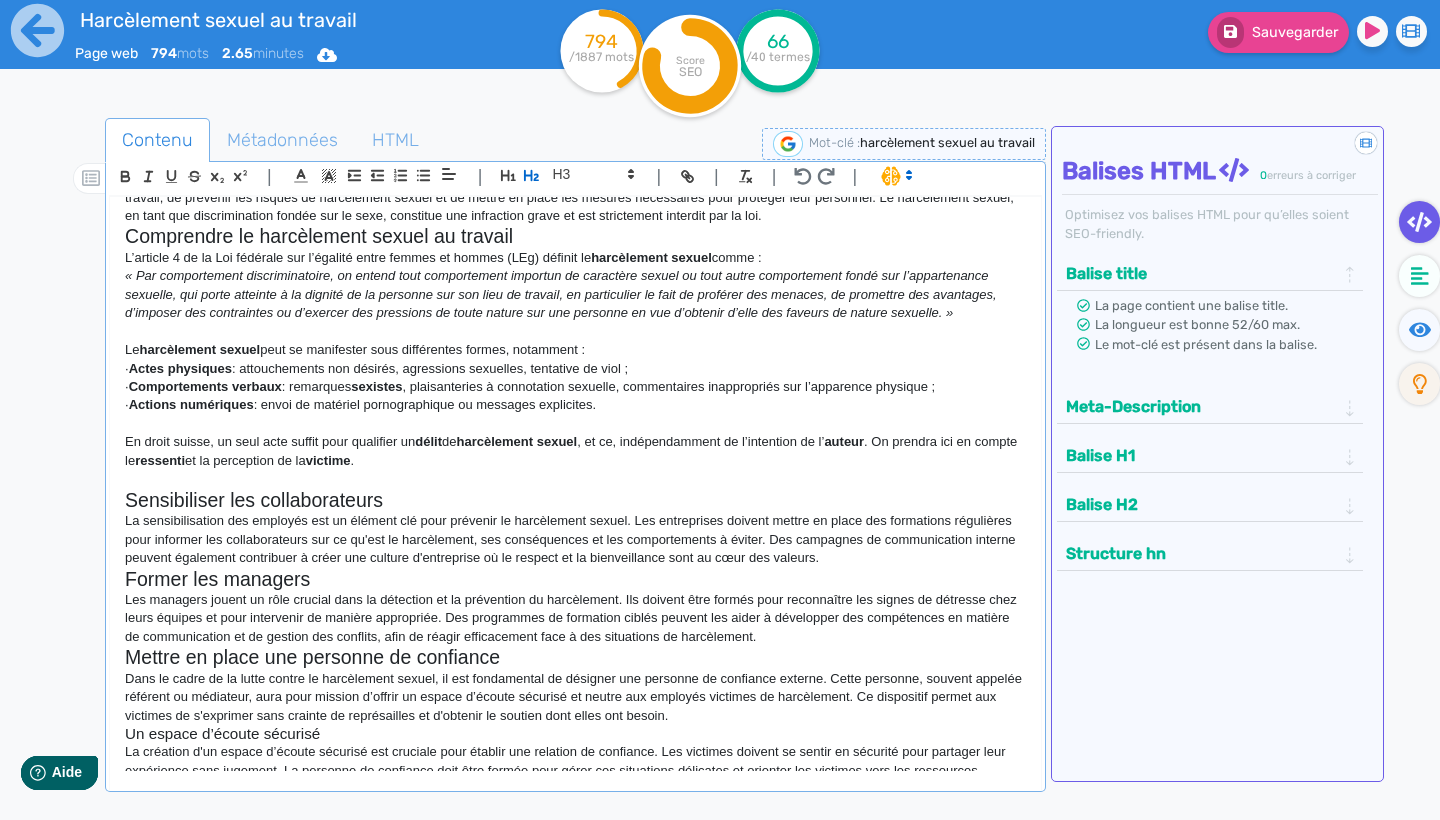 click on "Les managers jouent un rôle crucial dans la détection et la prévention du harcèlement. Ils doivent être formés pour reconnaître les signes de détresse chez leurs équipes et pour intervenir de manière appropriée. Des programmes de formation ciblés peuvent les aider à développer des compétences en matière de communication et de gestion des conflits, afin de réagir efficacement face à des situations de harcèlement." 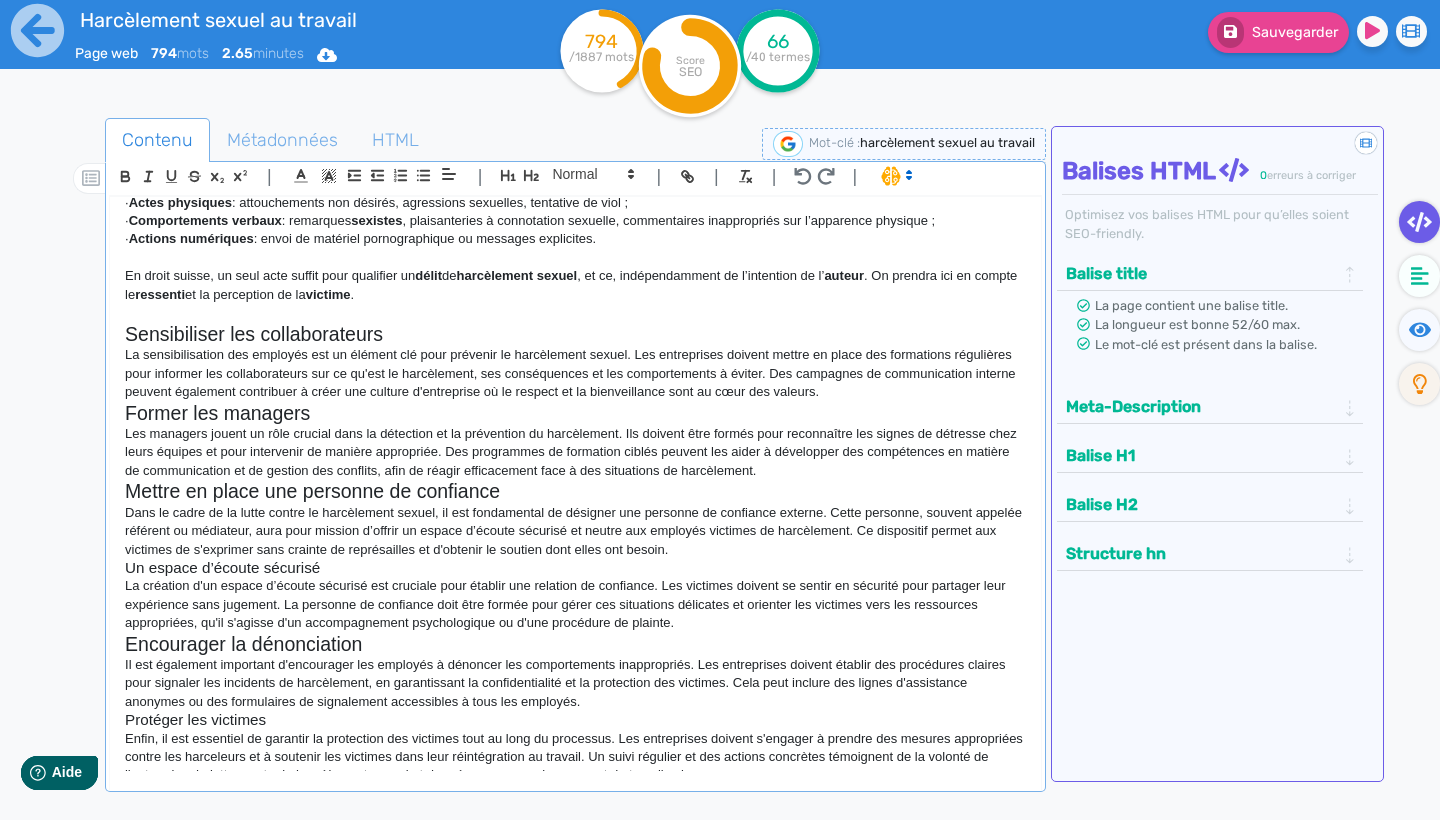 scroll, scrollTop: 413, scrollLeft: 0, axis: vertical 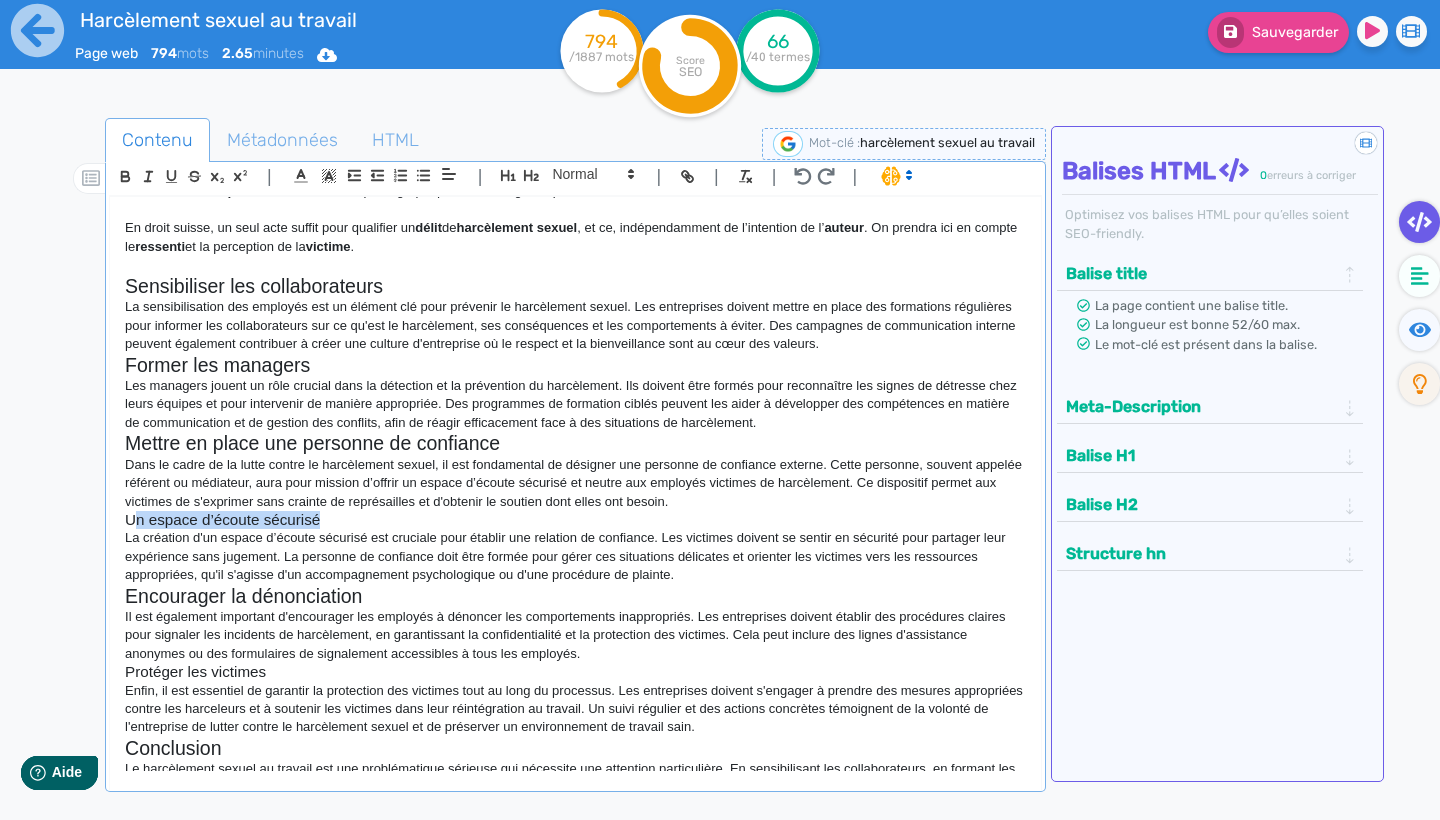 drag, startPoint x: 131, startPoint y: 496, endPoint x: 335, endPoint y: 499, distance: 204.02206 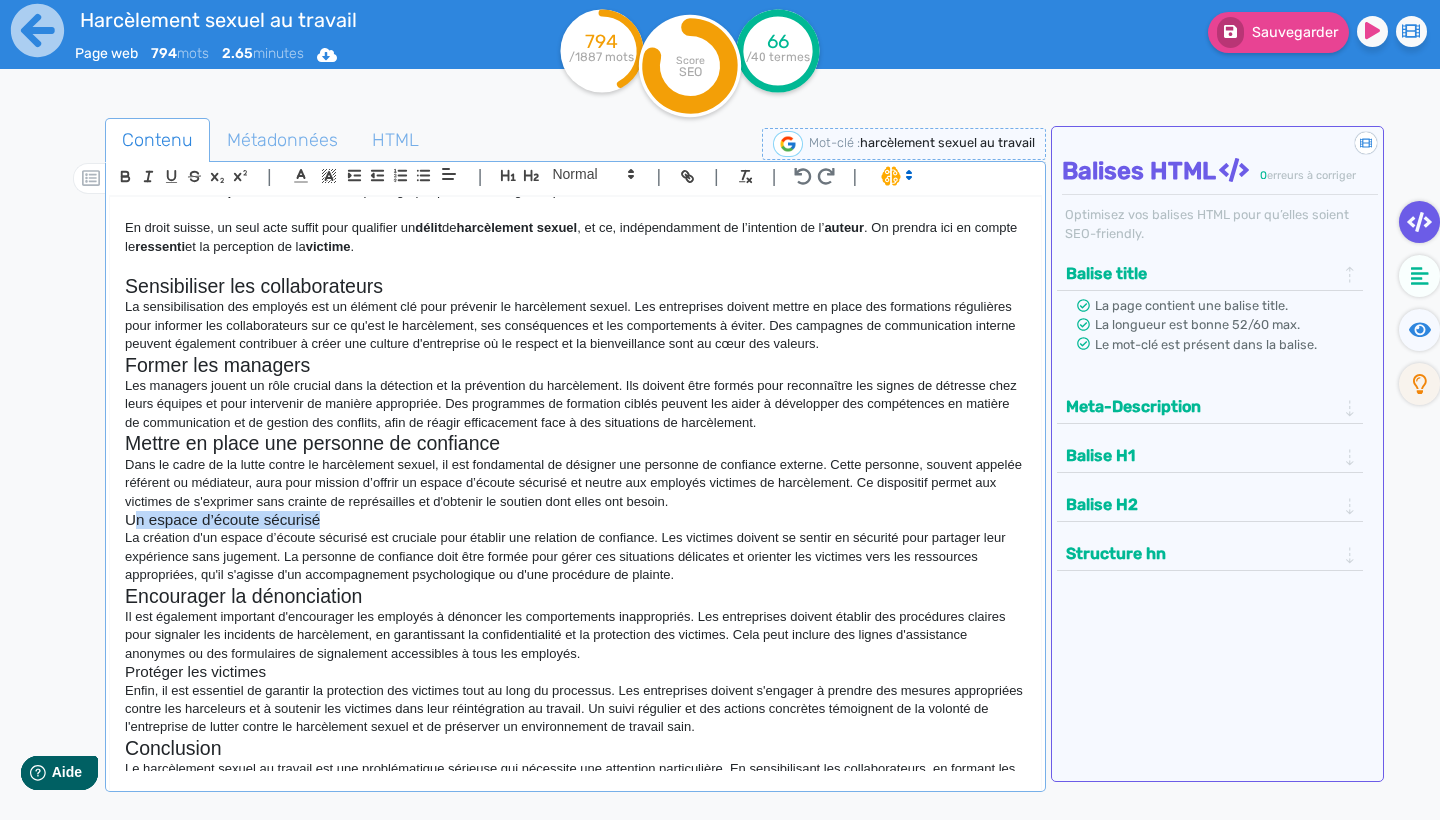 click on "Un espace d’écoute sécurisé" 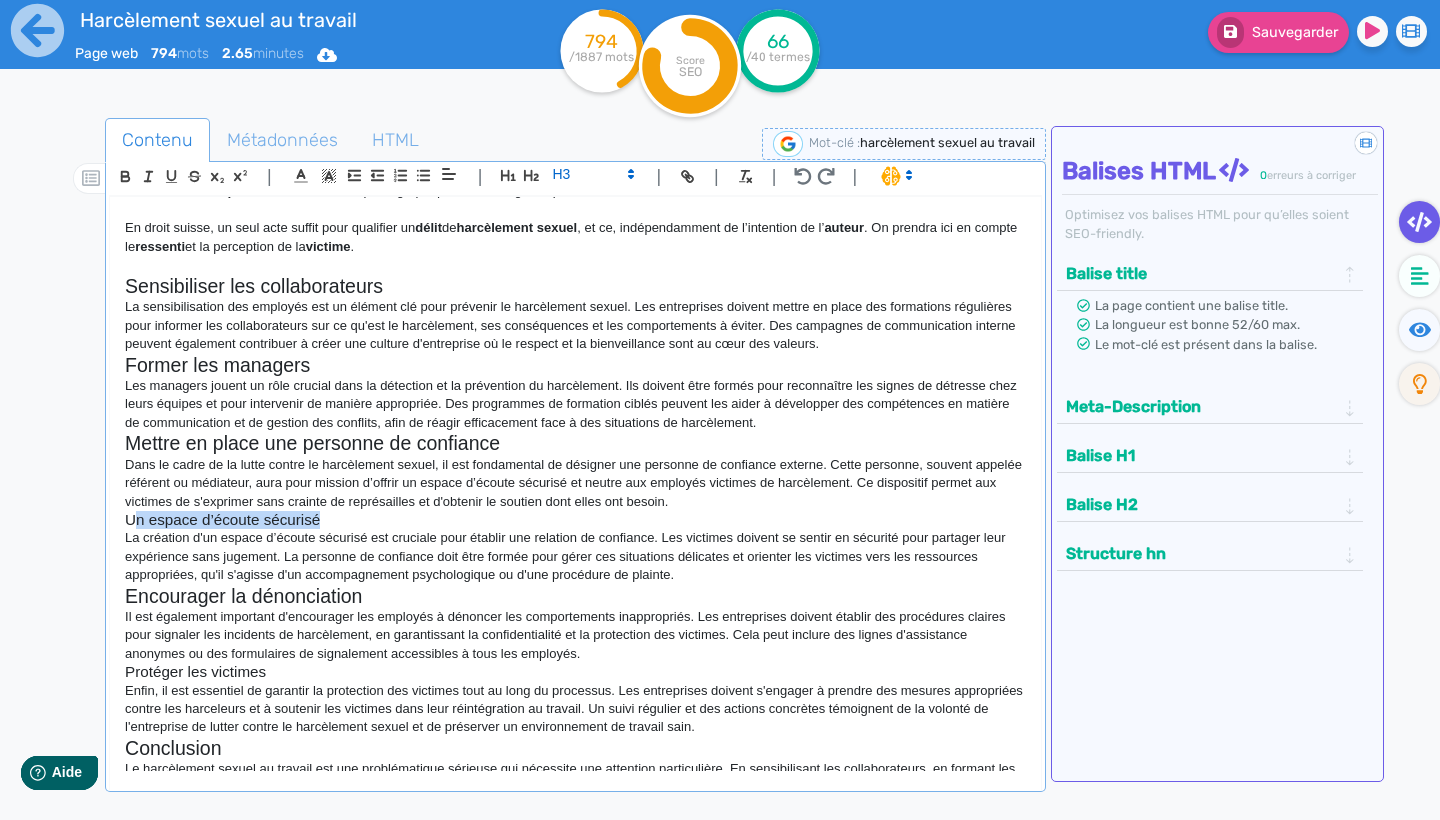 click on "Un espace d’écoute sécurisé" 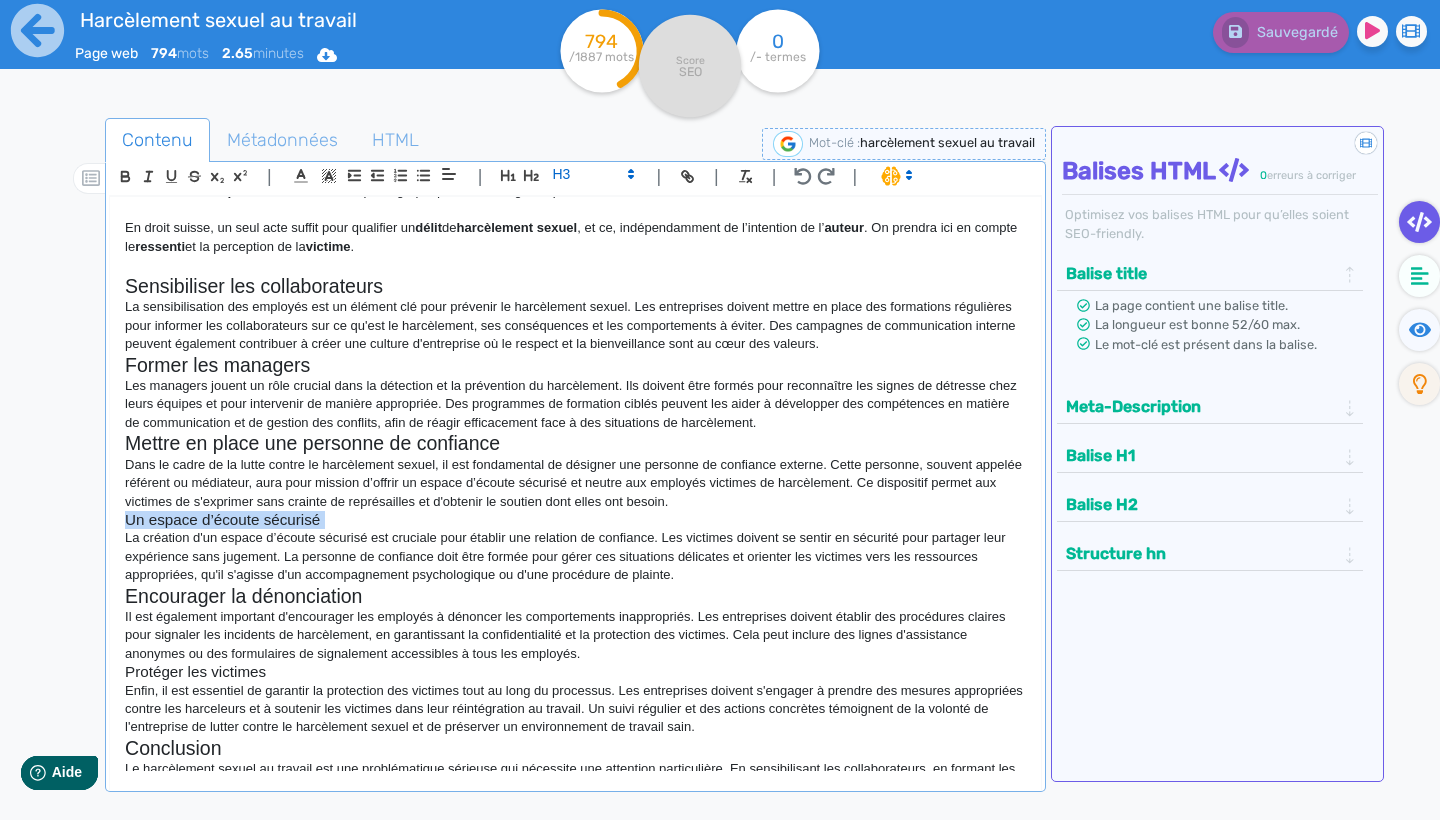 drag, startPoint x: 337, startPoint y: 509, endPoint x: 126, endPoint y: 500, distance: 211.19185 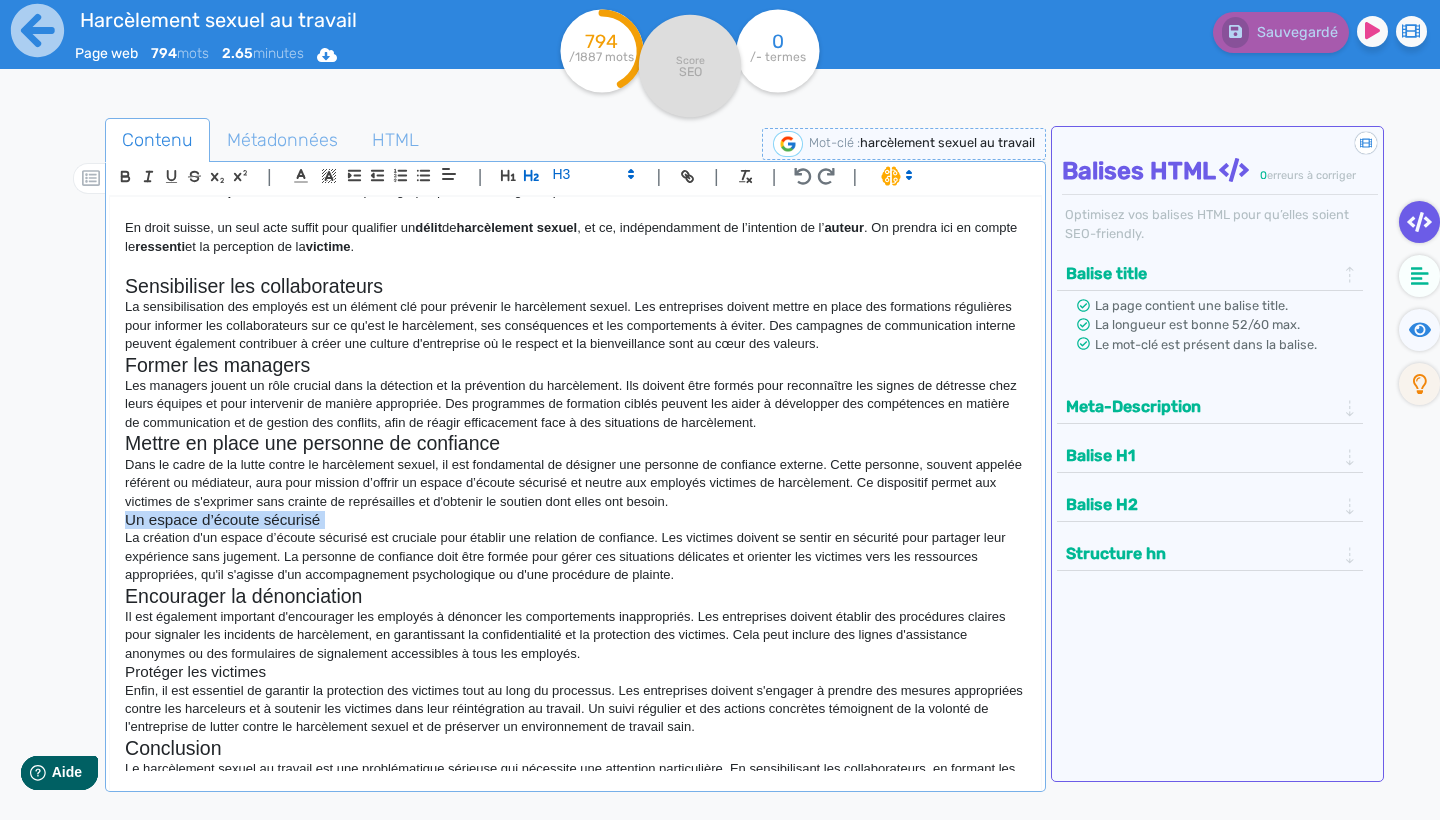 click 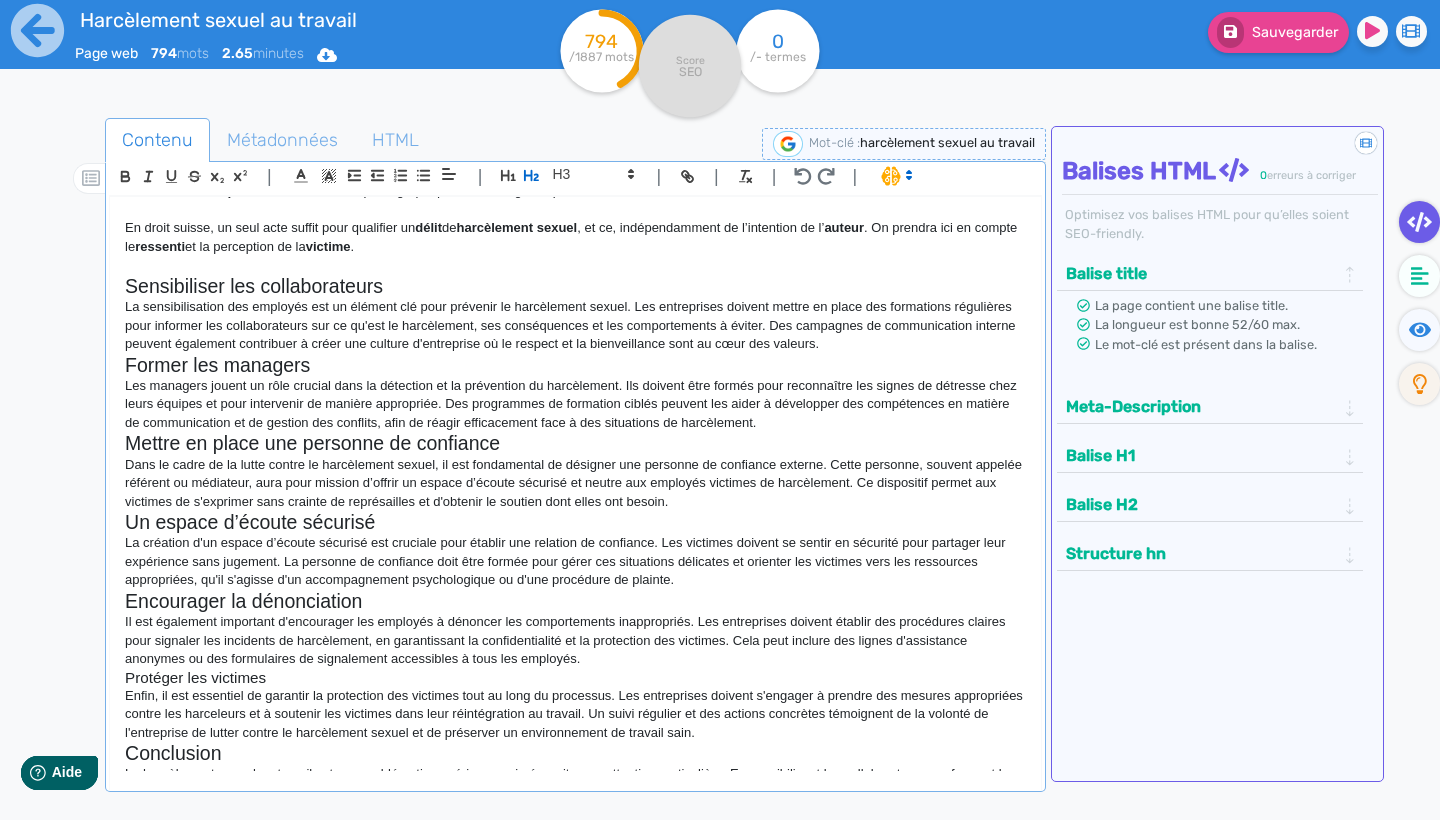 click on "La création d'un espace d’écoute sécurisé est cruciale pour établir une relation de confiance. Les victimes doivent se sentir en sécurité pour partager leur expérience sans jugement. La personne de confiance doit être formée pour gérer ces situations délicates et orienter les victimes vers les ressources appropriées, qu'il s'agisse d'un accompagnement psychologique ou d'une procédure de plainte." 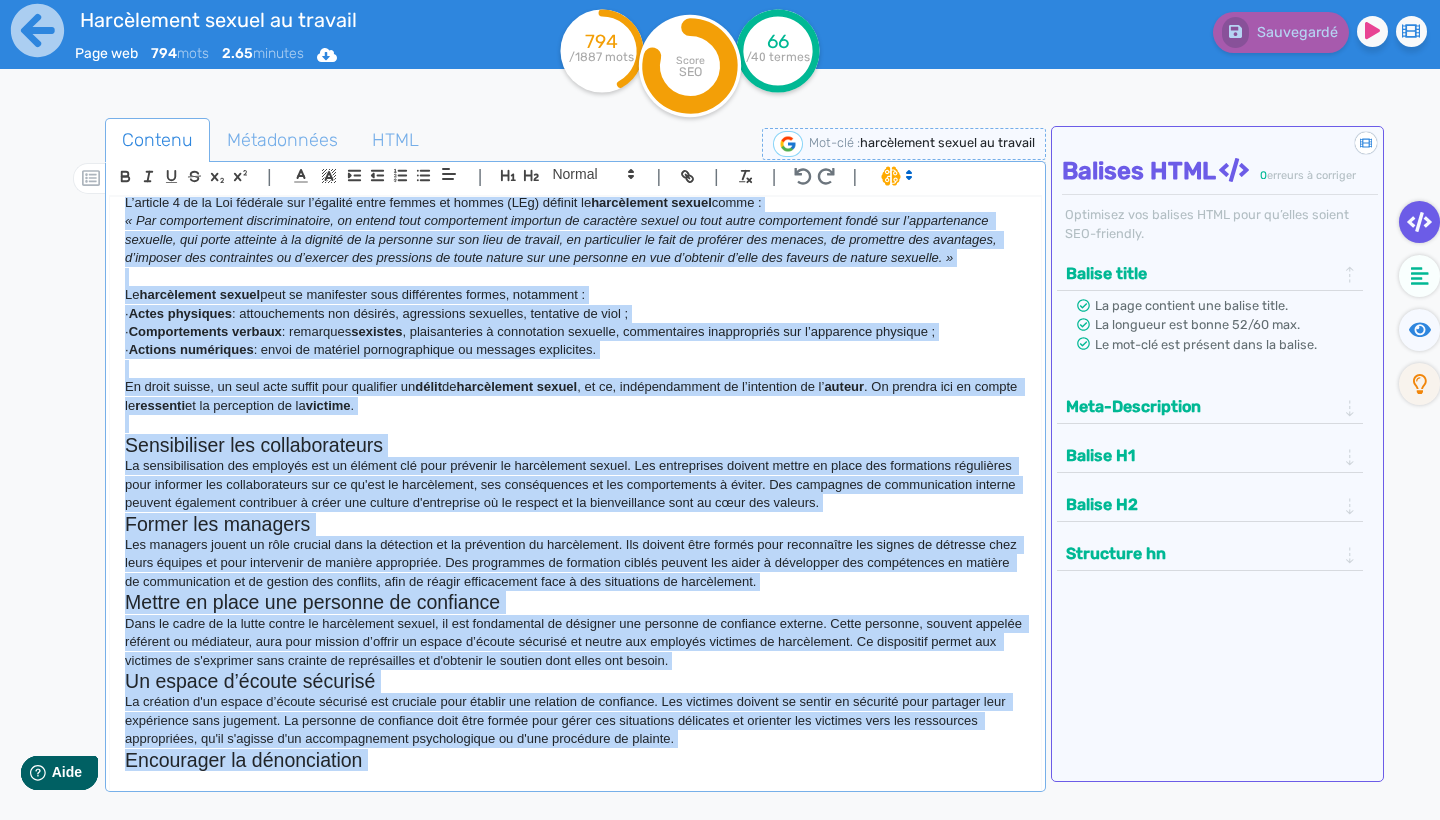 scroll, scrollTop: 452, scrollLeft: 0, axis: vertical 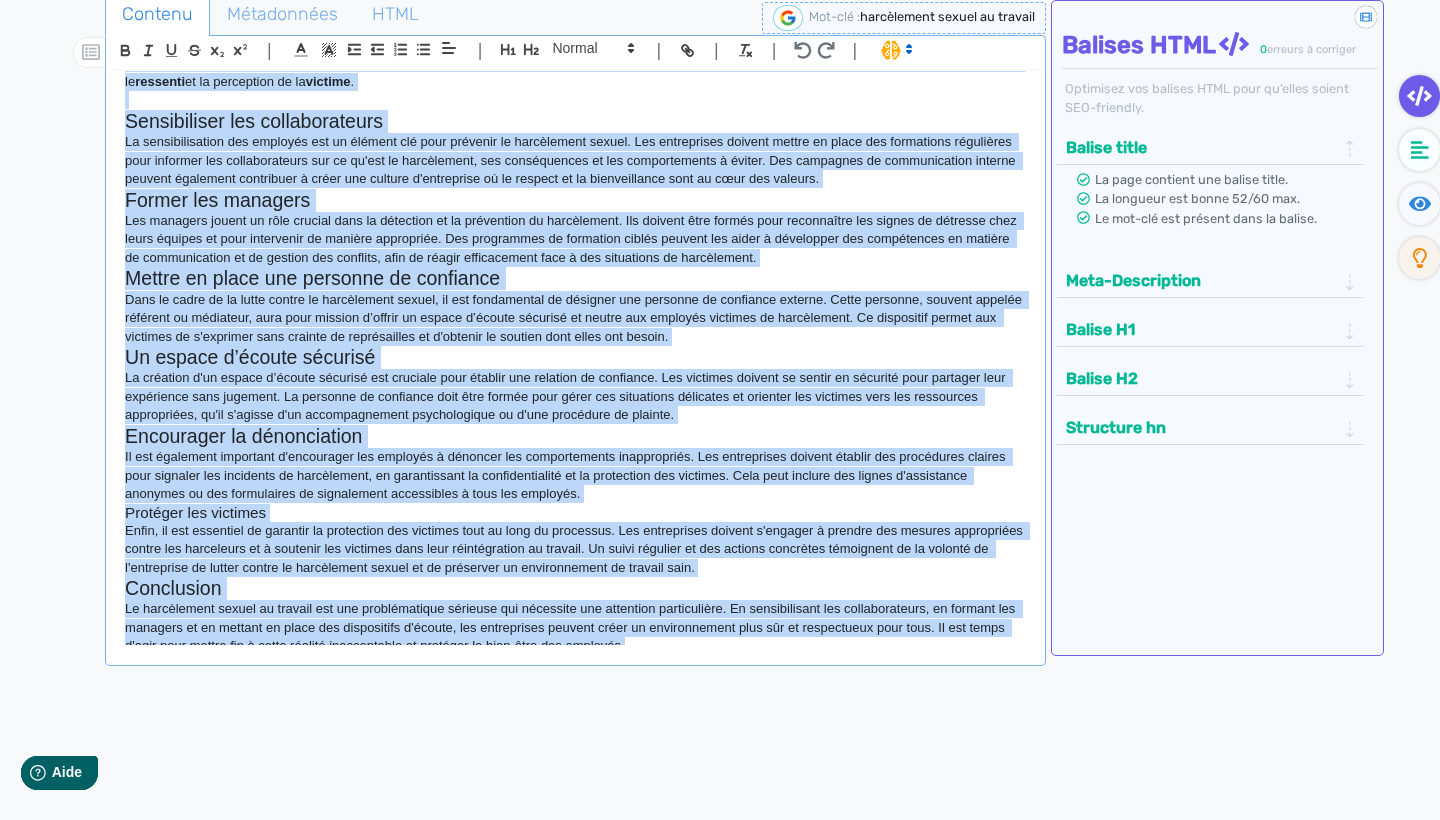 drag, startPoint x: 128, startPoint y: 250, endPoint x: 282, endPoint y: 802, distance: 573.0794 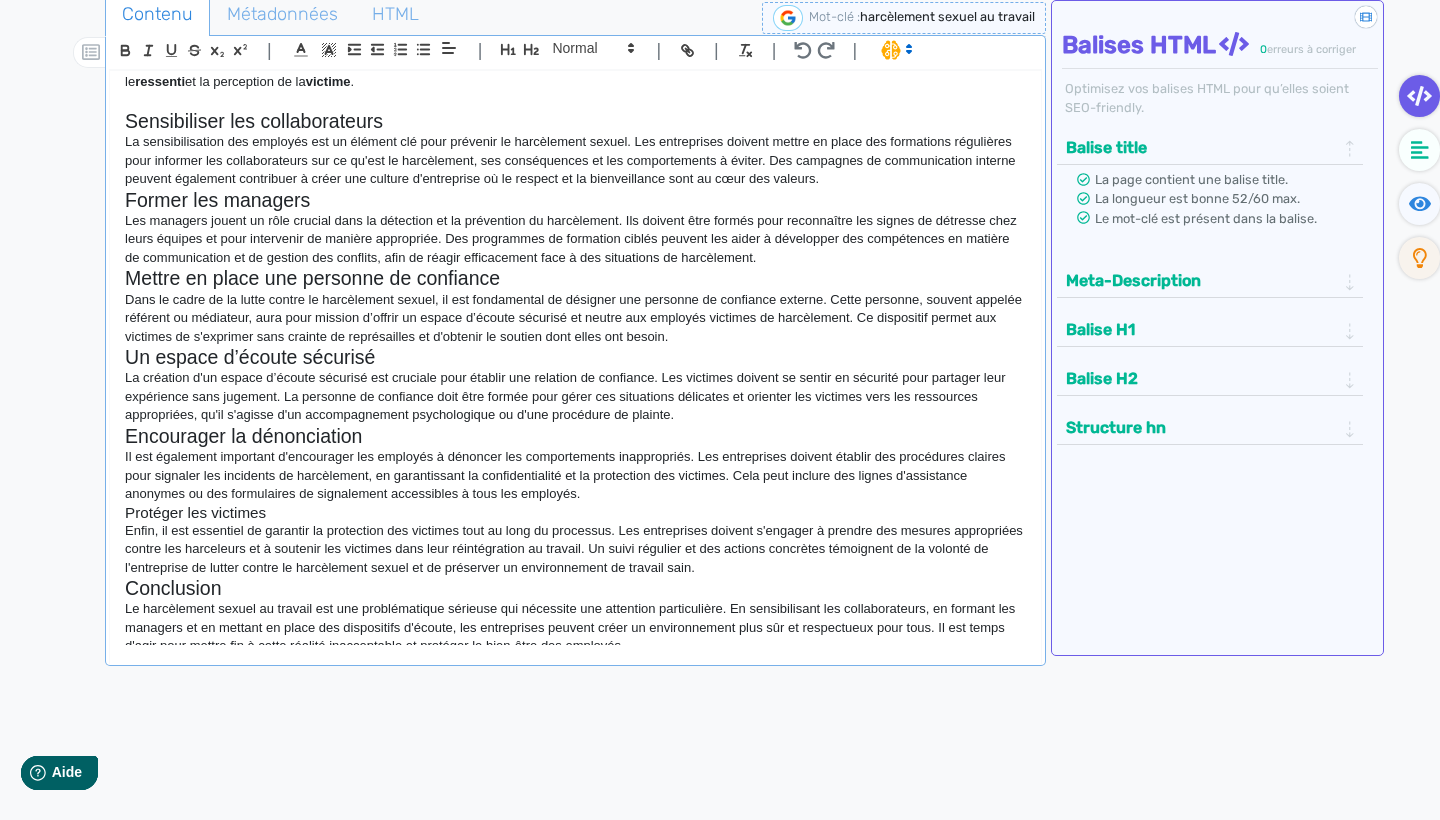 click 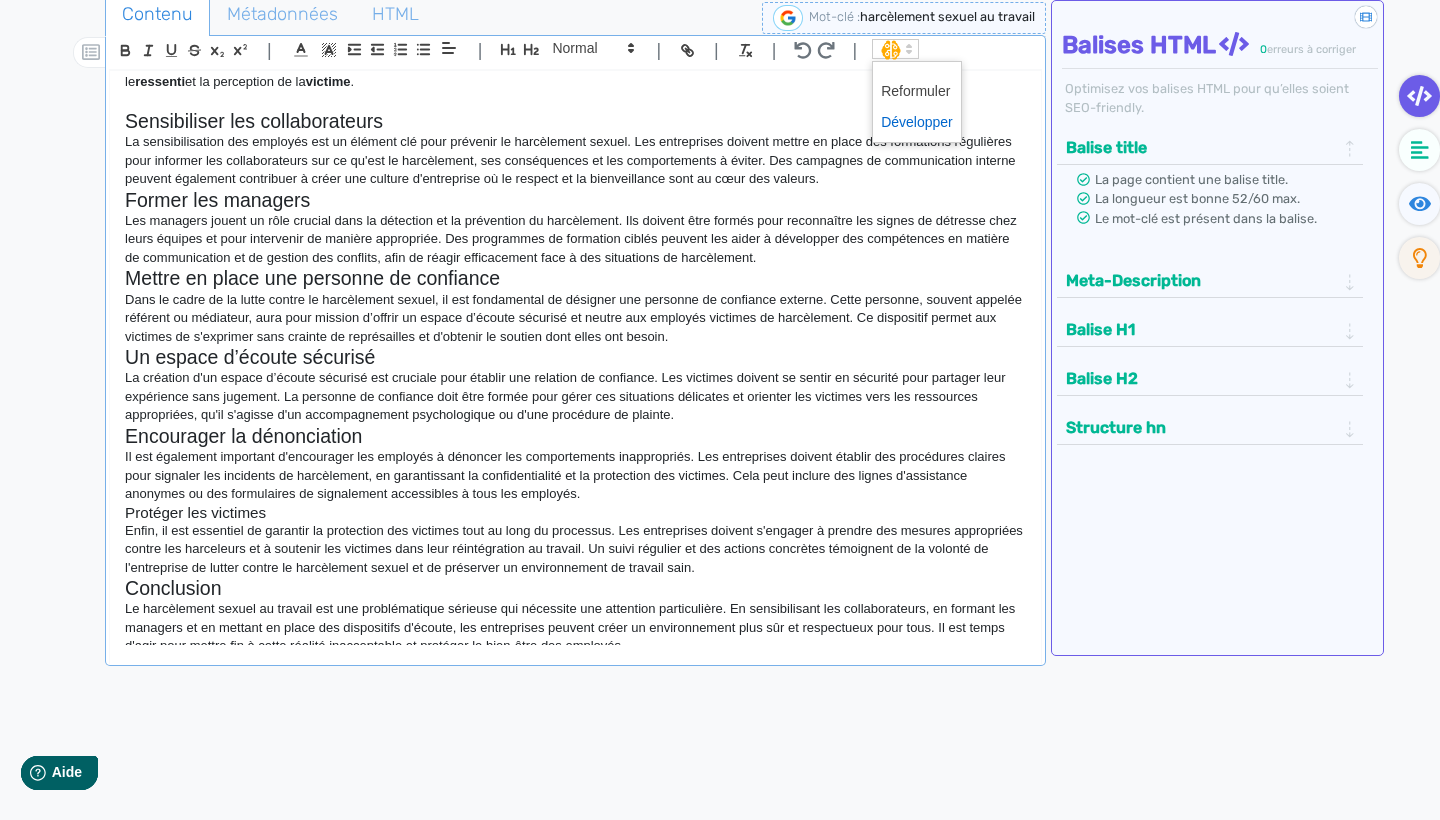 click at bounding box center (917, 122) 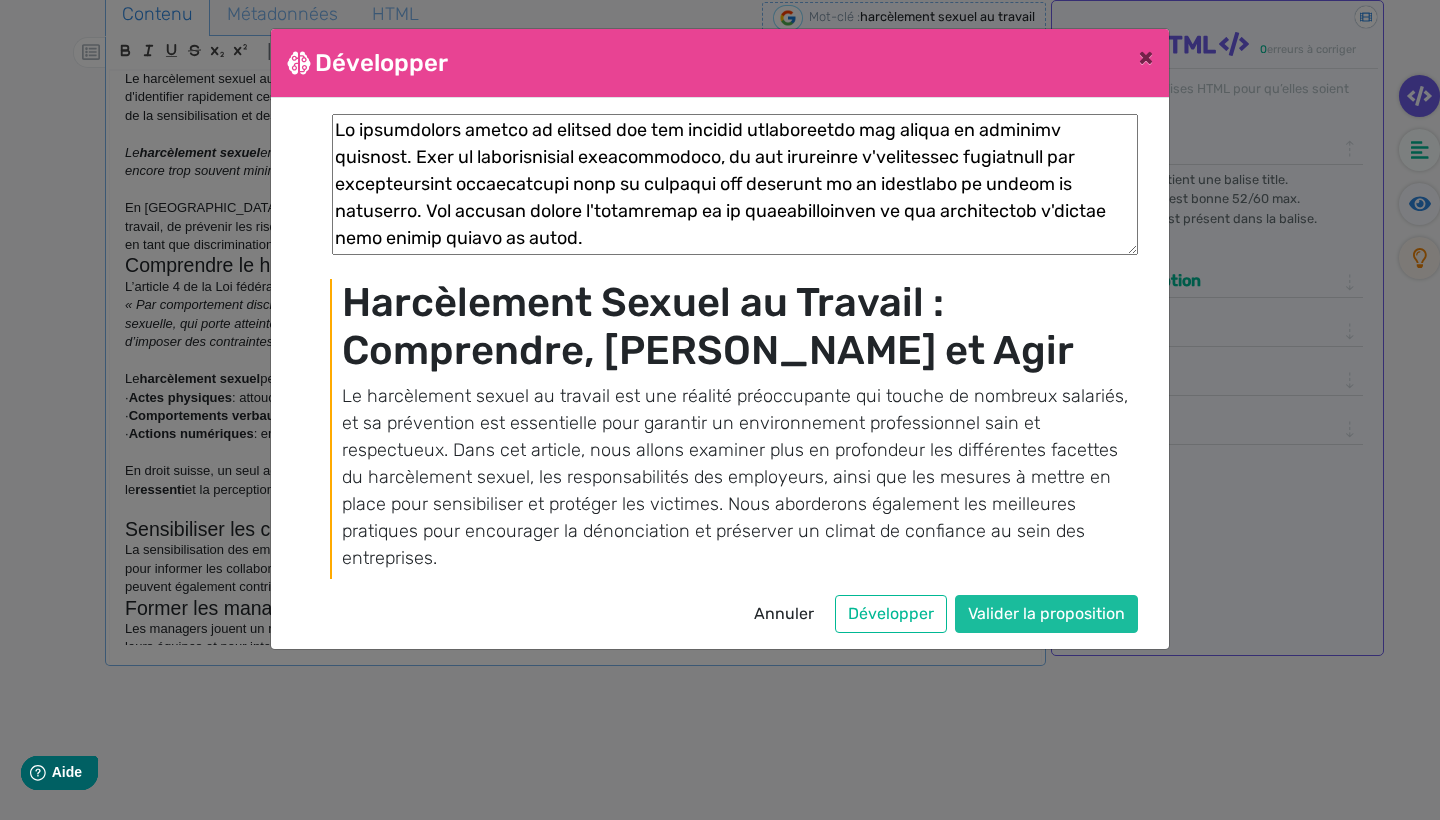 click on "Valider la proposition" 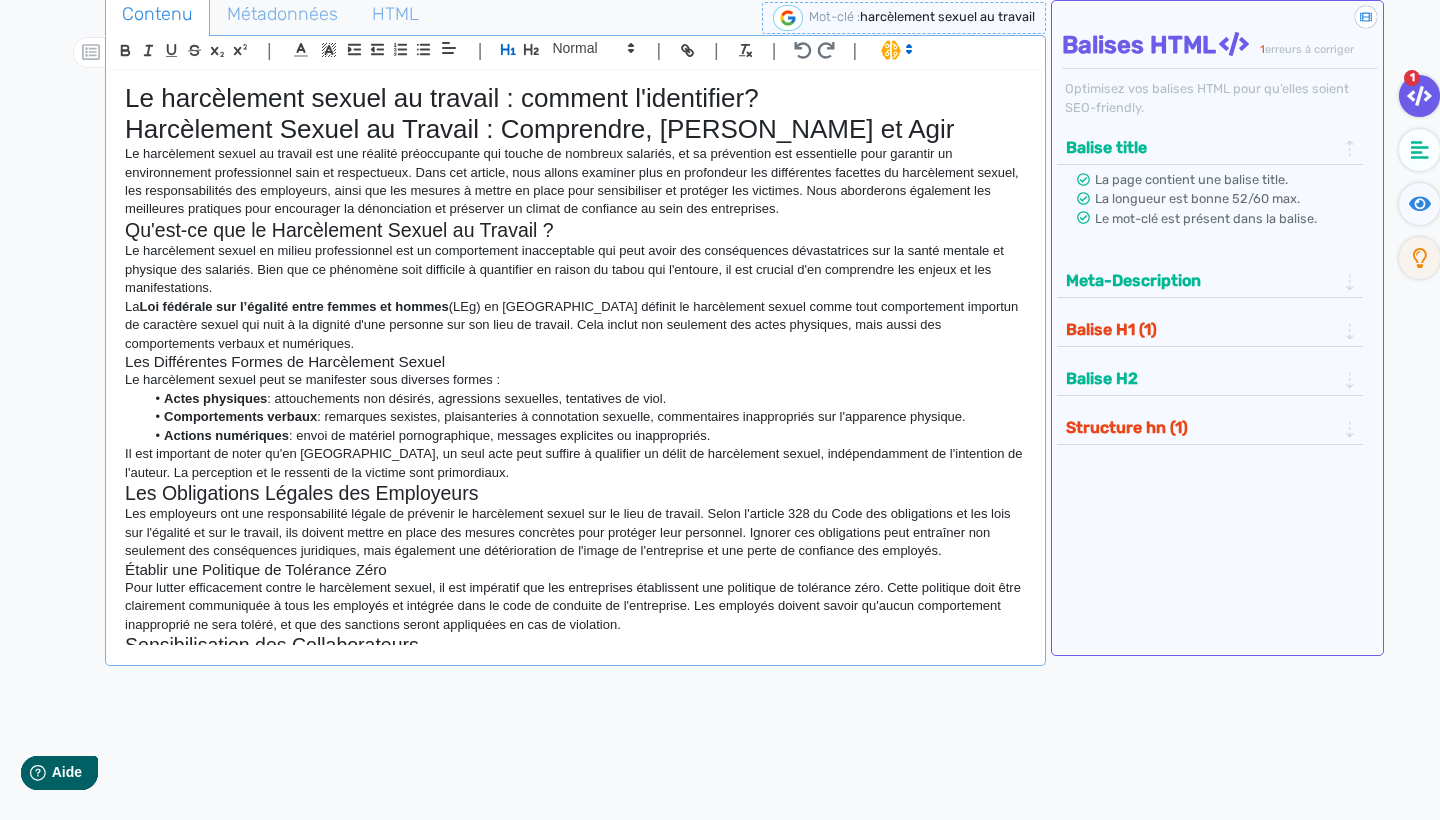 scroll, scrollTop: 0, scrollLeft: 0, axis: both 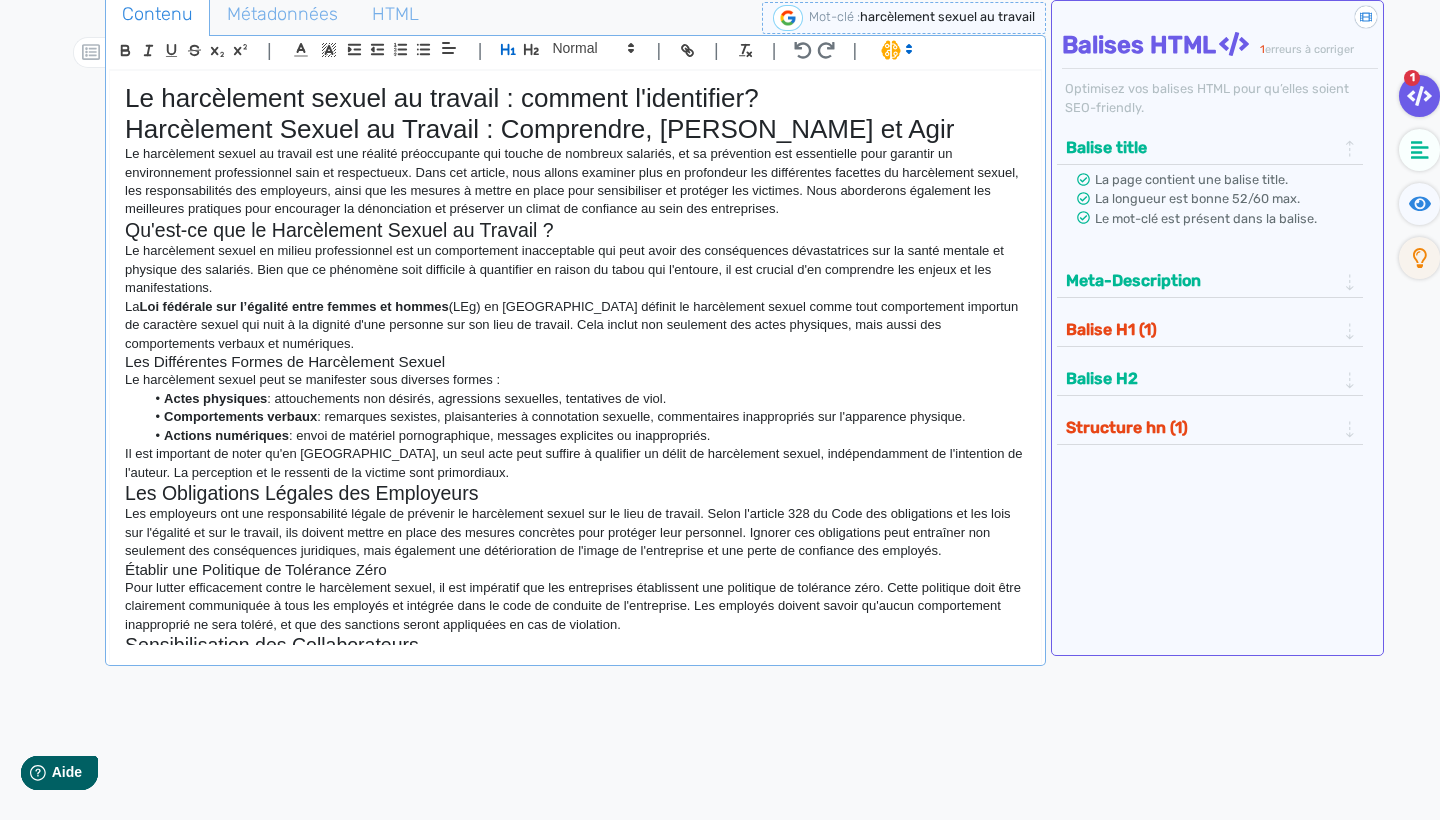 click on "Contenu" 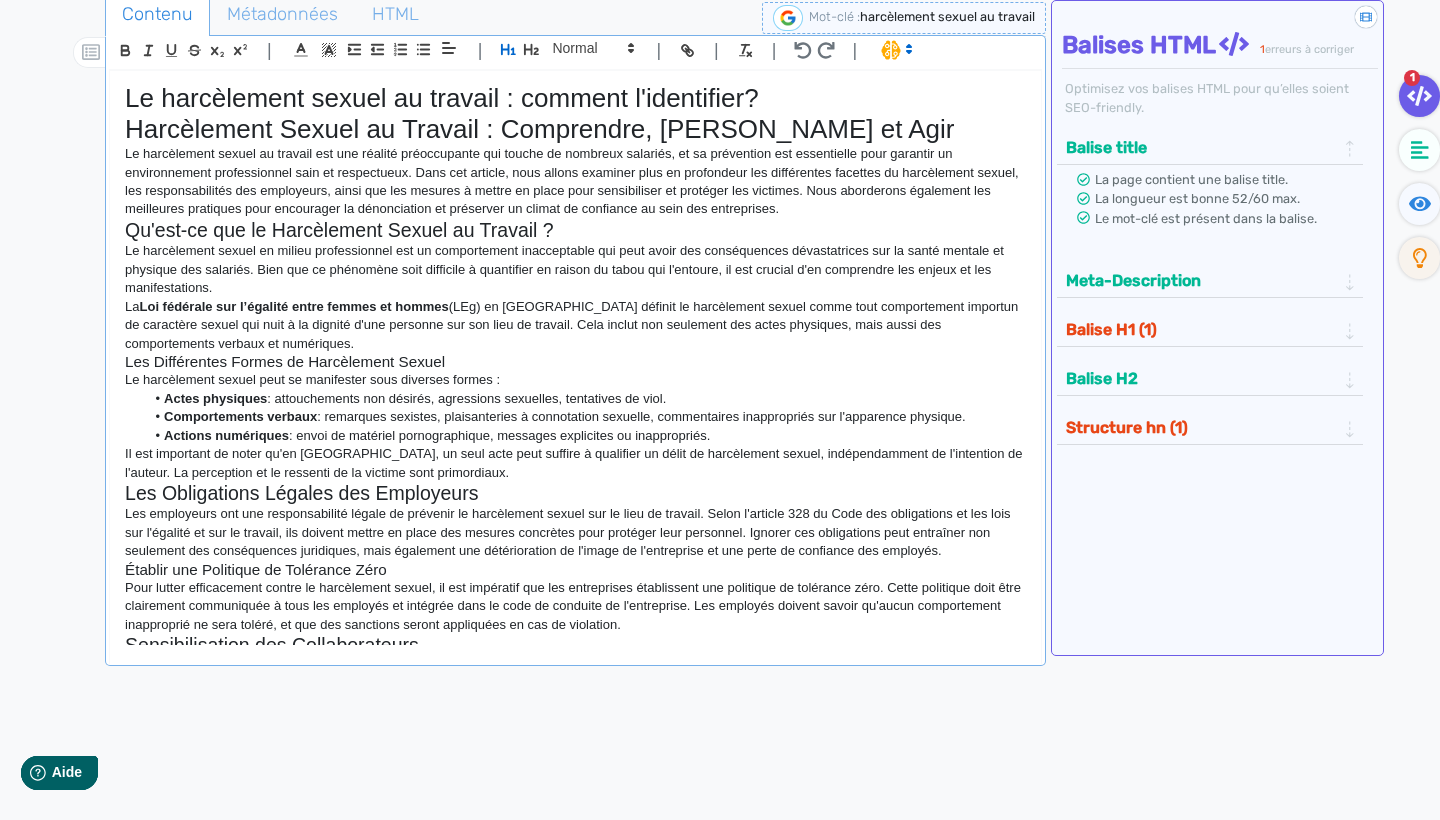 click on "Le harcèlement sexuel au travail est une réalité préoccupante qui touche de nombreux salariés, et sa prévention est essentielle pour garantir un environnement professionnel sain et respectueux. Dans cet article, nous allons examiner plus en profondeur les différentes facettes du harcèlement sexuel, les responsabilités des employeurs, ainsi que les mesures à mettre en place pour sensibiliser et protéger les victimes. Nous aborderons également les meilleures pratiques pour encourager la dénonciation et préserver un climat de confiance au sein des entreprises." 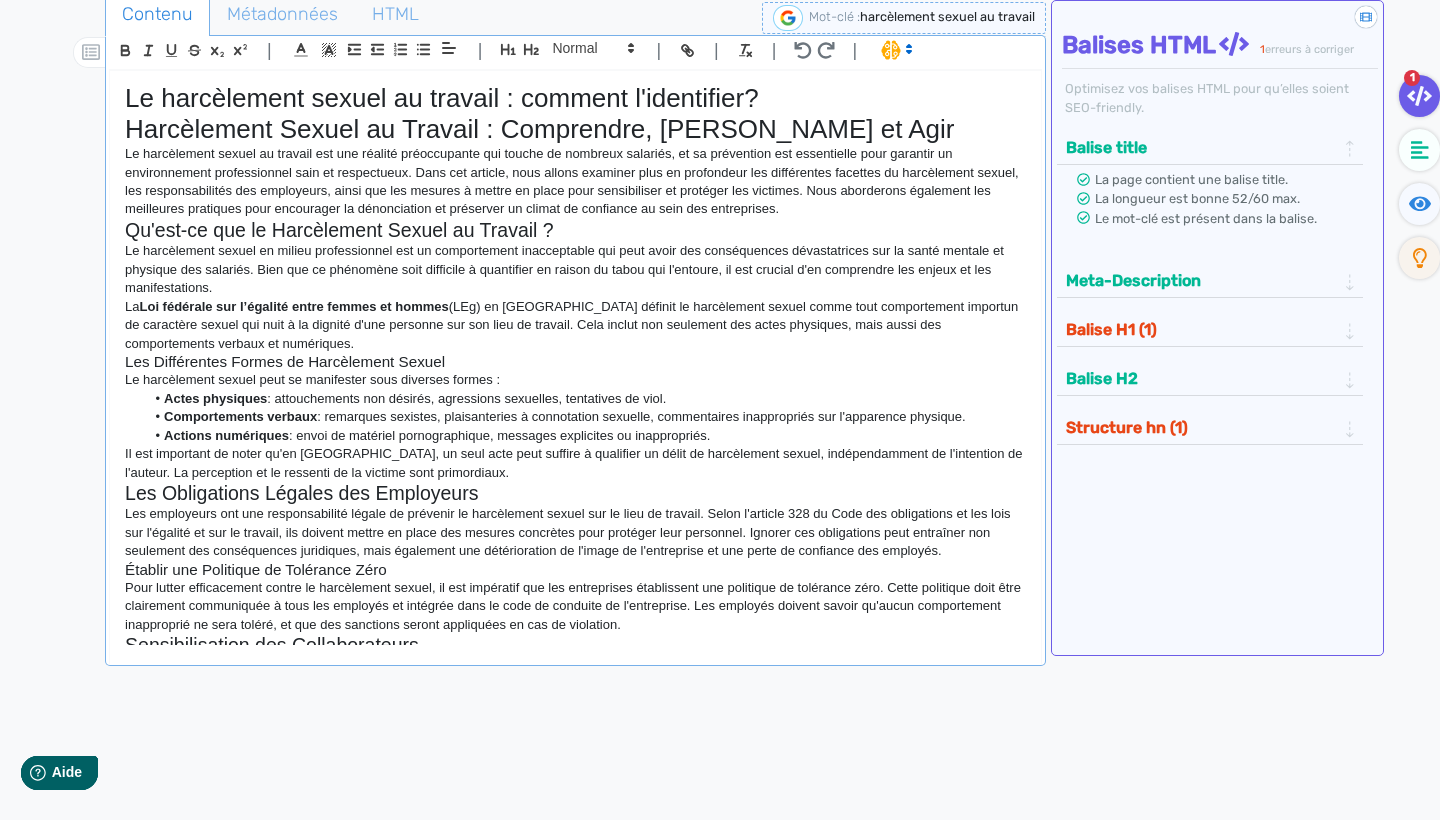 scroll, scrollTop: 0, scrollLeft: 0, axis: both 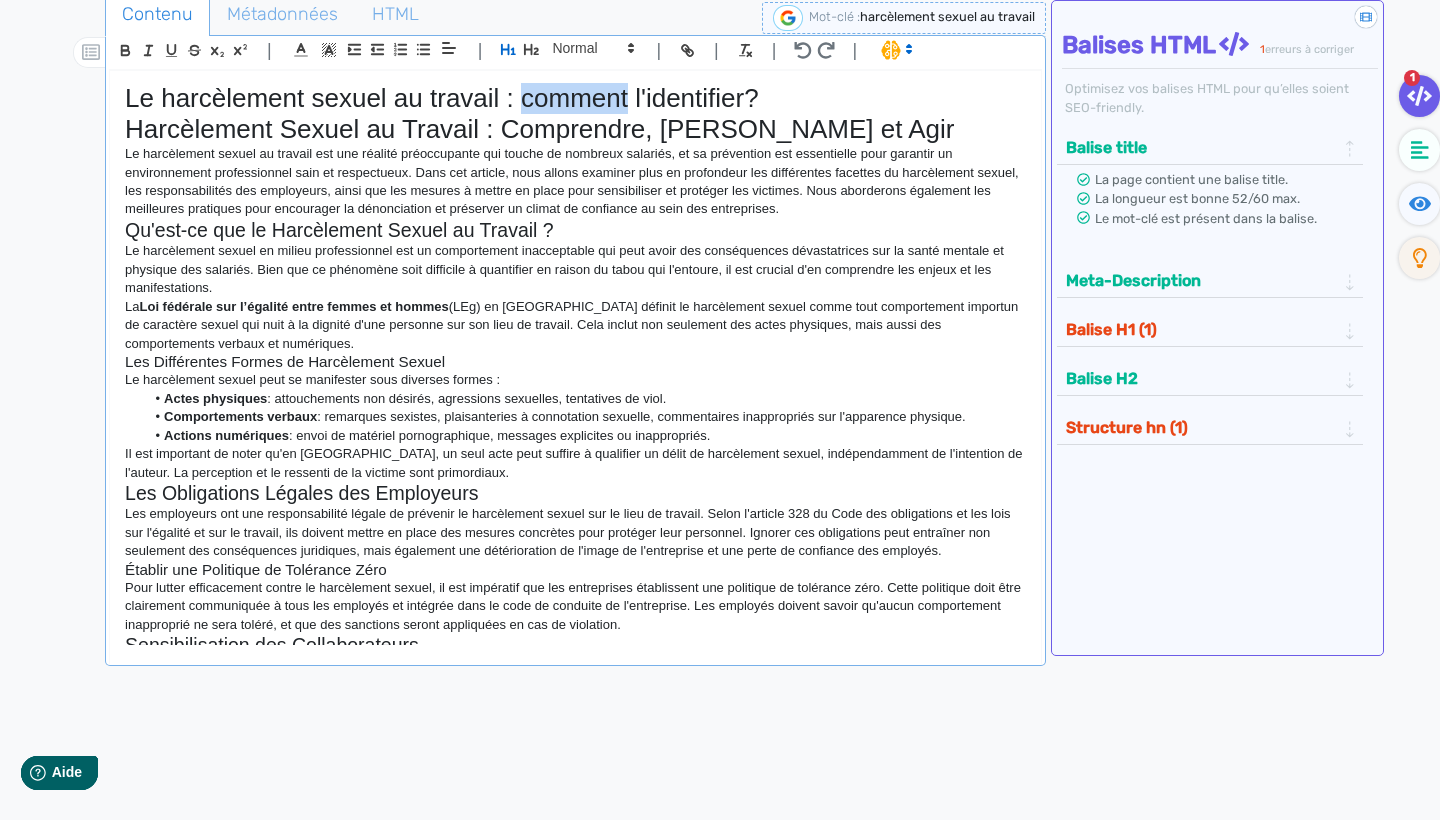 click on "Le harcèlement sexuel au travail : comment l'identifier?" 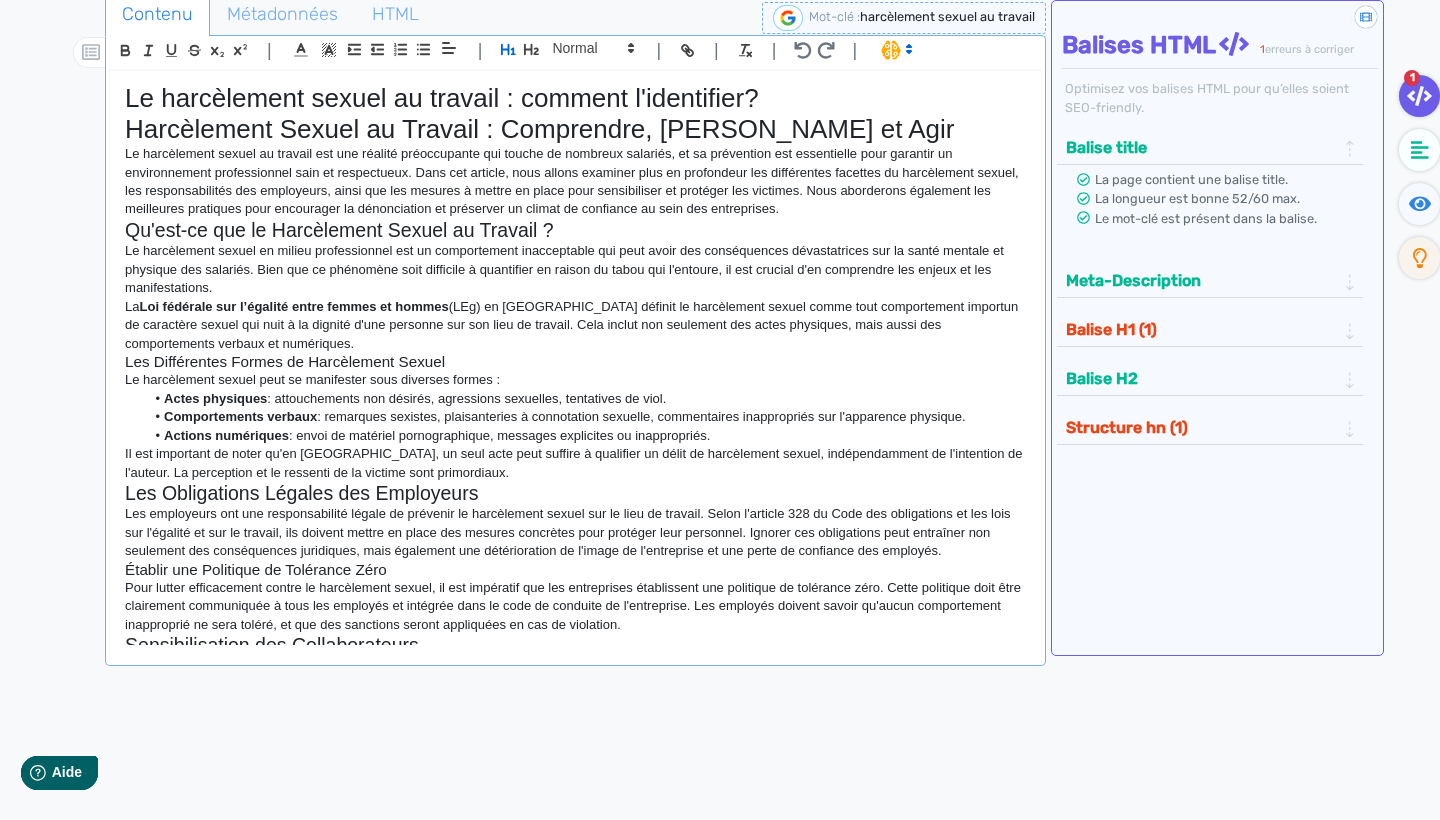 click on "Le harcèlement sexuel au travail : comment l'identifier?" 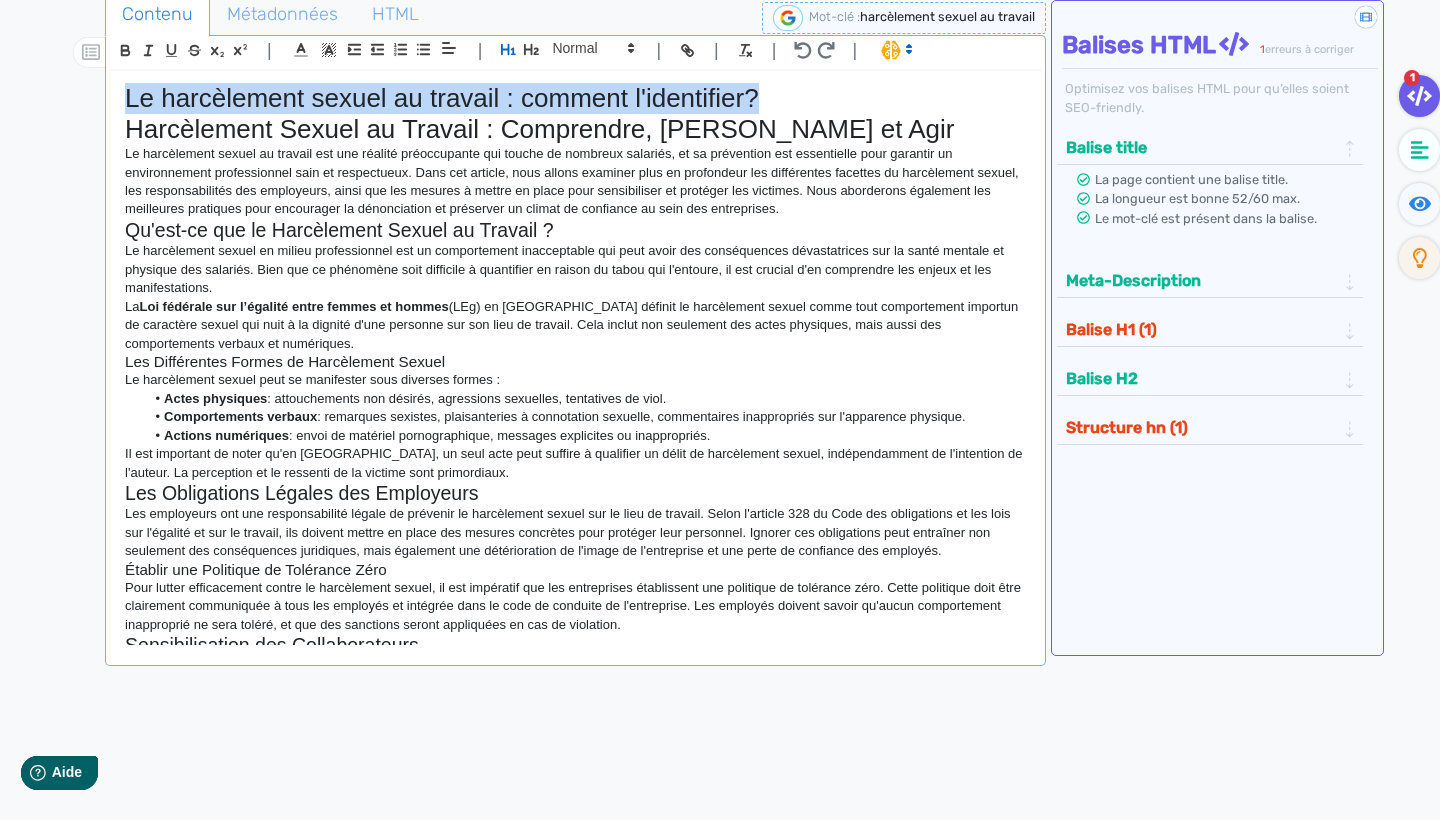 drag, startPoint x: 132, startPoint y: 101, endPoint x: 755, endPoint y: 84, distance: 623.2319 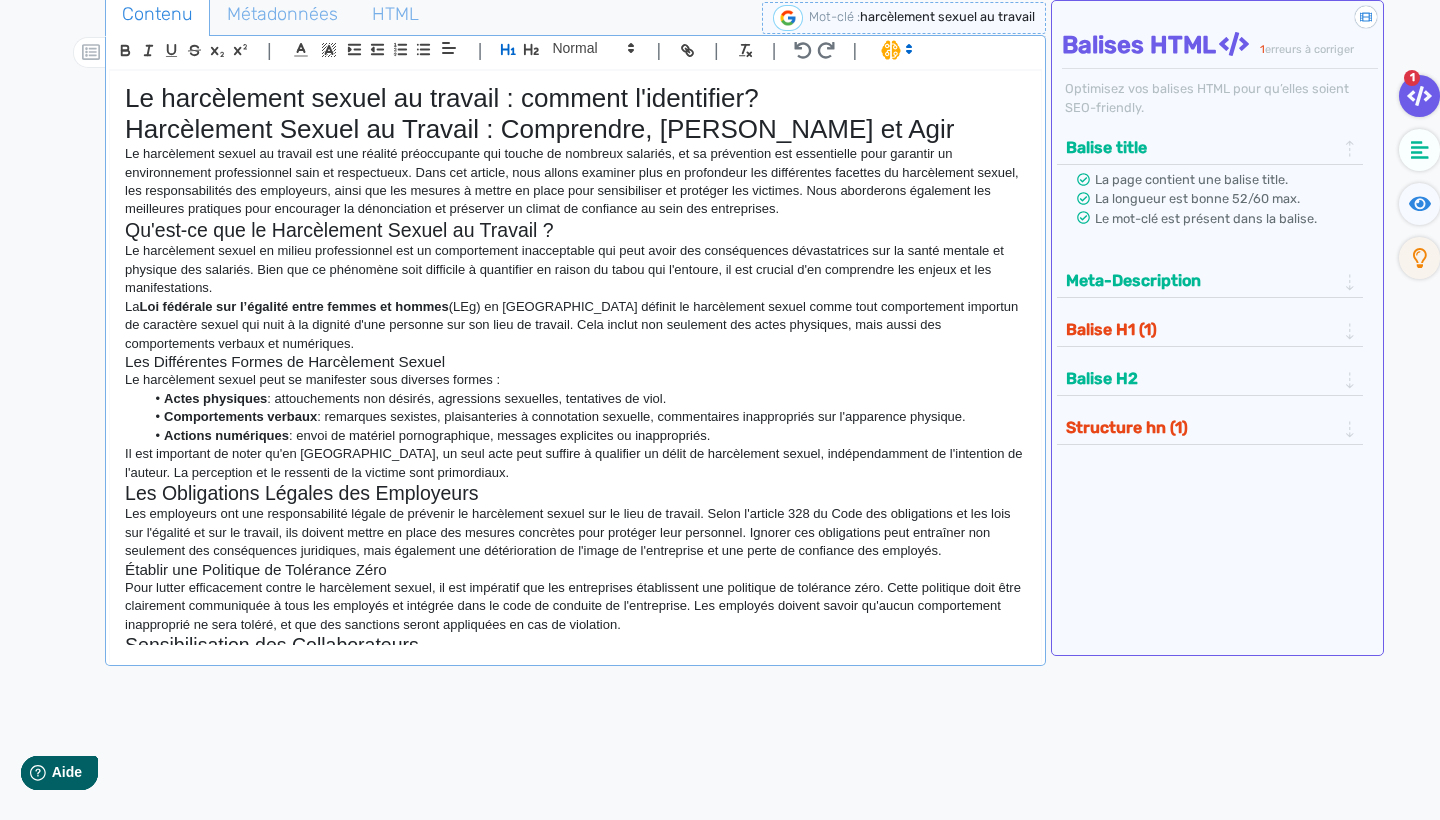 click on "Harcèlement Sexuel au Travail : Comprendre, [PERSON_NAME] et Agir" 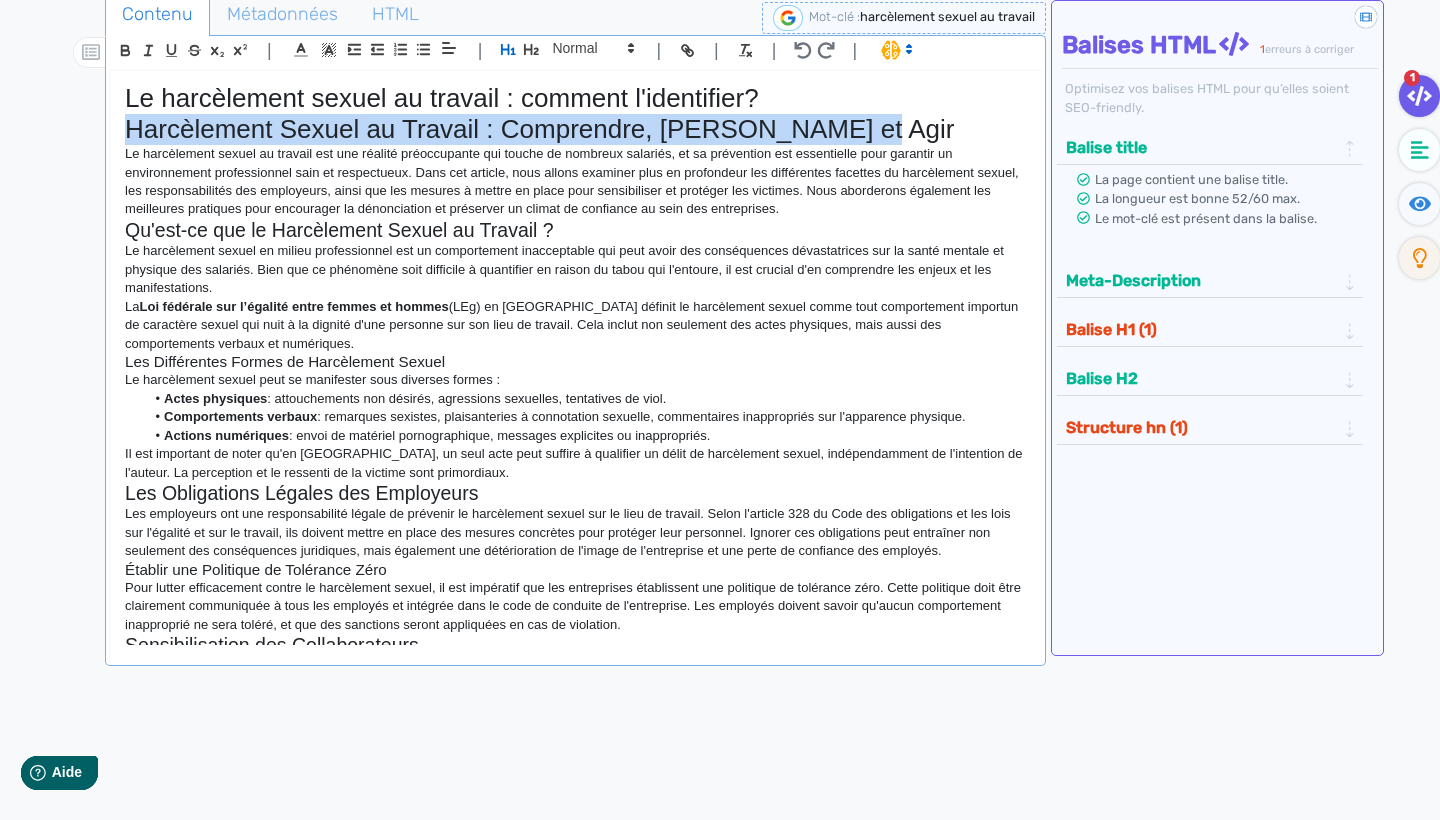 drag, startPoint x: 127, startPoint y: 136, endPoint x: 840, endPoint y: 127, distance: 713.0568 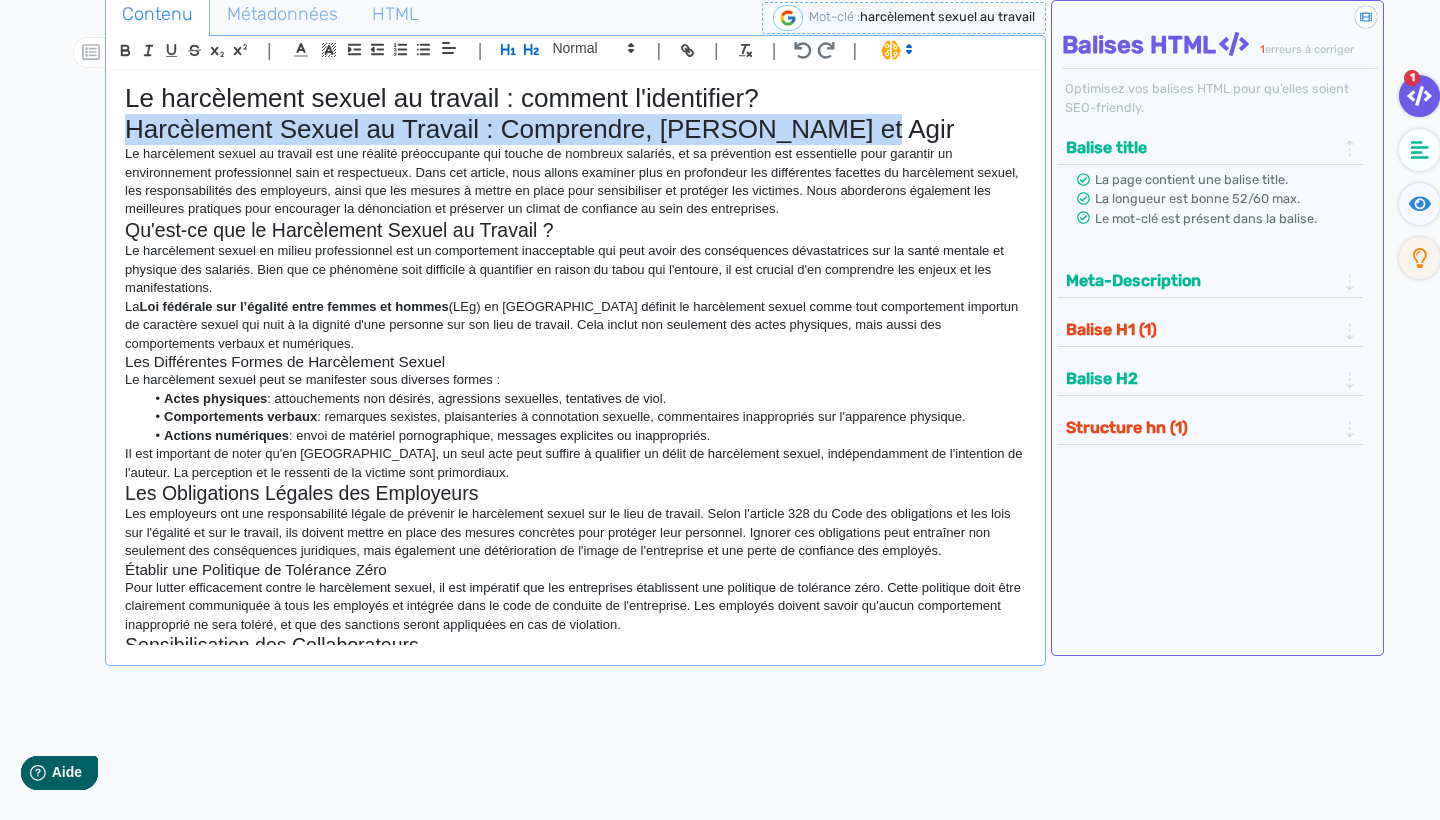 click 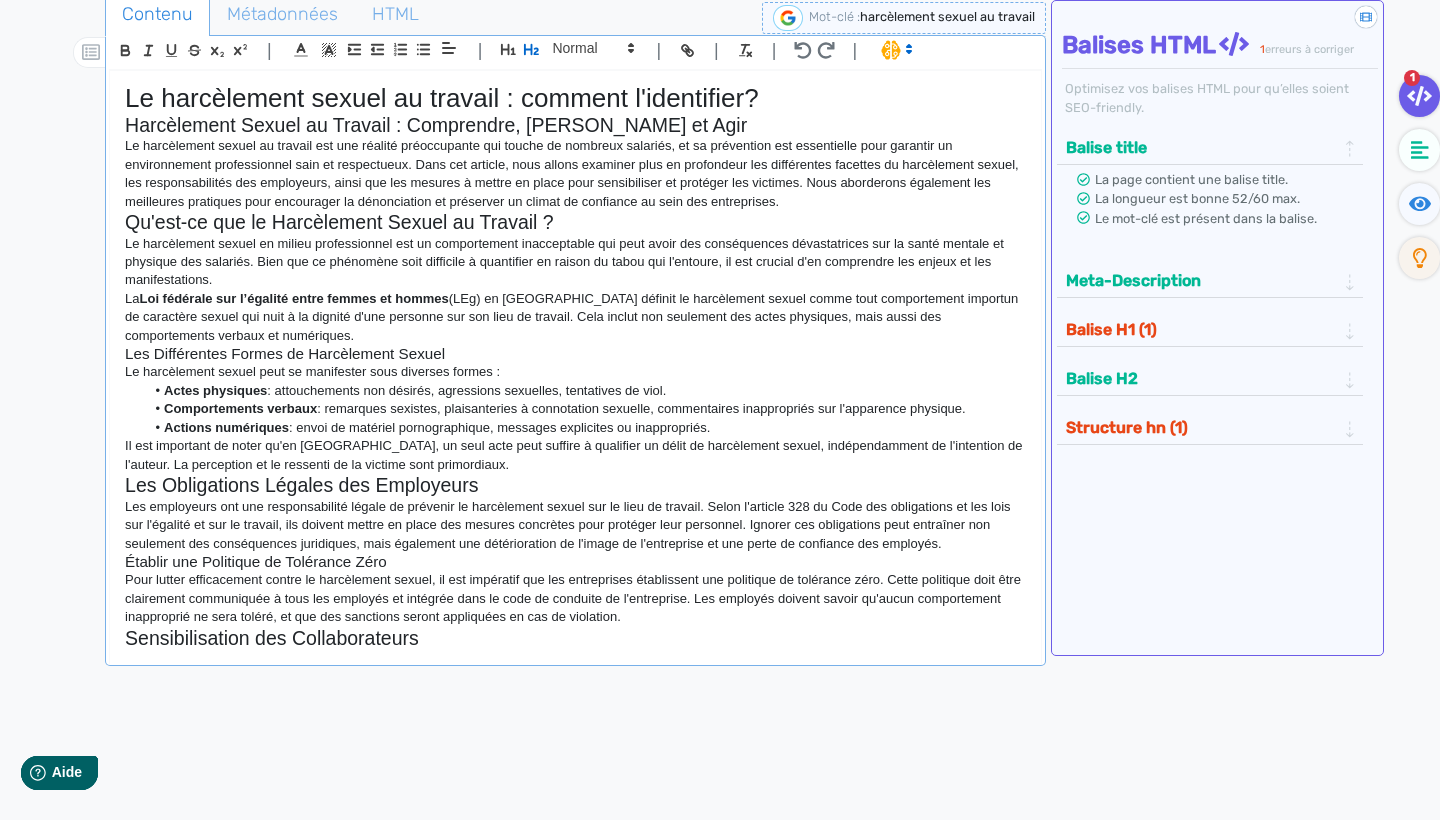 click on "Le harcèlement sexuel en milieu professionnel est un comportement inacceptable qui peut avoir des conséquences dévastatrices sur la santé mentale et physique des salariés. Bien que ce phénomène soit difficile à quantifier en raison du tabou qui l'entoure, il est crucial d'en comprendre les enjeux et les manifestations." 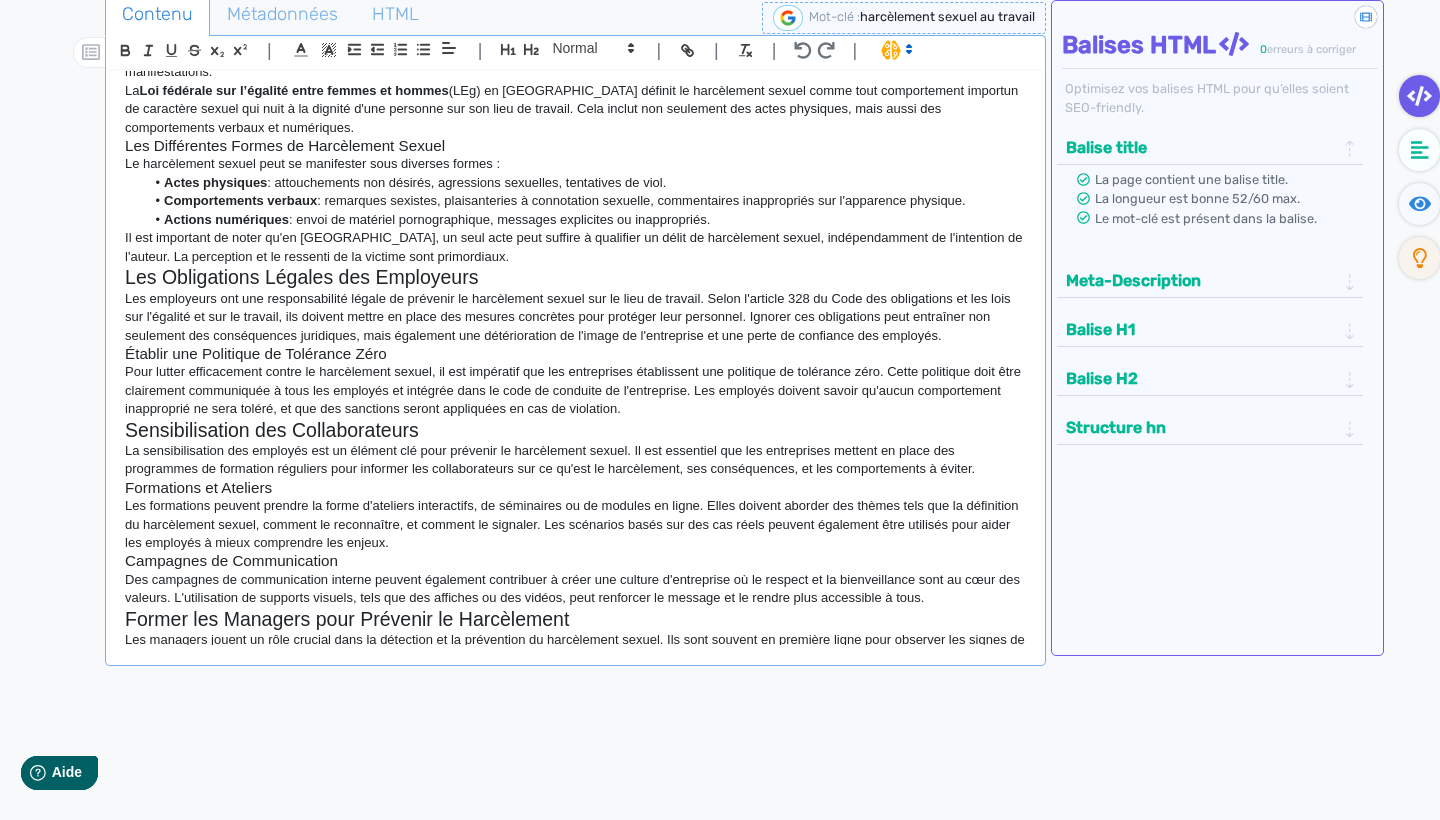 scroll, scrollTop: 82, scrollLeft: 0, axis: vertical 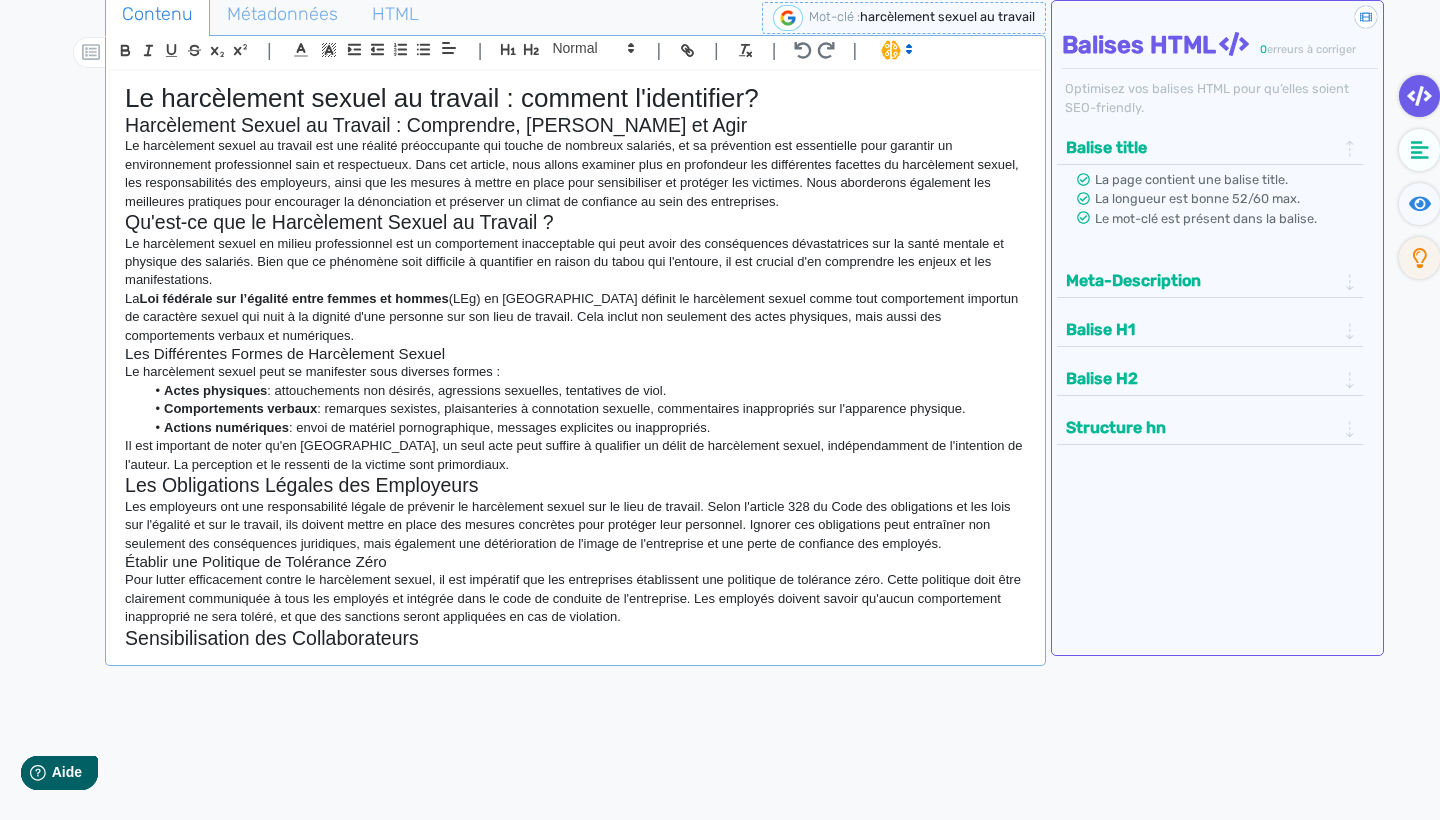 click on "Le harcèlement sexuel au travail est une réalité préoccupante qui touche de nombreux salariés, et sa prévention est essentielle pour garantir un environnement professionnel sain et respectueux. Dans cet article, nous allons examiner plus en profondeur les différentes facettes du harcèlement sexuel, les responsabilités des employeurs, ainsi que les mesures à mettre en place pour sensibiliser et protéger les victimes. Nous aborderons également les meilleures pratiques pour encourager la dénonciation et préserver un climat de confiance au sein des entreprises." 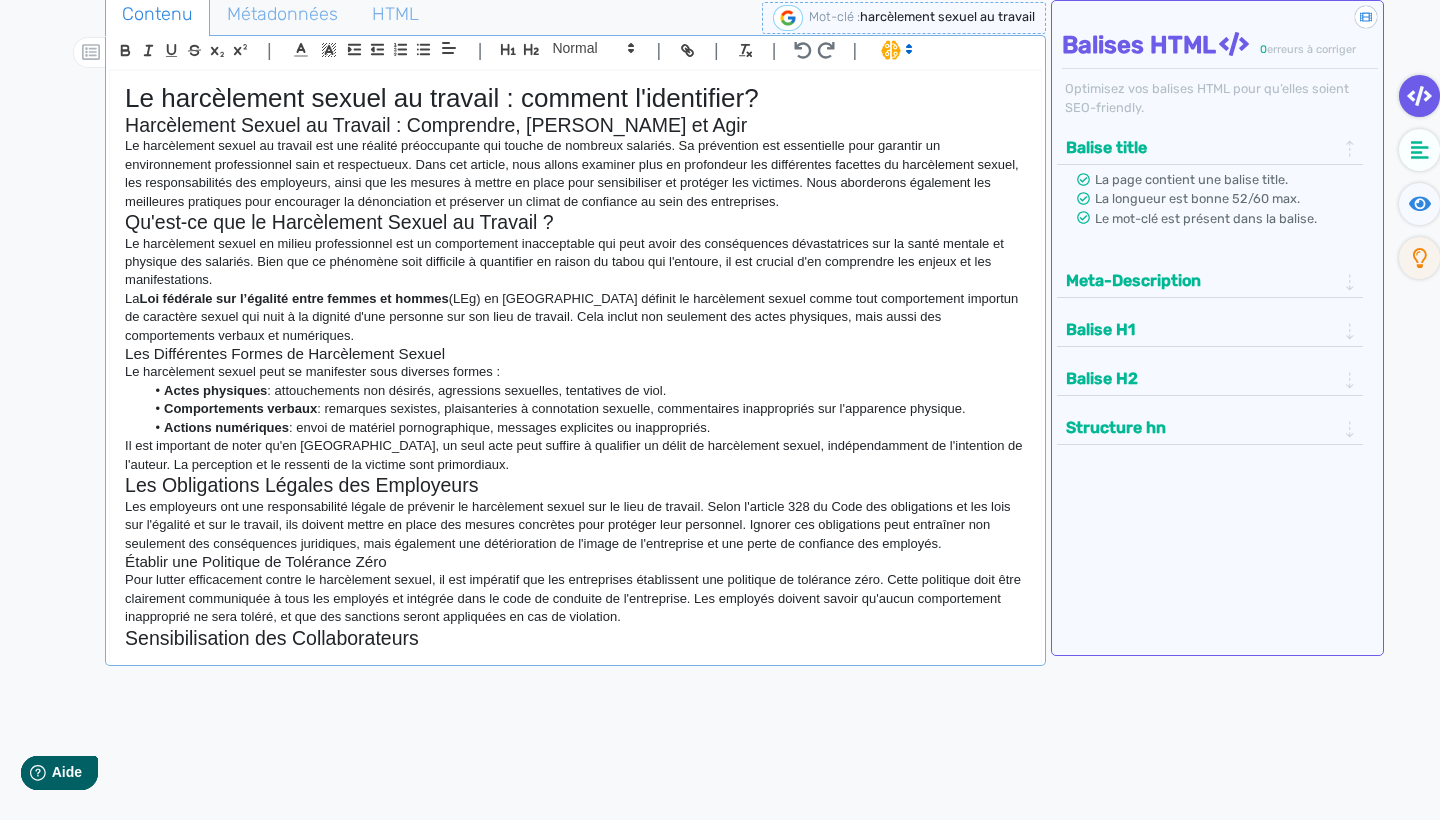 scroll, scrollTop: 0, scrollLeft: 0, axis: both 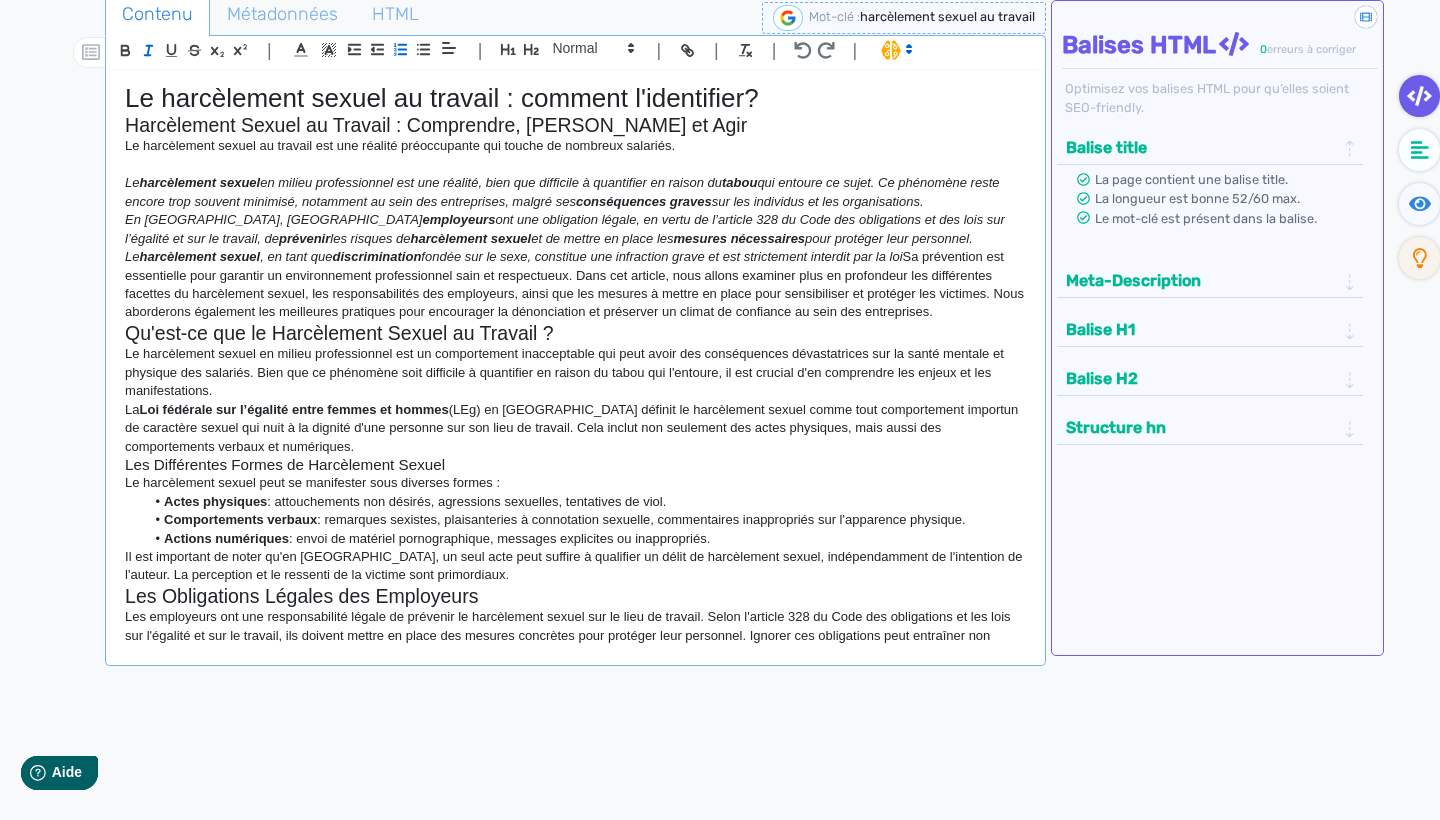 click on "Le harcèlement sexuel au travail : comment l'identifier? Harcèlement Sexuel au Travail : Comprendre, Prévenir et Agir Le harcèlement sexuel au travail est une réalité préoccupante qui touche de nombreux salariés. Le  harcèlement sexuel  en milieu professionnel est une réalité, bien que difficile à quantifier en raison du  tabou  qui entoure ce sujet. Ce phénomène reste encore trop souvent minimisé, notamment au sein des entreprises, malgré ses  conséquences graves  sur les individus et les organisations. En [GEOGRAPHIC_DATA], les  employeurs  ont une obligation légale, en vertu de l’article 328 du Code des obligations et des lois sur l’égalité et sur le travail, de  prévenir  les risques de  harcèlement sexuel  et de mettre en place les  mesures nécessaires  pour protéger leur personnel. Le  harcèlement sexuel , en tant que  discrimination  fondée sur le sexe, constitue une infraction grave et est strictement interdit par la loi La  Actes physiques Comportements verbaux  :" 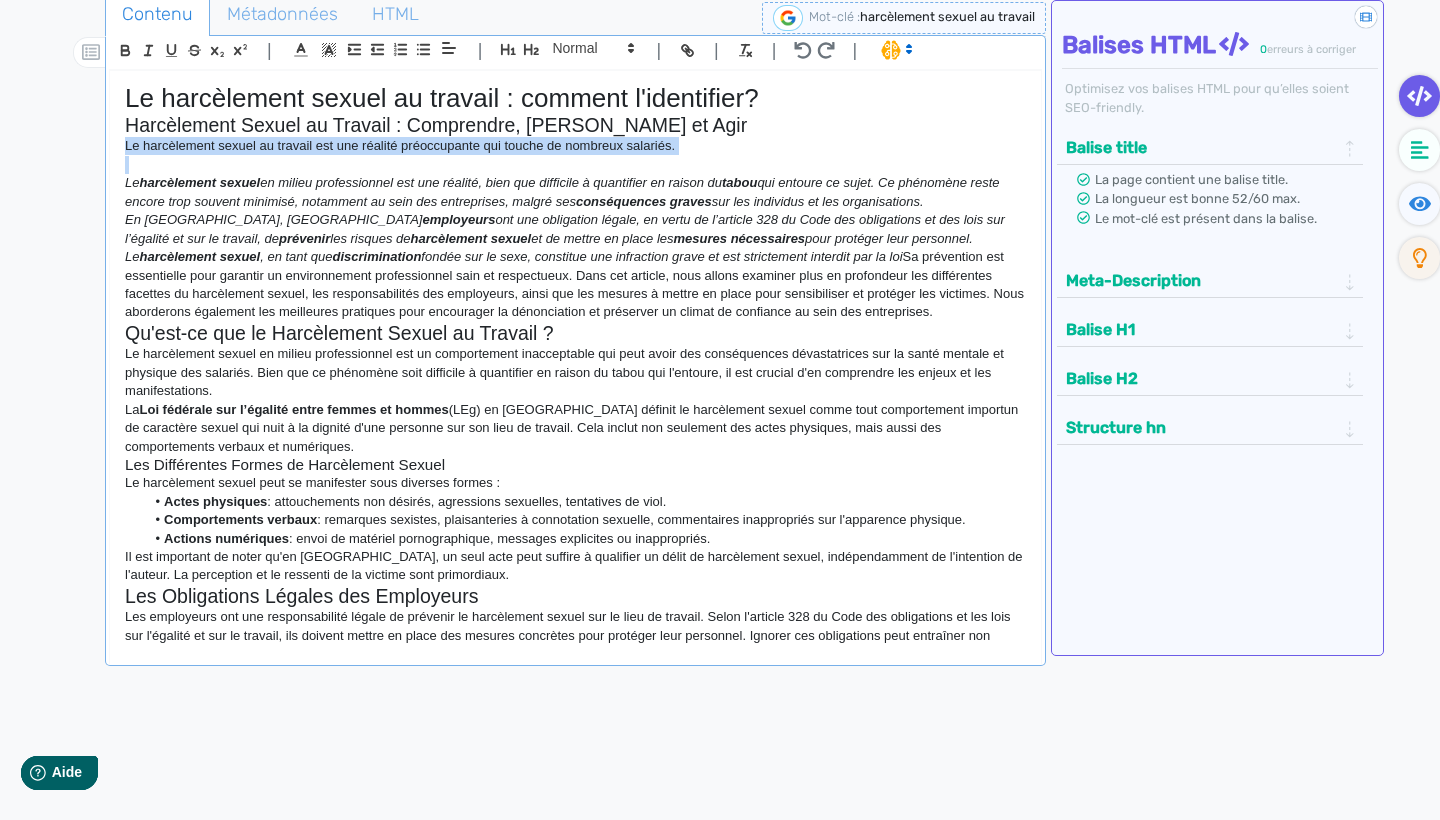 drag, startPoint x: 390, startPoint y: 59, endPoint x: 693, endPoint y: 164, distance: 320.6774 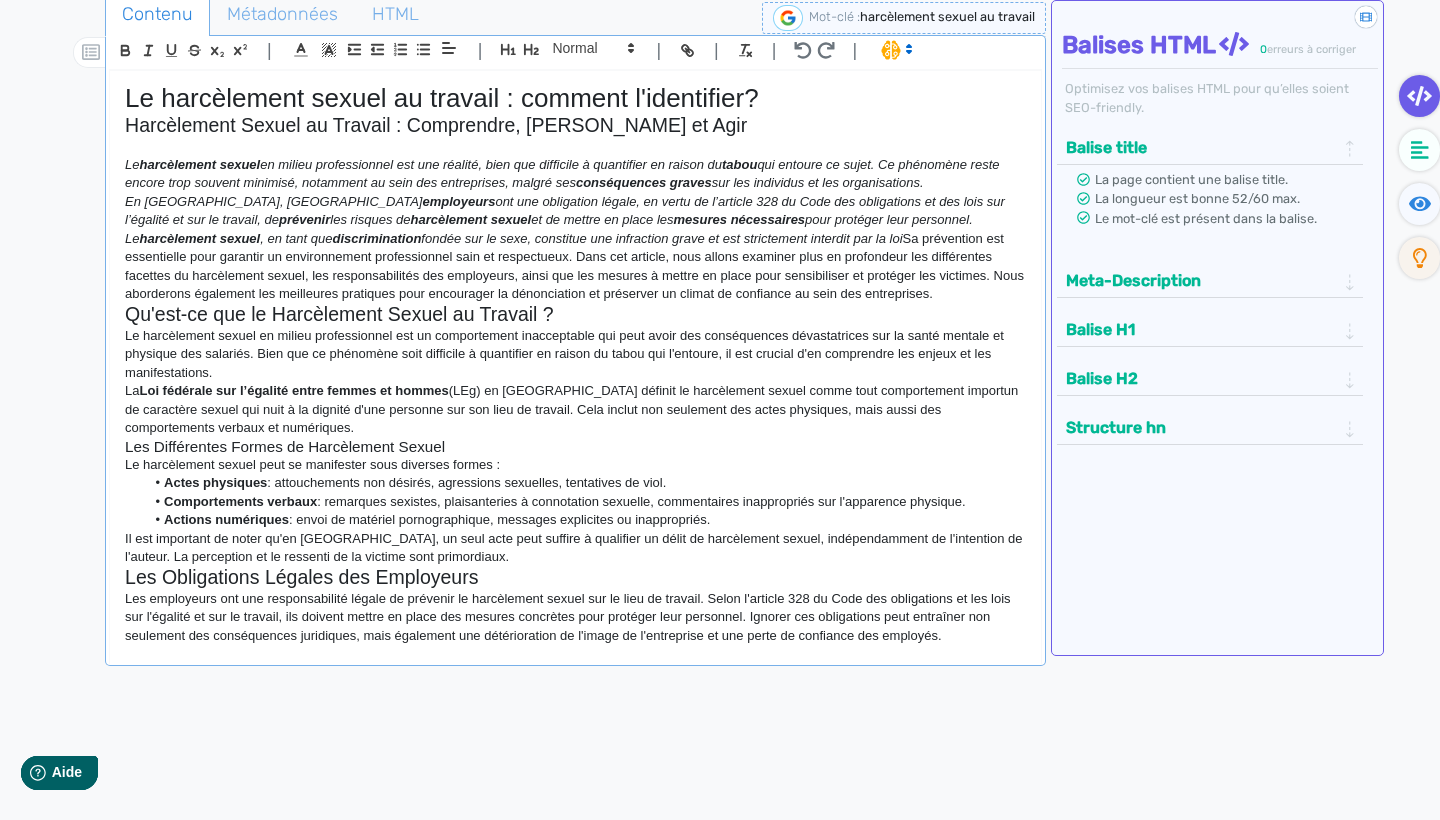 click on "en milieu professionnel est une réalité, bien que difficile à quantifier en raison du" 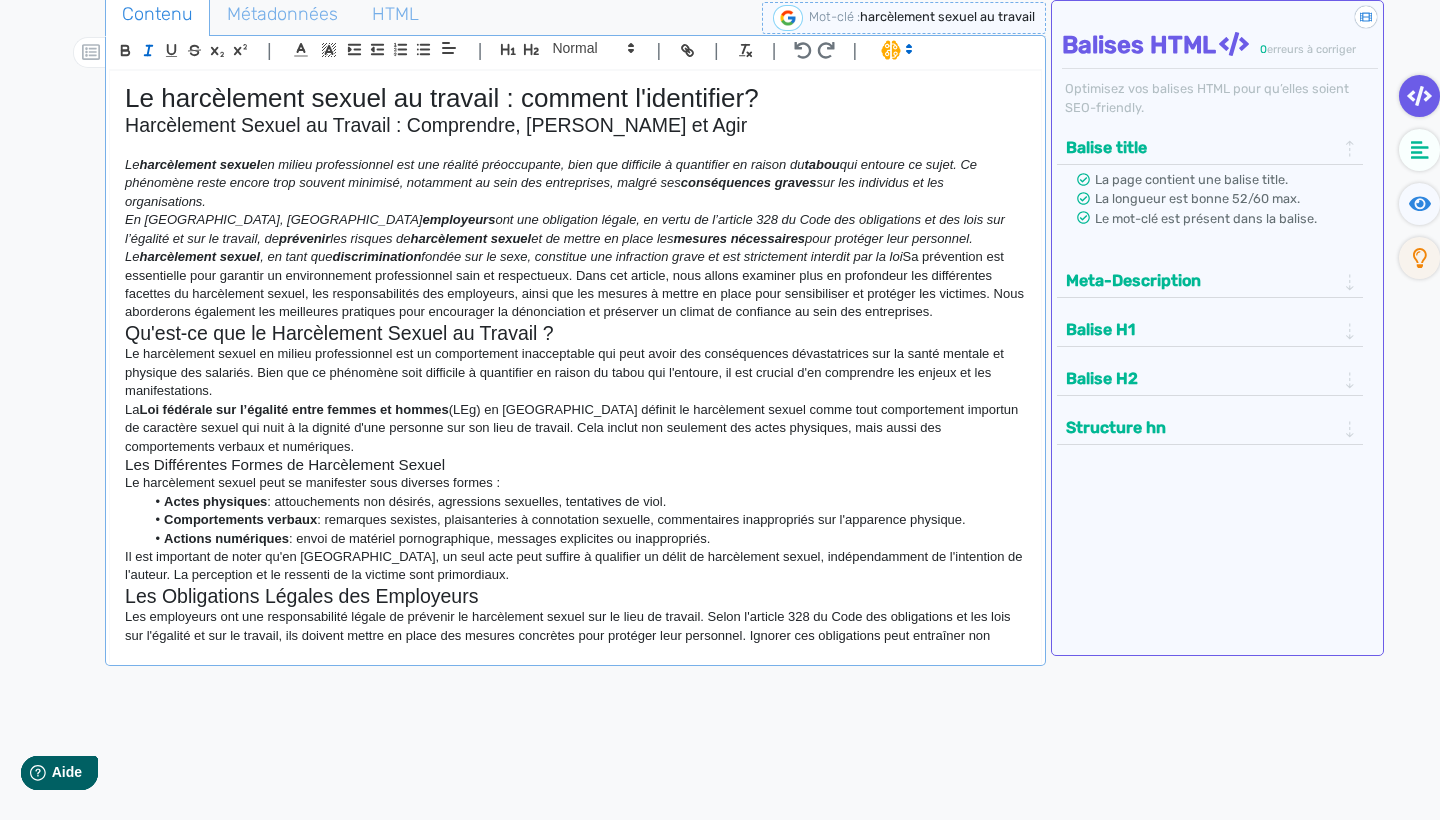 click on "Le  harcèlement sexuel  en milieu professionnel est une réalité préoccupante, bien que difficile à quantifier en raison du  tabou  qui entoure ce sujet. Ce phénomène reste encore trop souvent minimisé, notamment au sein des entreprises, malgré ses  conséquences graves  sur les individus et les organisations." 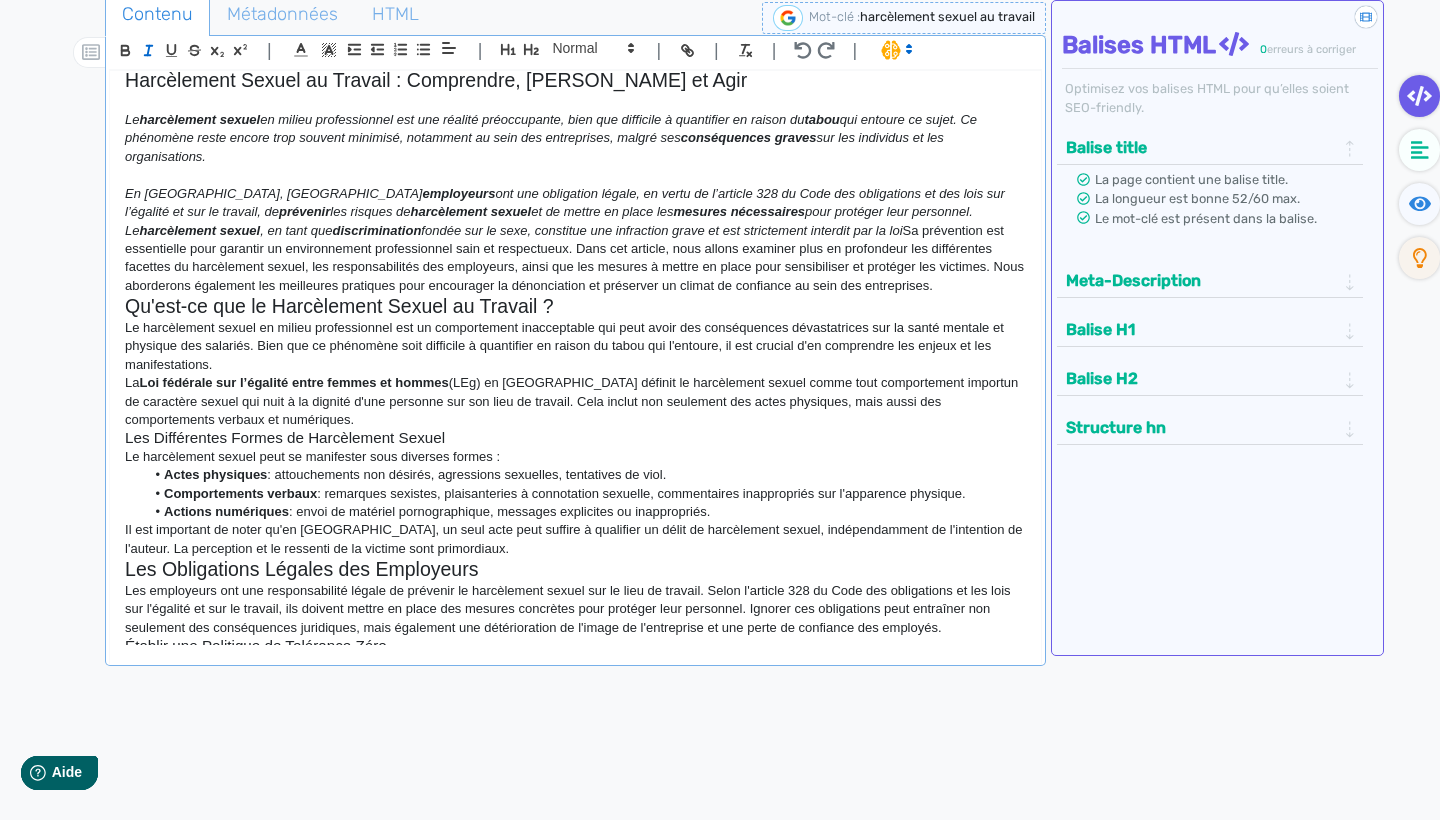 scroll, scrollTop: 50, scrollLeft: 0, axis: vertical 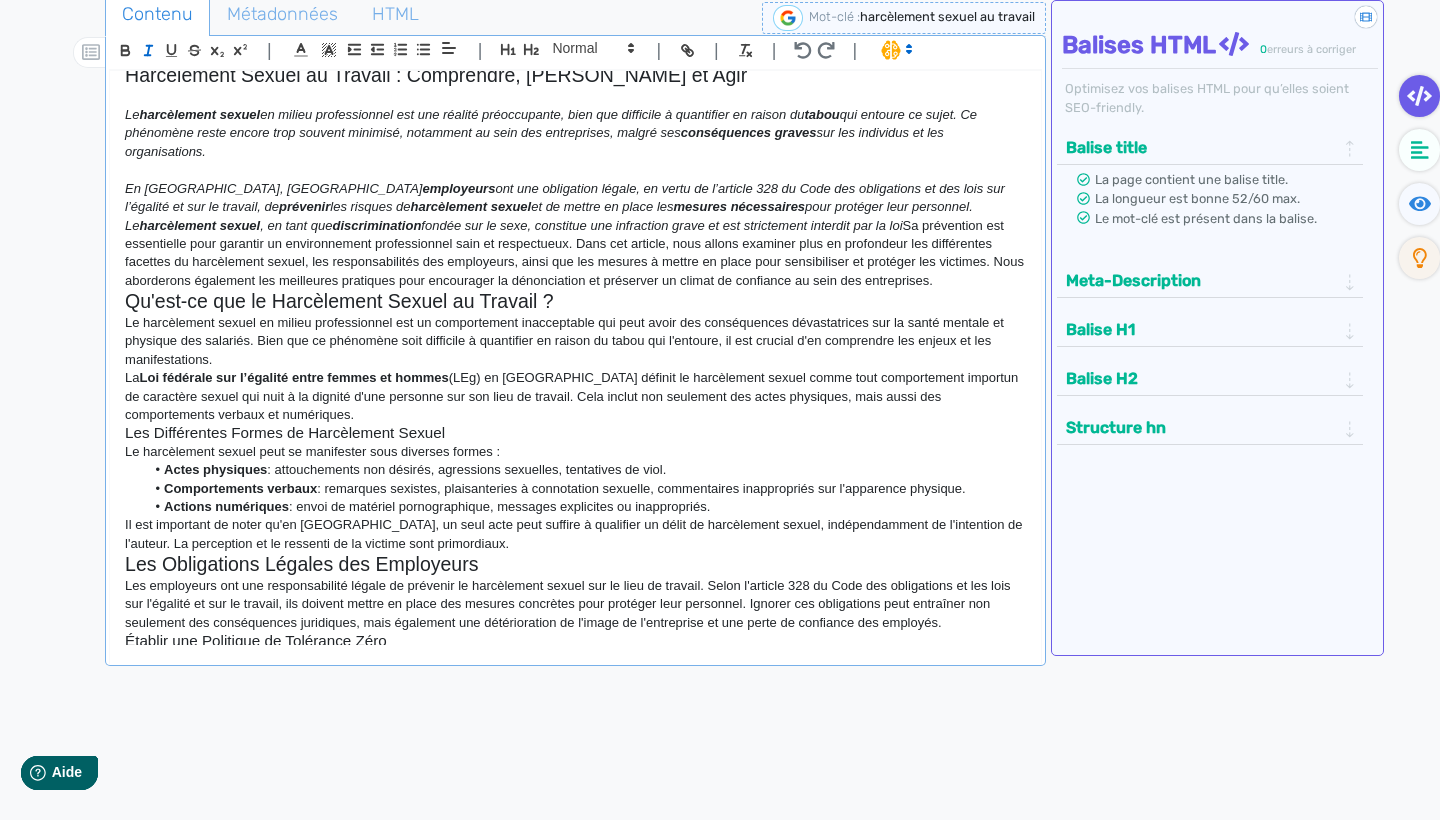click on "En [GEOGRAPHIC_DATA], les  employeurs  ont une obligation légale, en vertu de l’article 328 du Code des obligations et des lois sur l’égalité et sur le travail, de  prévenir  les risques de  harcèlement sexuel  et de mettre en place les  mesures nécessaires  pour protéger leur personnel. Le  harcèlement sexuel , en tant que  discrimination  fondée sur le sexe, constitue une infraction grave et est strictement interdit par la loi  Sa prévention est essentielle pour garantir un environnement professionnel sain et respectueux. Dans cet article, nous allons examiner plus en profondeur les différentes facettes du harcèlement sexuel, les responsabilités des employeurs, ainsi que les mesures à mettre en place pour sensibiliser et protéger les victimes. Nous aborderons également les meilleures pratiques pour encourager la dénonciation et préserver un climat de confiance au sein des entreprises." 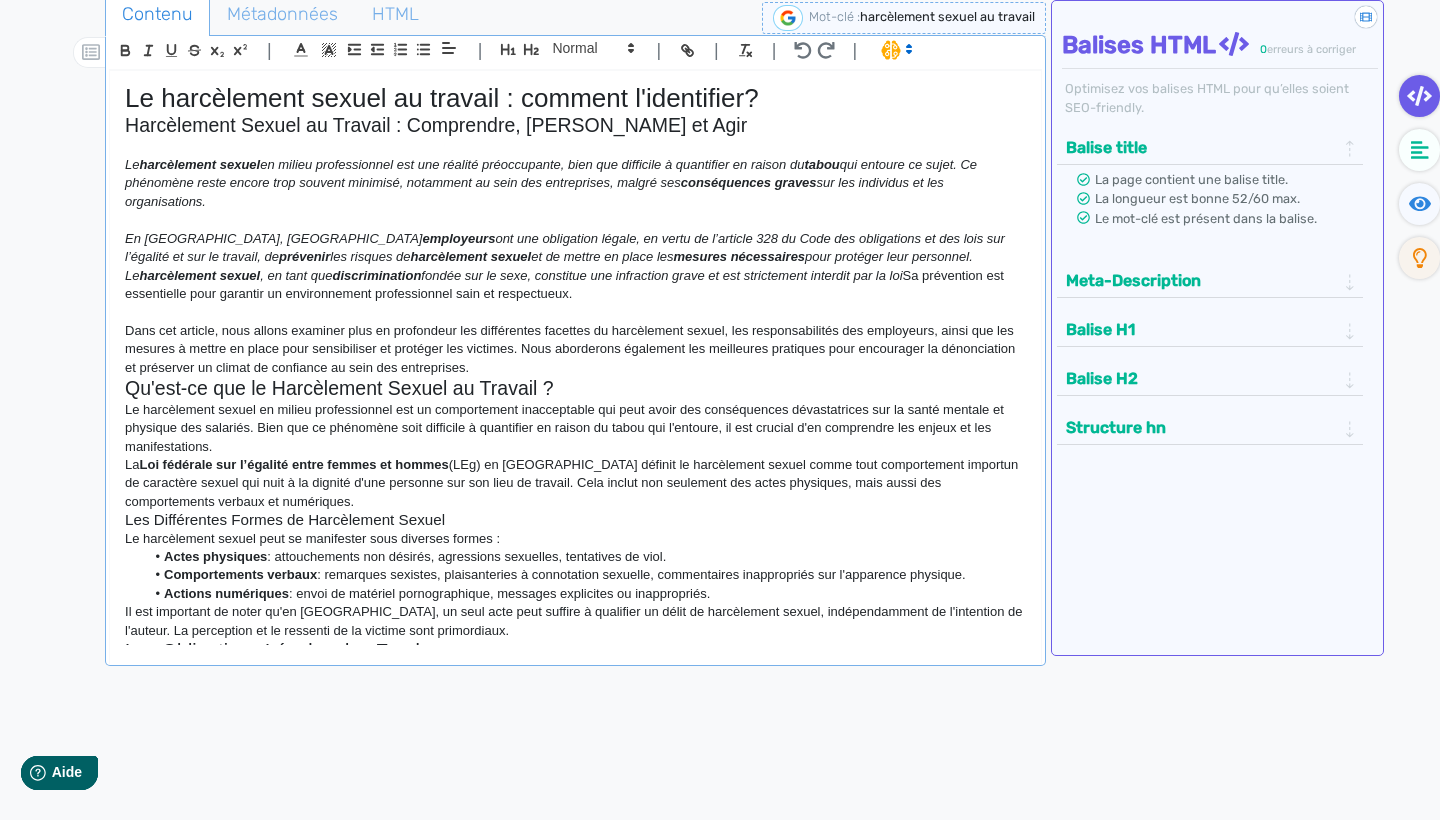 scroll, scrollTop: 0, scrollLeft: 0, axis: both 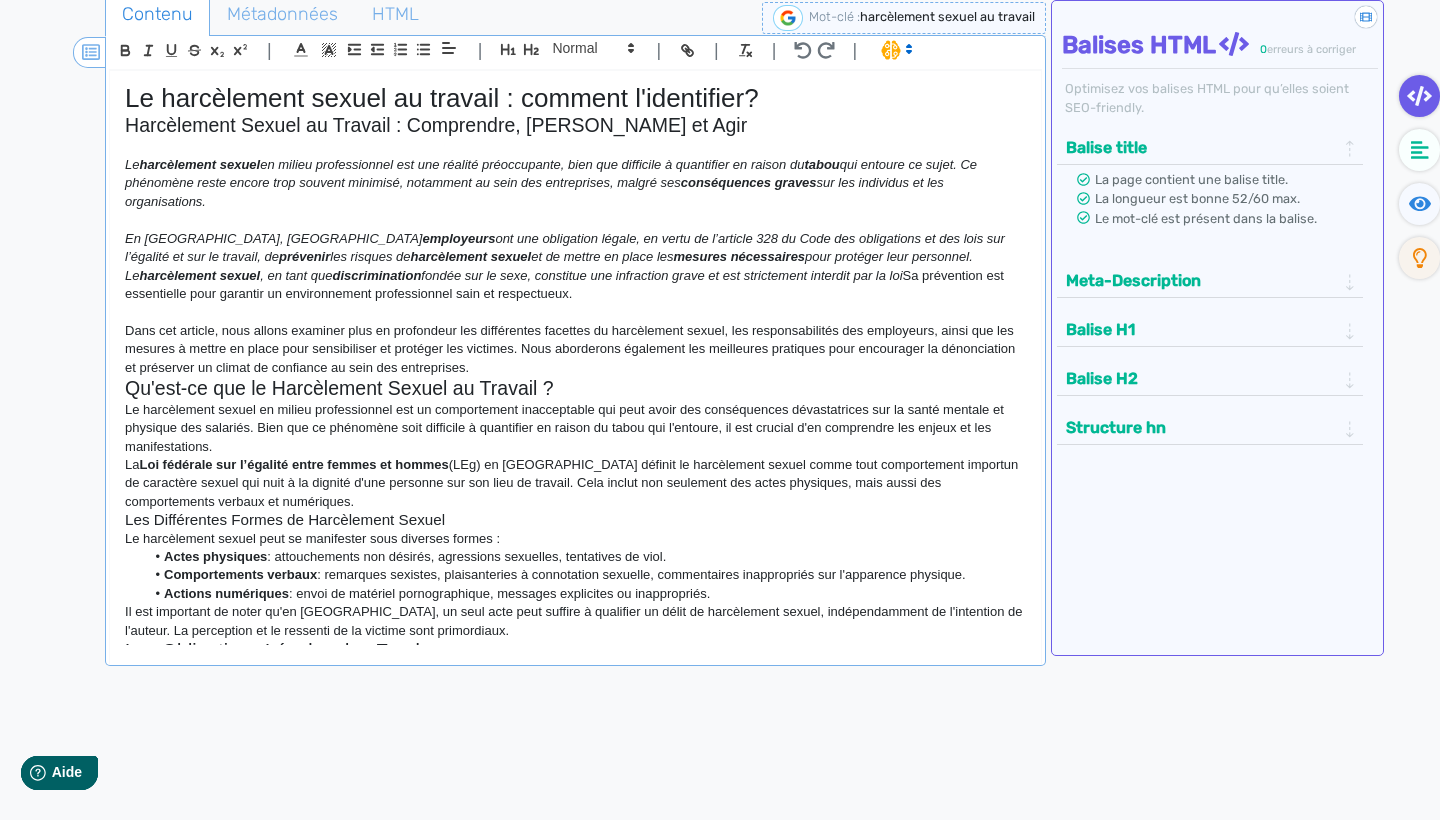 click 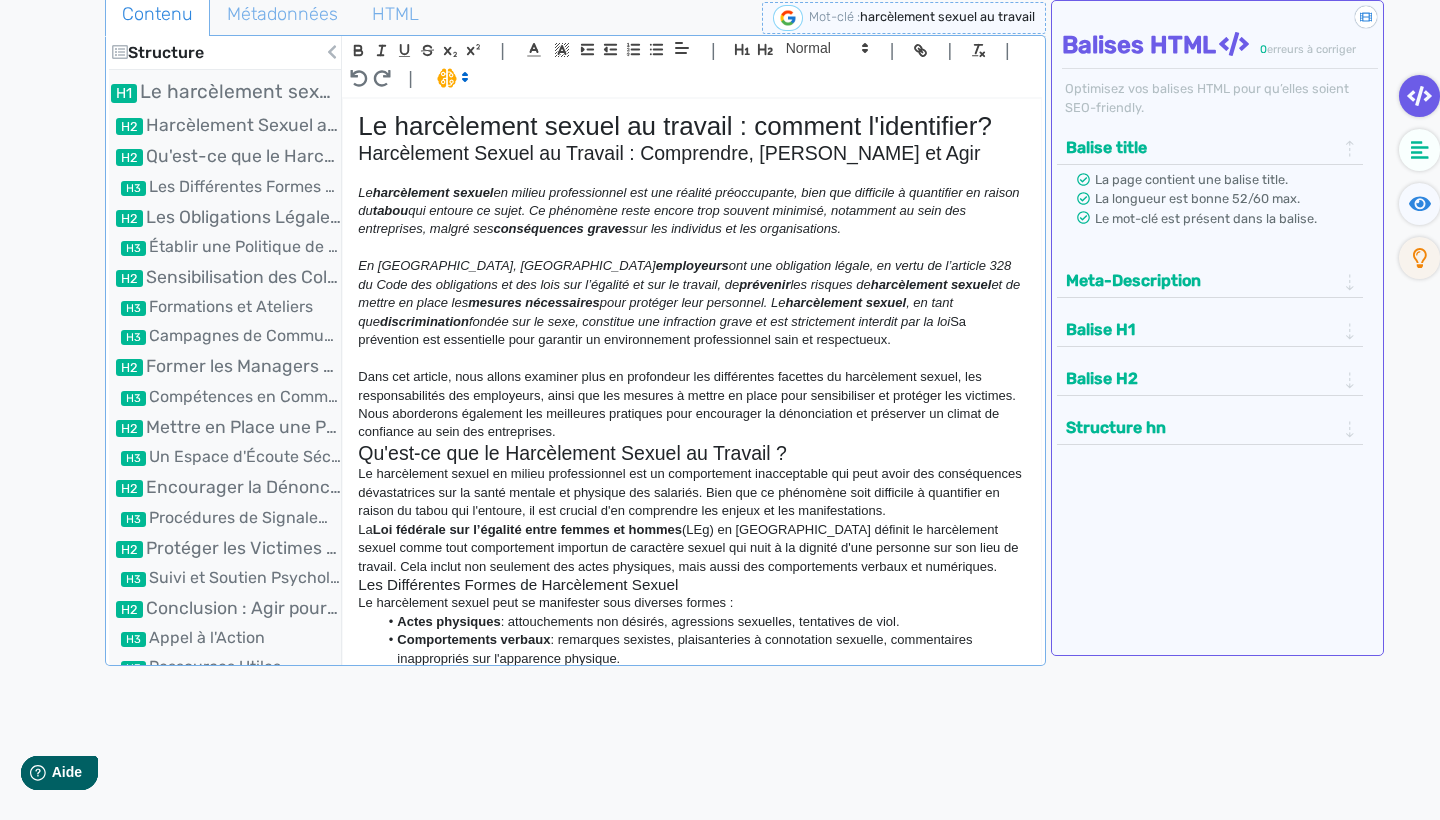 click on "Structure" 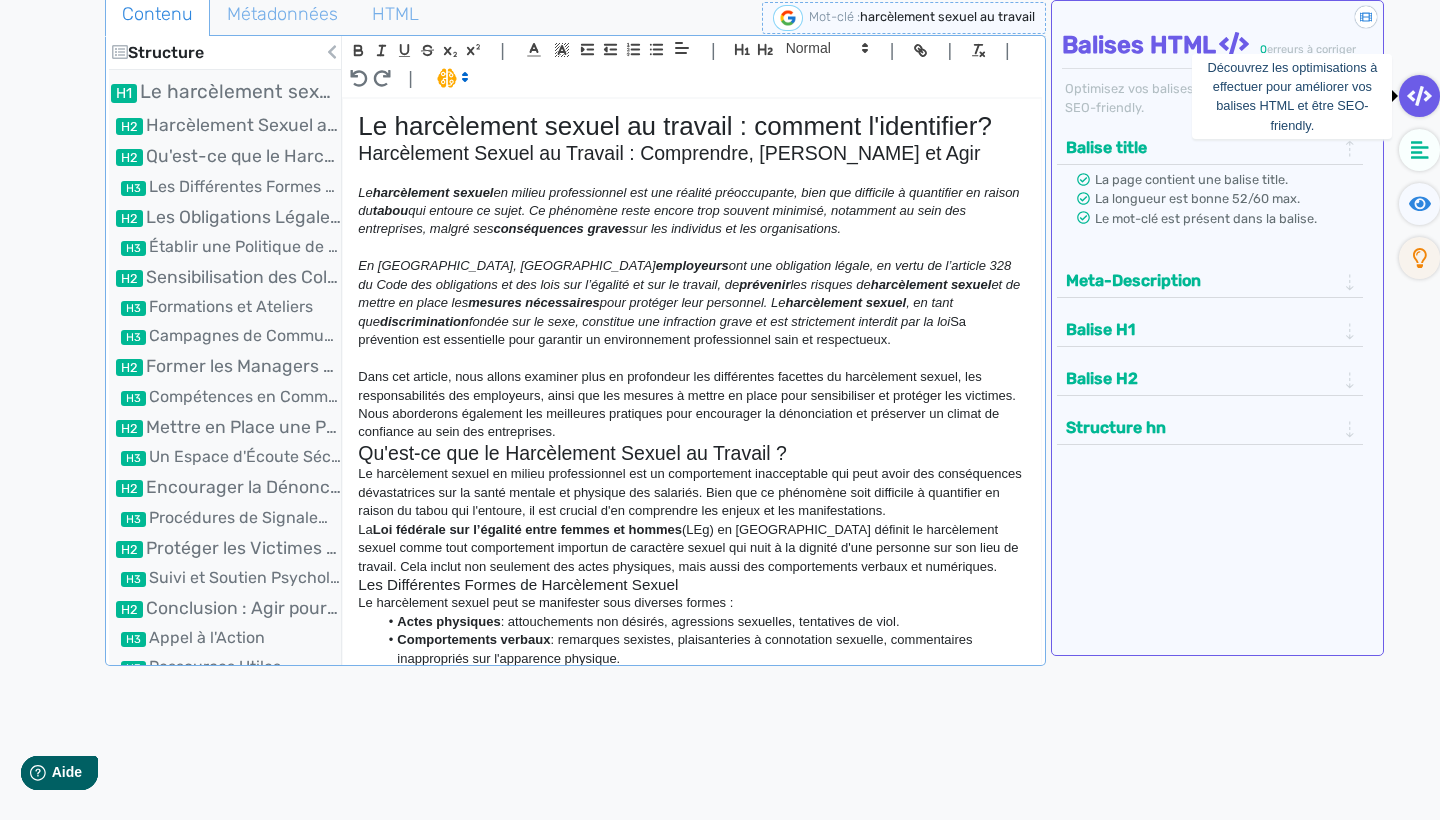 click 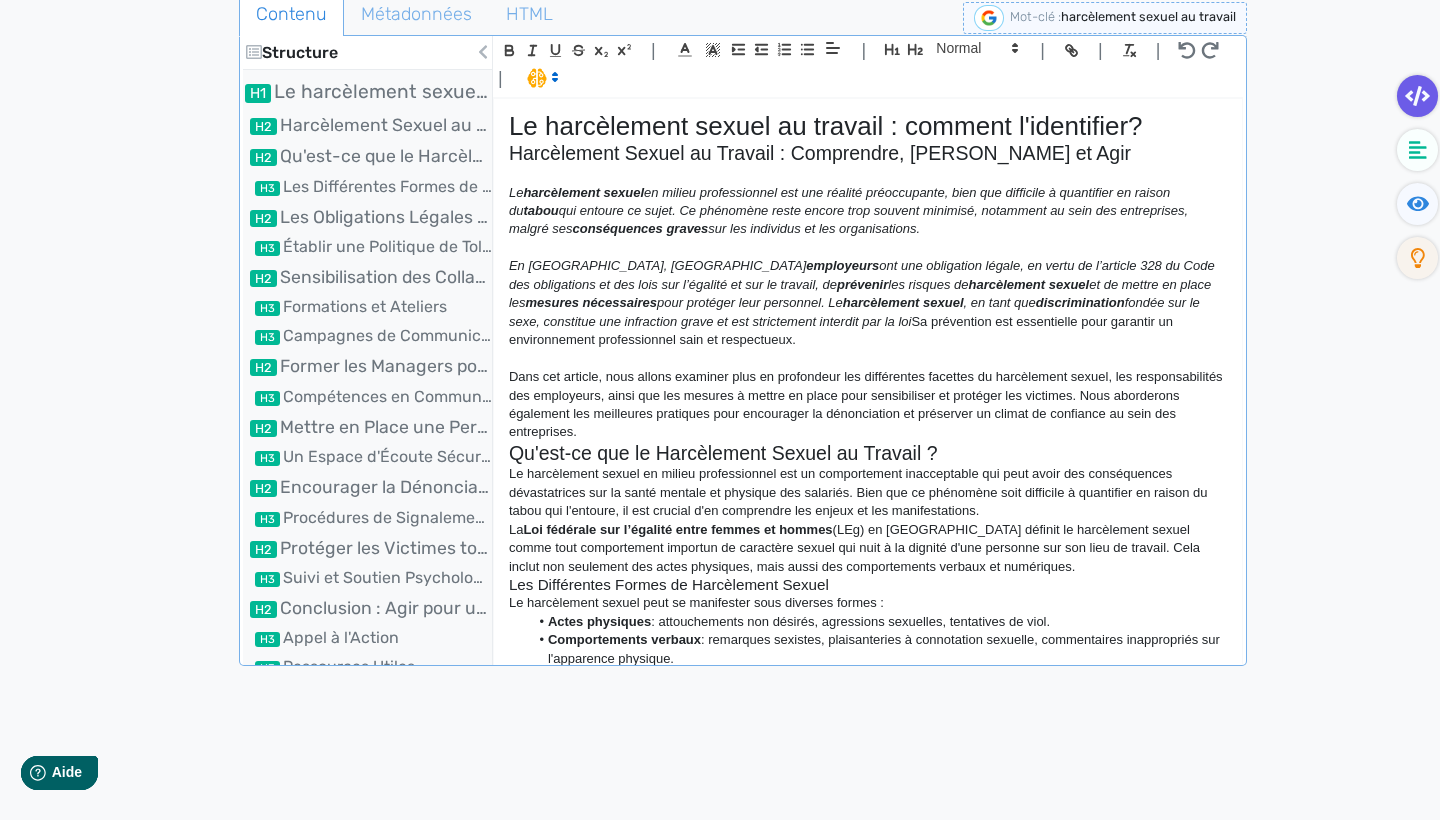 click 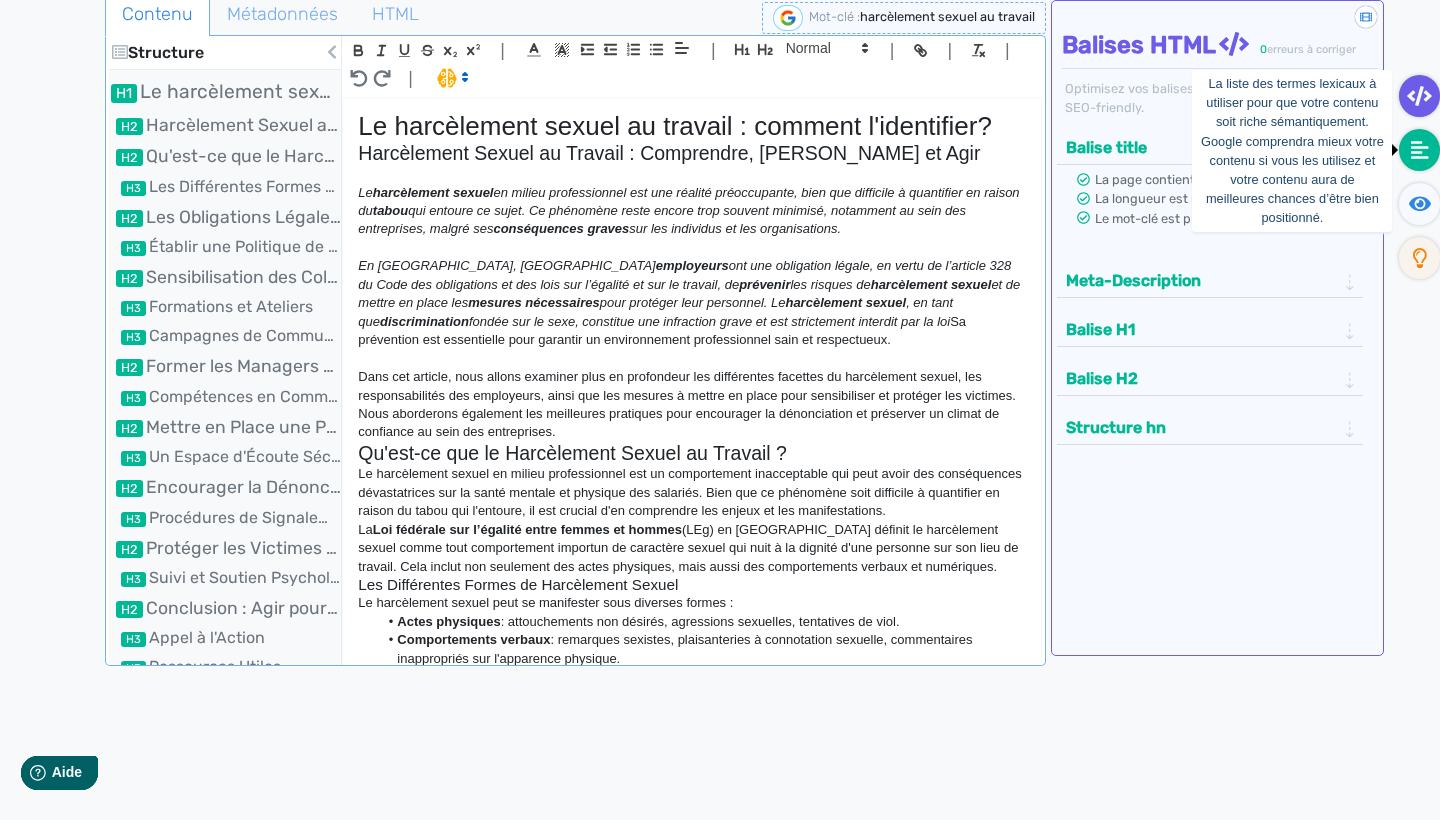 click 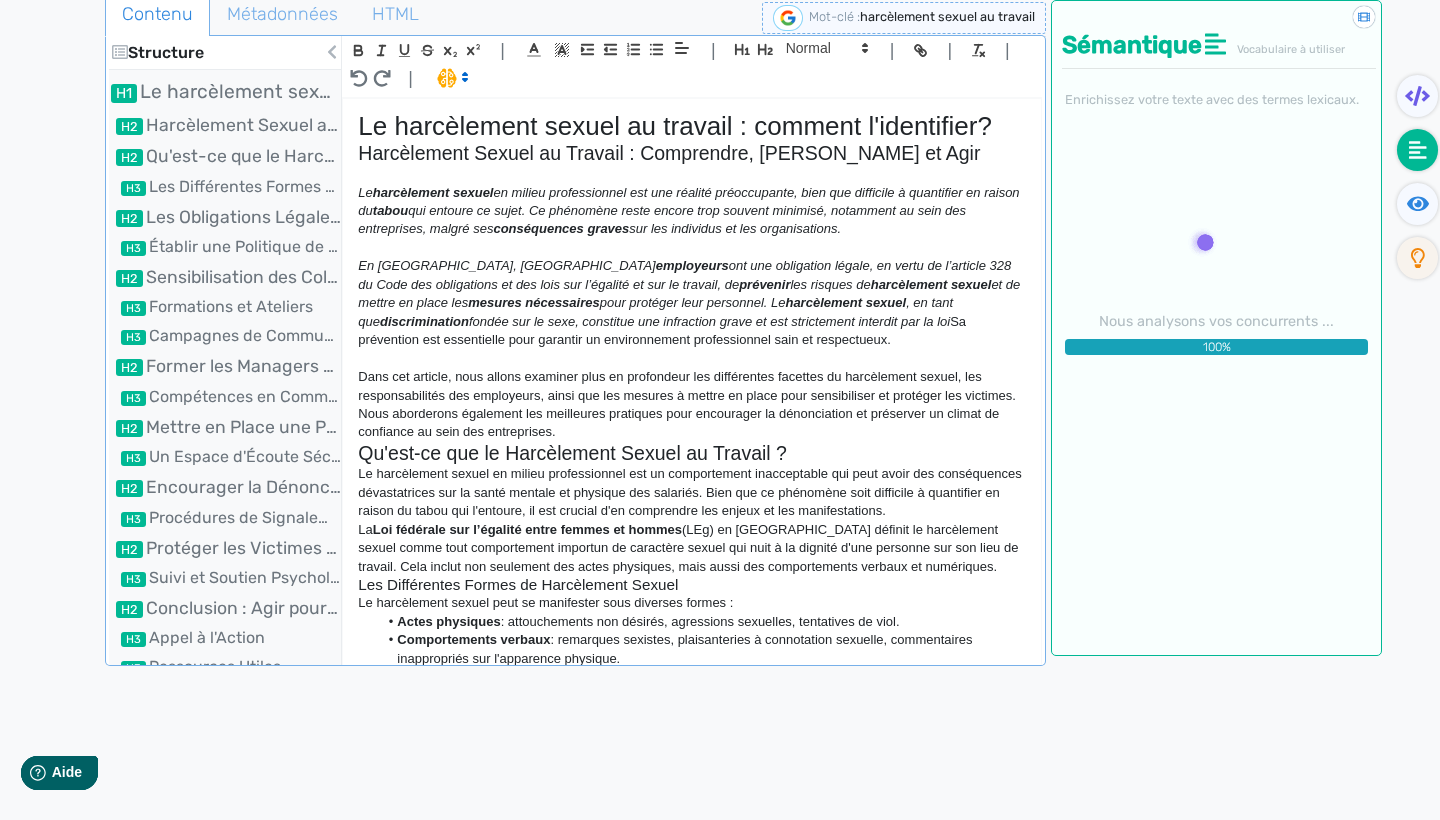 click 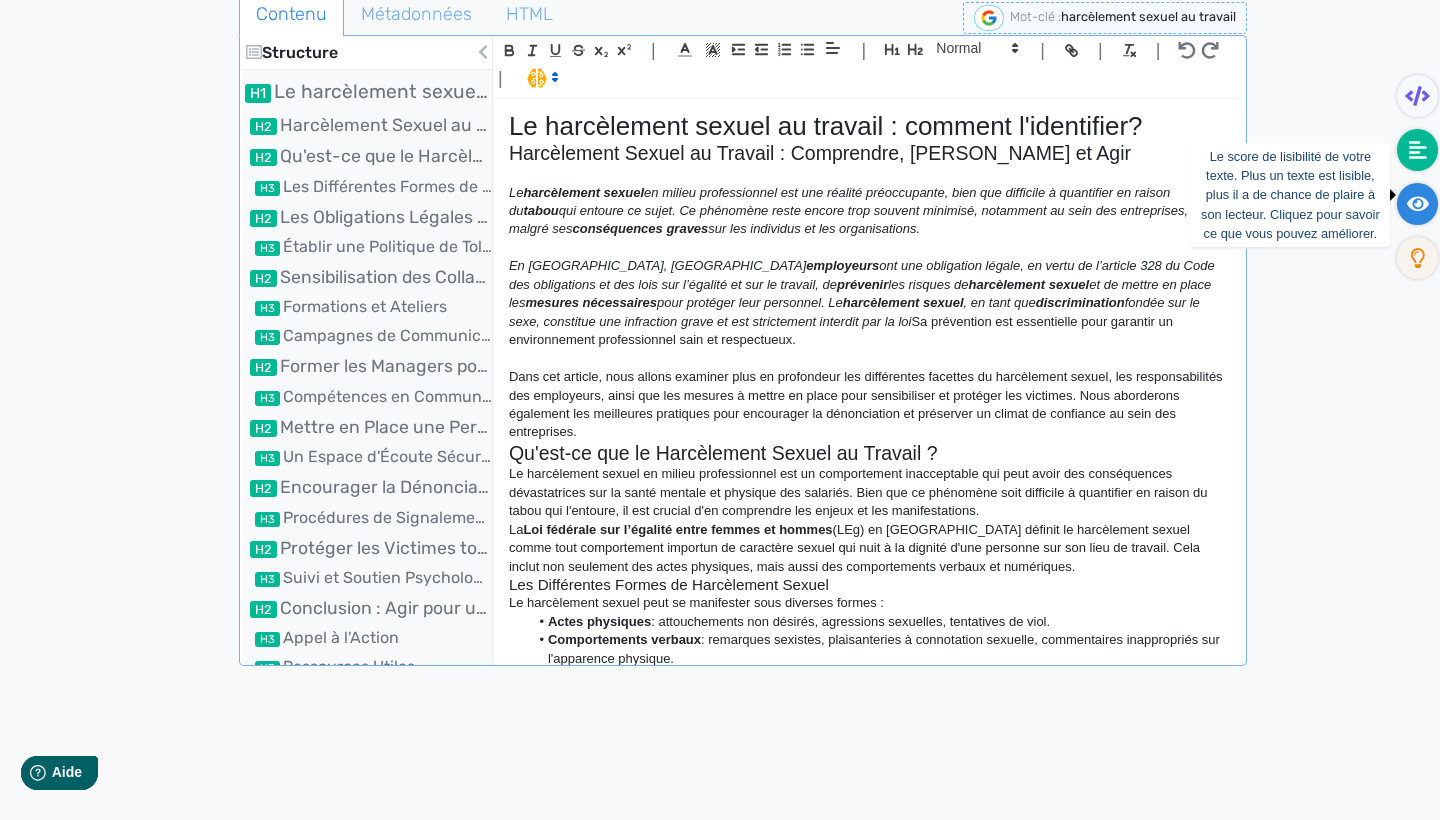 click 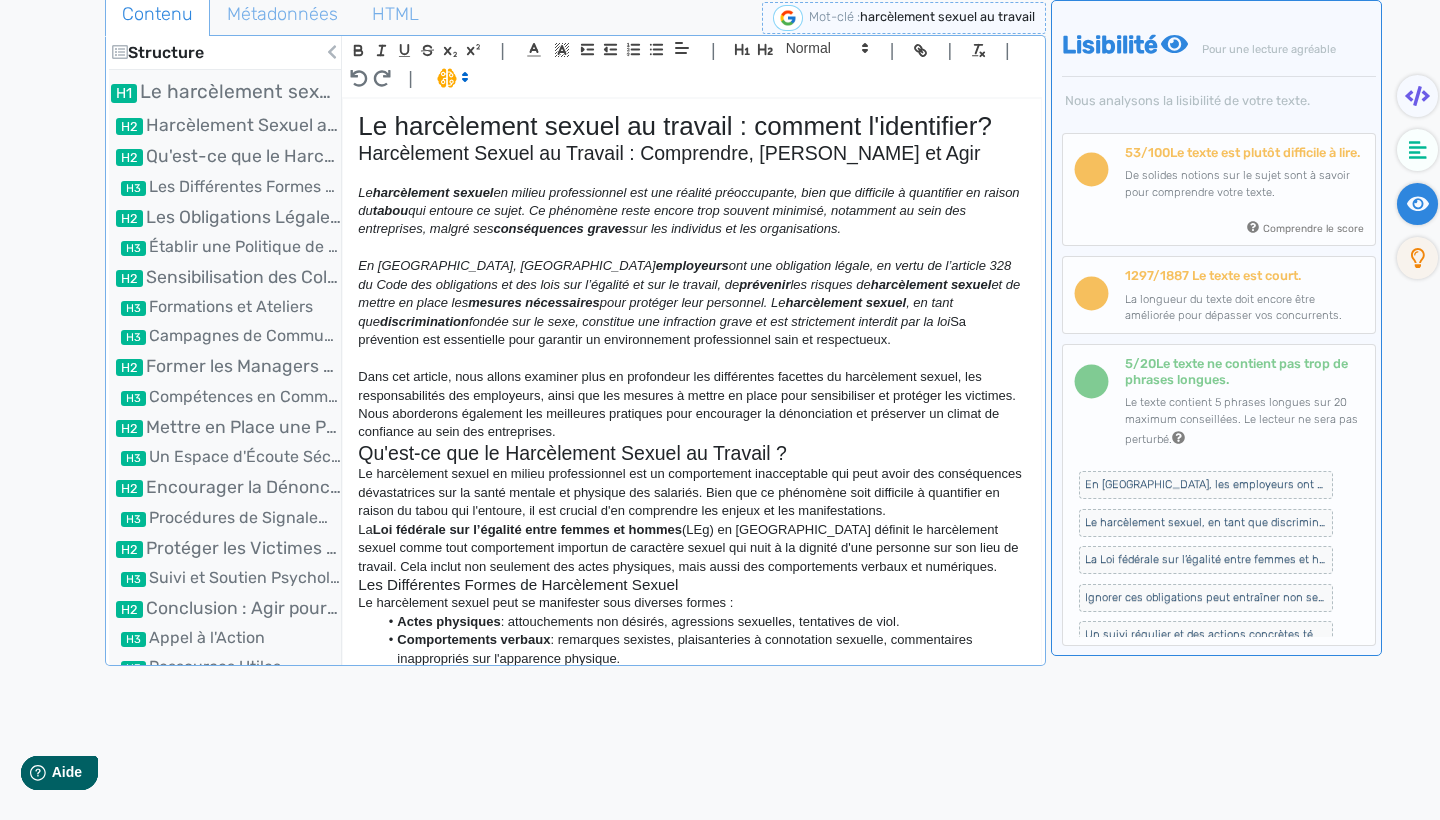 click 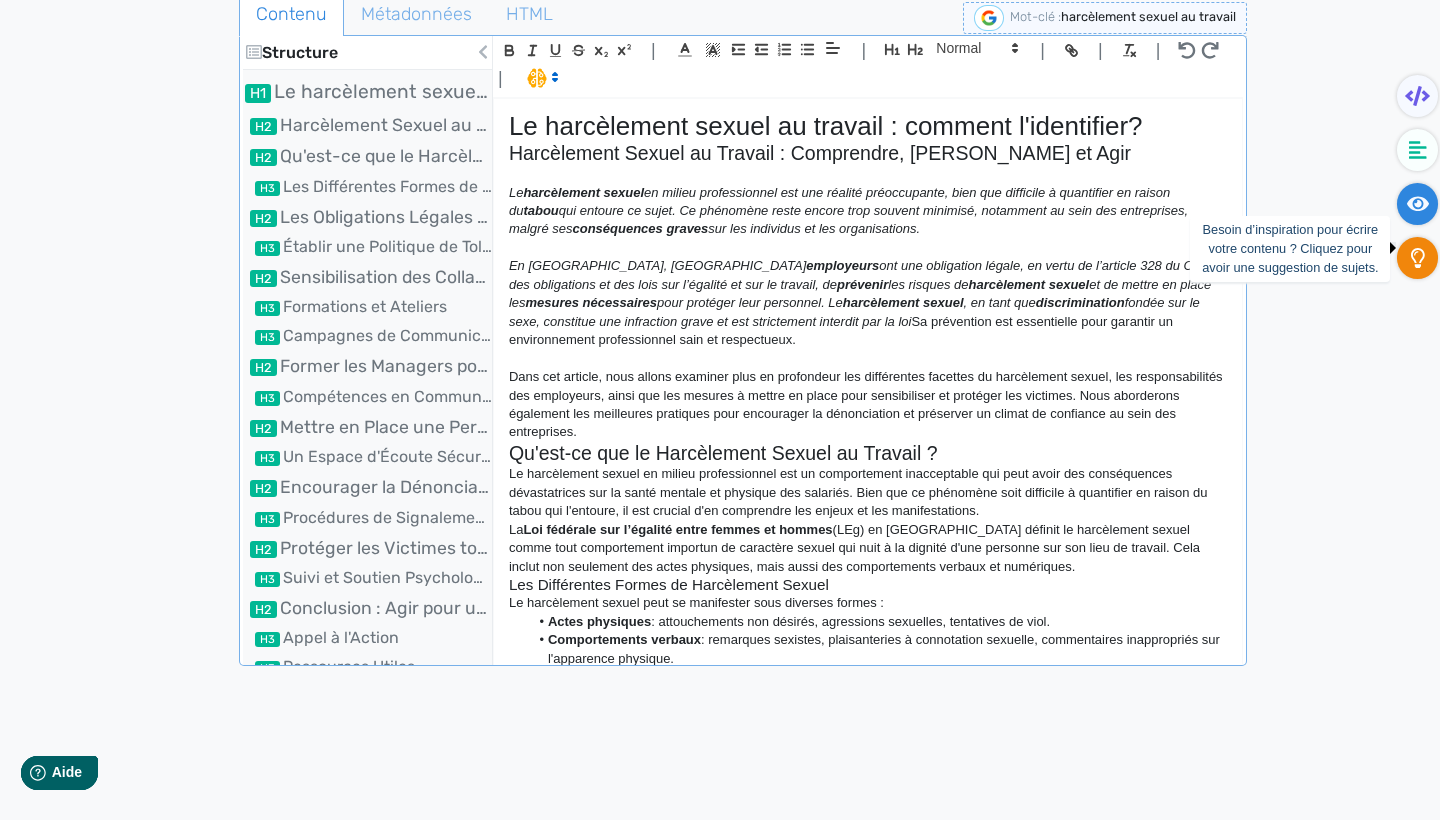 click at bounding box center (1417, 258) 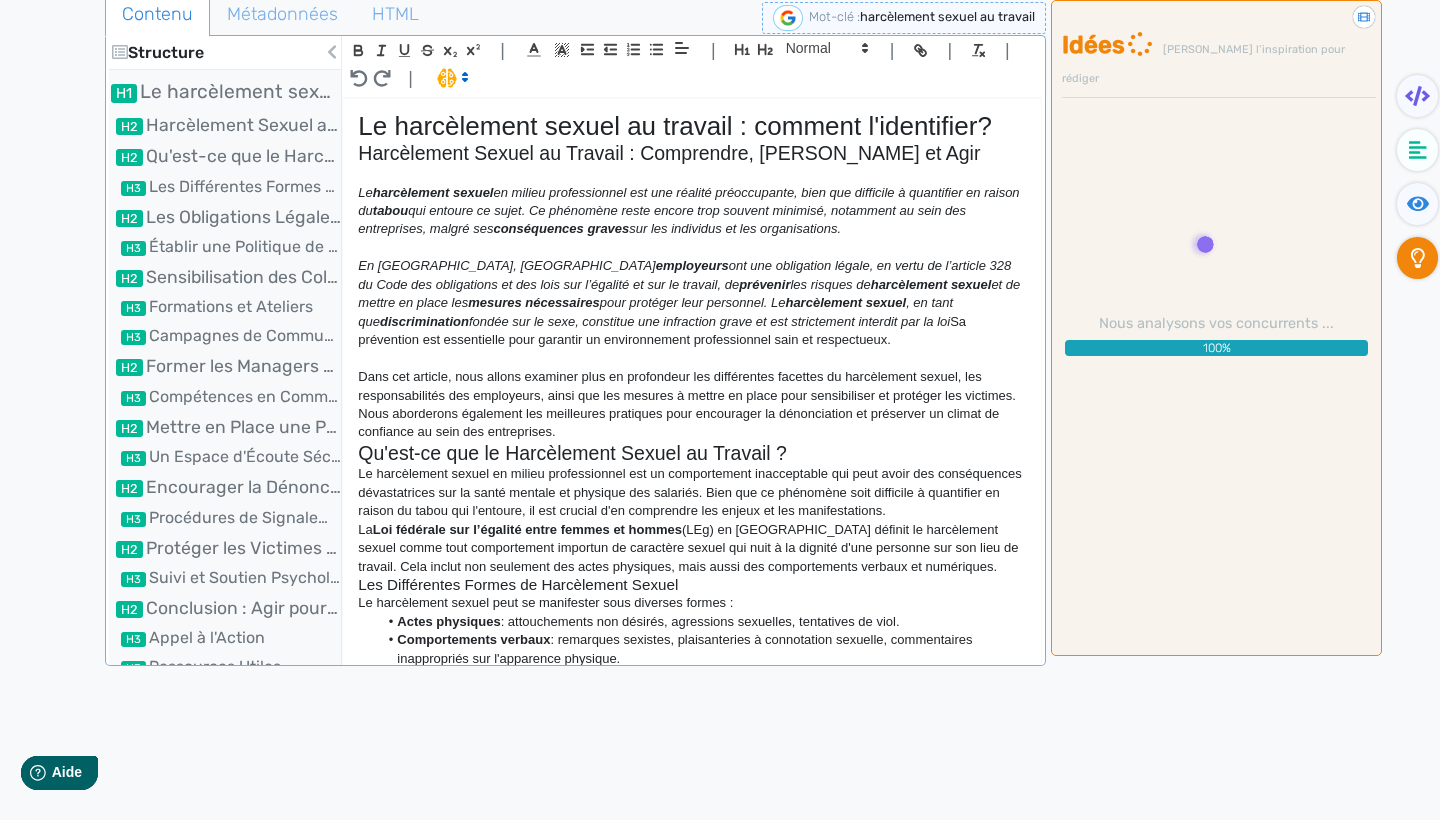 click 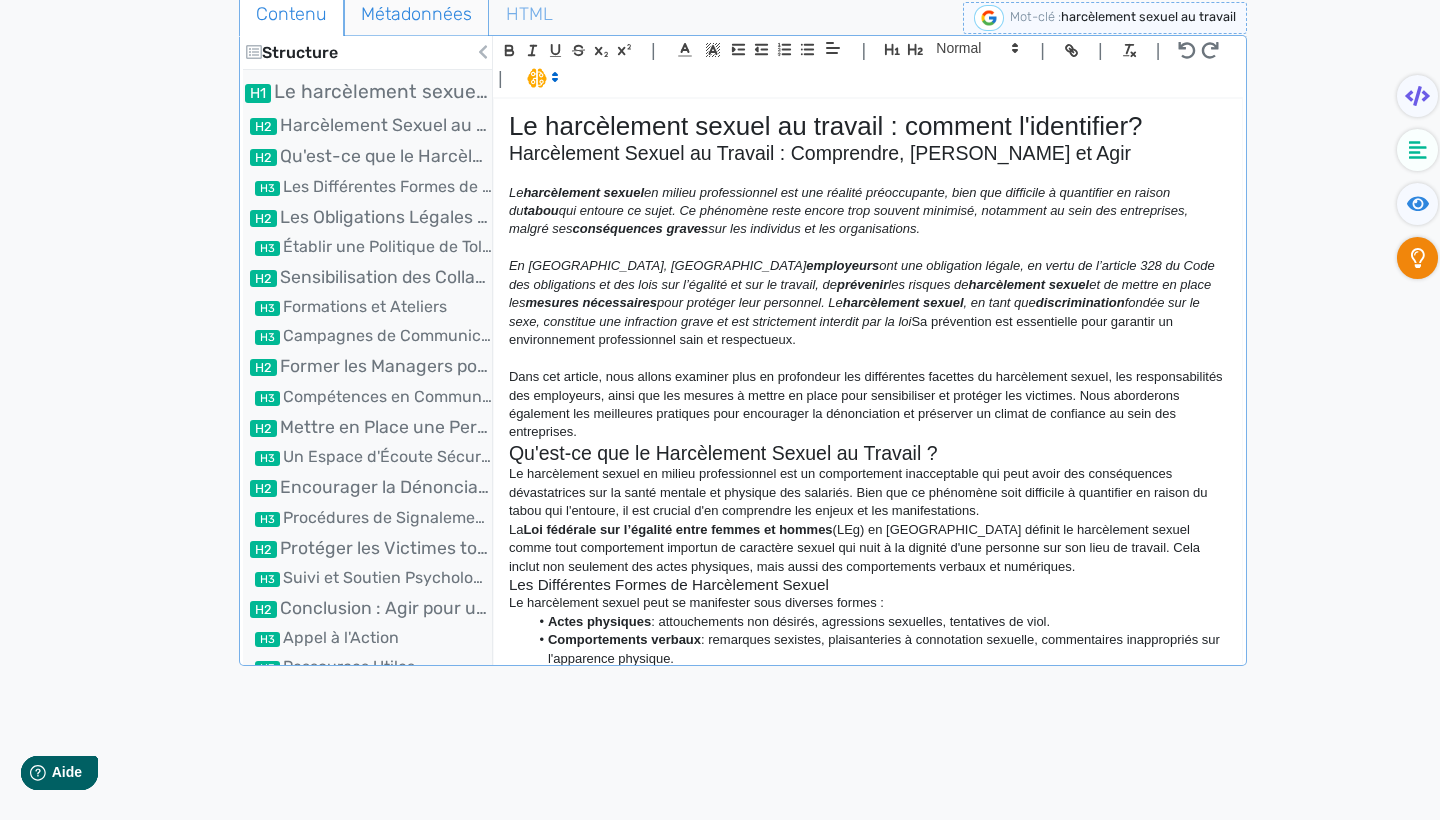 click on "Métadonnées" at bounding box center (416, 14) 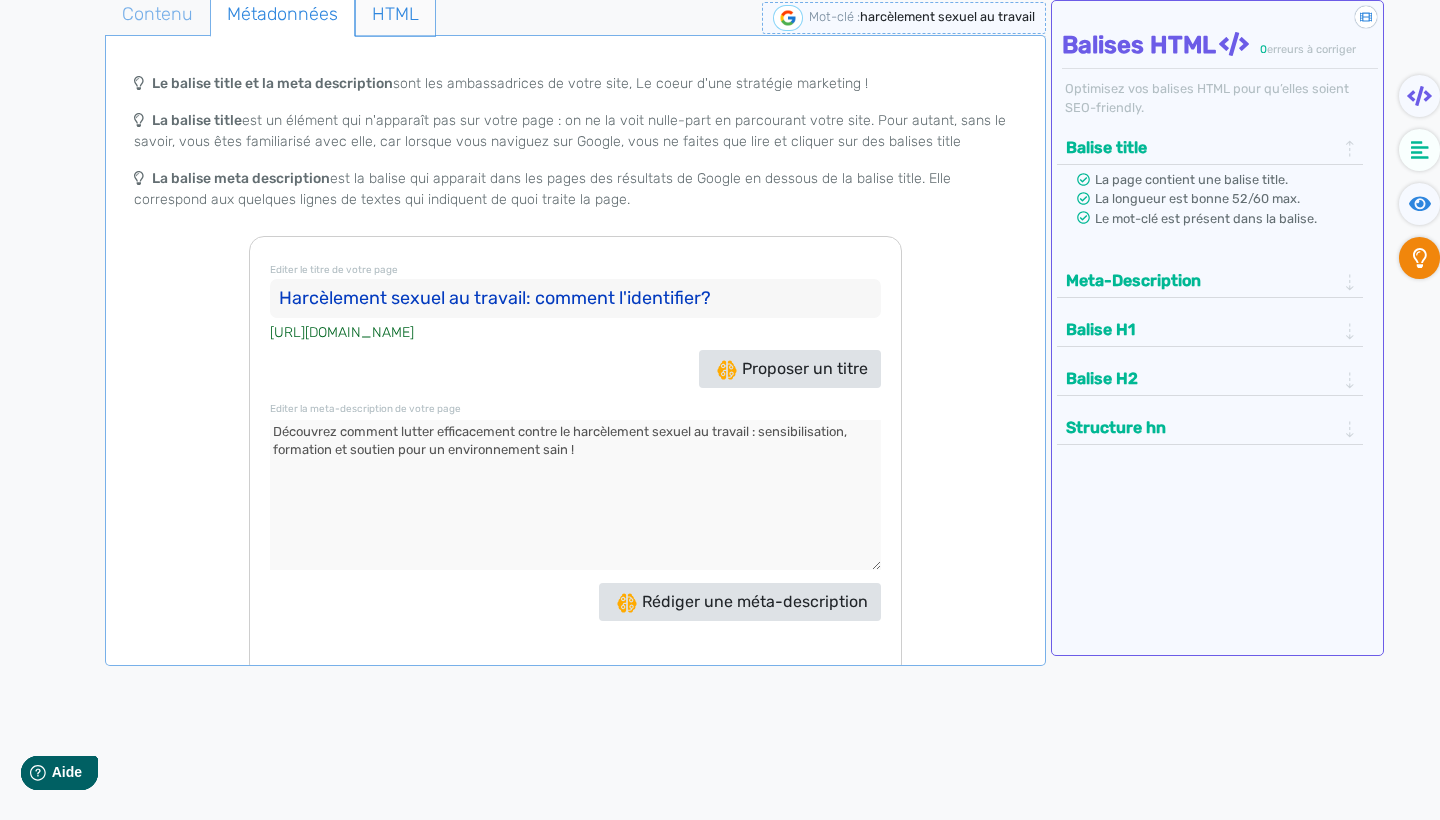 click on "HTML" 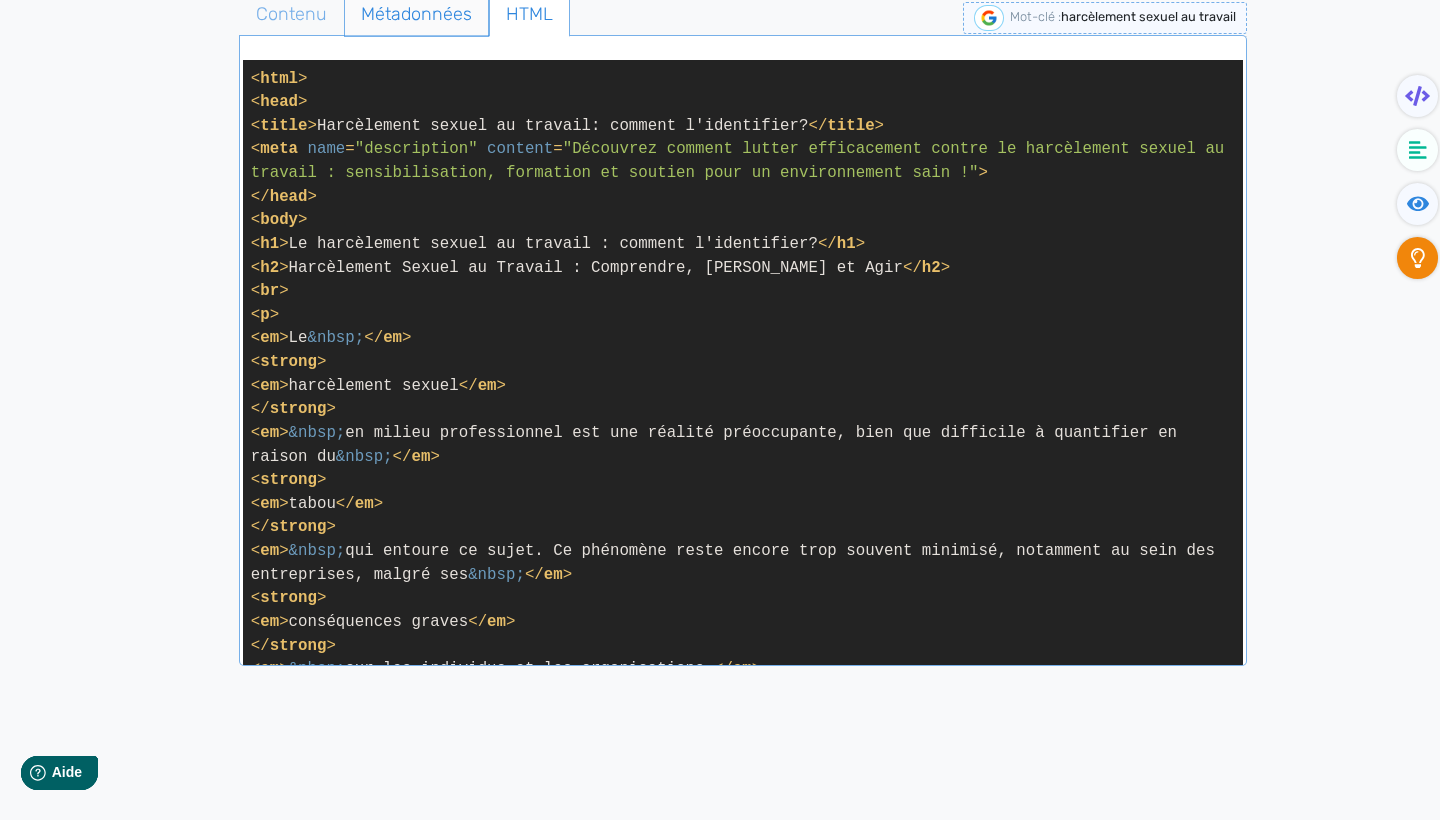 click on "Métadonnées" at bounding box center (416, 14) 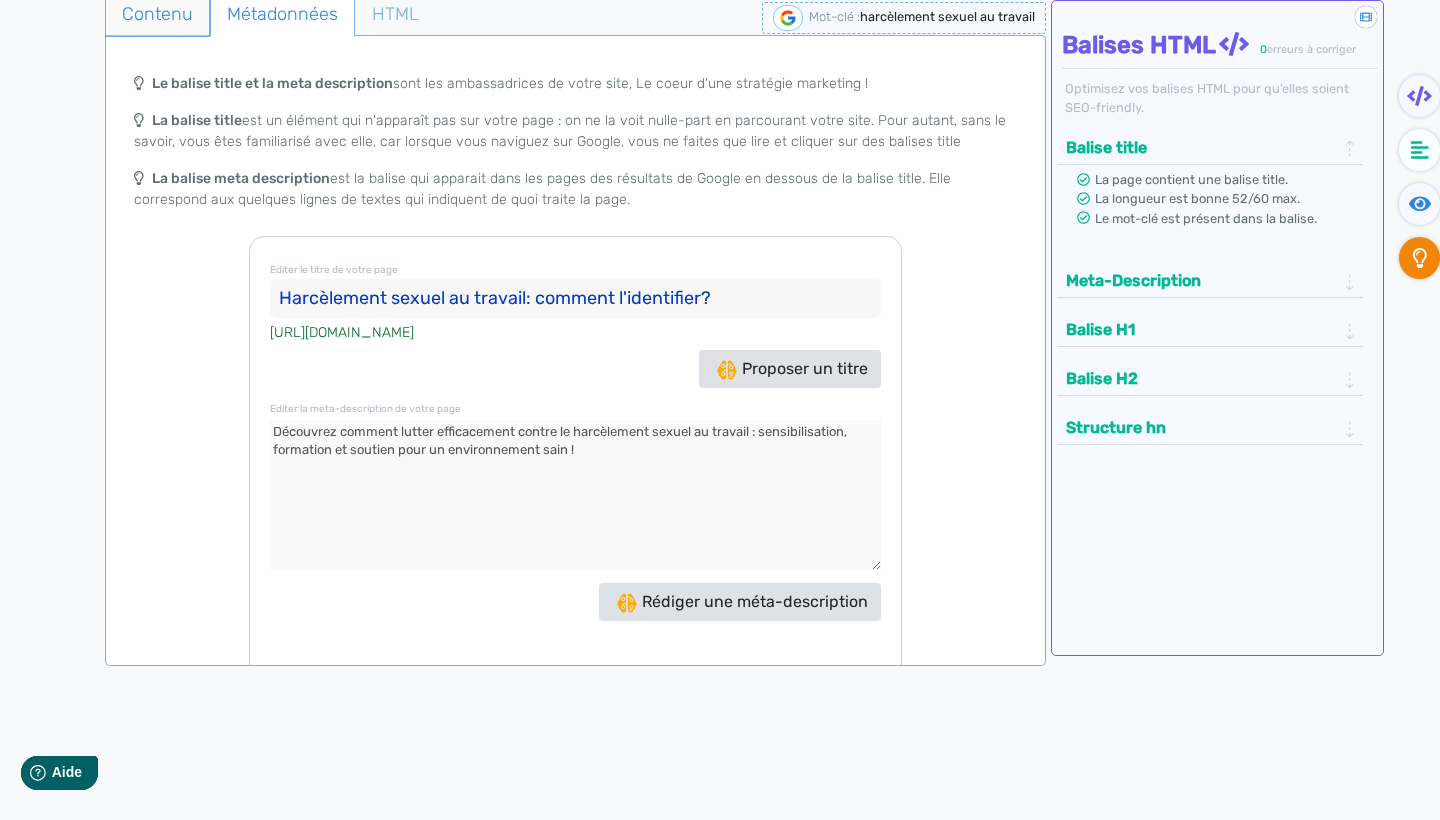 click on "Contenu" 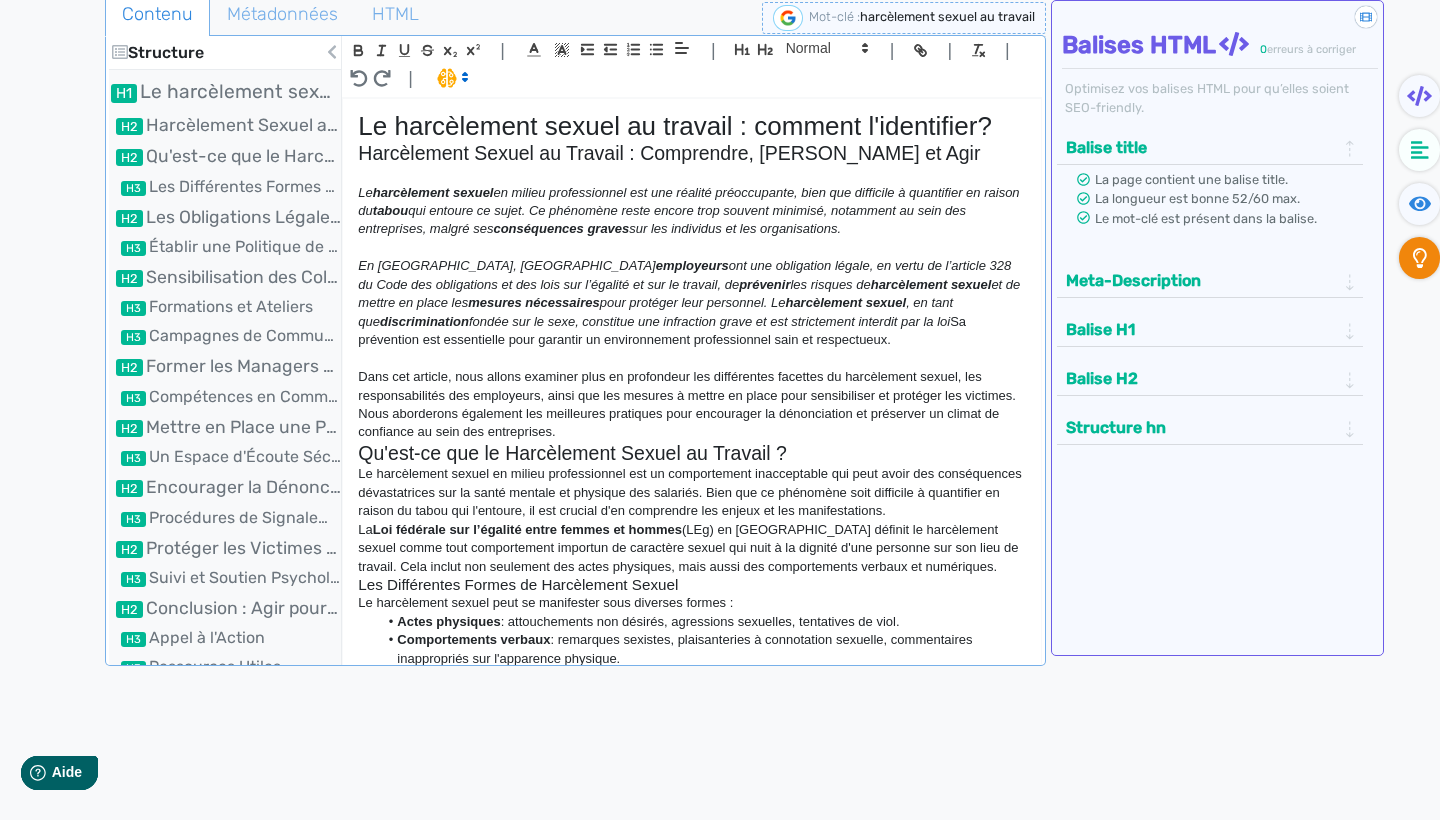 click on "Structure" 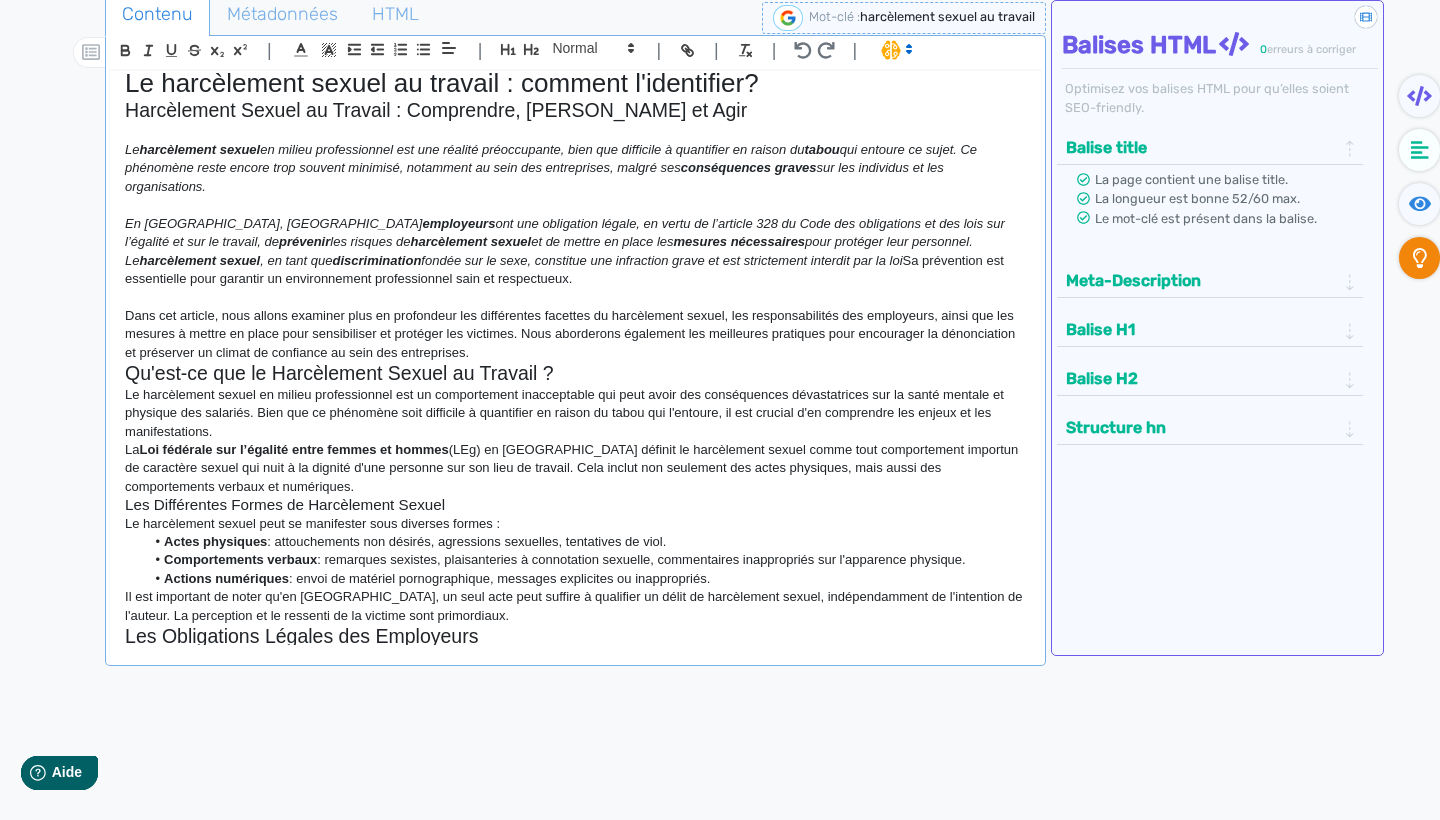 scroll, scrollTop: 16, scrollLeft: 0, axis: vertical 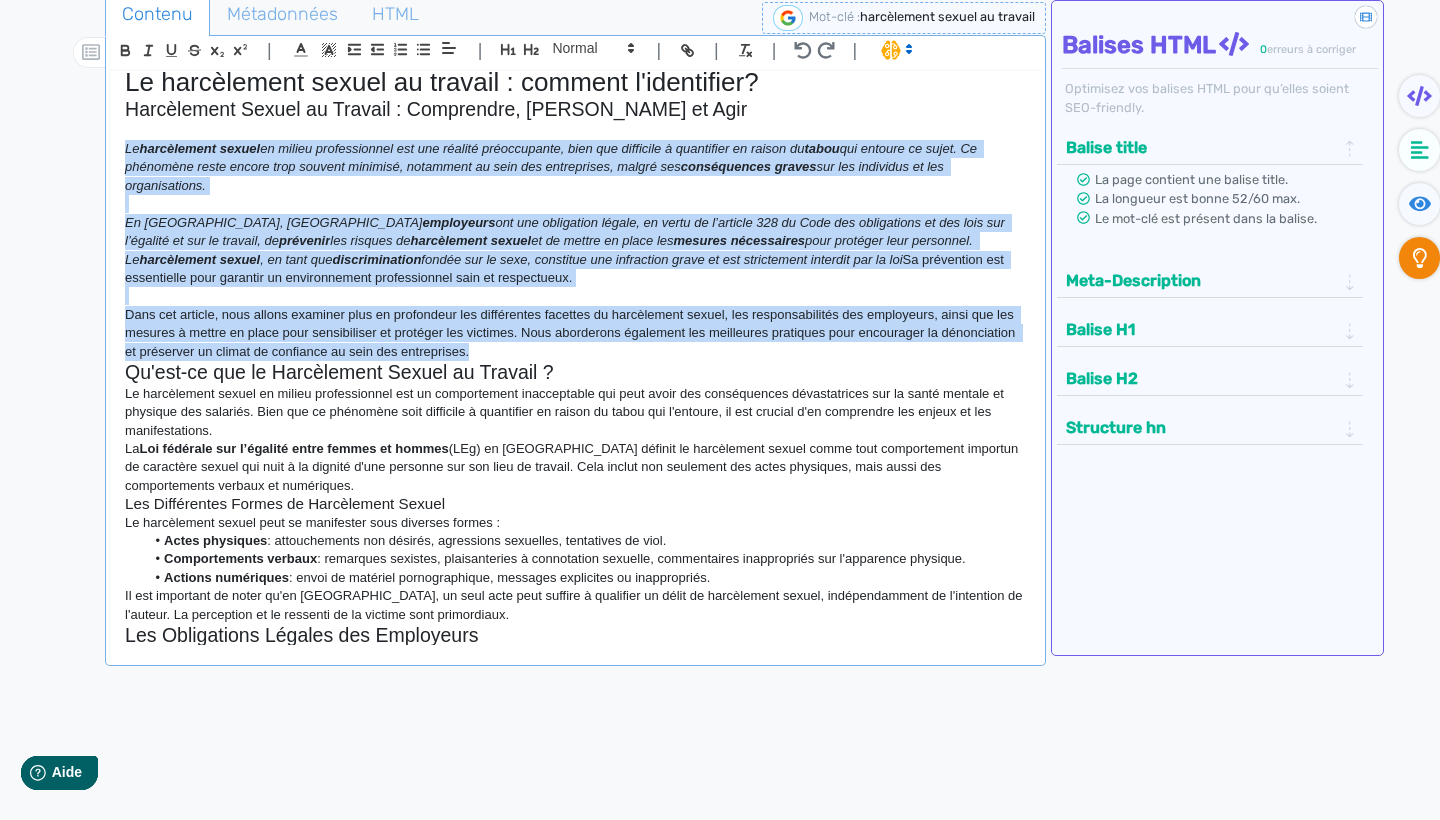 drag, startPoint x: 127, startPoint y: 147, endPoint x: 517, endPoint y: 340, distance: 435.14252 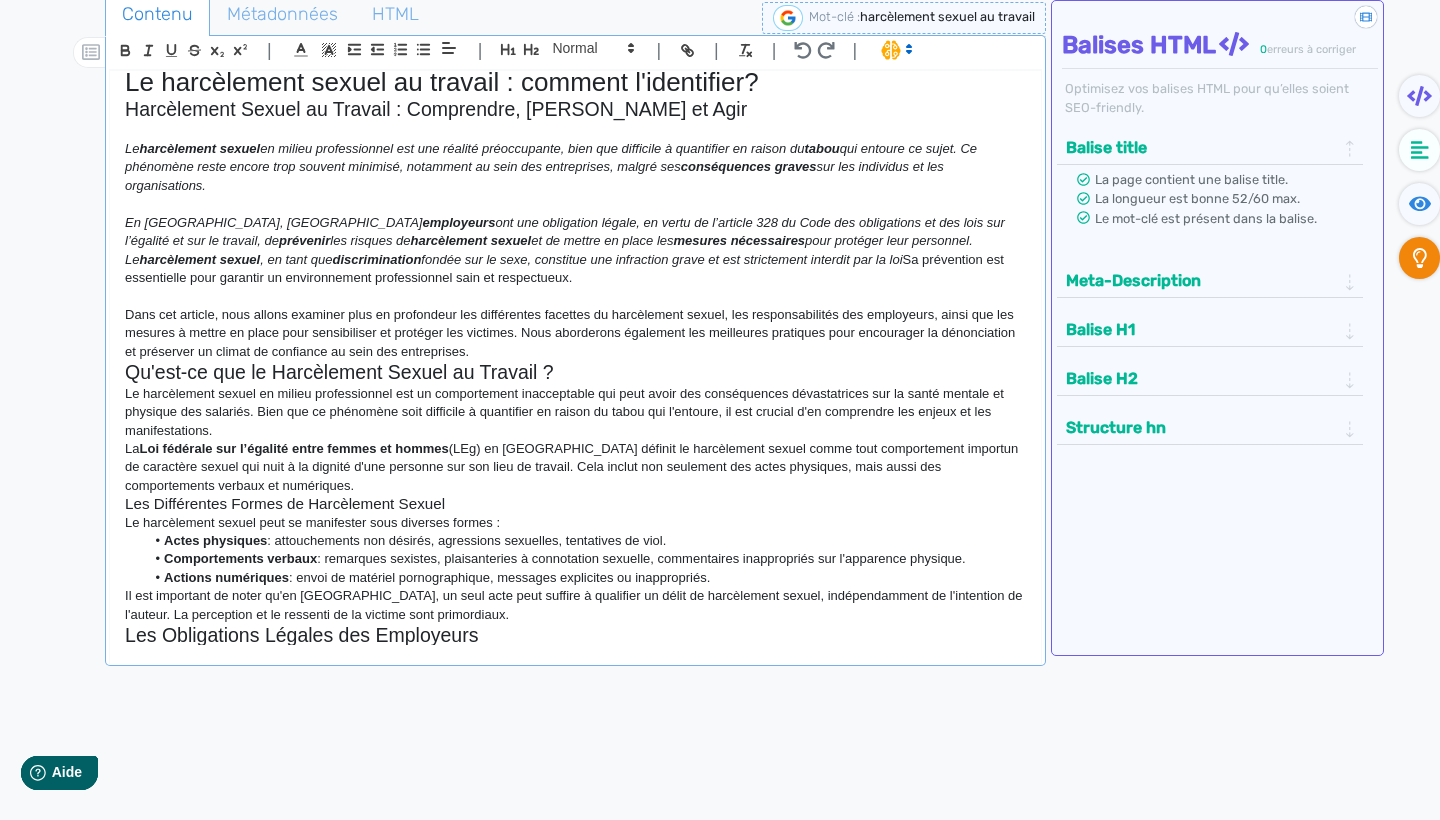 click 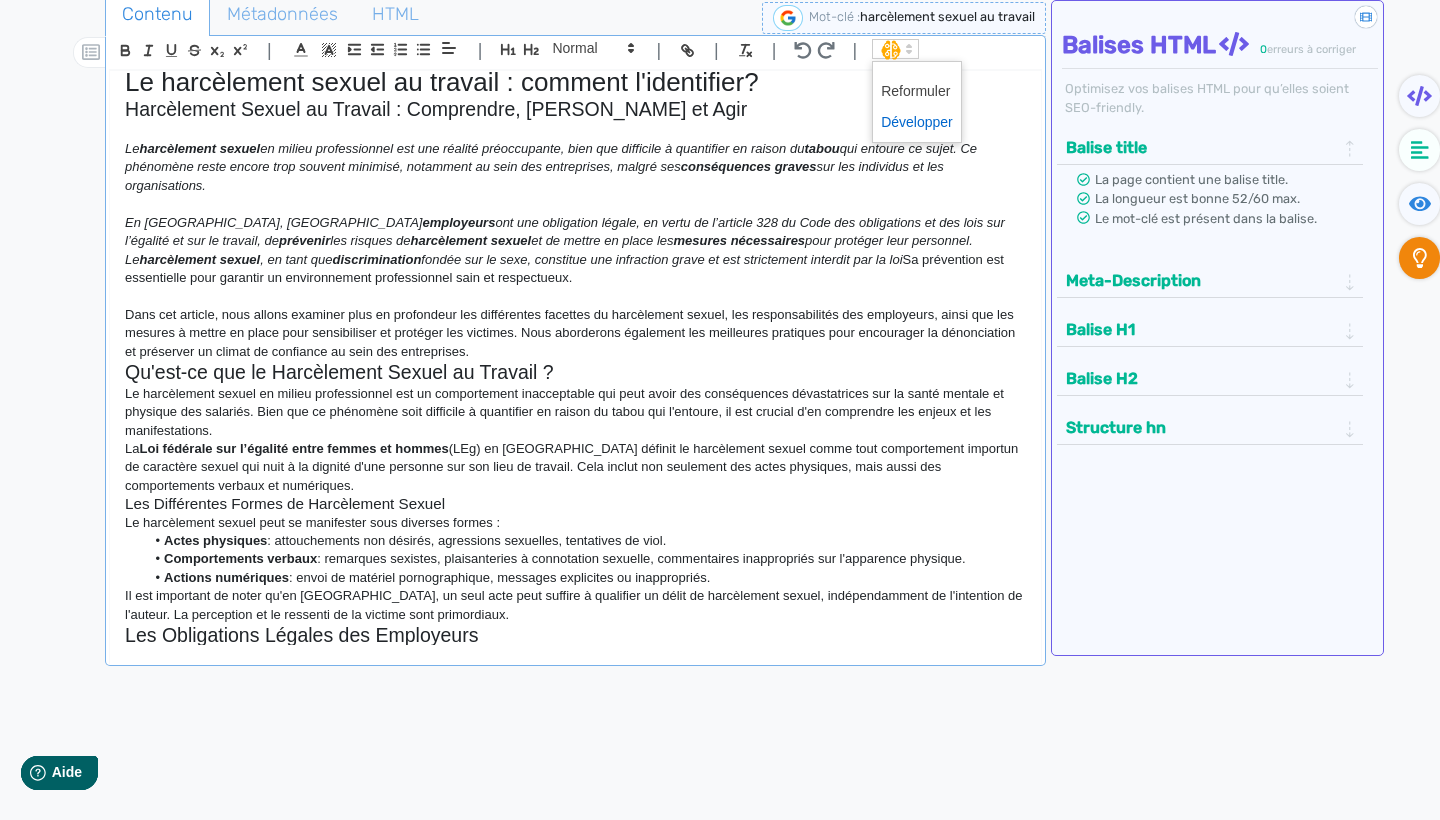 click at bounding box center [917, 122] 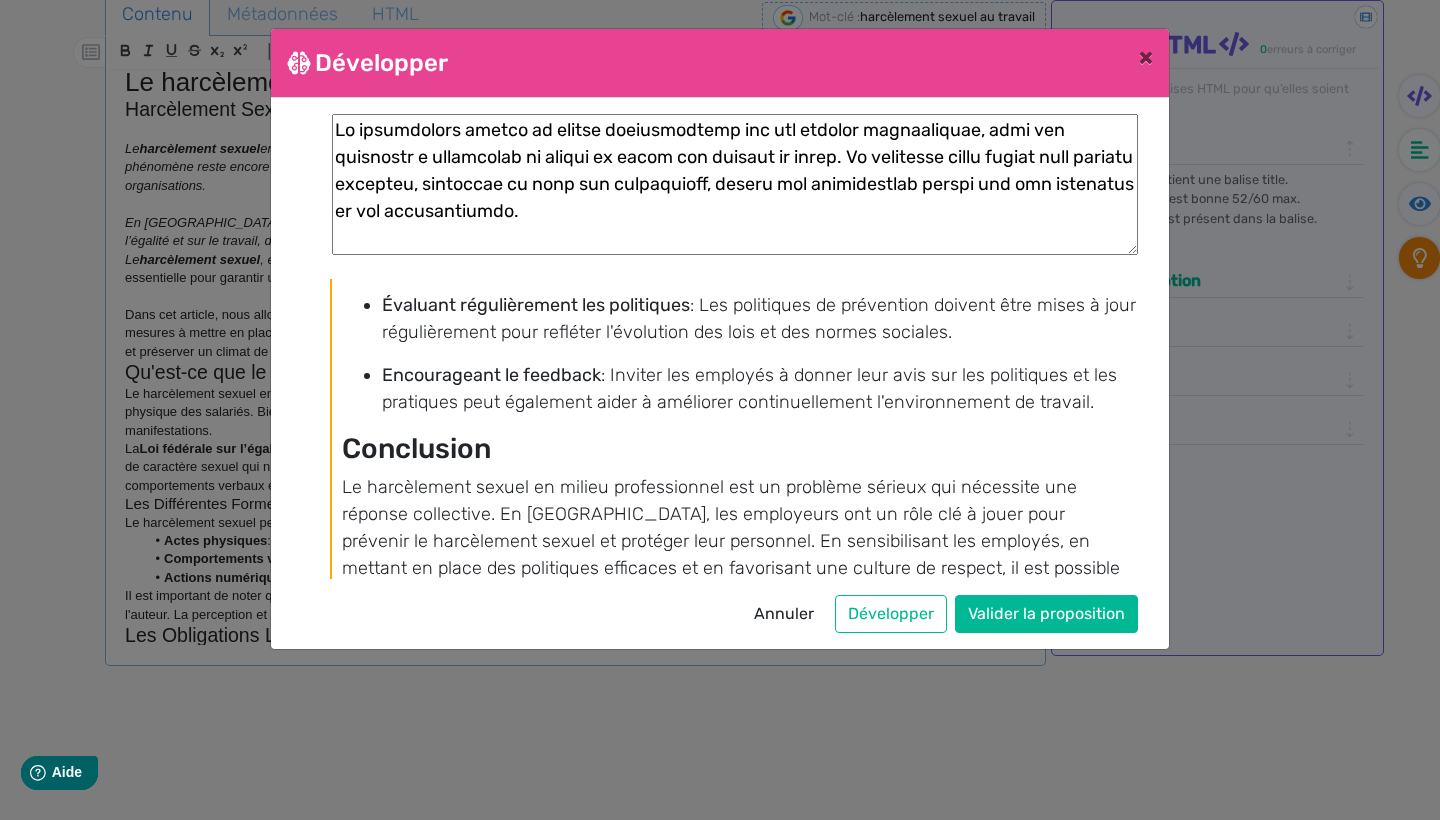 scroll, scrollTop: 1940, scrollLeft: 0, axis: vertical 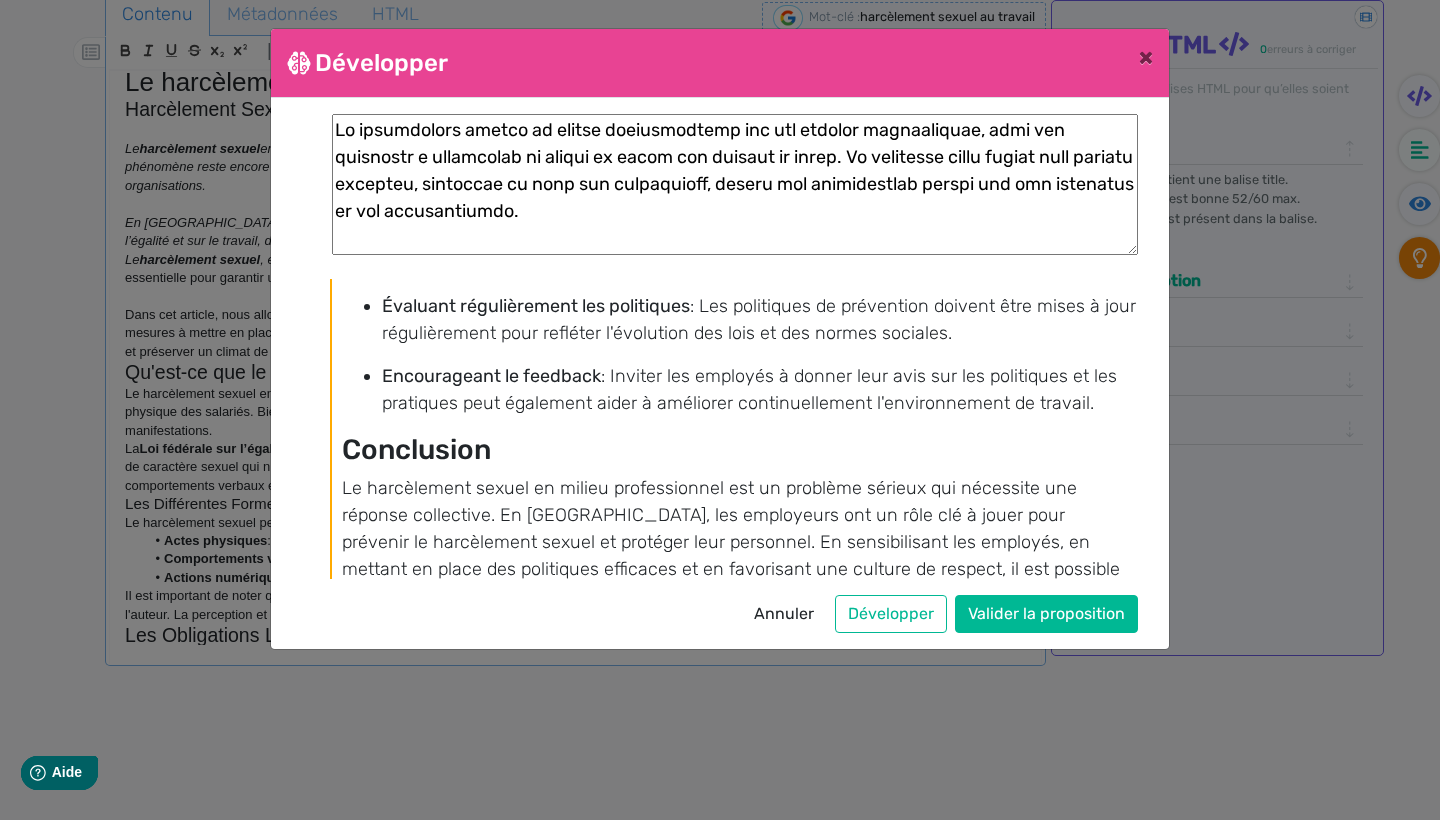 drag, startPoint x: 625, startPoint y: 54, endPoint x: 805, endPoint y: 72, distance: 180.89777 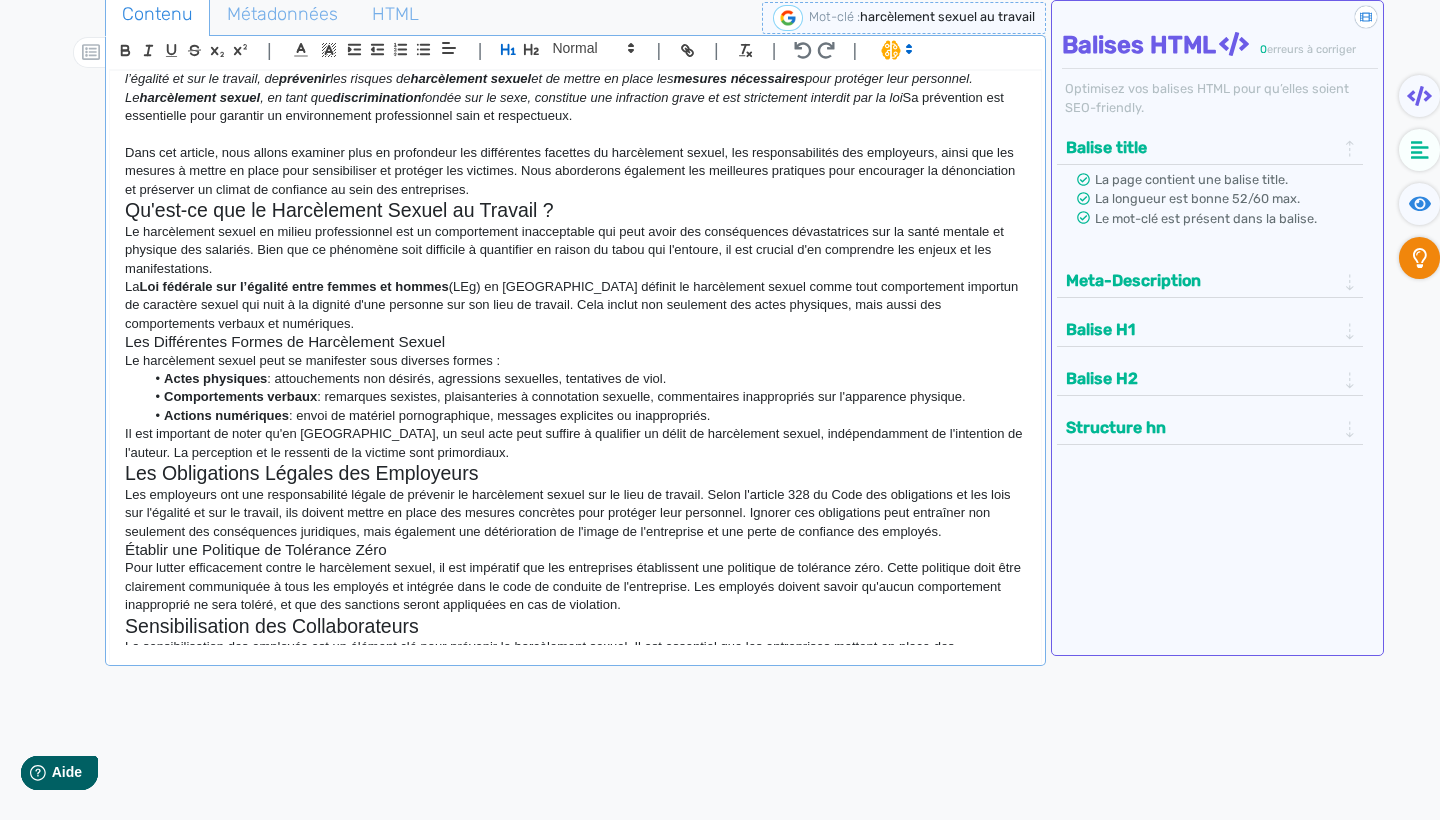 scroll, scrollTop: 174, scrollLeft: 0, axis: vertical 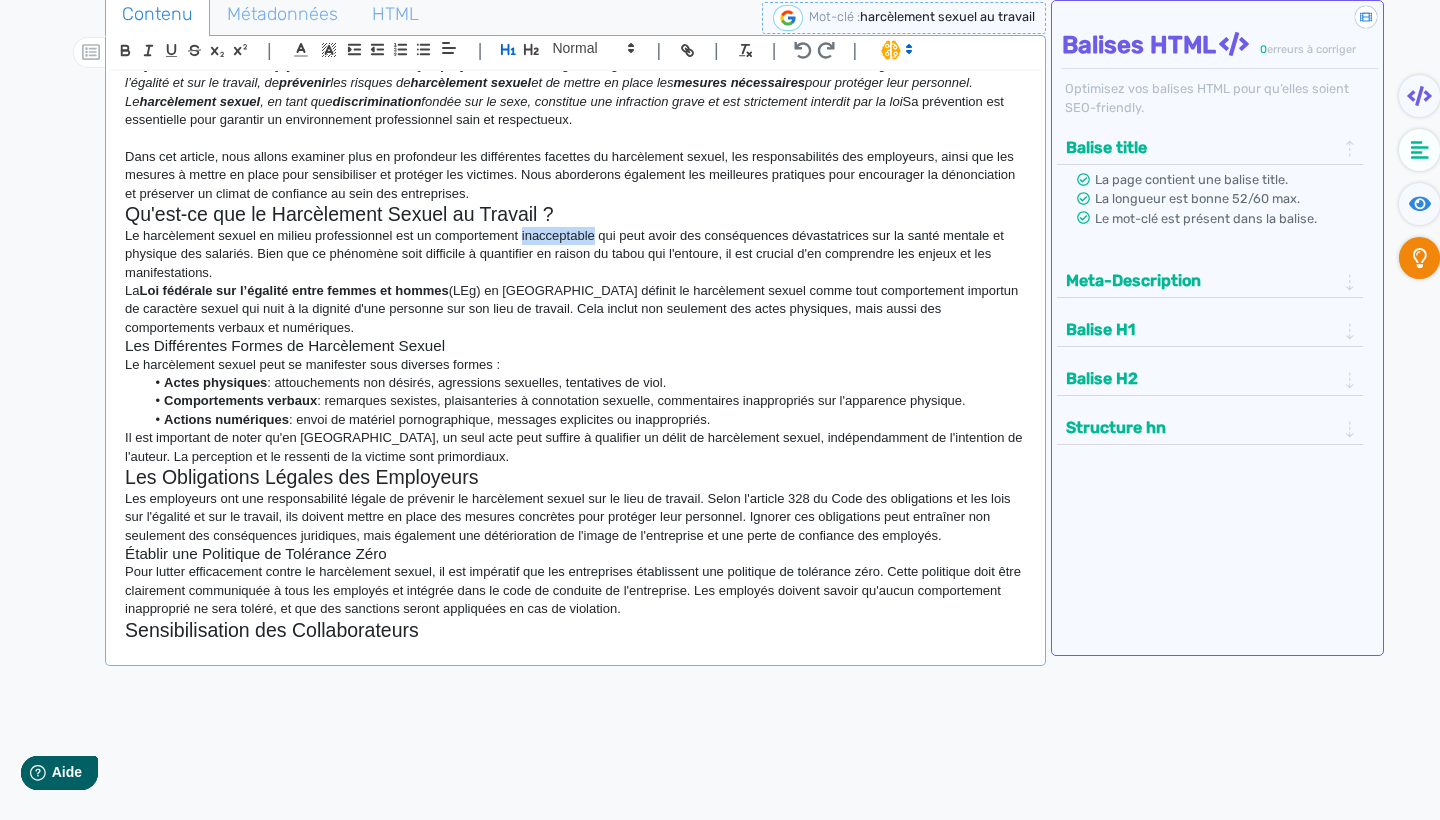 drag, startPoint x: 523, startPoint y: 229, endPoint x: 597, endPoint y: 235, distance: 74.24284 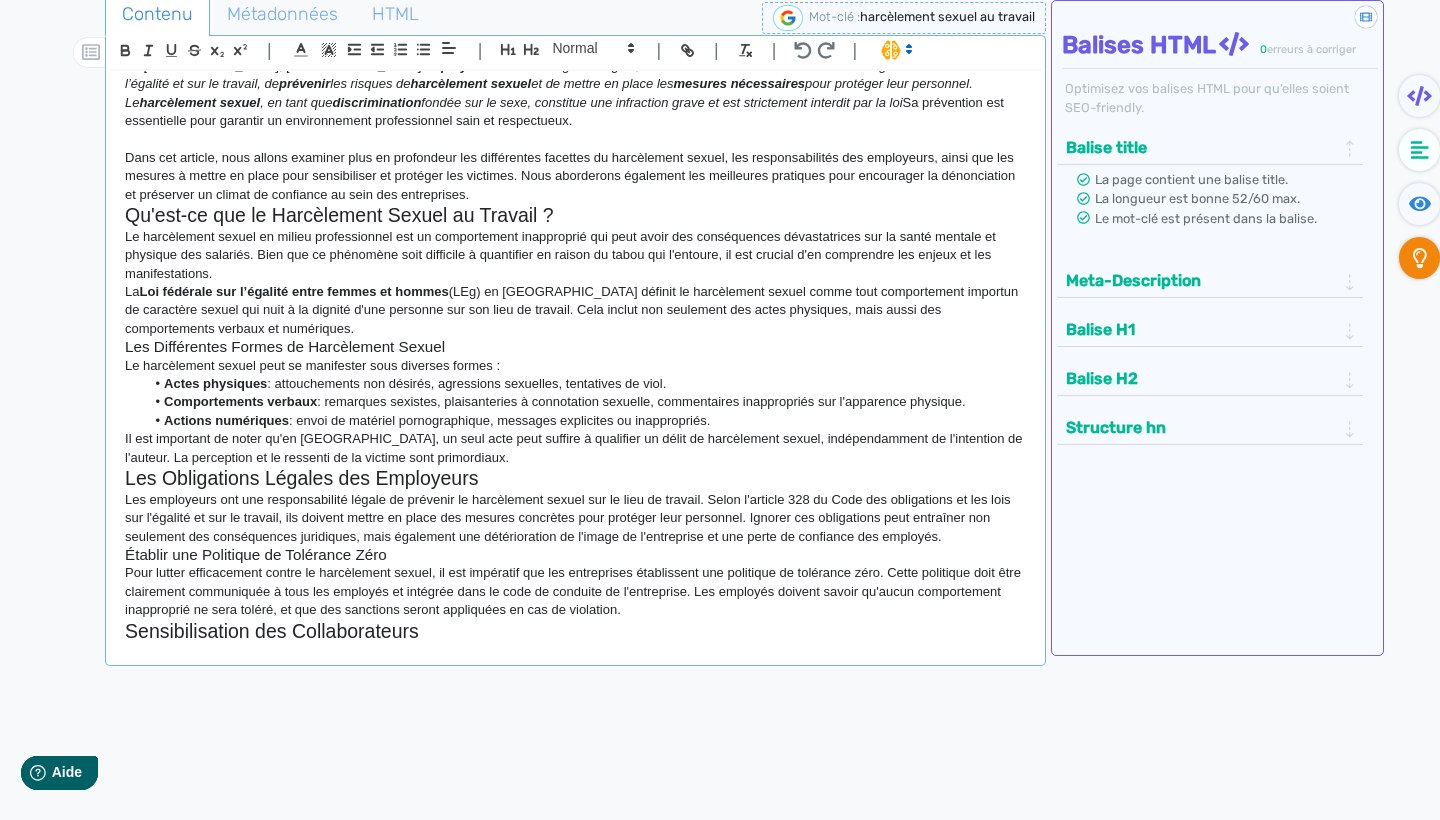 scroll, scrollTop: 170, scrollLeft: 0, axis: vertical 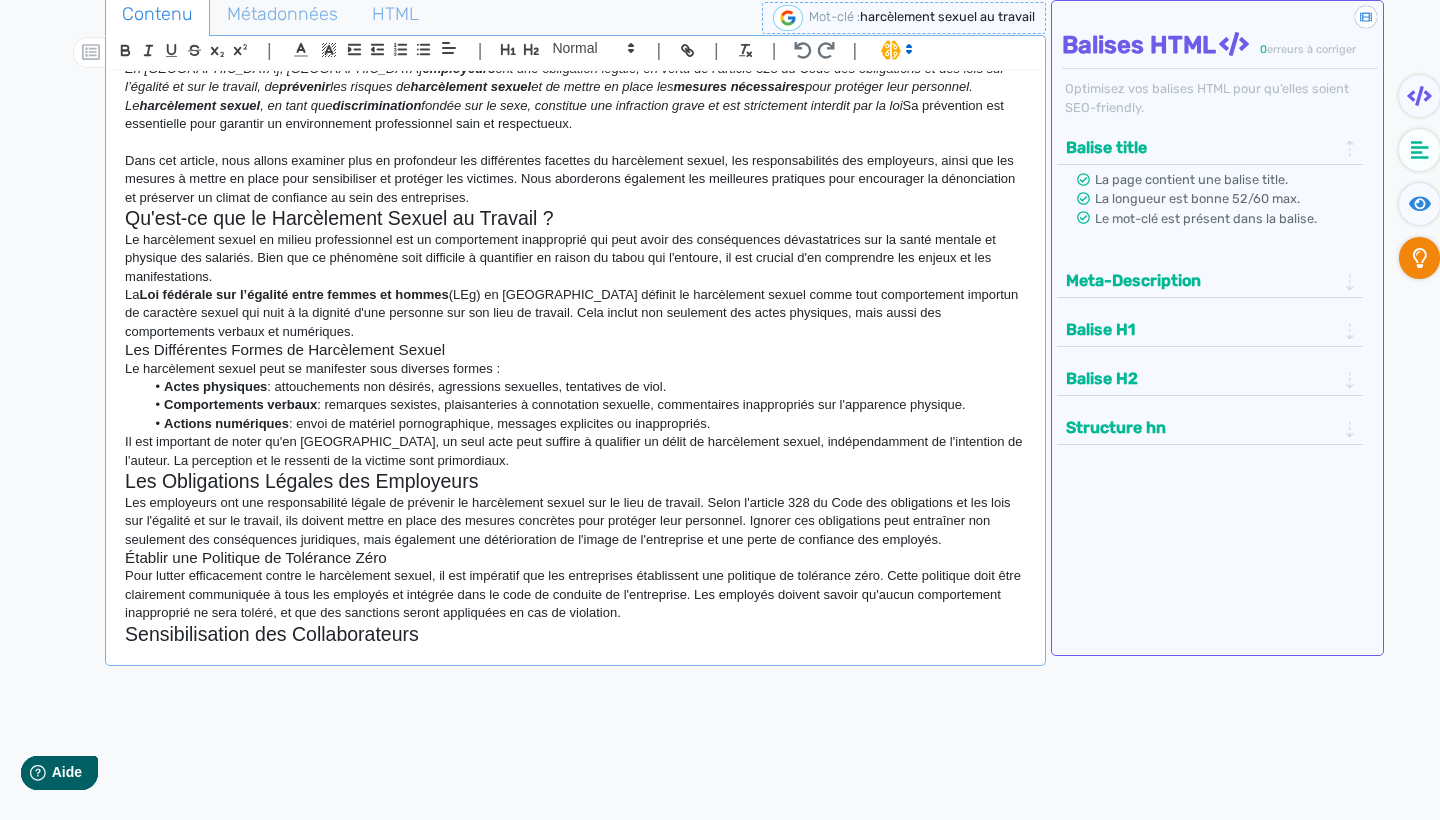 click on "Qu'est-ce que le Harcèlement Sexuel au Travail ?" 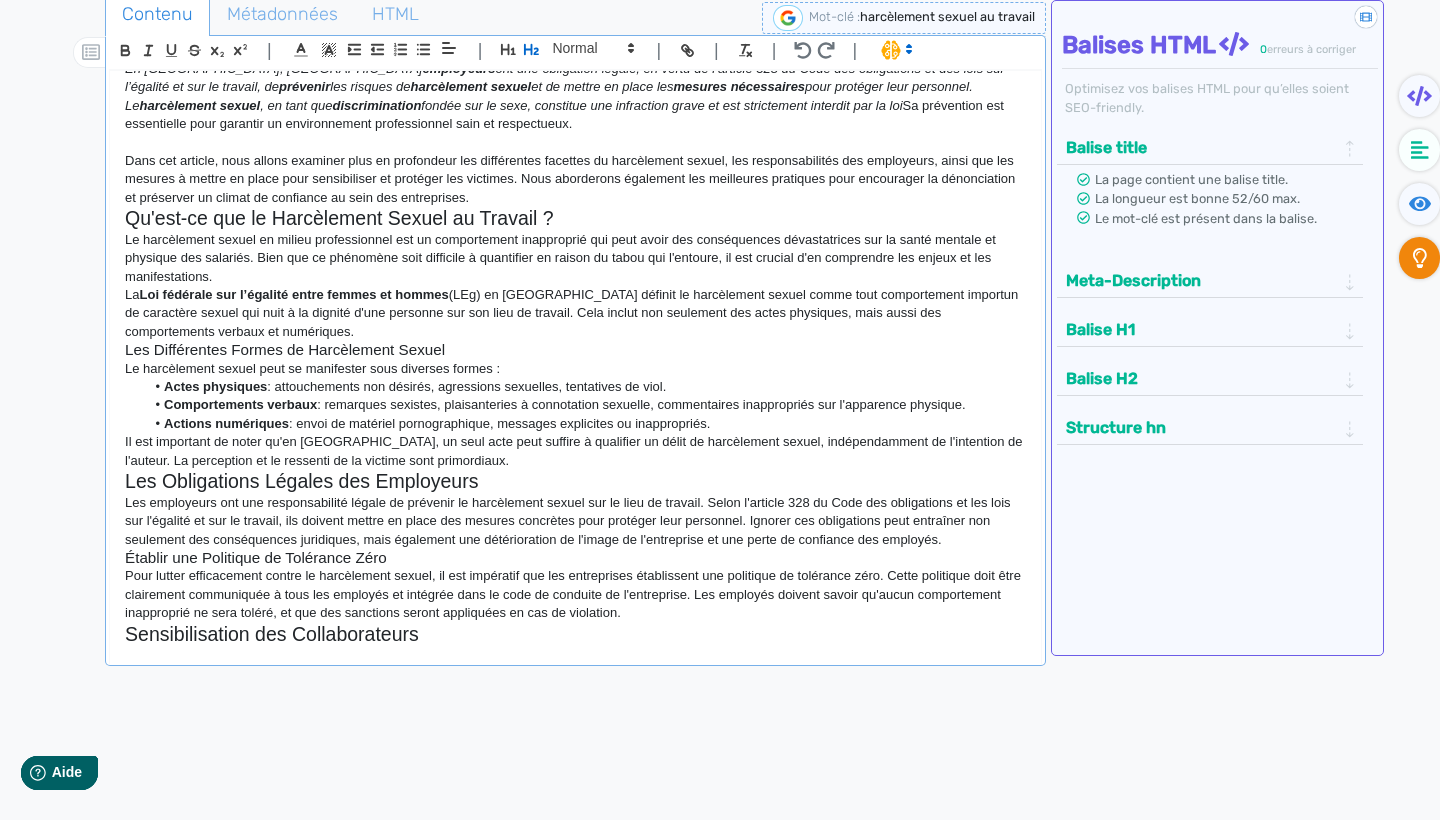 scroll, scrollTop: 162, scrollLeft: 0, axis: vertical 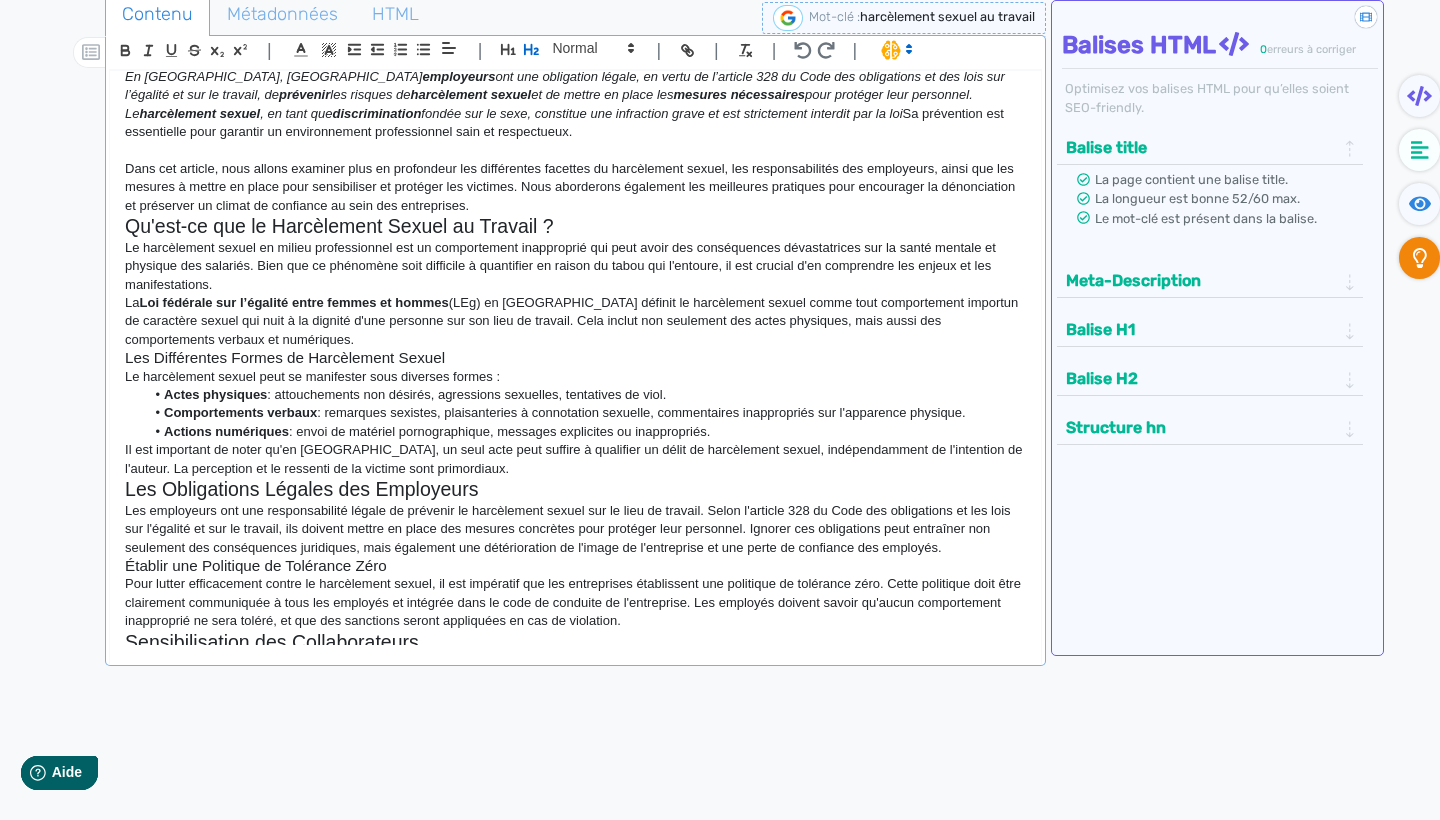 click on "Les Différentes Formes de Harcèlement Sexuel" 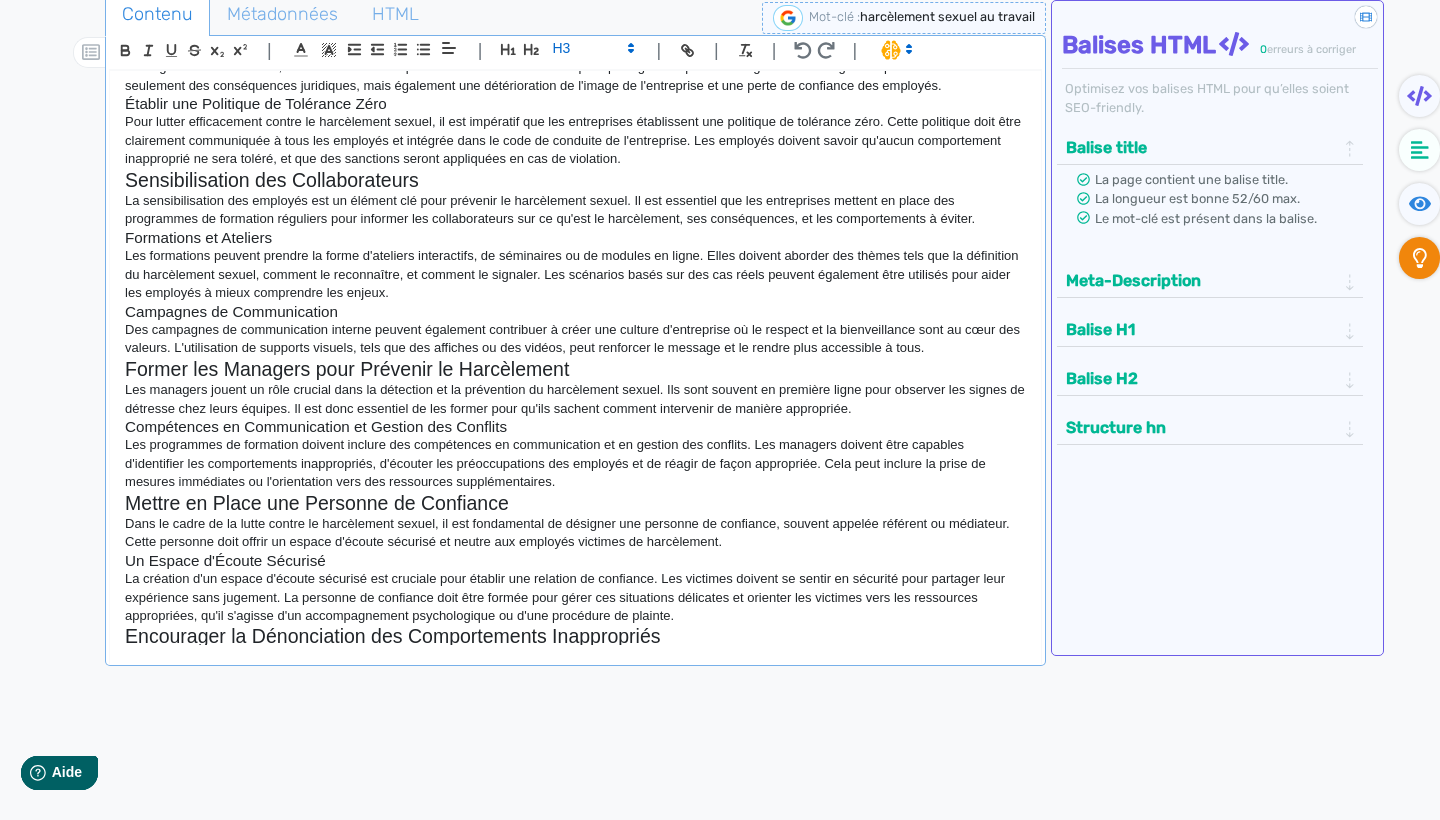 scroll, scrollTop: 613, scrollLeft: 0, axis: vertical 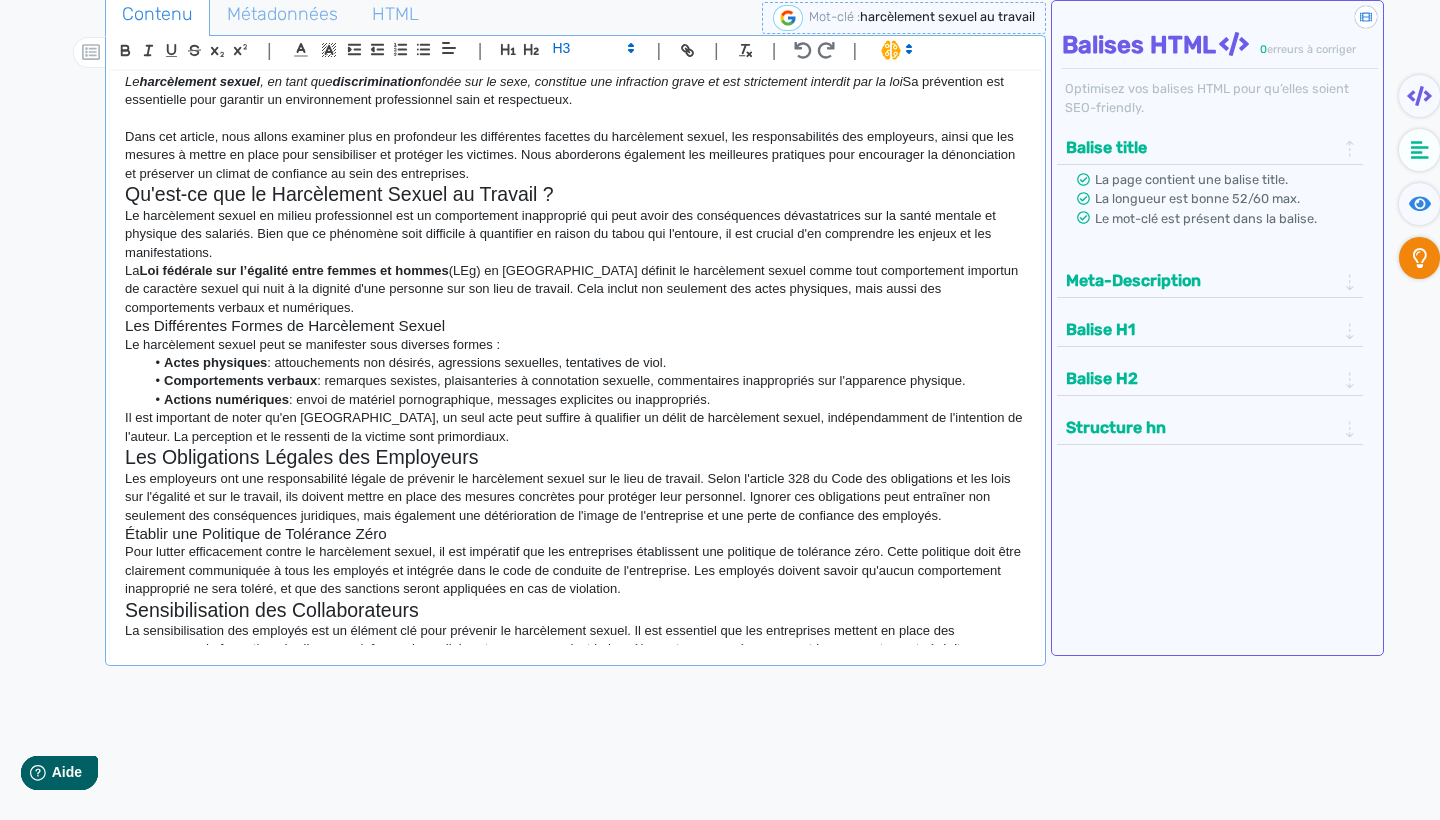 click on "Il est important de noter qu'en [GEOGRAPHIC_DATA], un seul acte peut suffire à qualifier un délit de harcèlement sexuel, indépendamment de l'intention de l'auteur. La perception et le ressenti de la victime sont primordiaux." 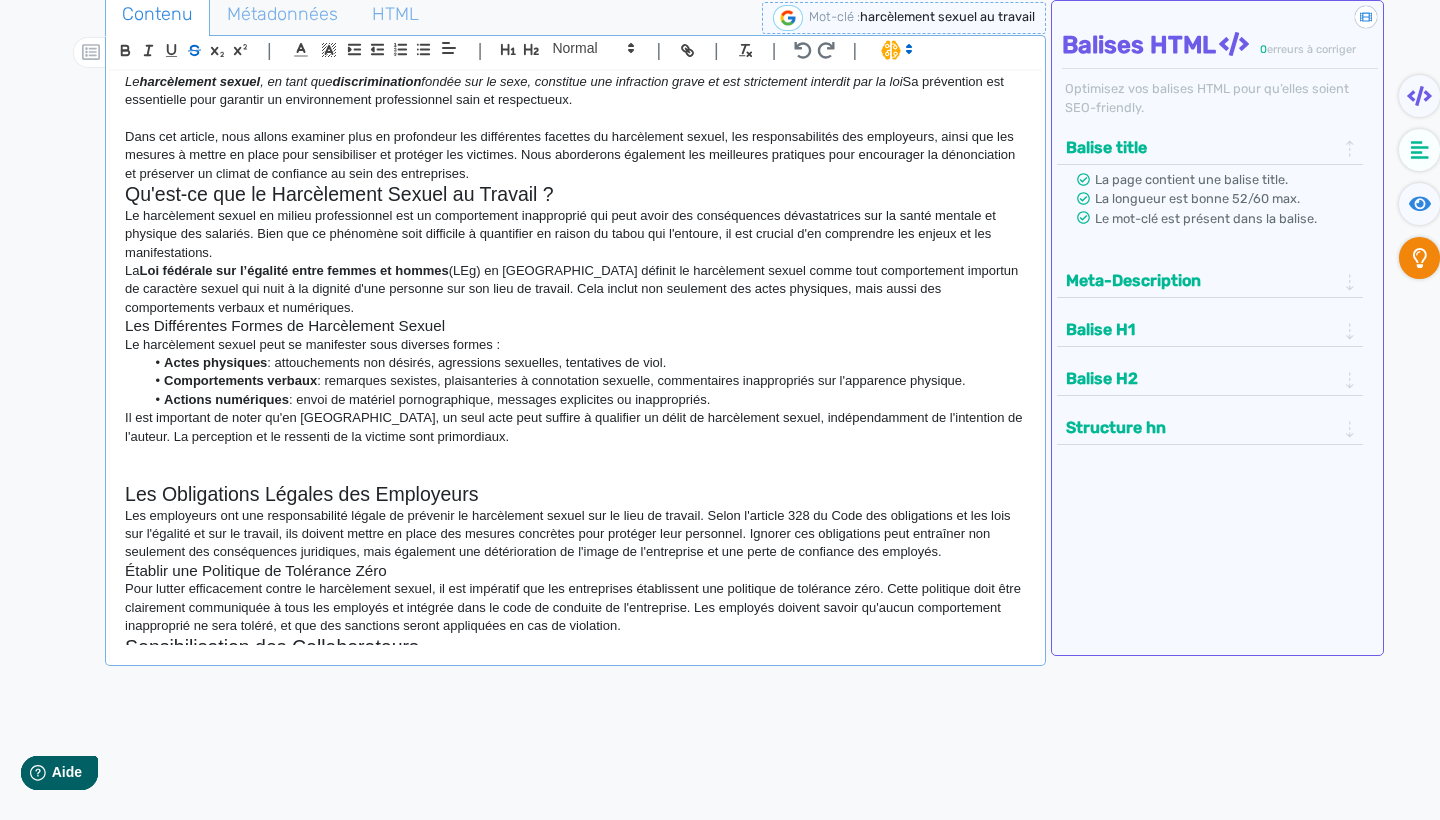 scroll, scrollTop: 19, scrollLeft: 0, axis: vertical 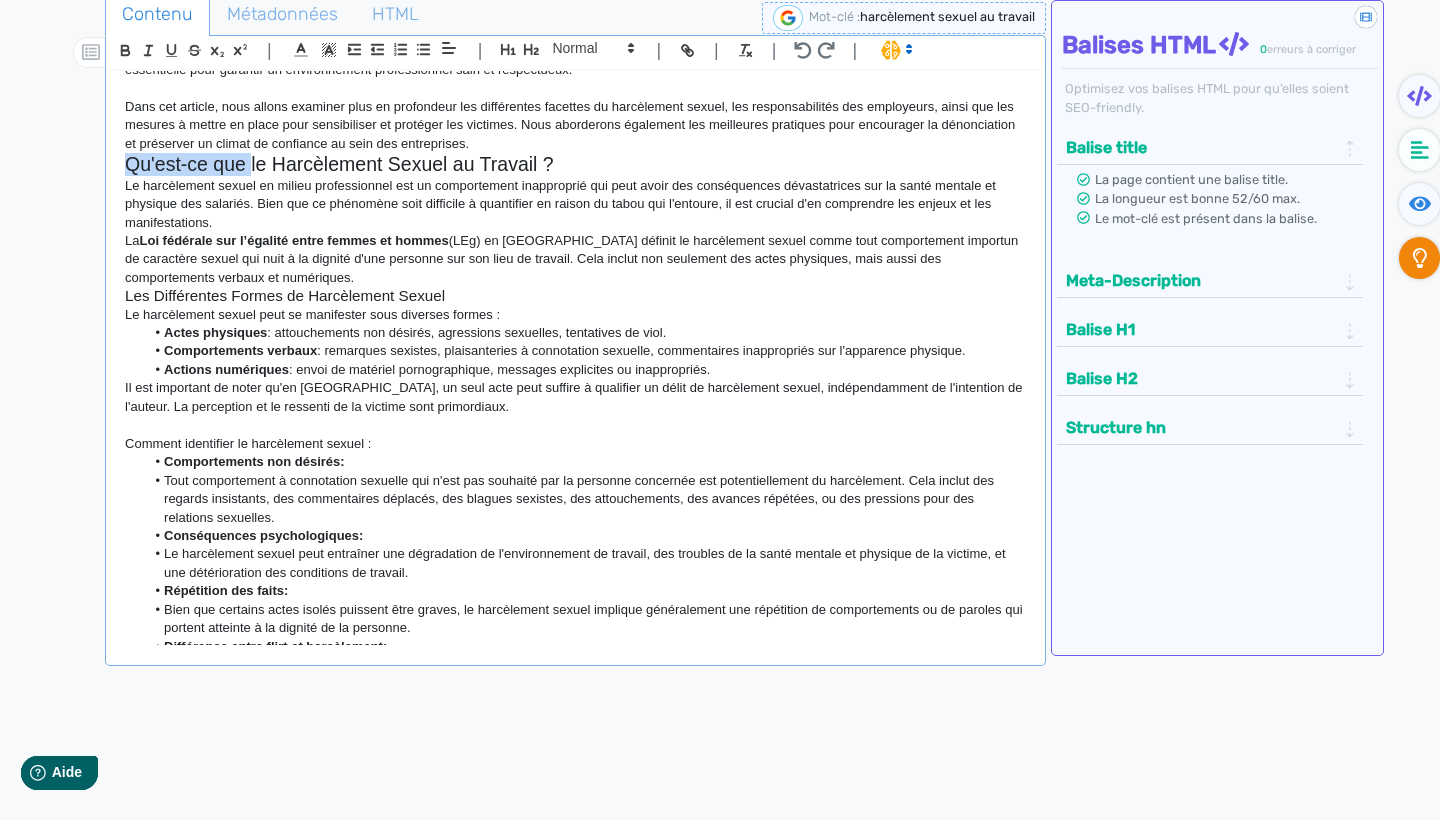 drag, startPoint x: 161, startPoint y: 146, endPoint x: 249, endPoint y: 159, distance: 88.95505 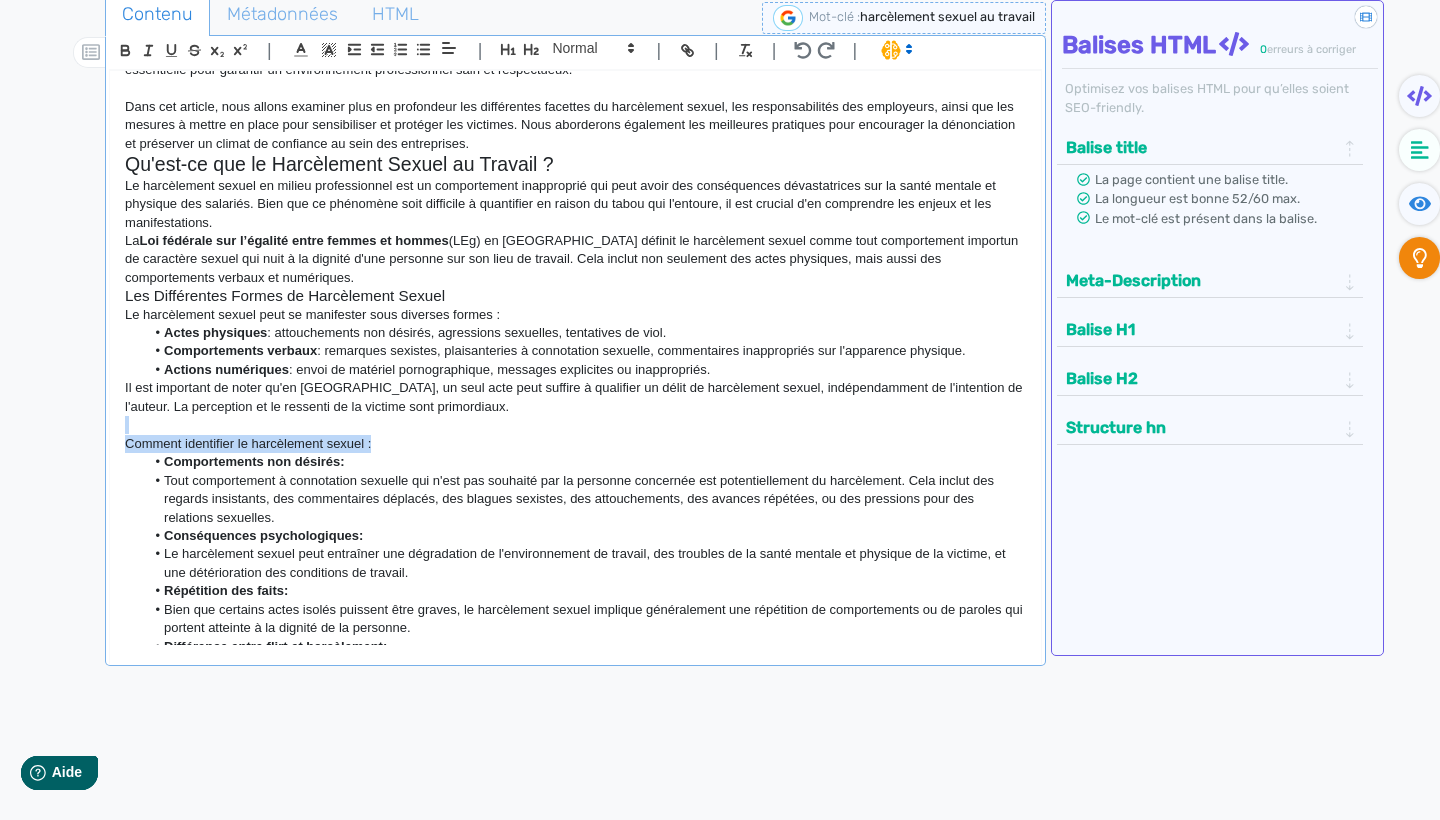 drag, startPoint x: 388, startPoint y: 428, endPoint x: 122, endPoint y: 412, distance: 266.48077 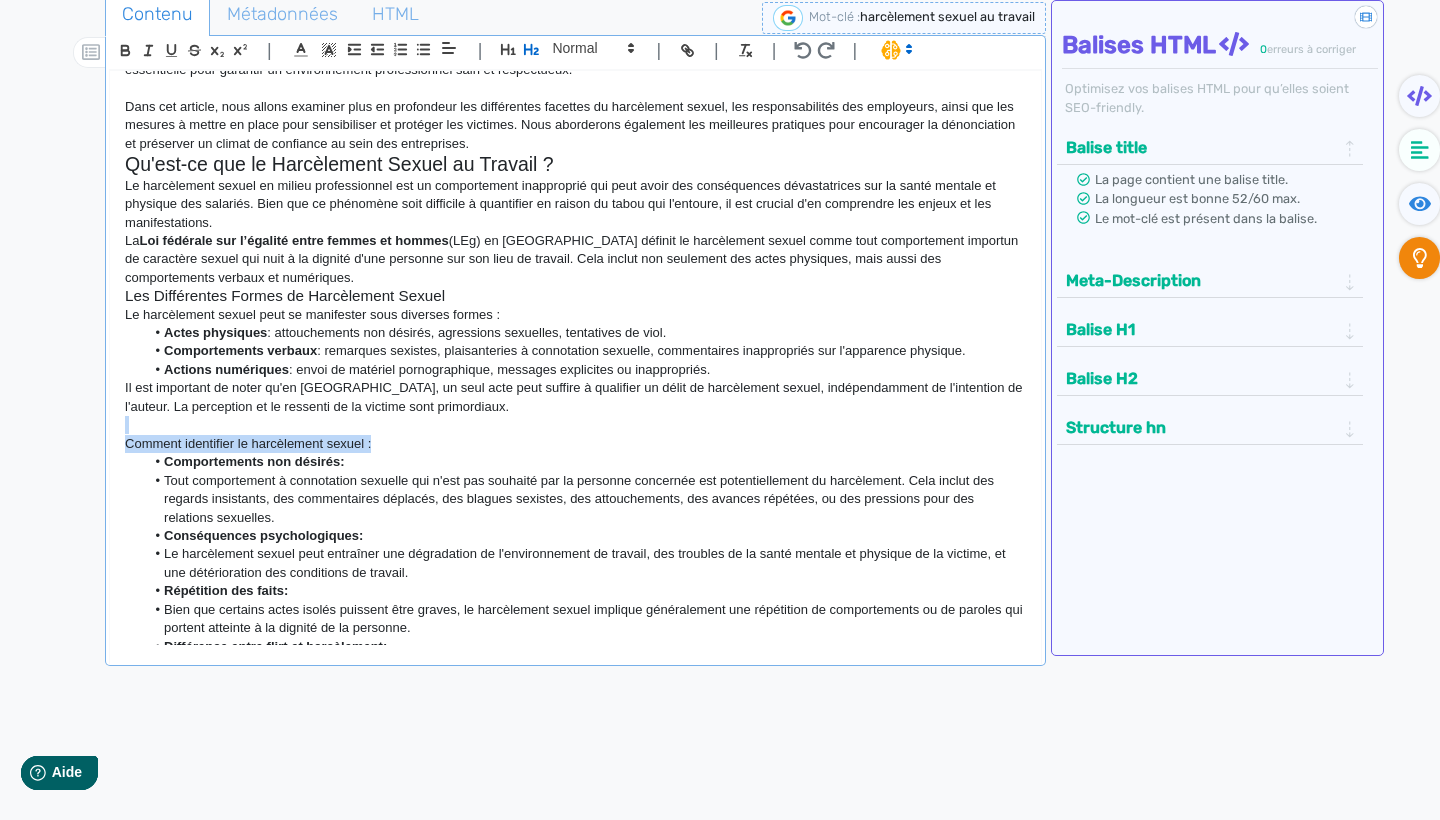 click 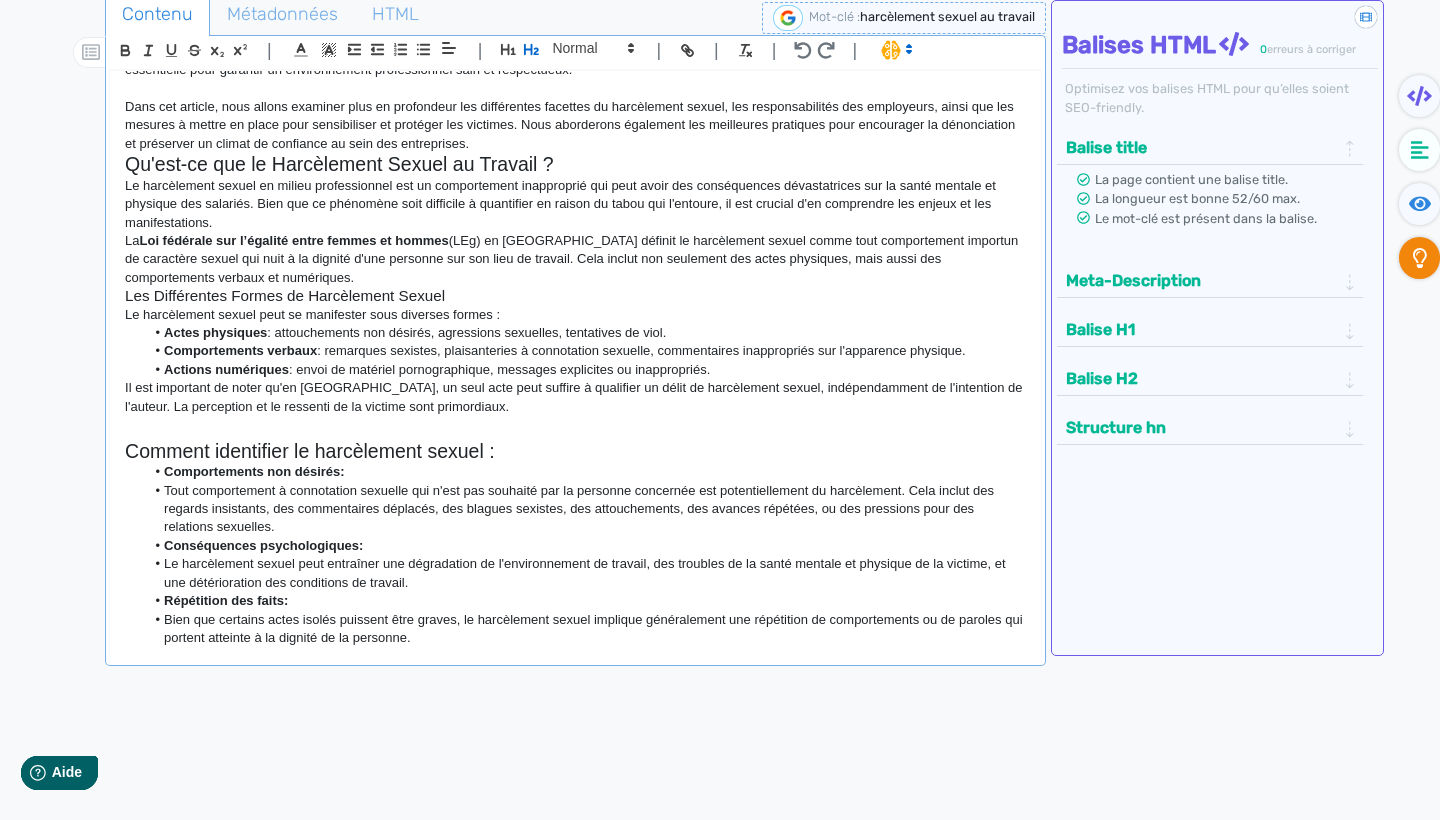 click on "Tout comportement à connotation sexuelle qui n'est pas souhaité par la personne concernée est potentiellement du harcèlement. Cela inclut des regards insistants, des commentaires déplacés, des blagues sexistes, des attouchements, des avances répétées, ou des pressions pour des relations sexuelles." 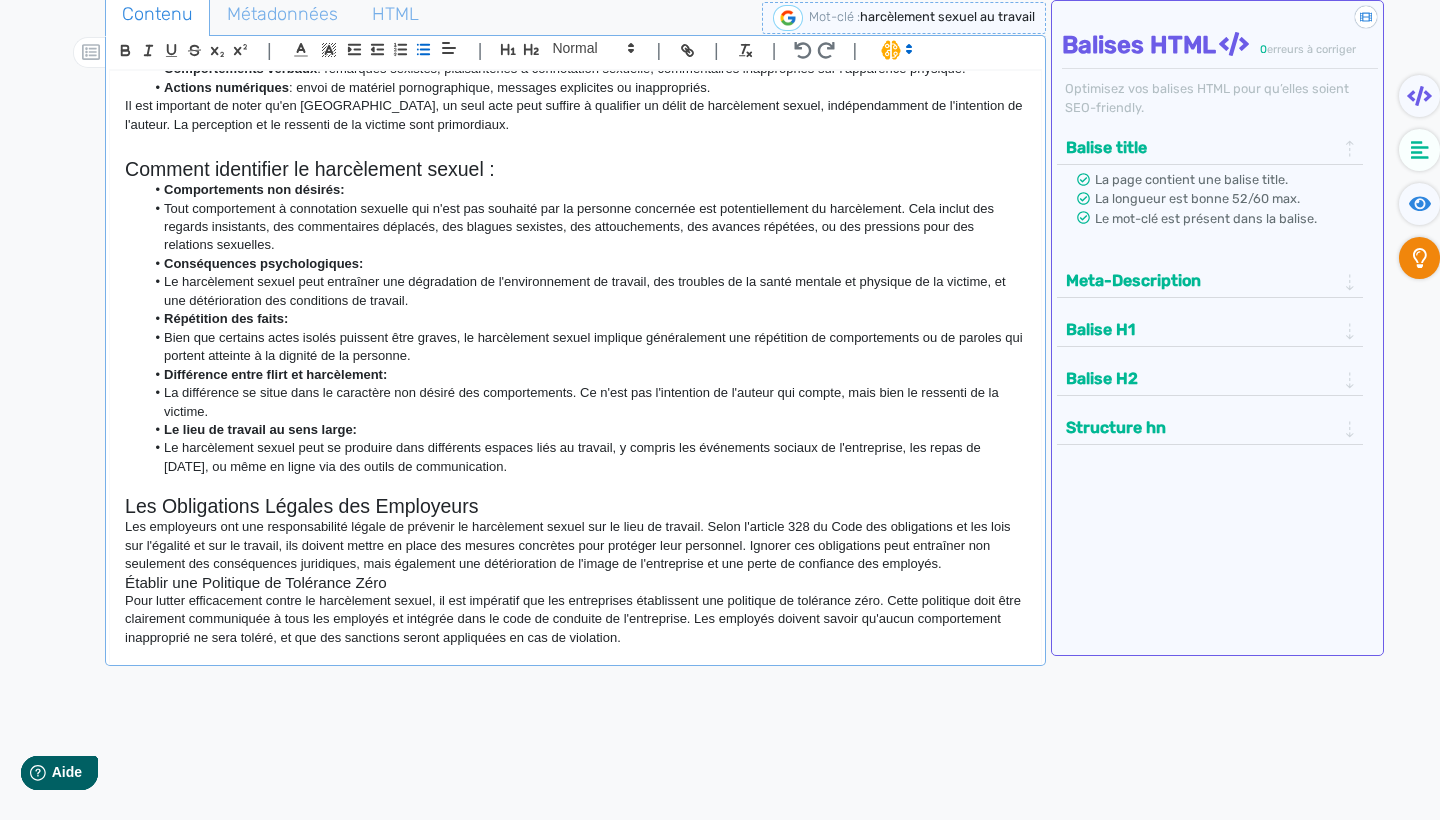 scroll, scrollTop: 511, scrollLeft: 0, axis: vertical 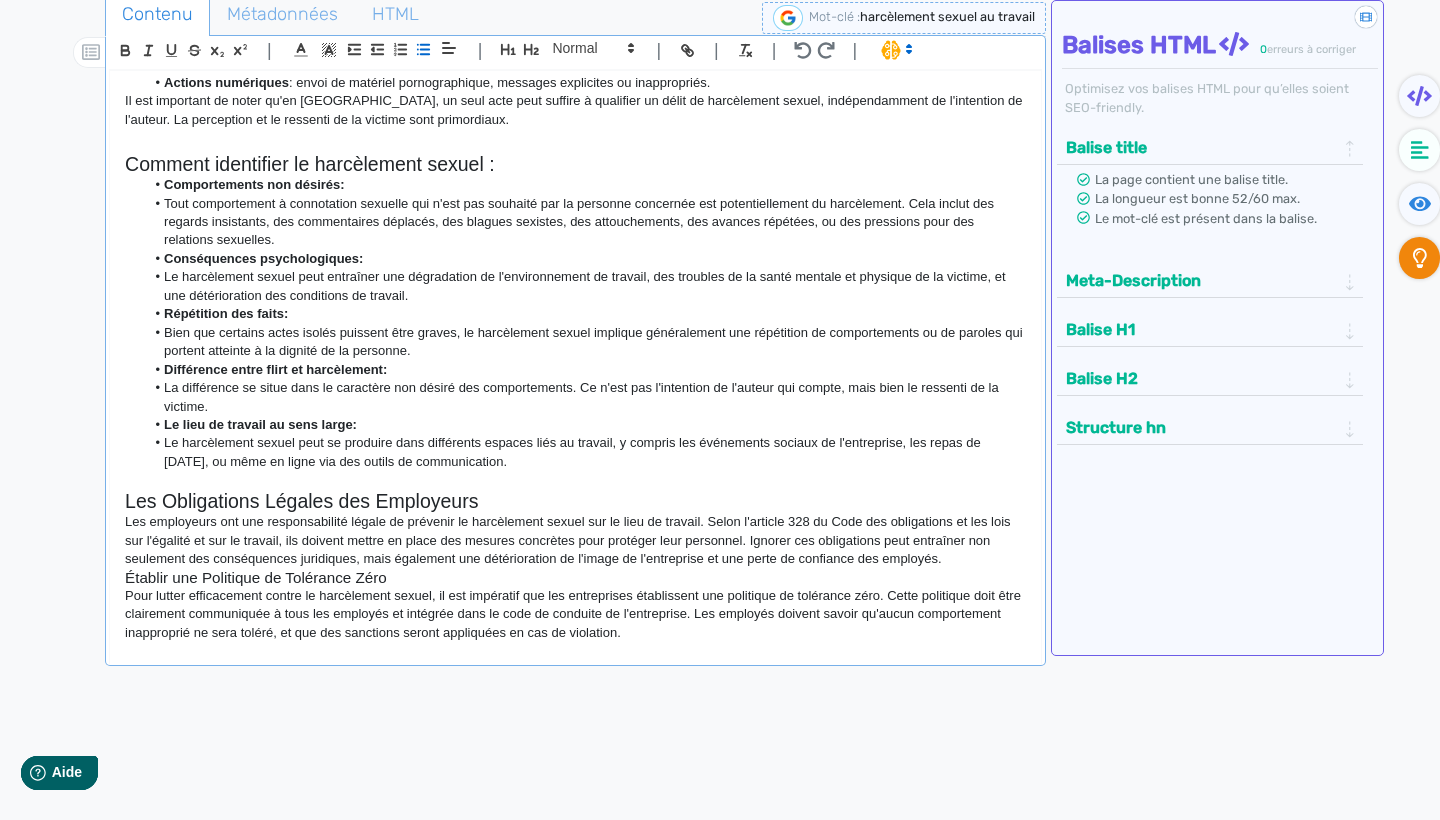 click on "Bien que certains actes isolés puissent être graves, le harcèlement sexuel implique généralement une répétition de comportements ou de paroles qui portent atteinte à la dignité de la personne." 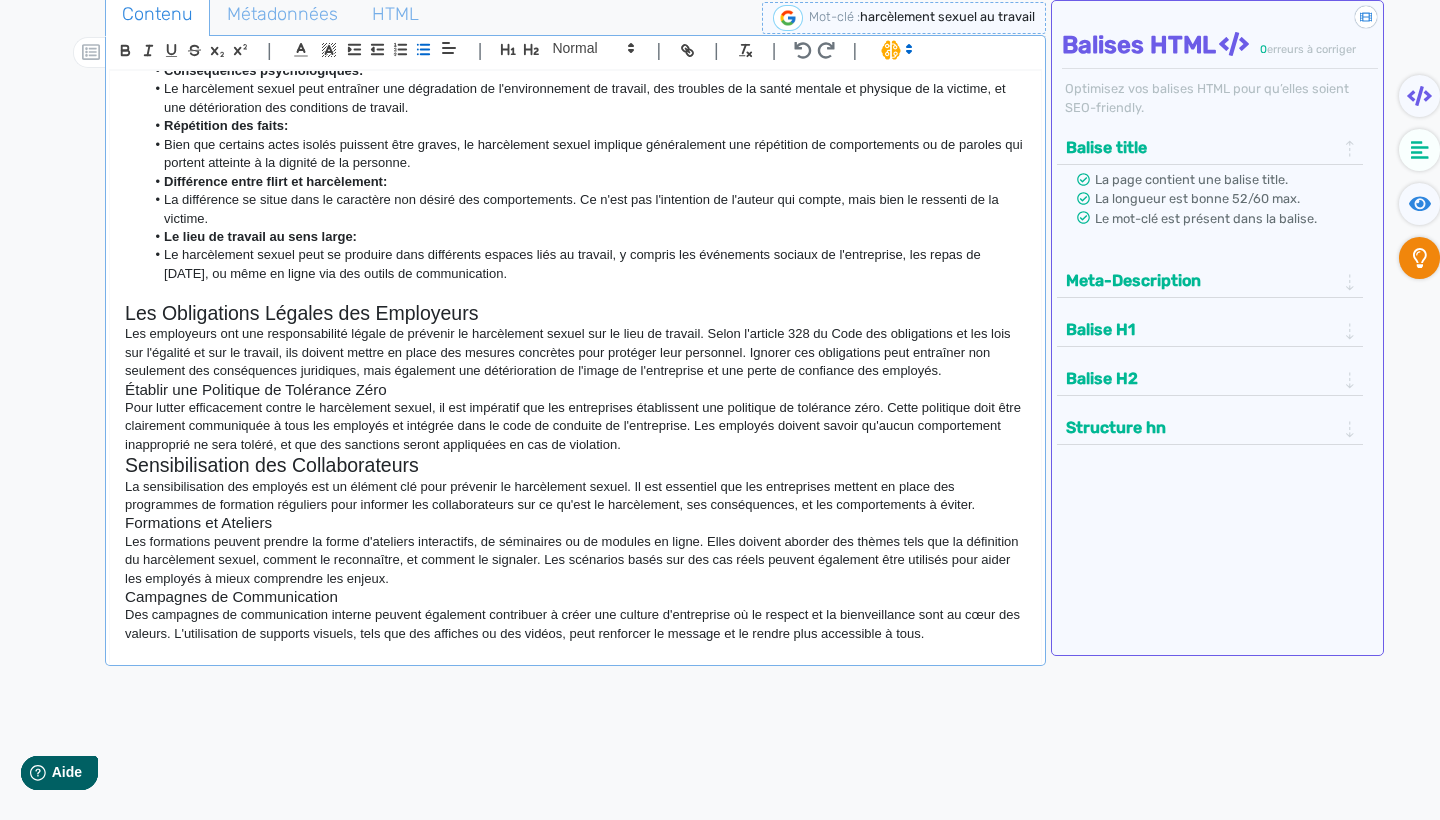 scroll, scrollTop: 857, scrollLeft: 0, axis: vertical 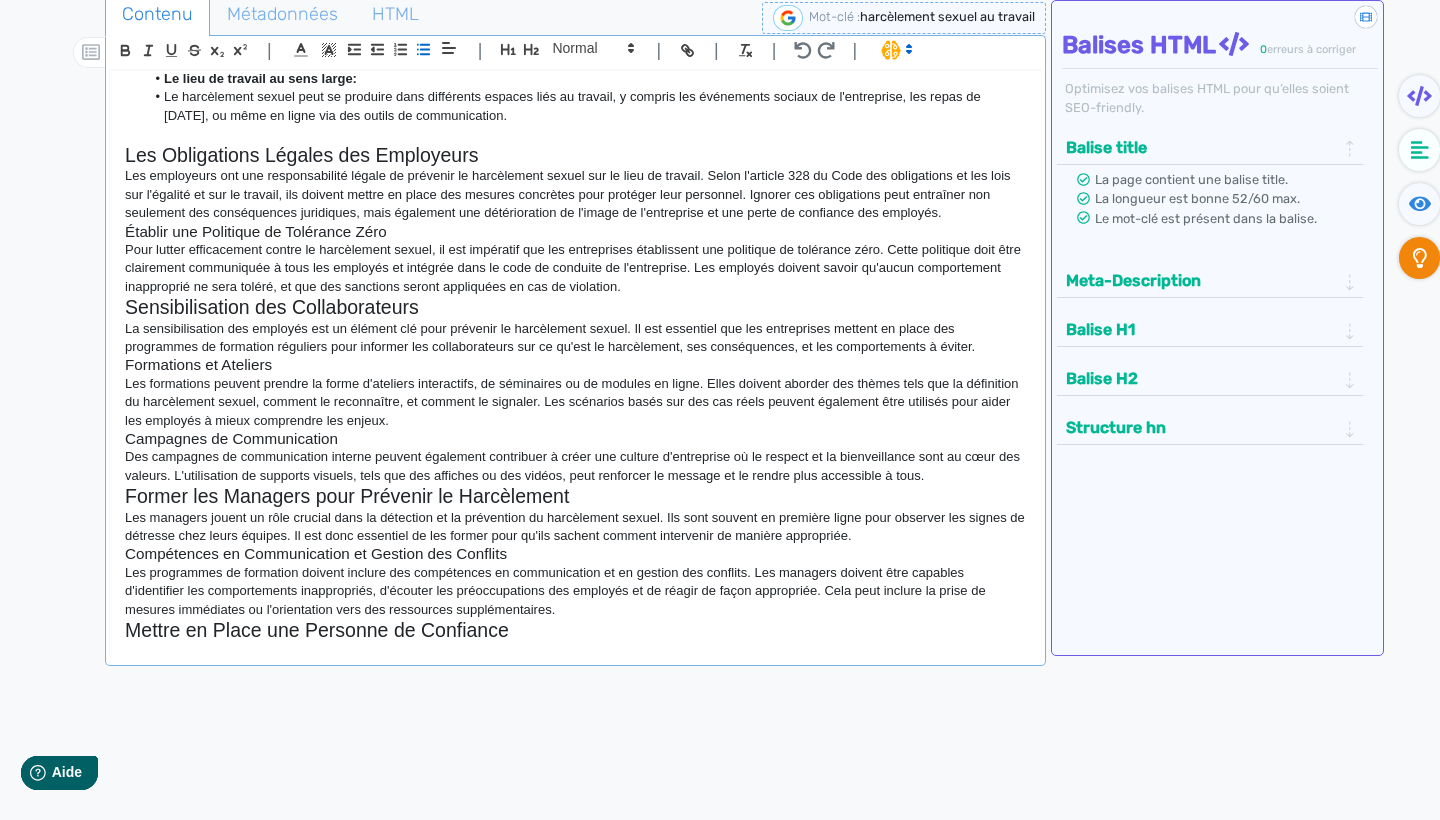 click on "Les Obligations Légales des Employeurs" 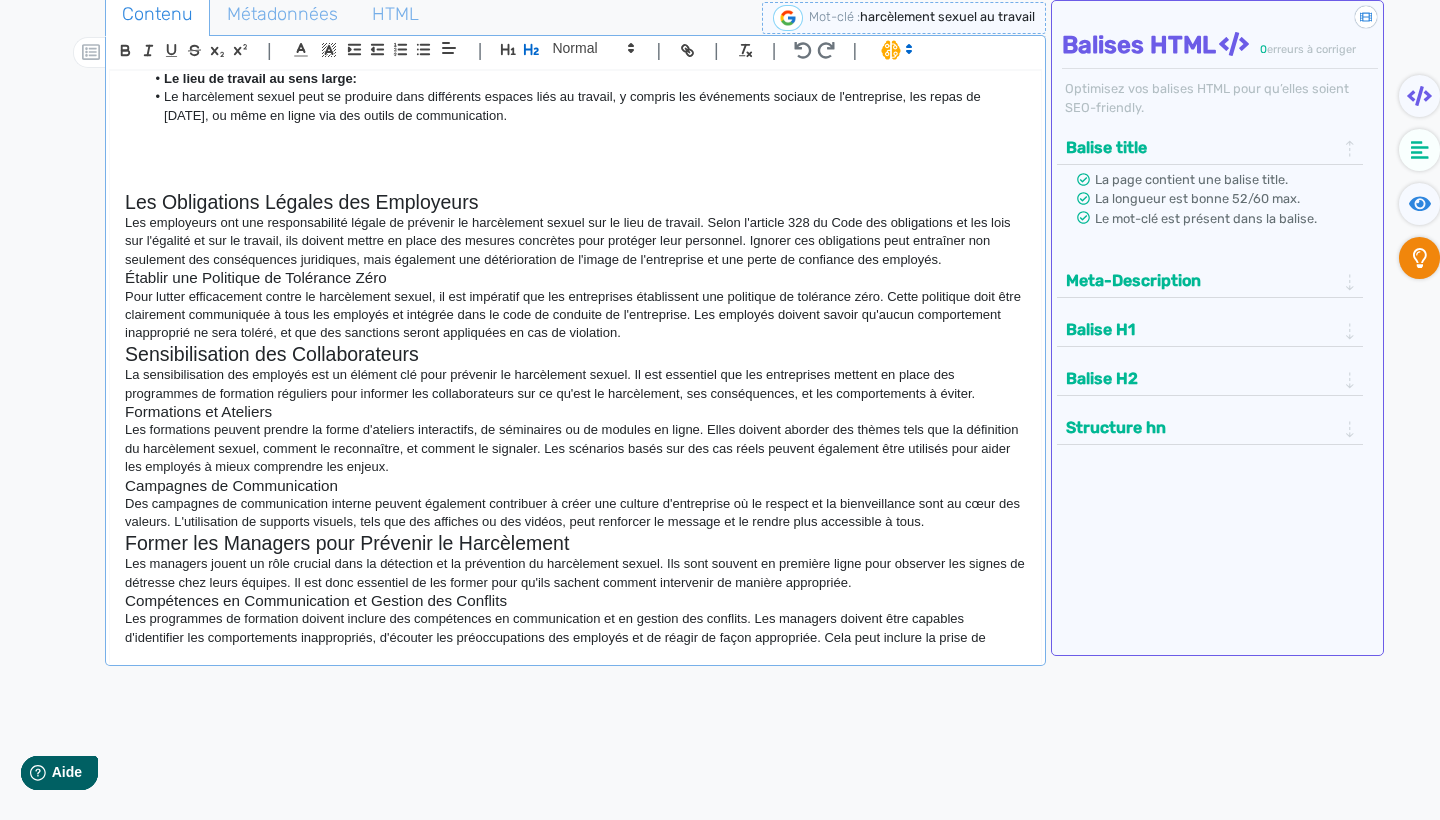 click 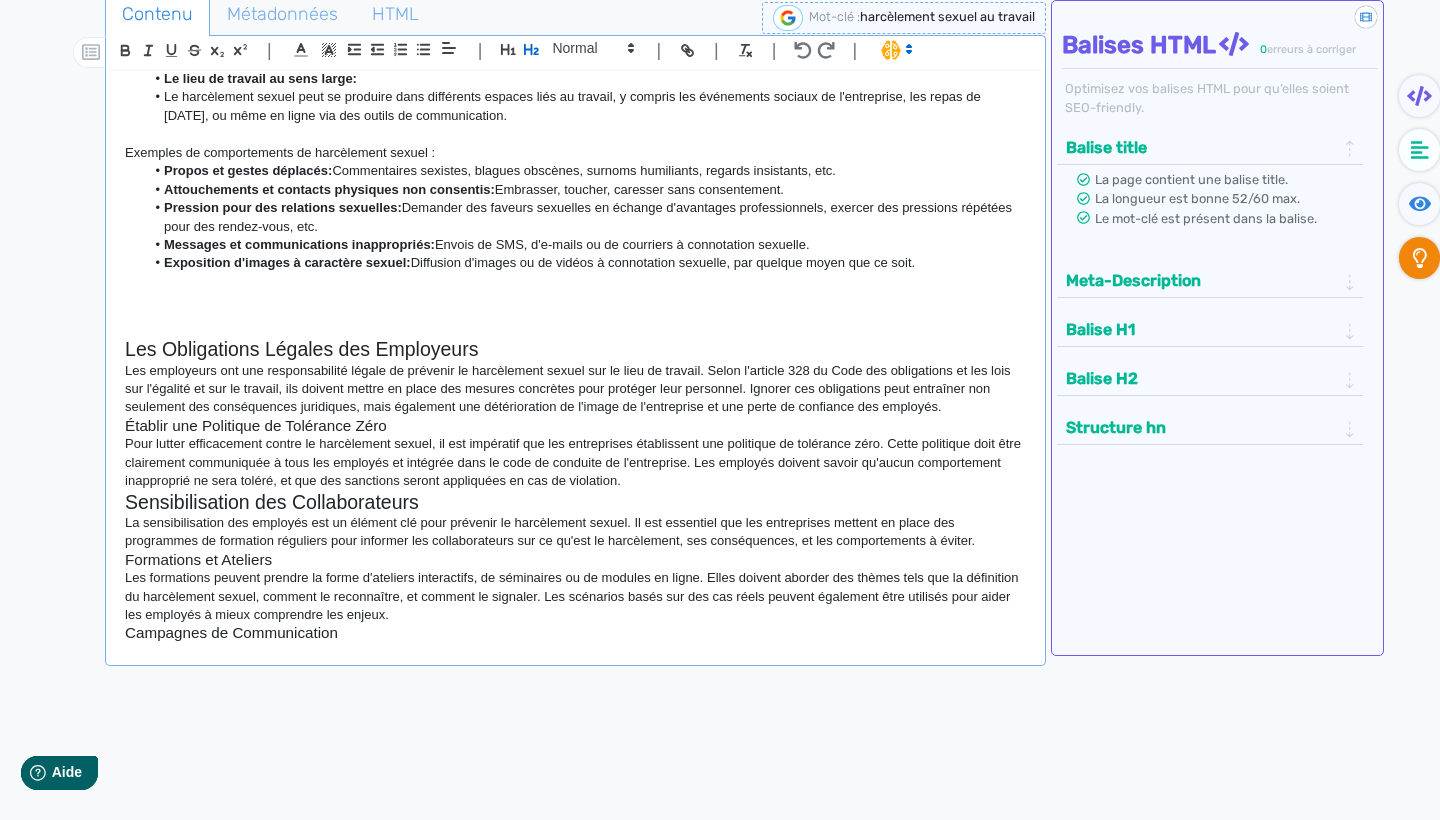 scroll, scrollTop: 19, scrollLeft: 0, axis: vertical 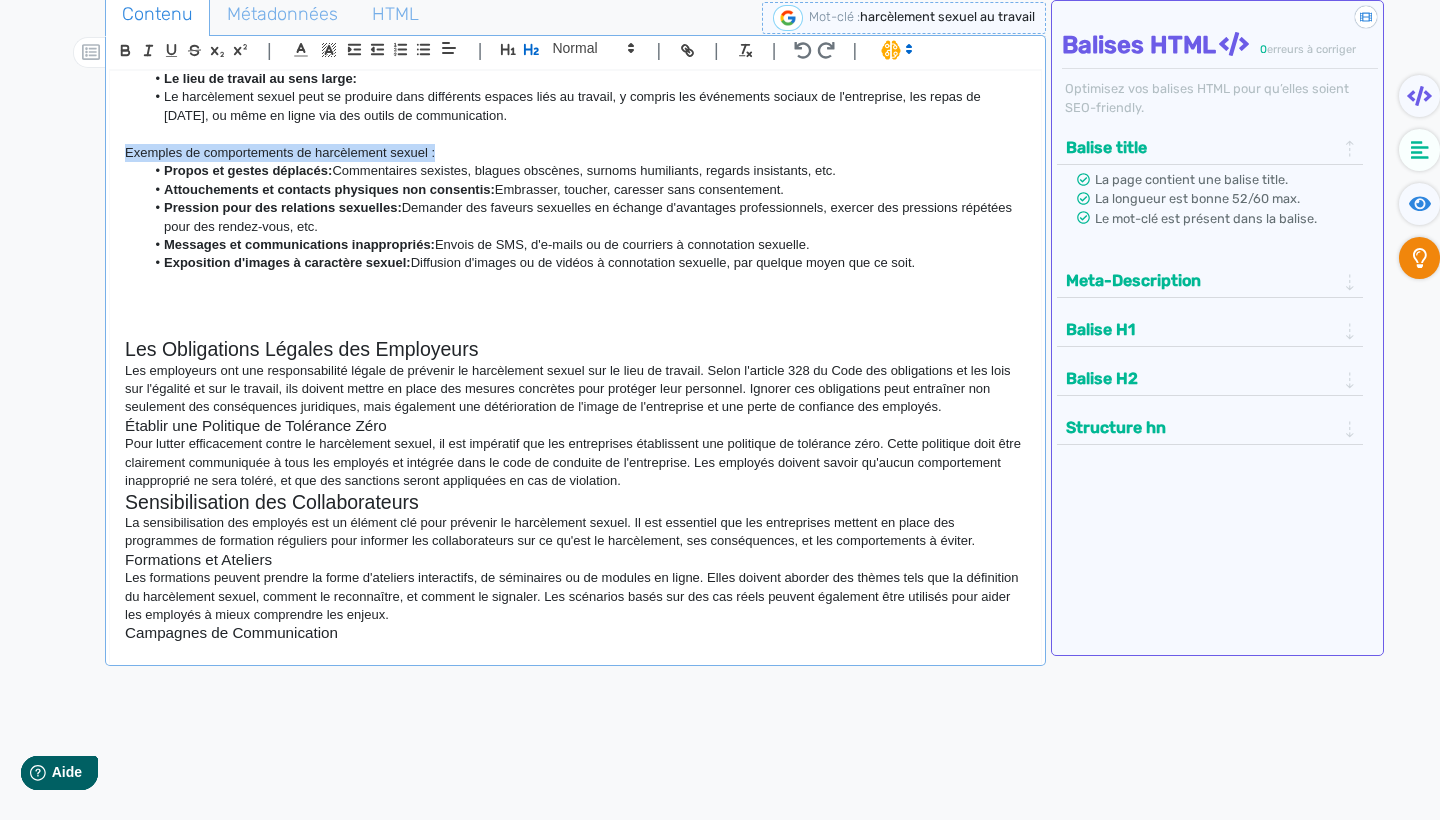 drag, startPoint x: 122, startPoint y: 127, endPoint x: 470, endPoint y: 131, distance: 348.02298 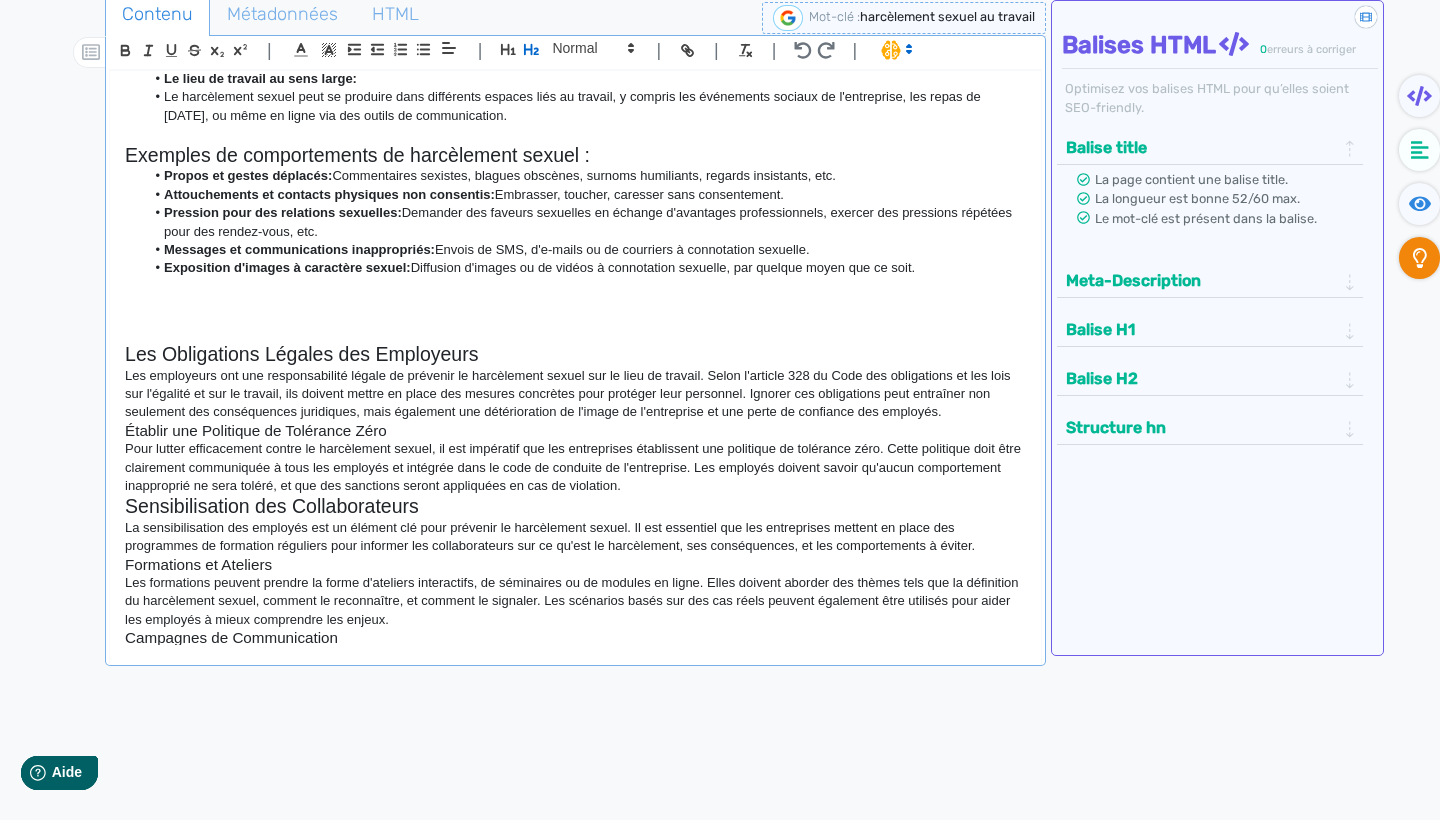 click 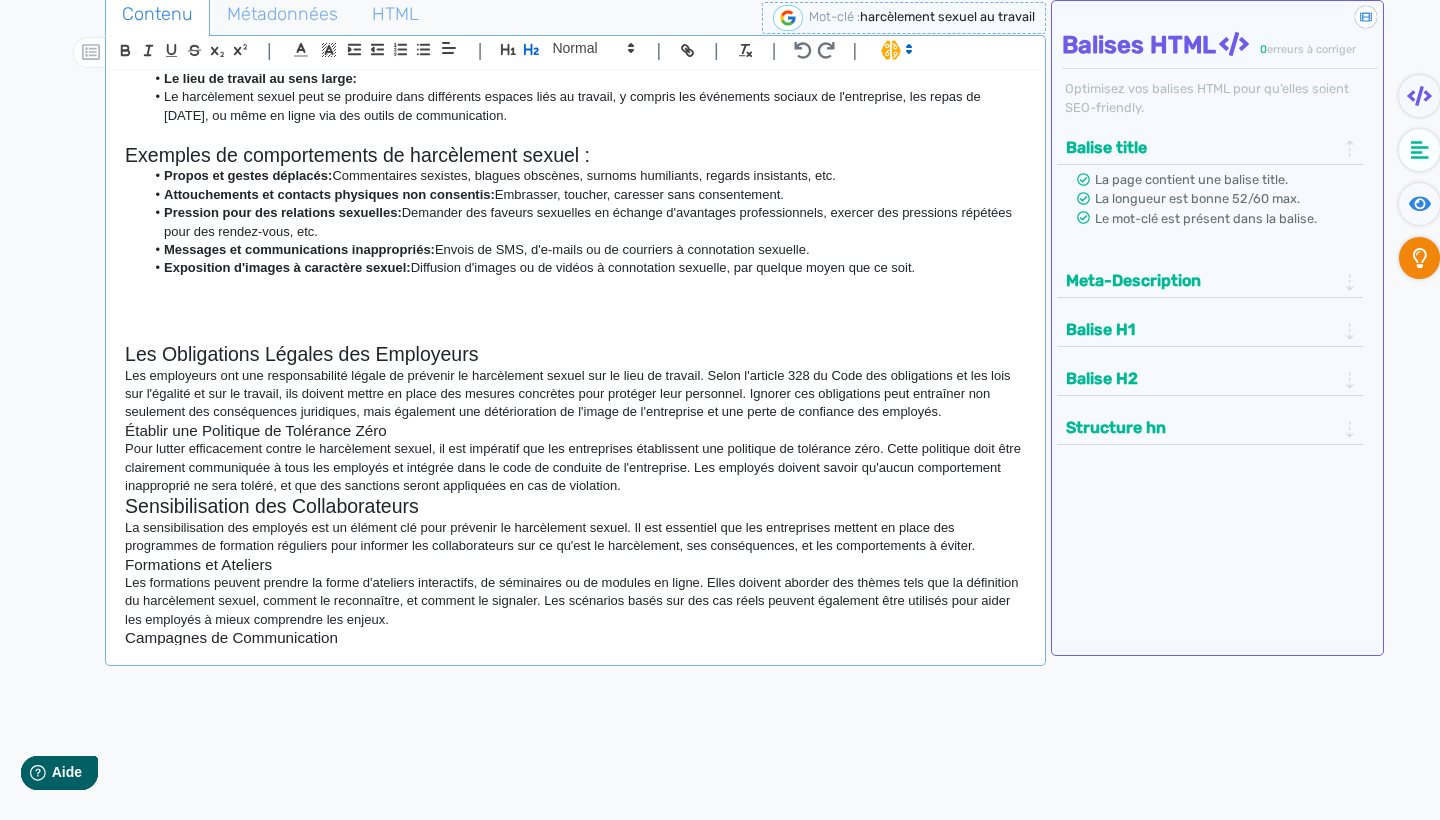 scroll, scrollTop: 19, scrollLeft: 0, axis: vertical 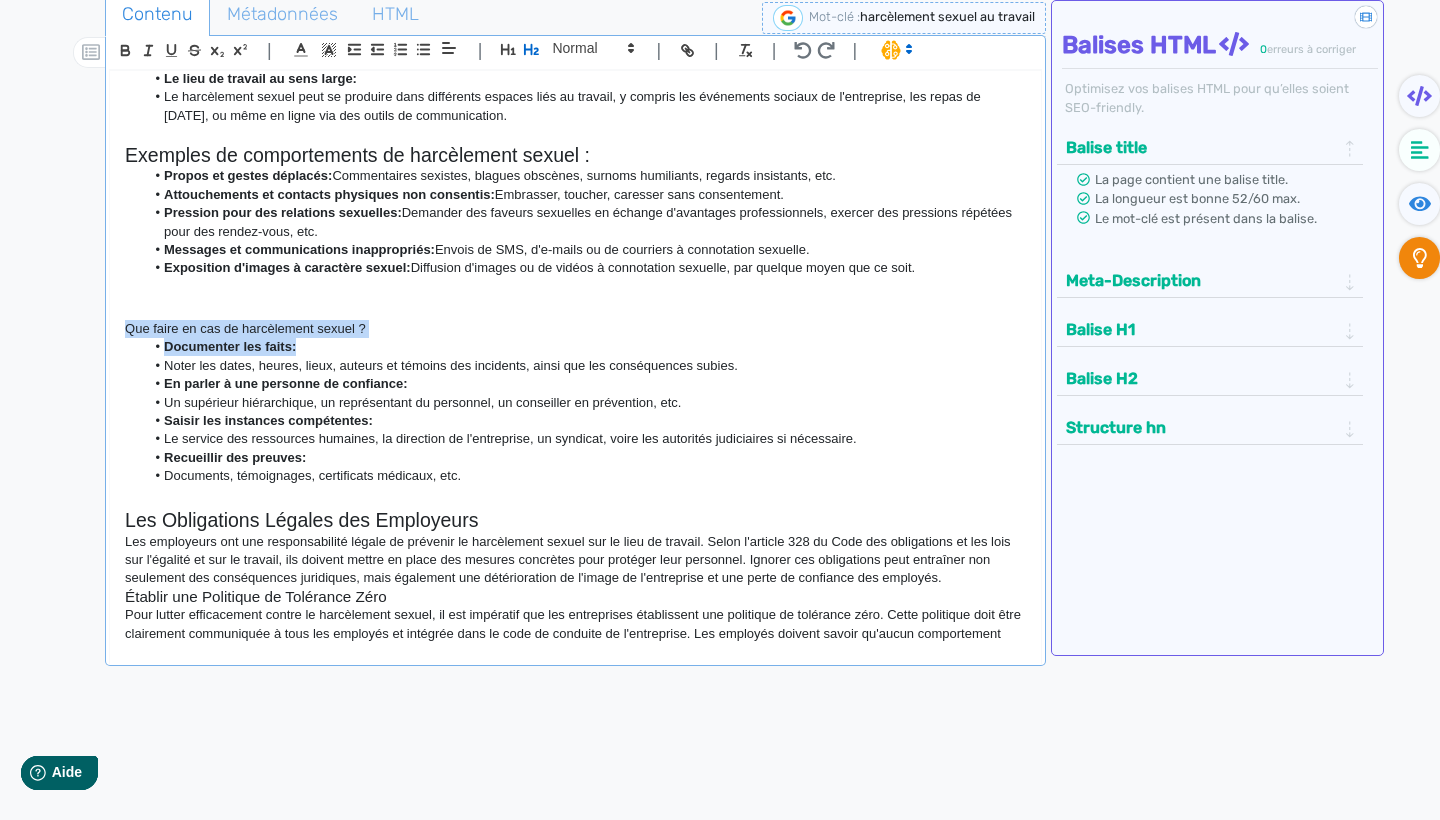 drag, startPoint x: 123, startPoint y: 298, endPoint x: 469, endPoint y: 317, distance: 346.52127 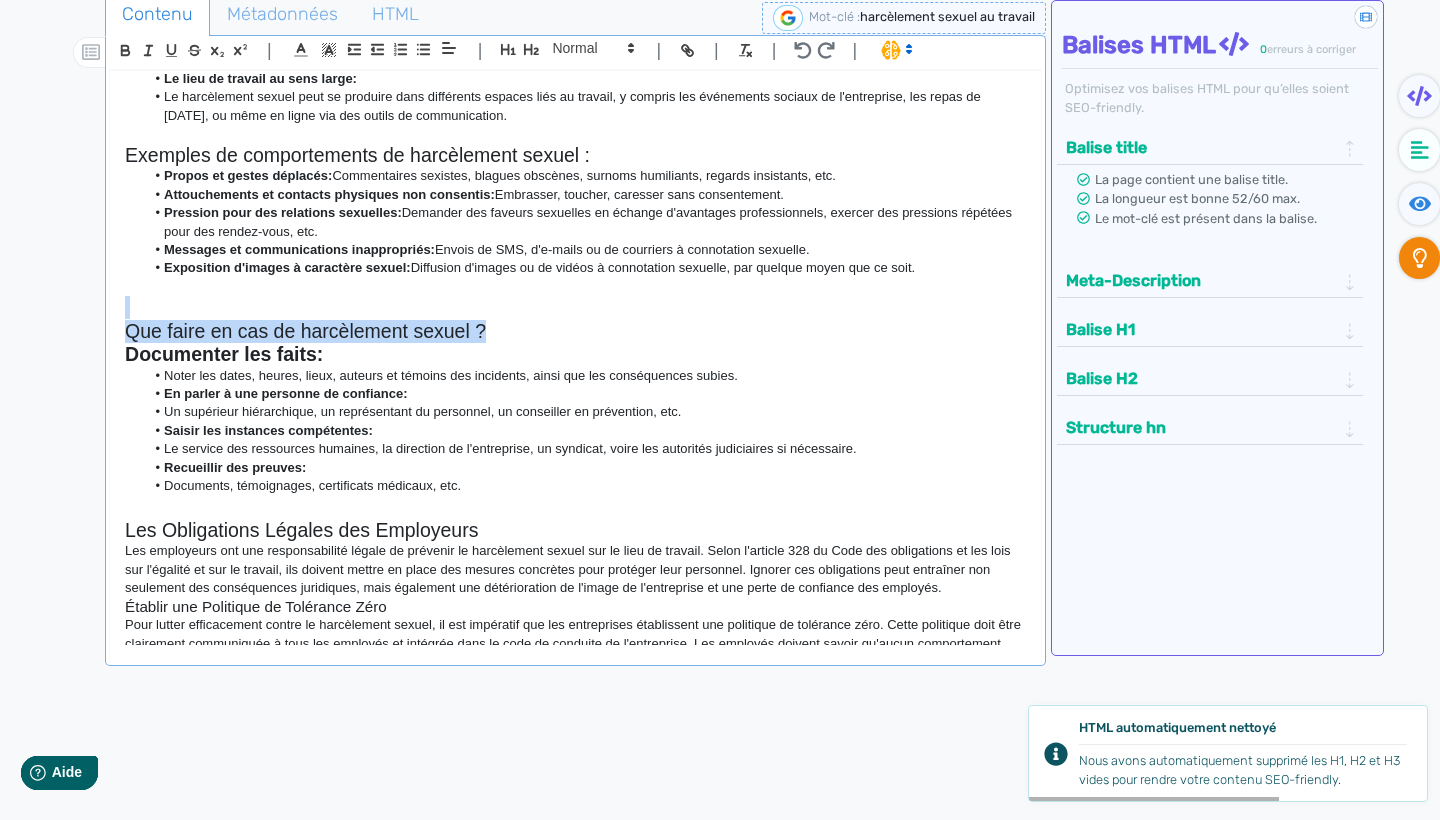 drag, startPoint x: 495, startPoint y: 300, endPoint x: 136, endPoint y: 299, distance: 359.0014 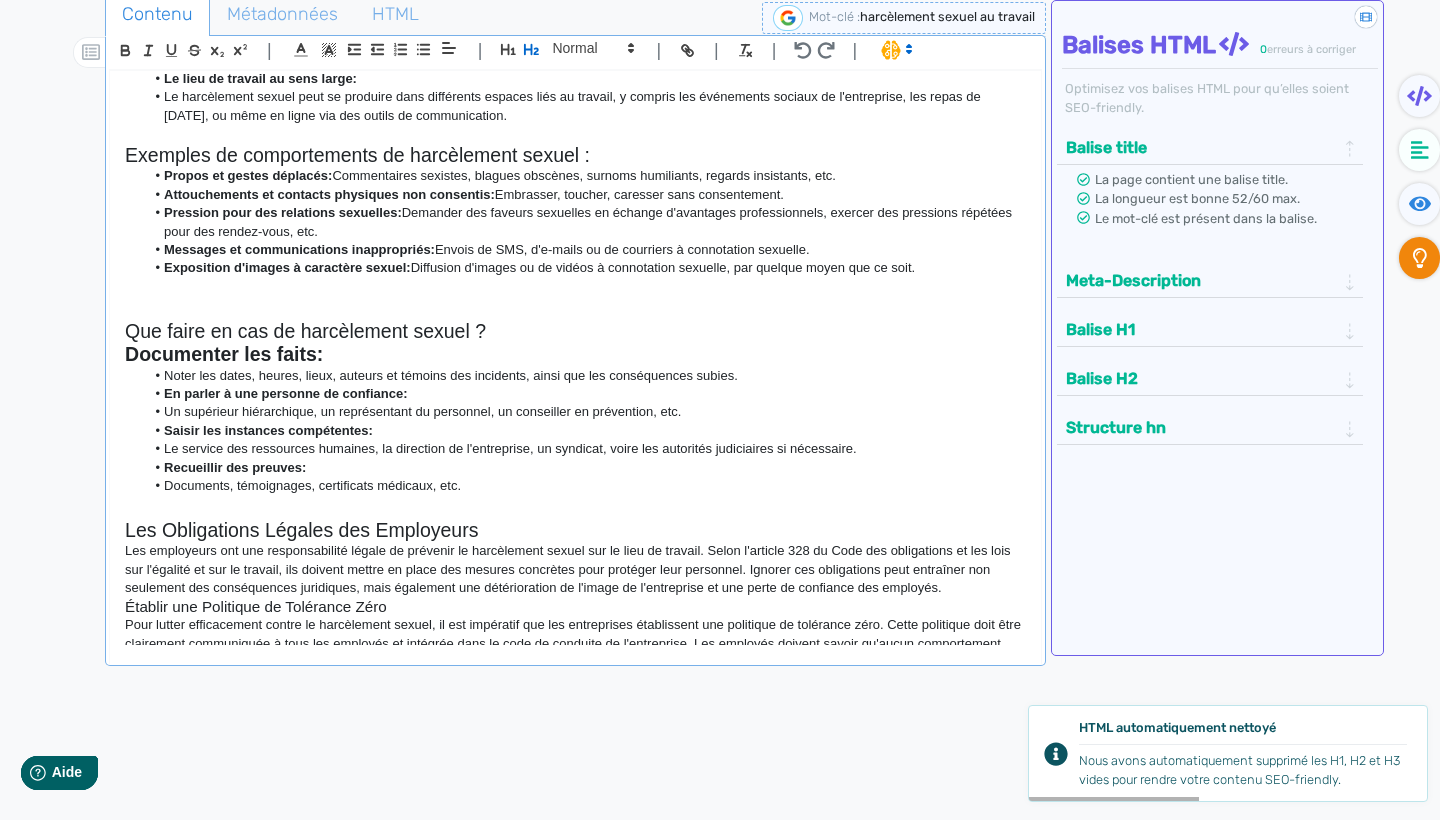 click on "Documenter les faits:" 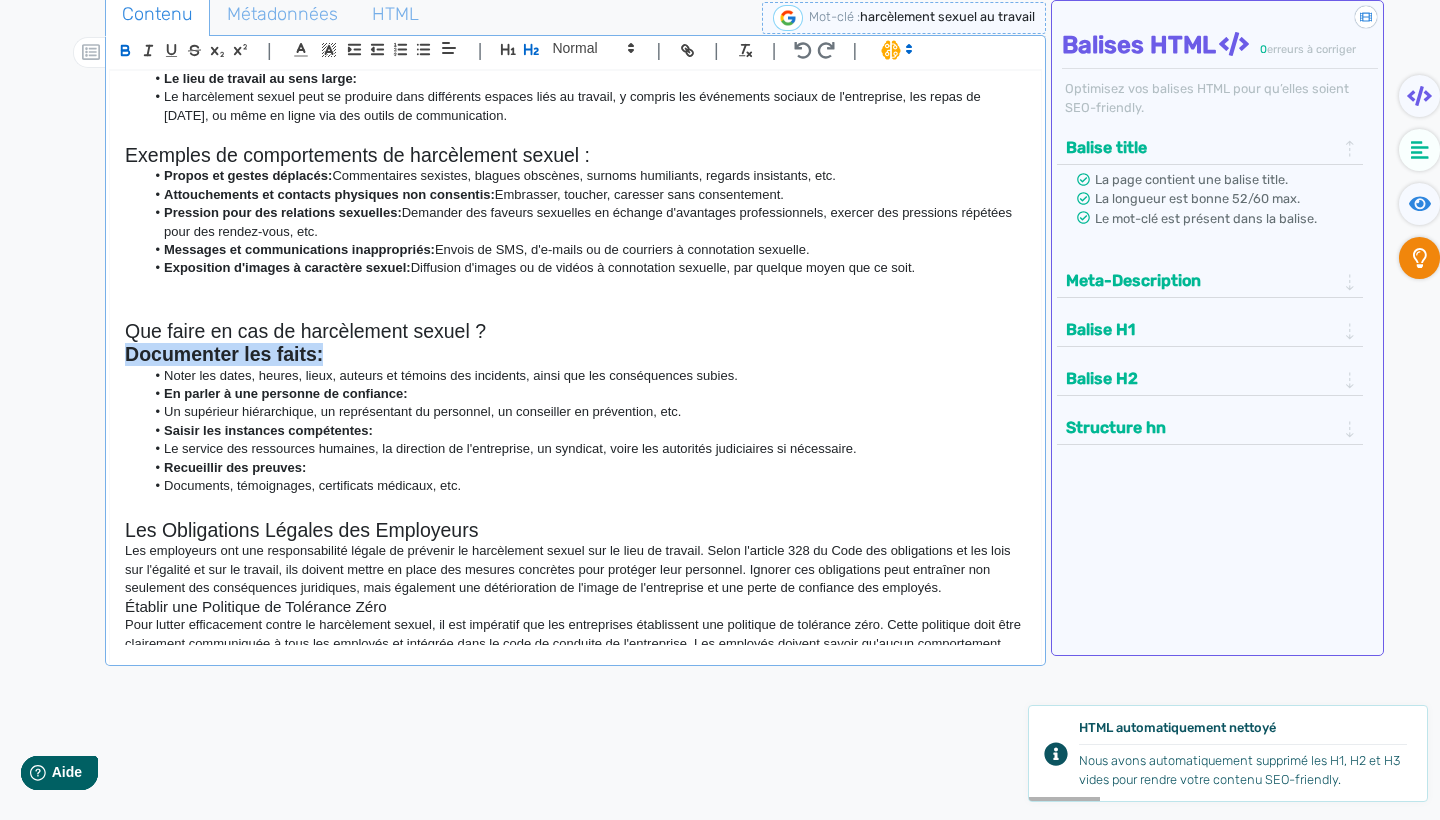 drag, startPoint x: 142, startPoint y: 332, endPoint x: 328, endPoint y: 334, distance: 186.01076 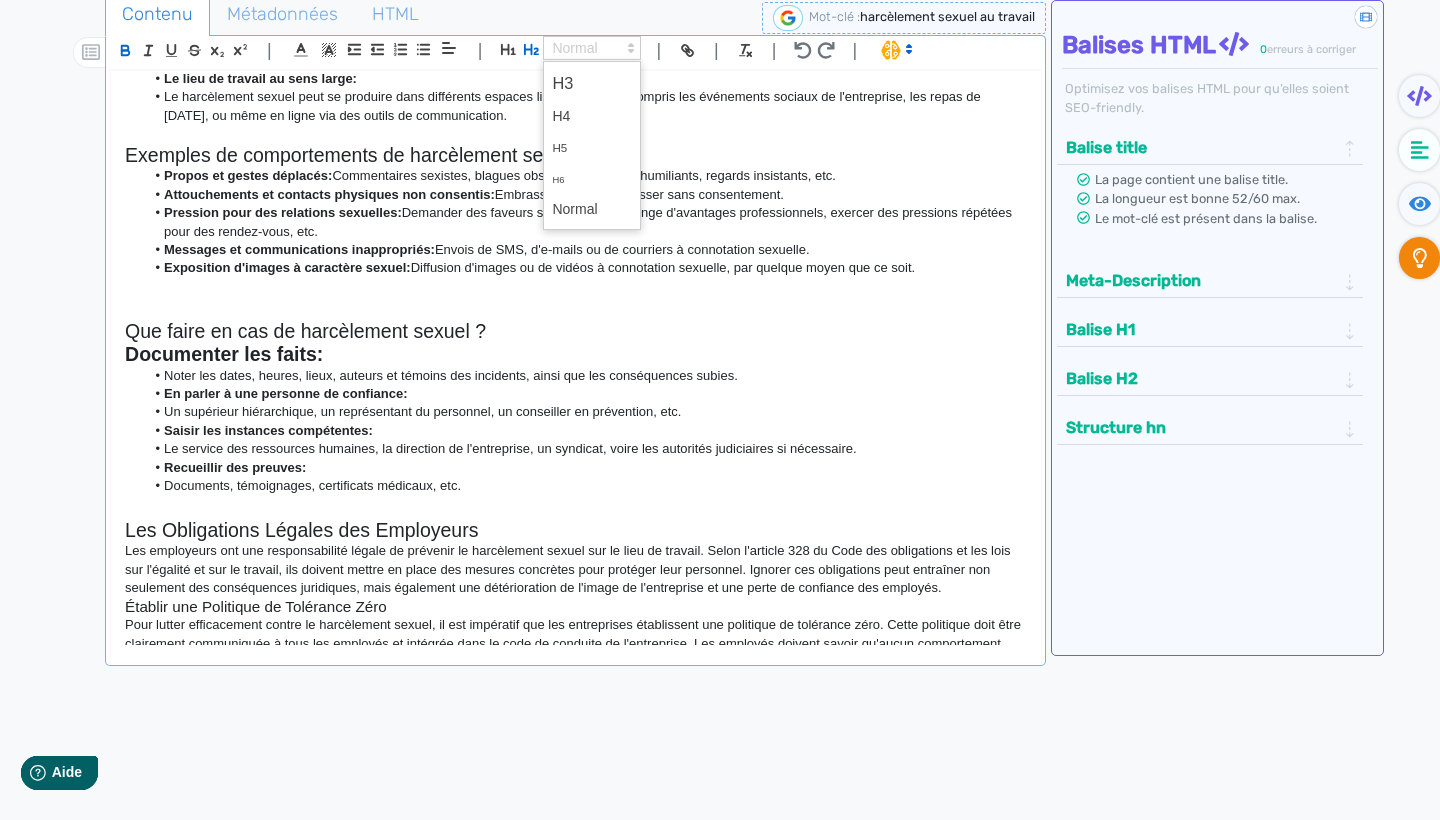 click 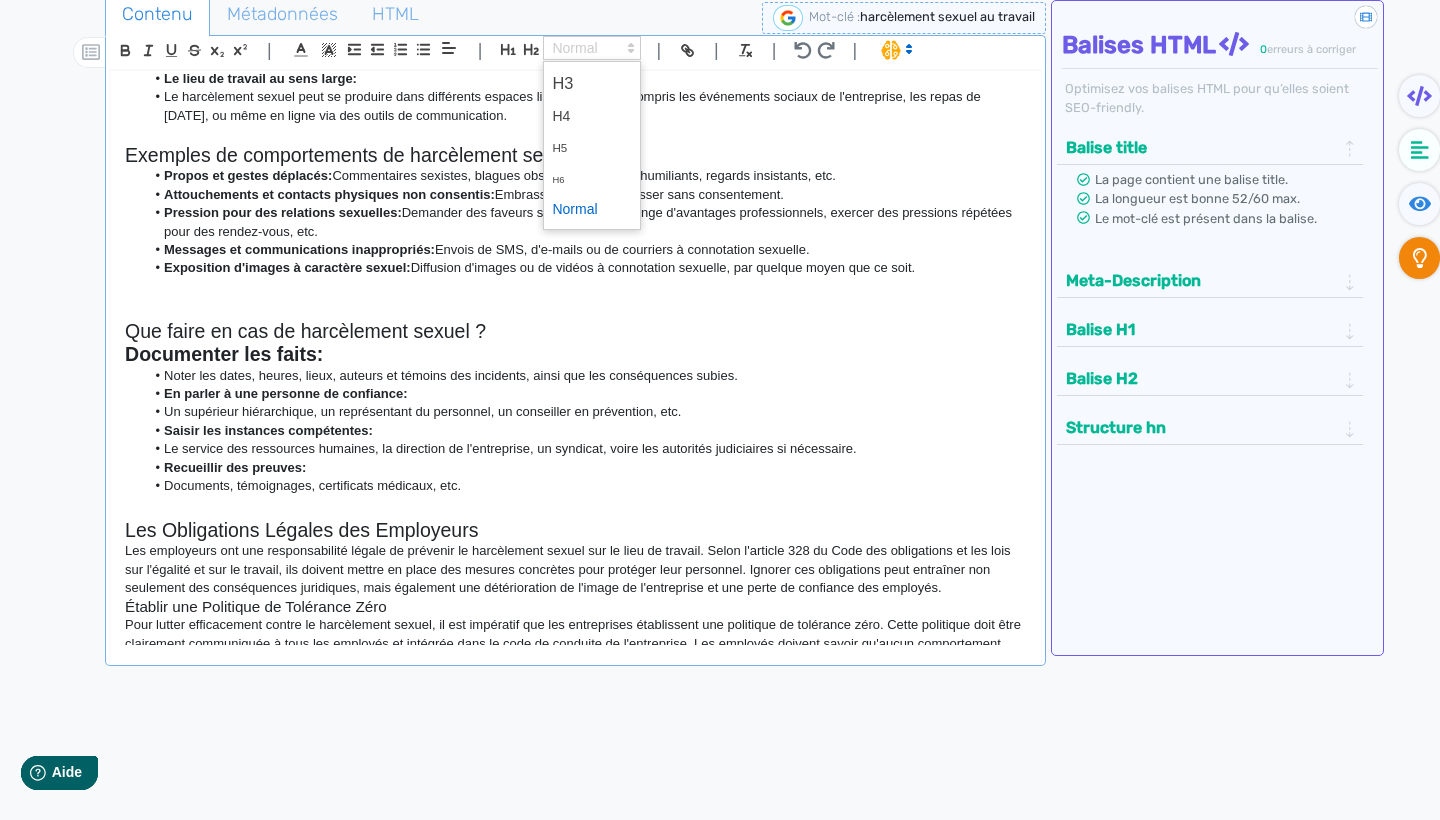 click at bounding box center (592, 209) 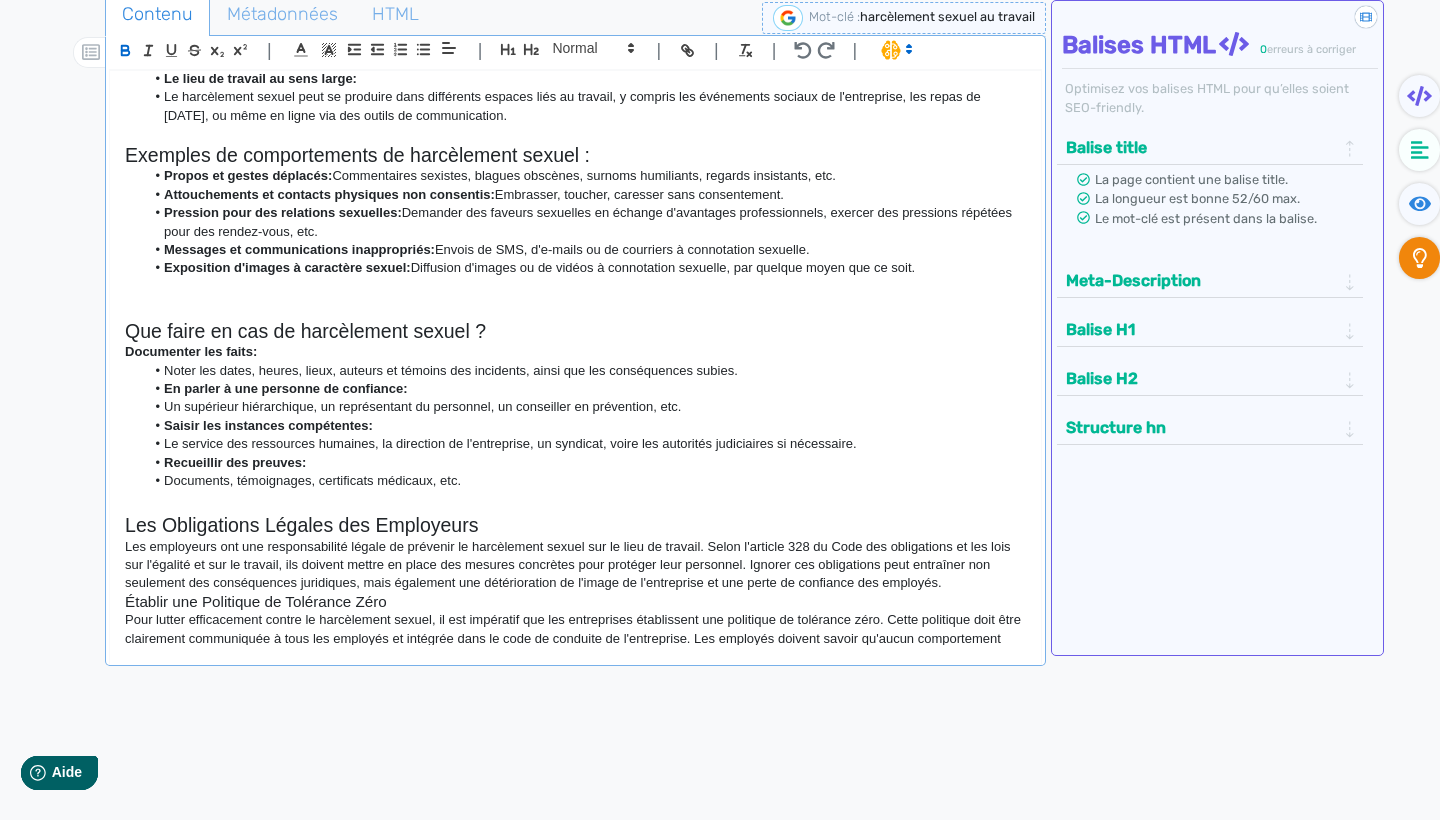 scroll, scrollTop: 857, scrollLeft: 0, axis: vertical 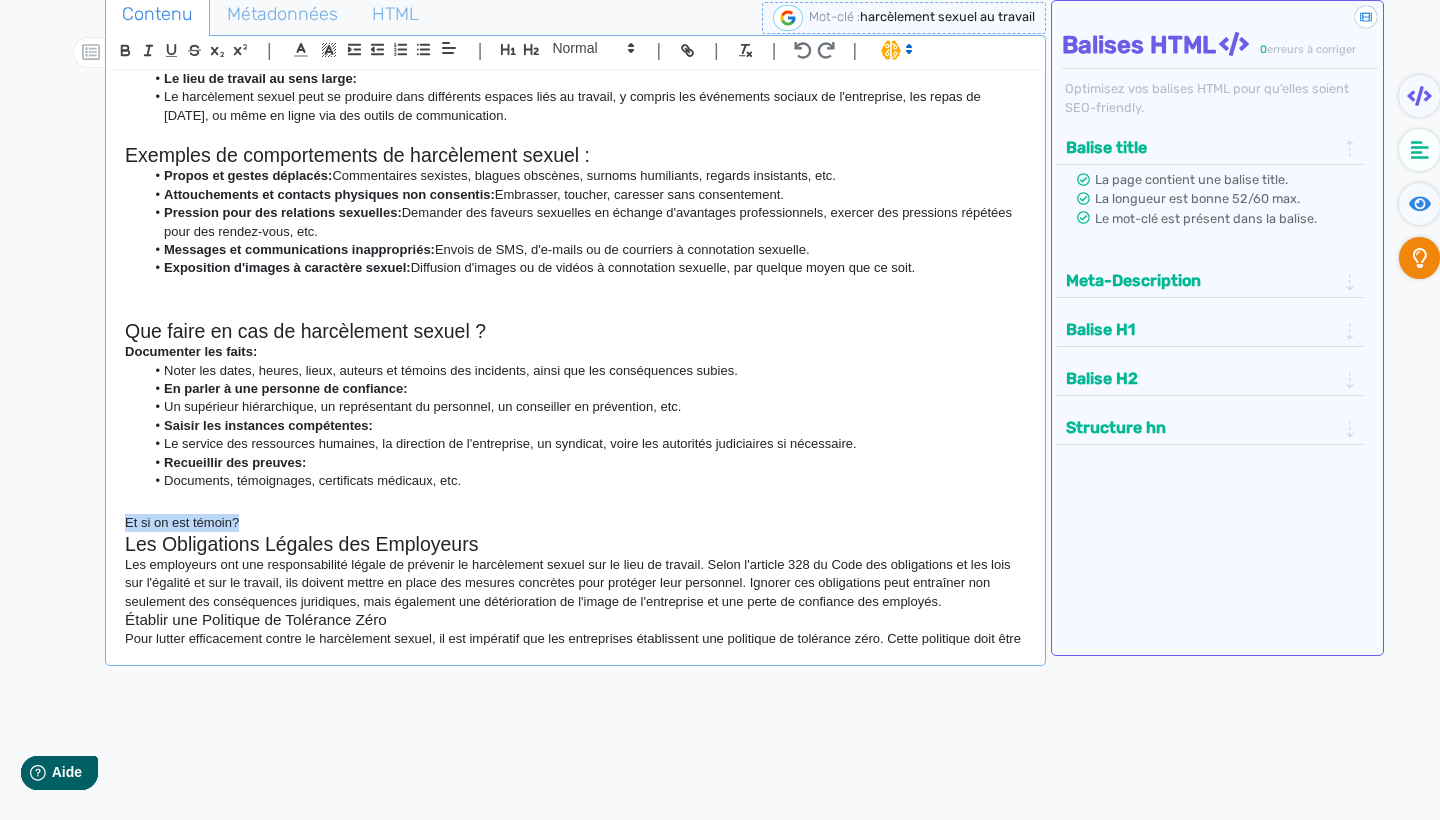drag, startPoint x: 311, startPoint y: 491, endPoint x: 50, endPoint y: 488, distance: 261.01724 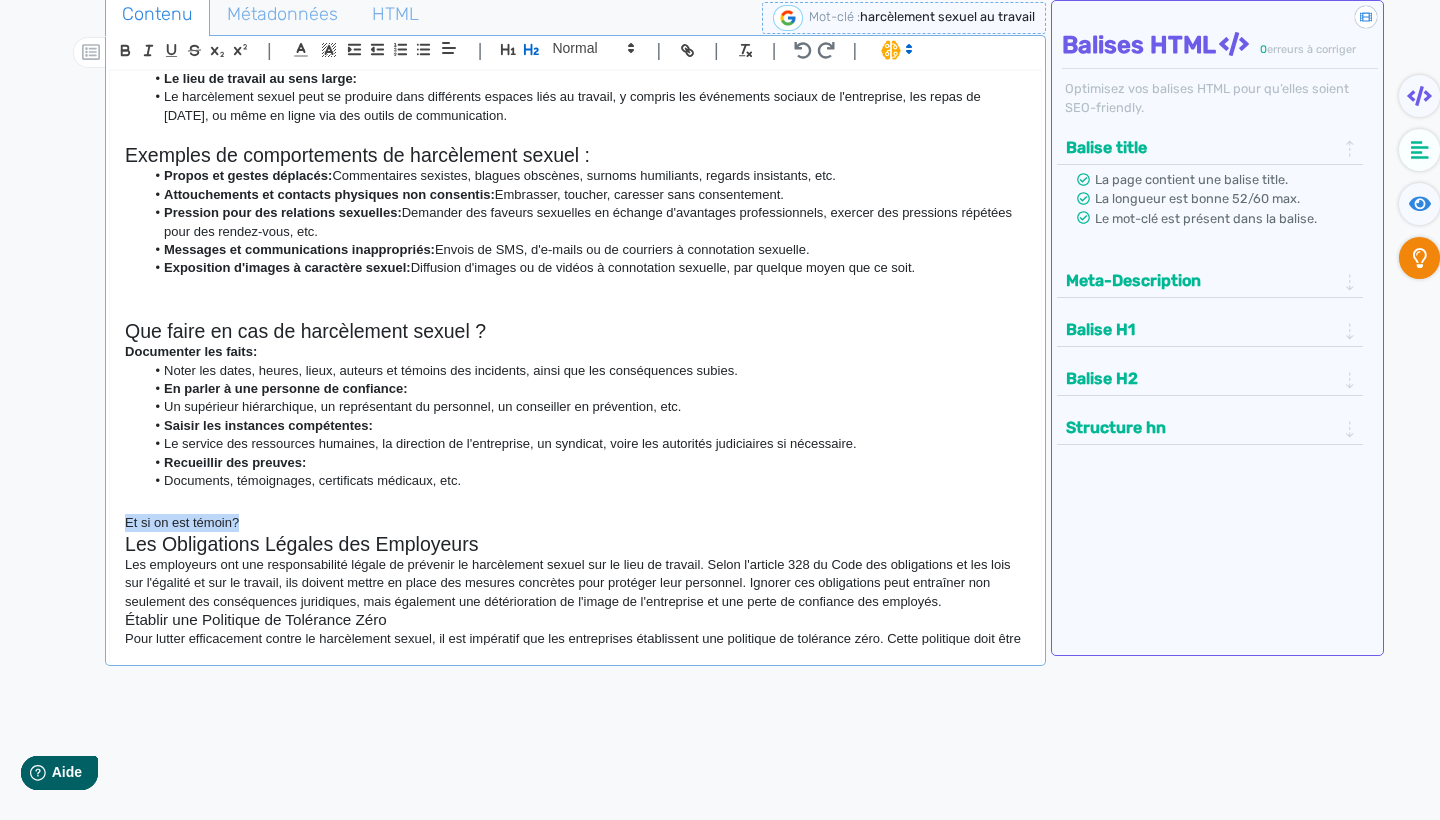 click 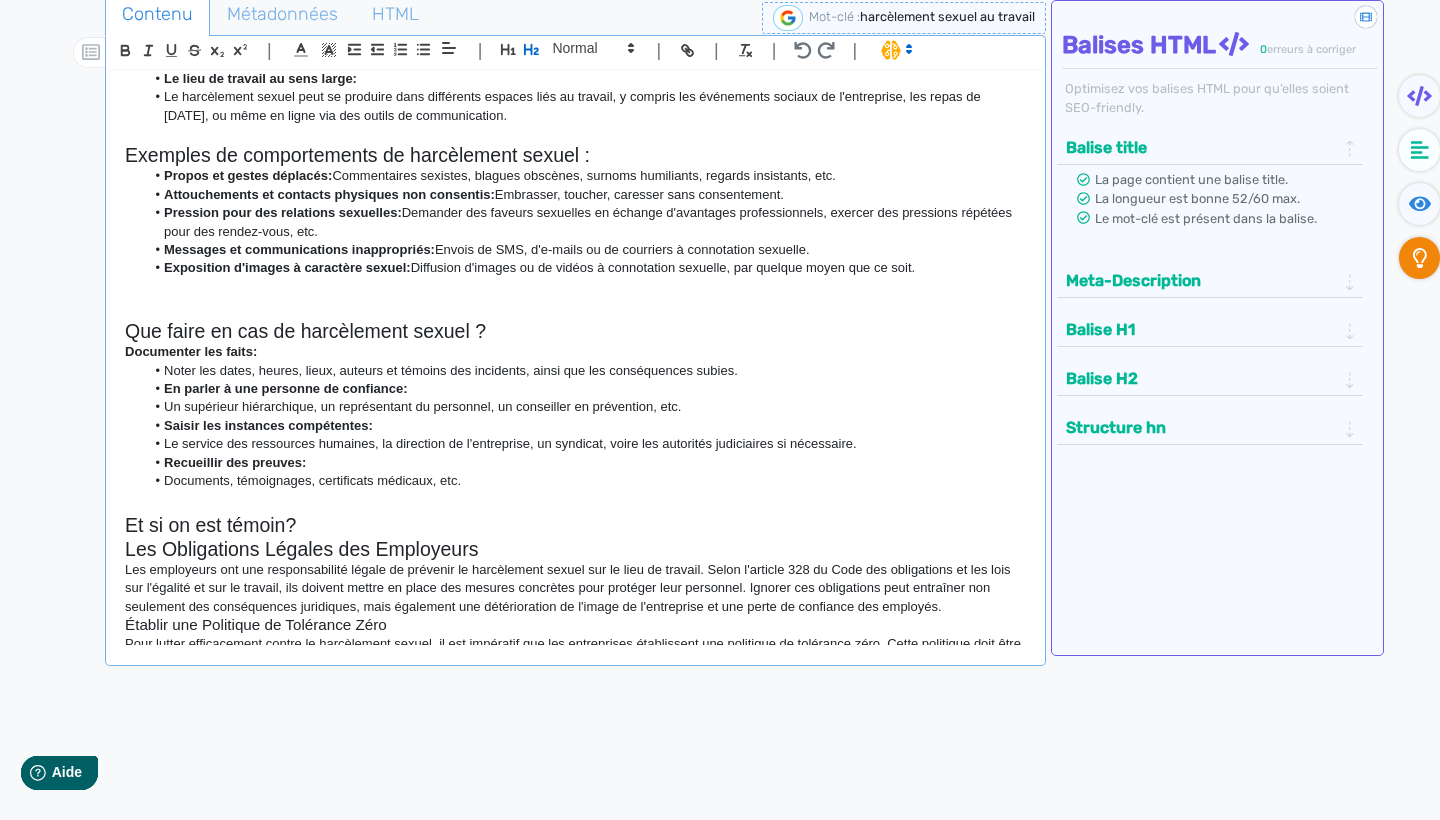 click on "Recueillir des preuves:" 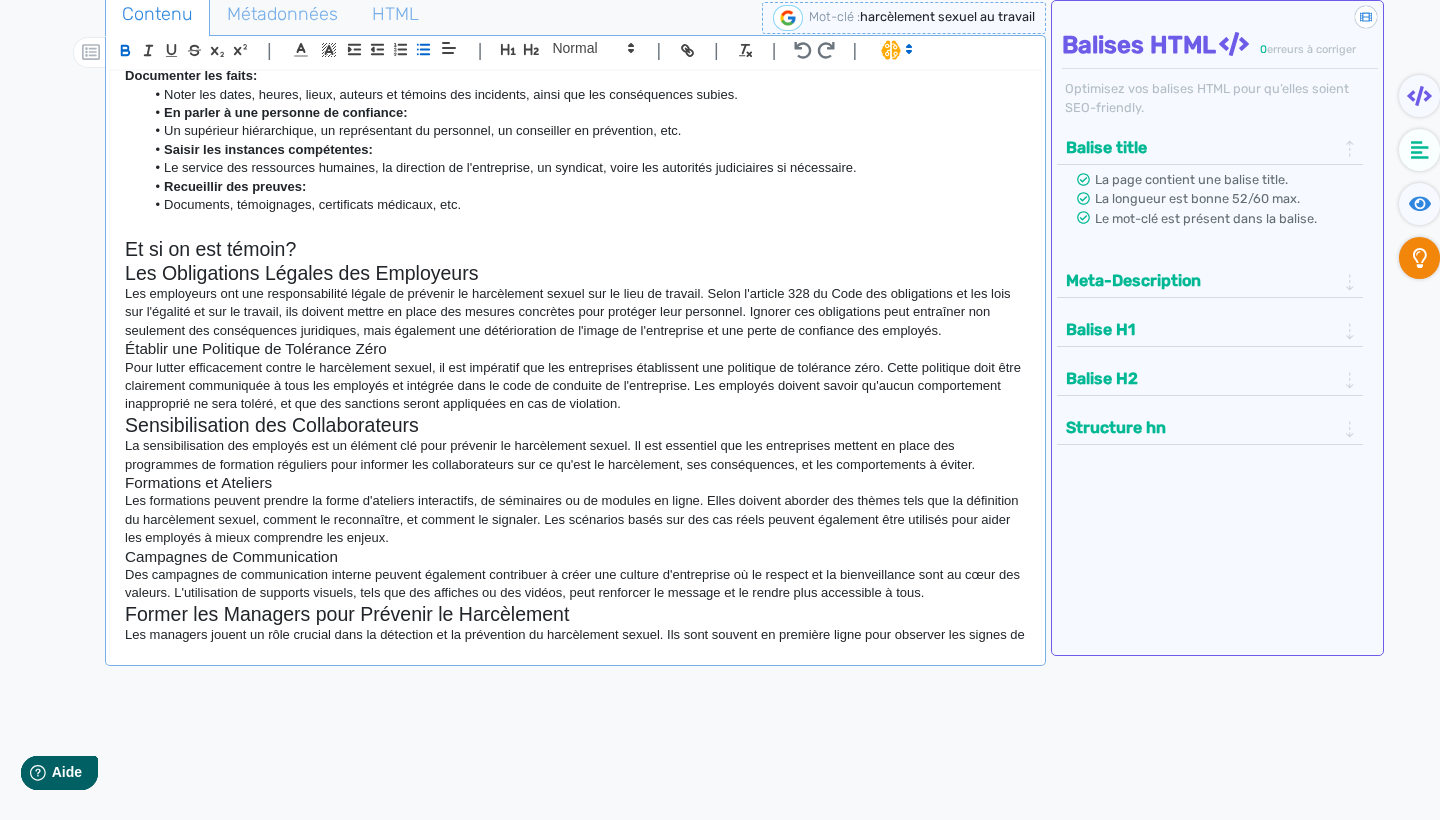 scroll, scrollTop: 1163, scrollLeft: 0, axis: vertical 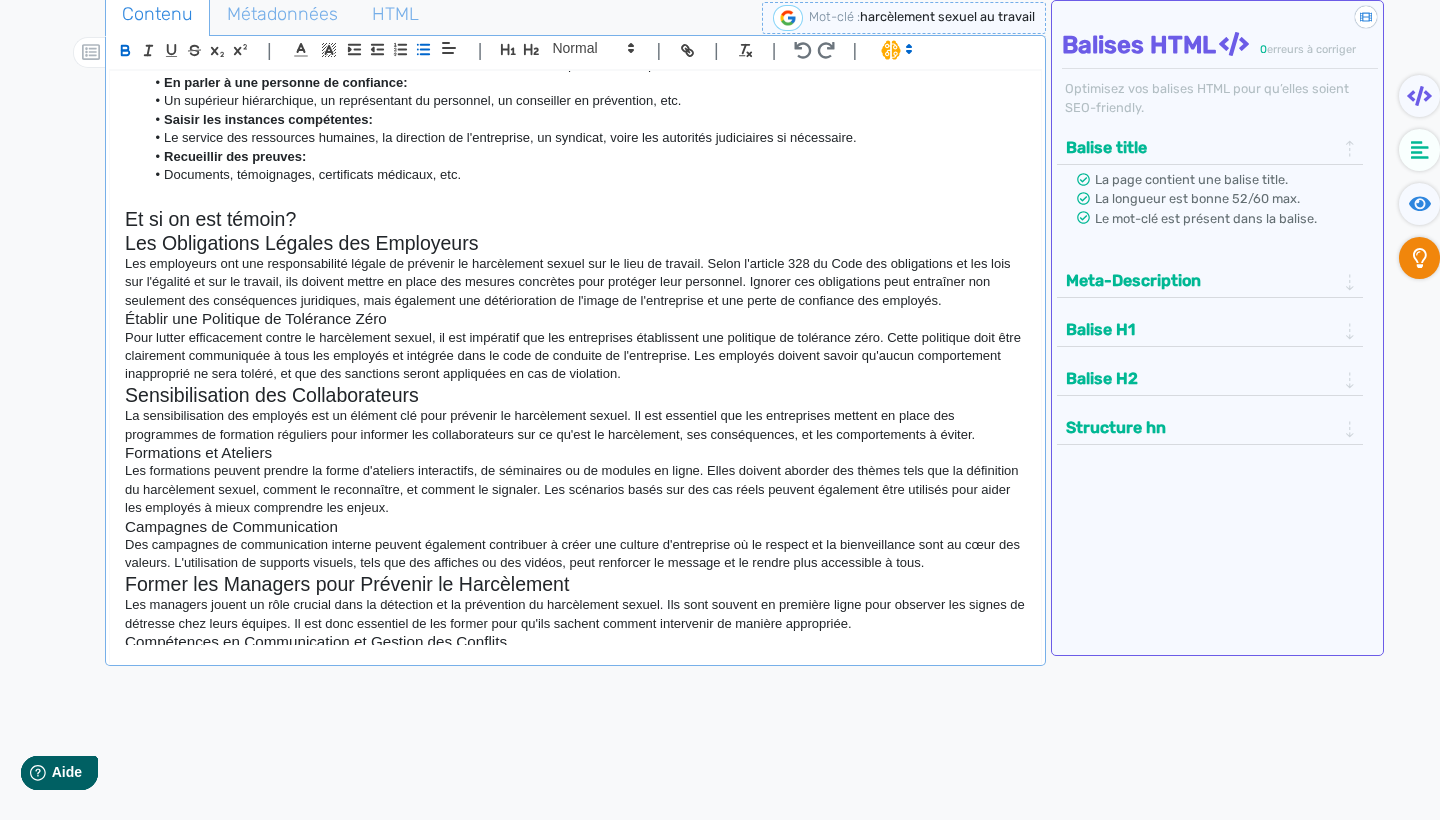 click on "Les Obligations Légales des Employeurs" 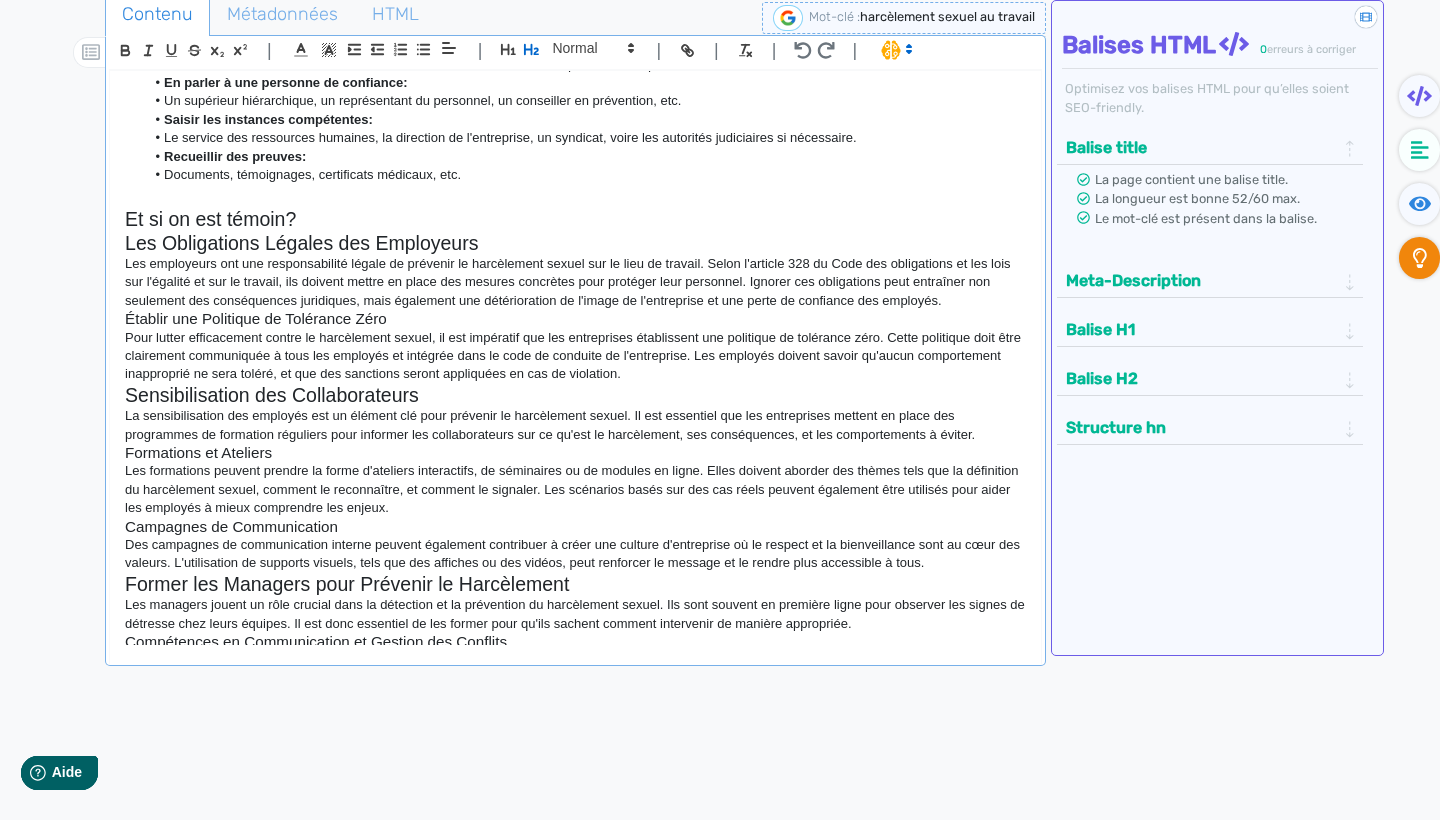 scroll, scrollTop: 1137, scrollLeft: 0, axis: vertical 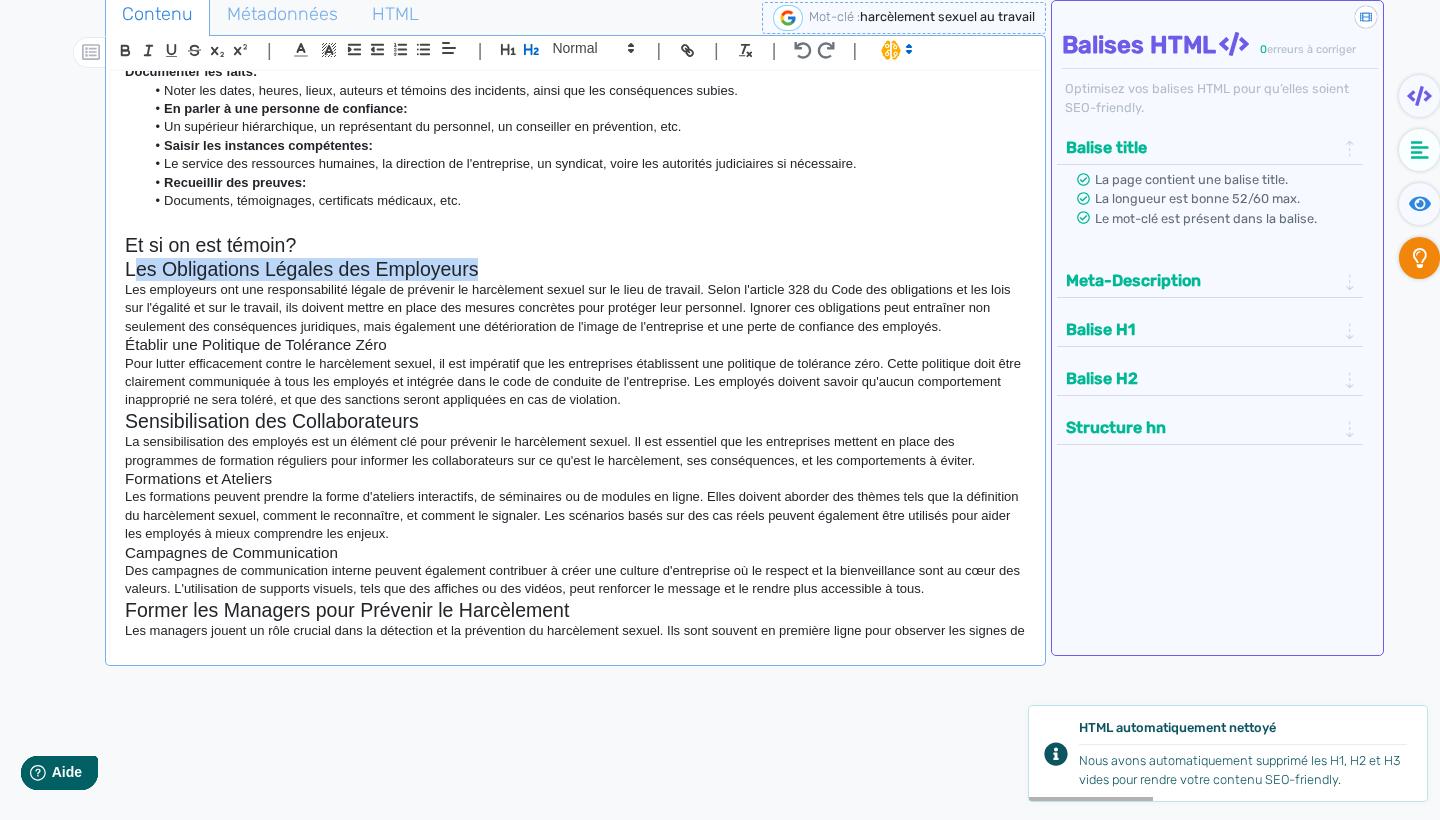drag, startPoint x: 131, startPoint y: 235, endPoint x: 468, endPoint y: 238, distance: 337.01337 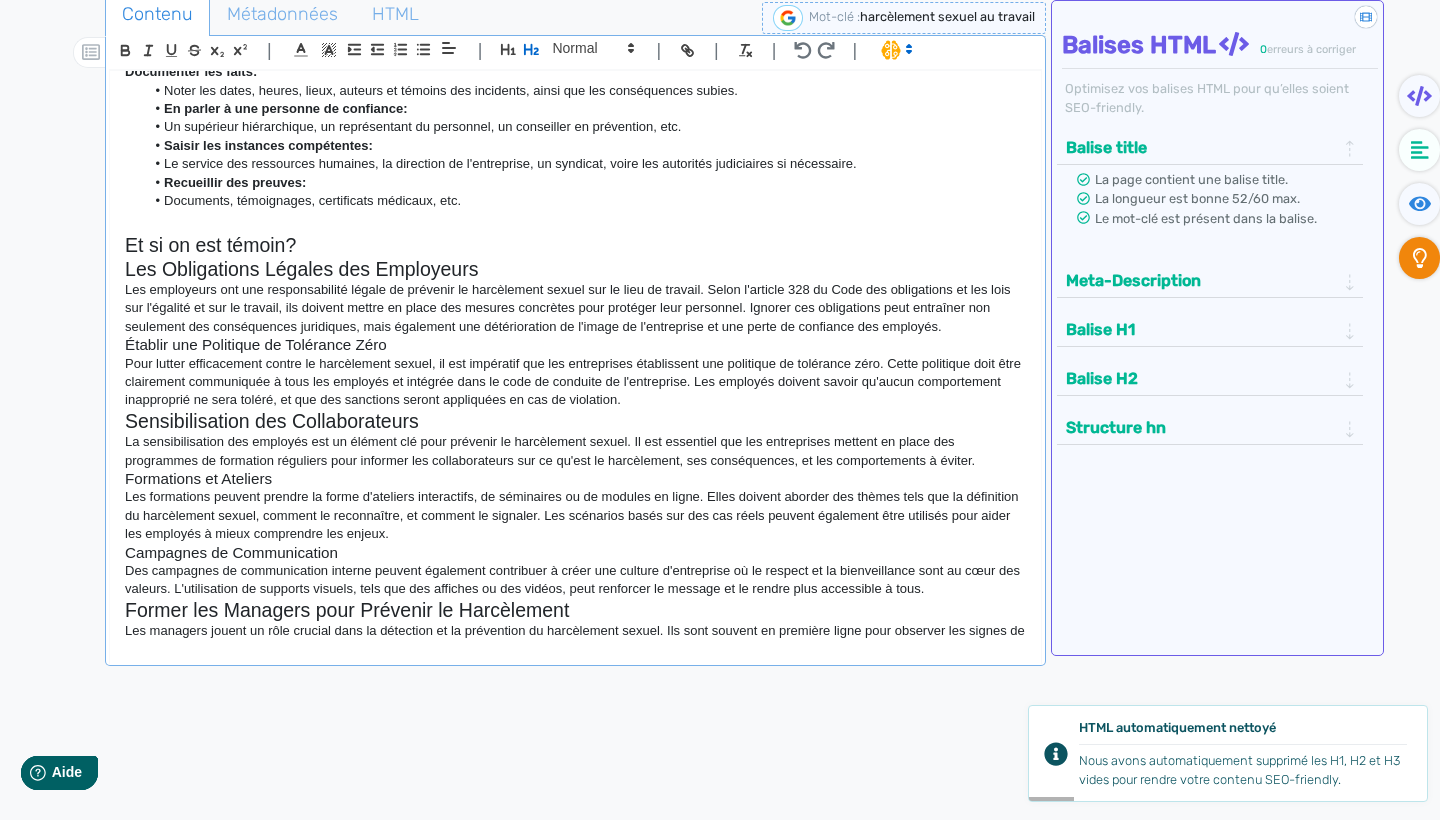 click on "Le harcèlement sexuel au travail : comment l'identifier? Harcèlement Sexuel au Travail : Comprendre, [PERSON_NAME] et Agir Le  harcèlement sexuel  en milieu professionnel est une réalité préoccupante, bien que difficile à quantifier en raison du  tabou  qui entoure ce sujet. Ce phénomène reste encore trop souvent minimisé, notamment au sein des entreprises, malgré ses  conséquences graves  sur les individus et les organisations. En [GEOGRAPHIC_DATA], les  employeurs  ont une obligation légale, en vertu de l’article 328 du Code des obligations et des lois sur l’égalité et sur le travail, de  prévenir  les risques de  harcèlement sexuel  et de mettre en place les  mesures nécessaires  pour protéger leur personnel. Le  harcèlement sexuel , en tant que  discrimination  fondée sur le sexe, constitue une infraction grave et est strictement interdit par la loi  Sa prévention est essentielle pour garantir un environnement professionnel sain et respectueux.  La  Actes physiques  :   :   :" 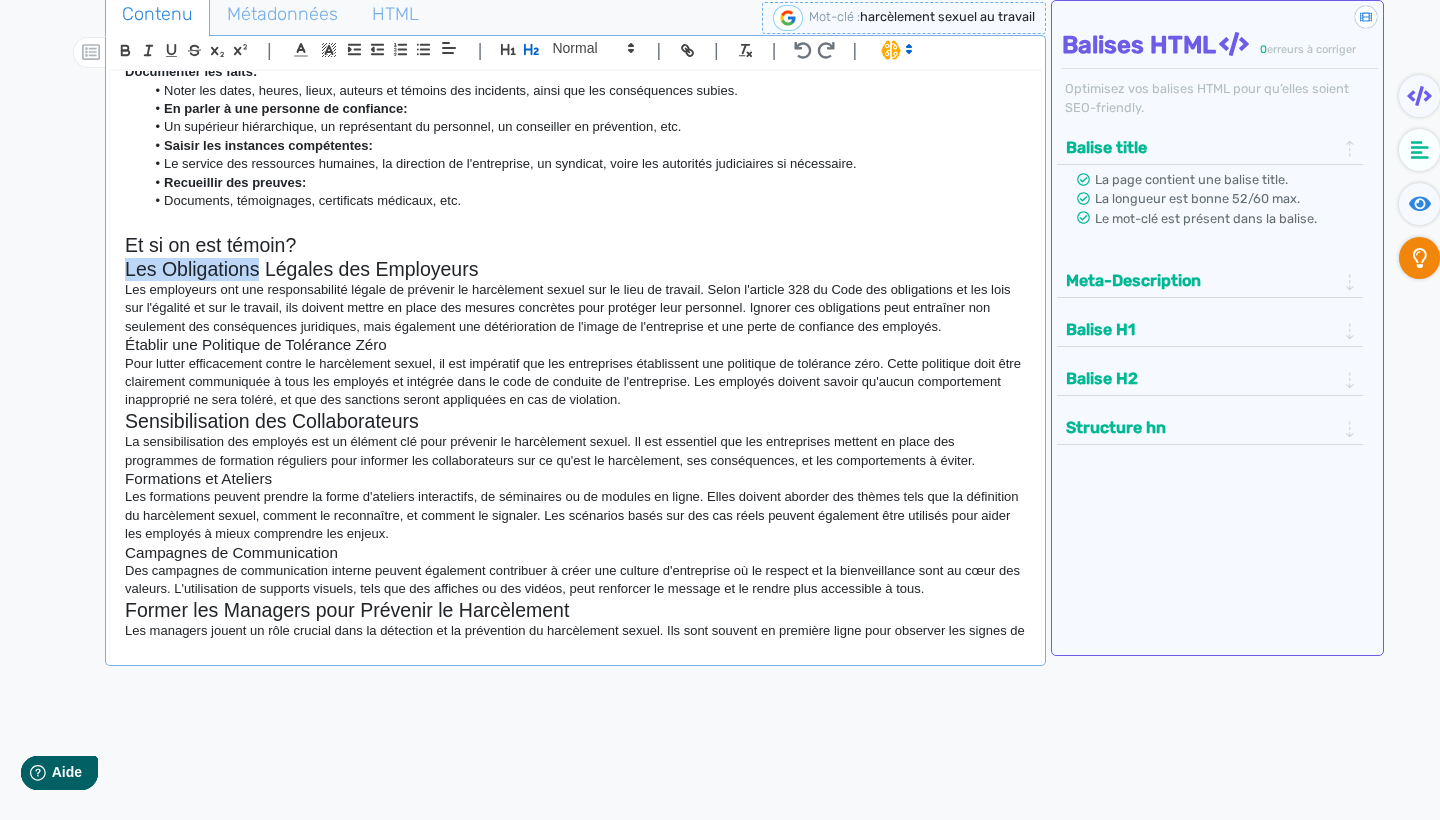 drag, startPoint x: 122, startPoint y: 237, endPoint x: 160, endPoint y: 238, distance: 38.013157 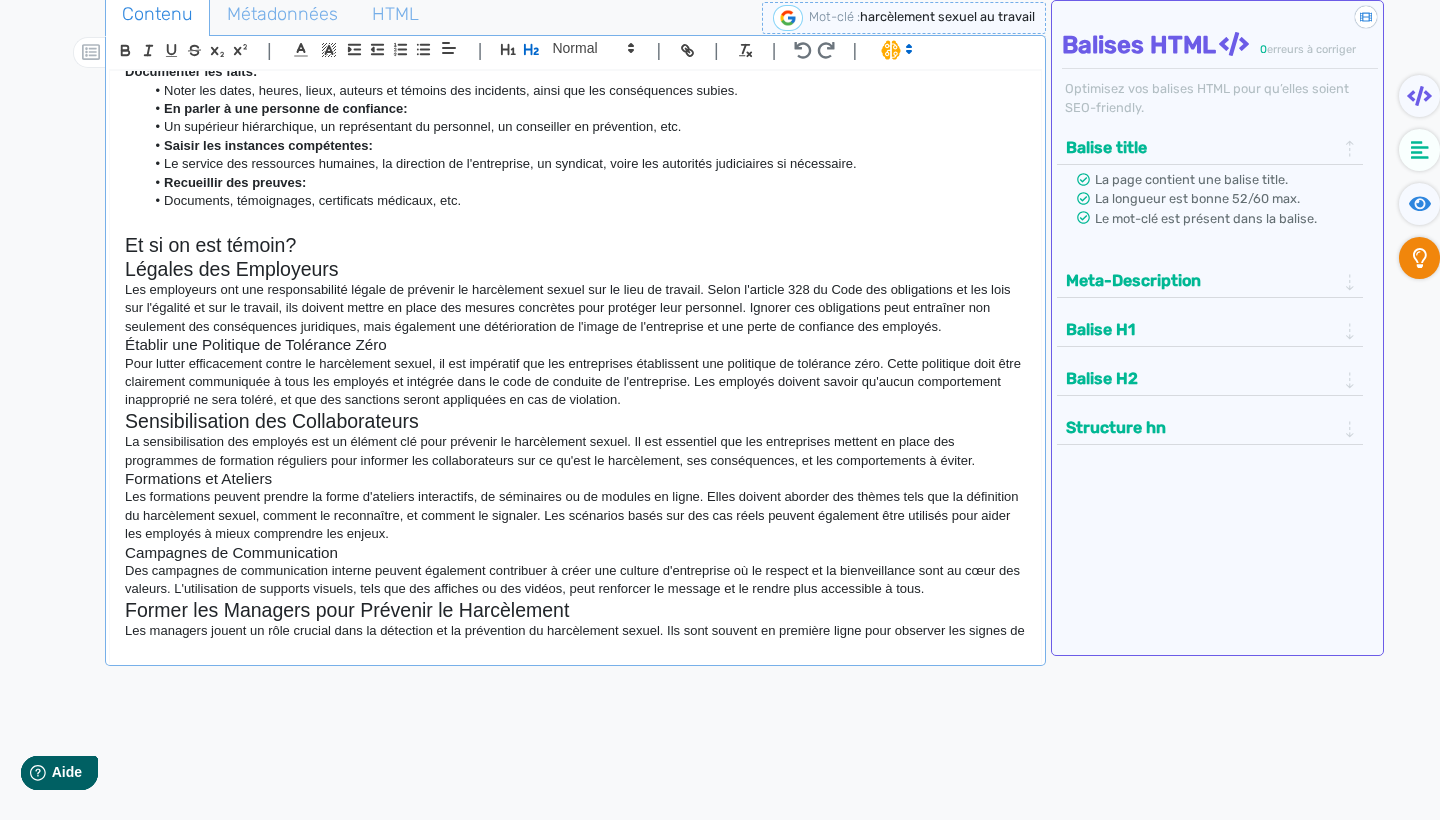 click on "Légales des Employeurs" 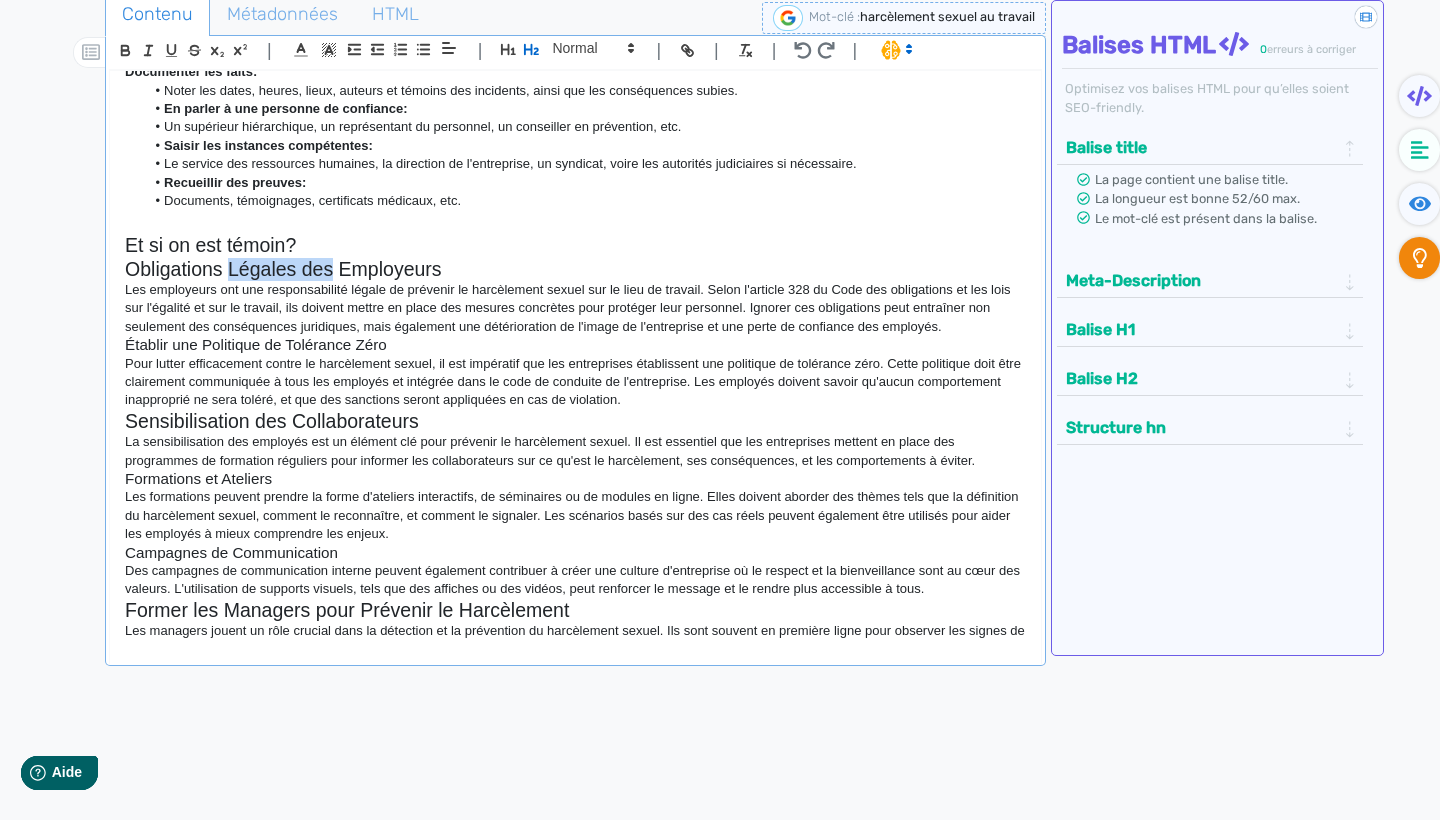 drag, startPoint x: 231, startPoint y: 235, endPoint x: 334, endPoint y: 231, distance: 103.077644 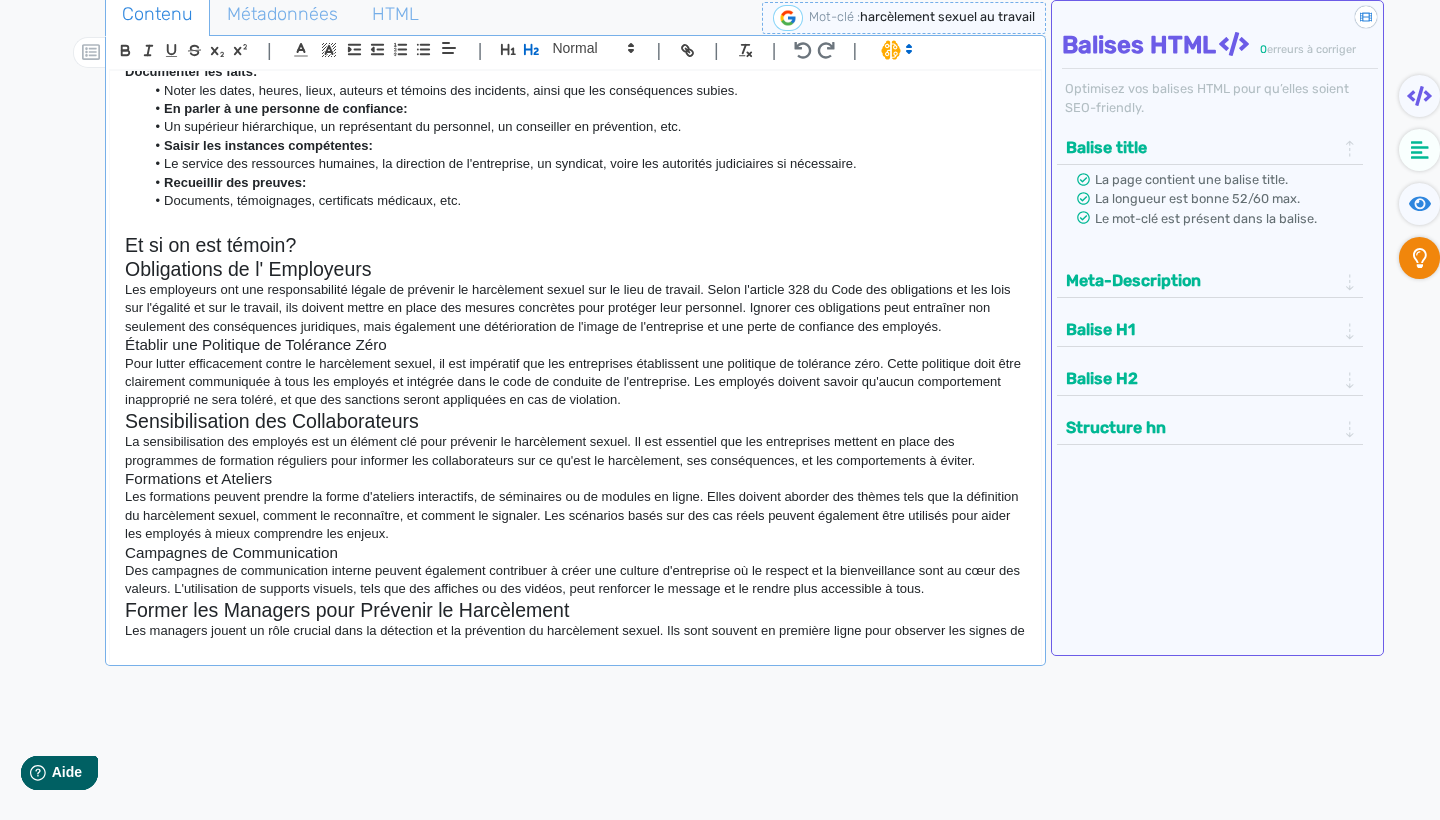 click on "Obligations de l' Employeurs" 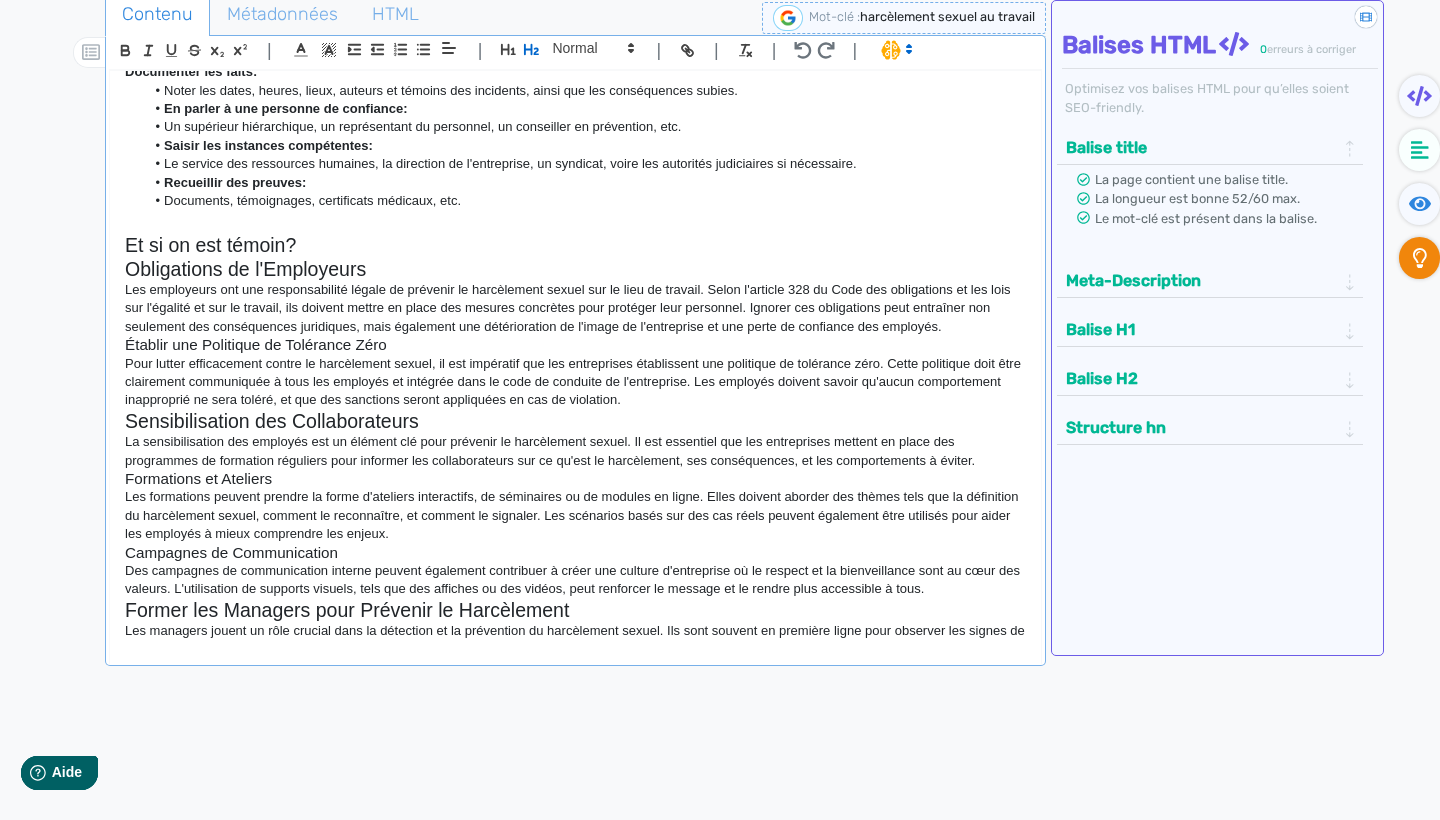 click on "Obligations de l'Employeurs" 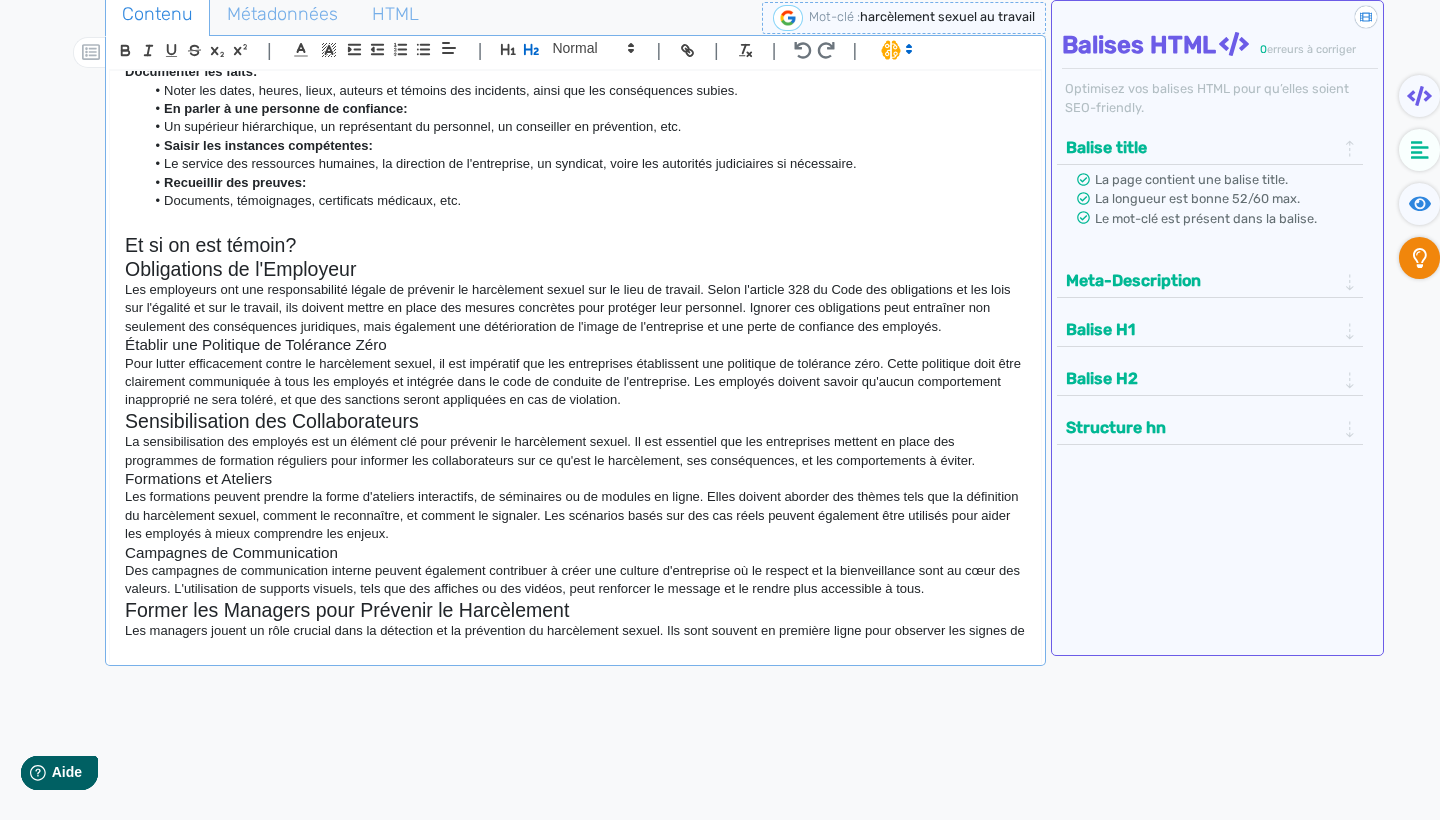 click on "Établir une Politique de Tolérance Zéro" 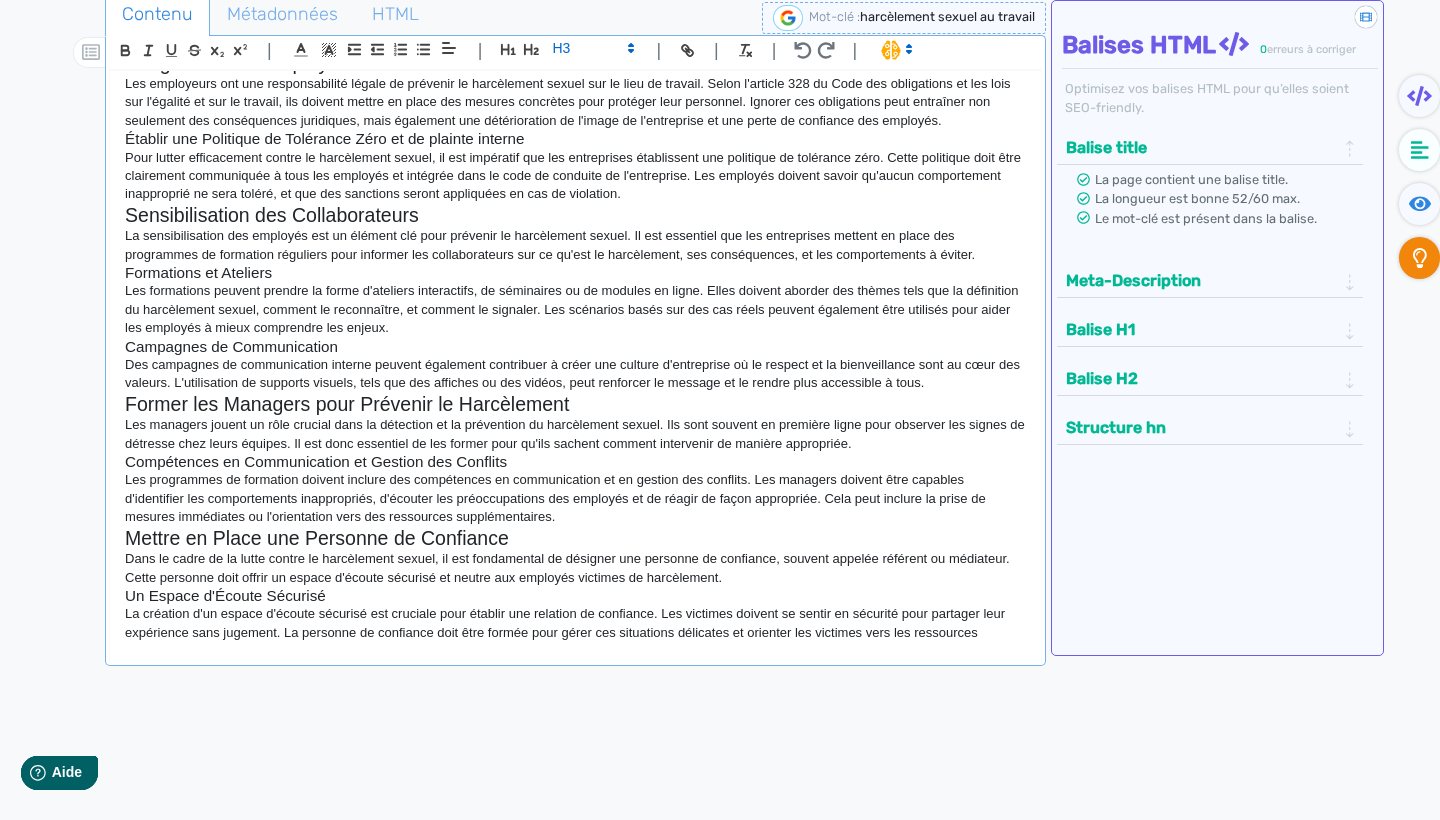scroll, scrollTop: 1342, scrollLeft: 0, axis: vertical 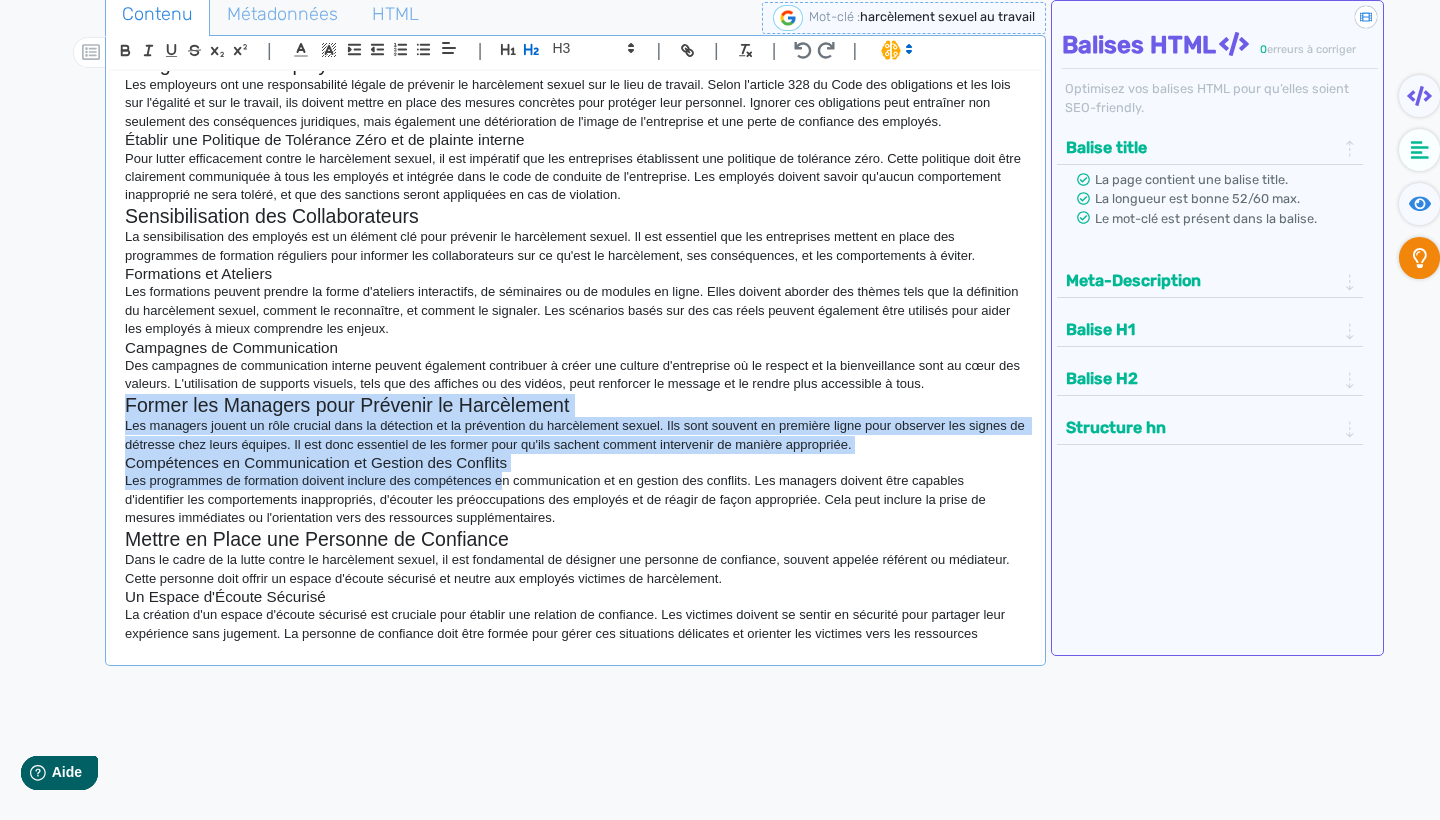 drag, startPoint x: 126, startPoint y: 368, endPoint x: 509, endPoint y: 436, distance: 388.98972 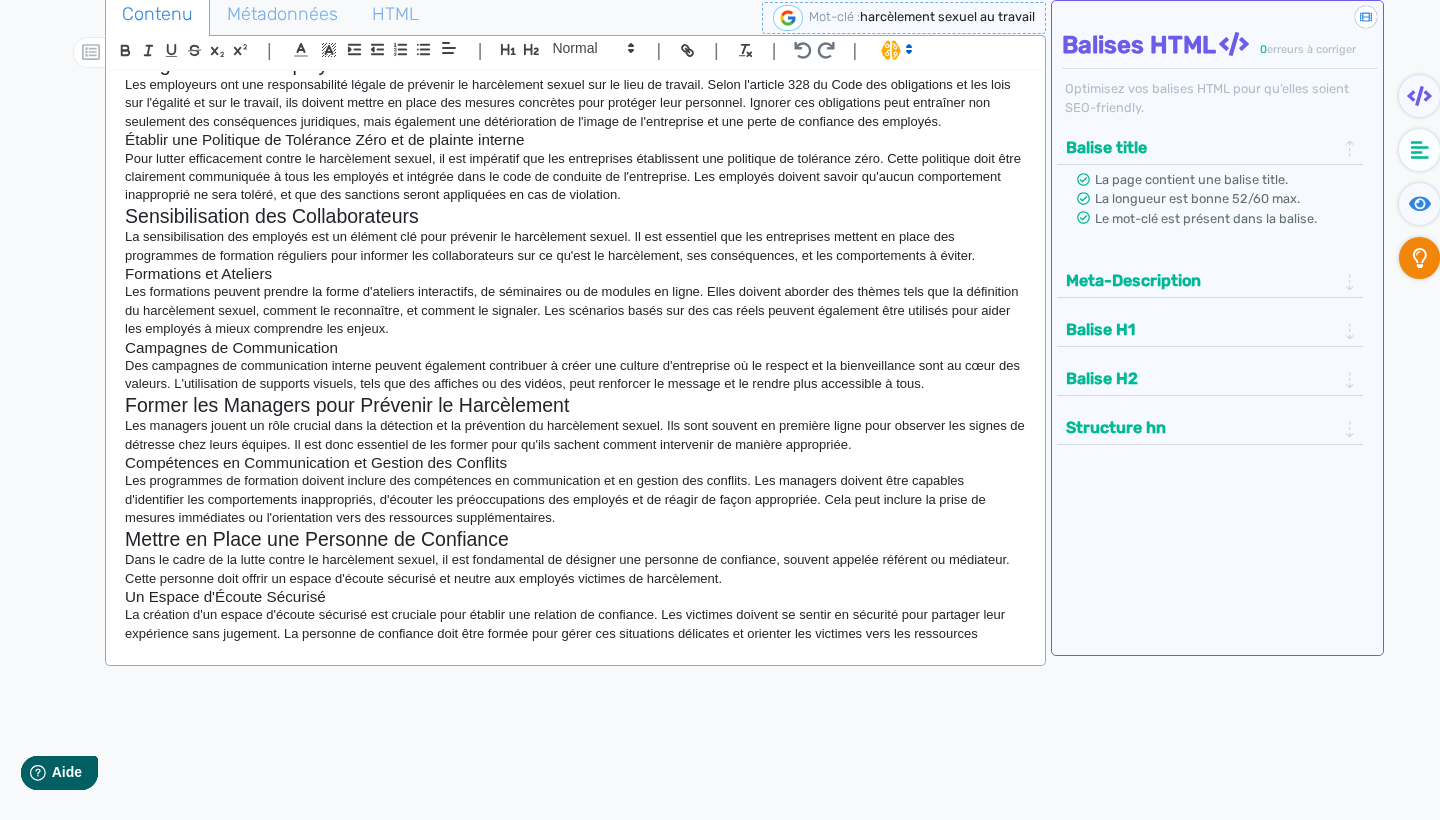 click on "Un Espace d'Écoute Sécurisé" 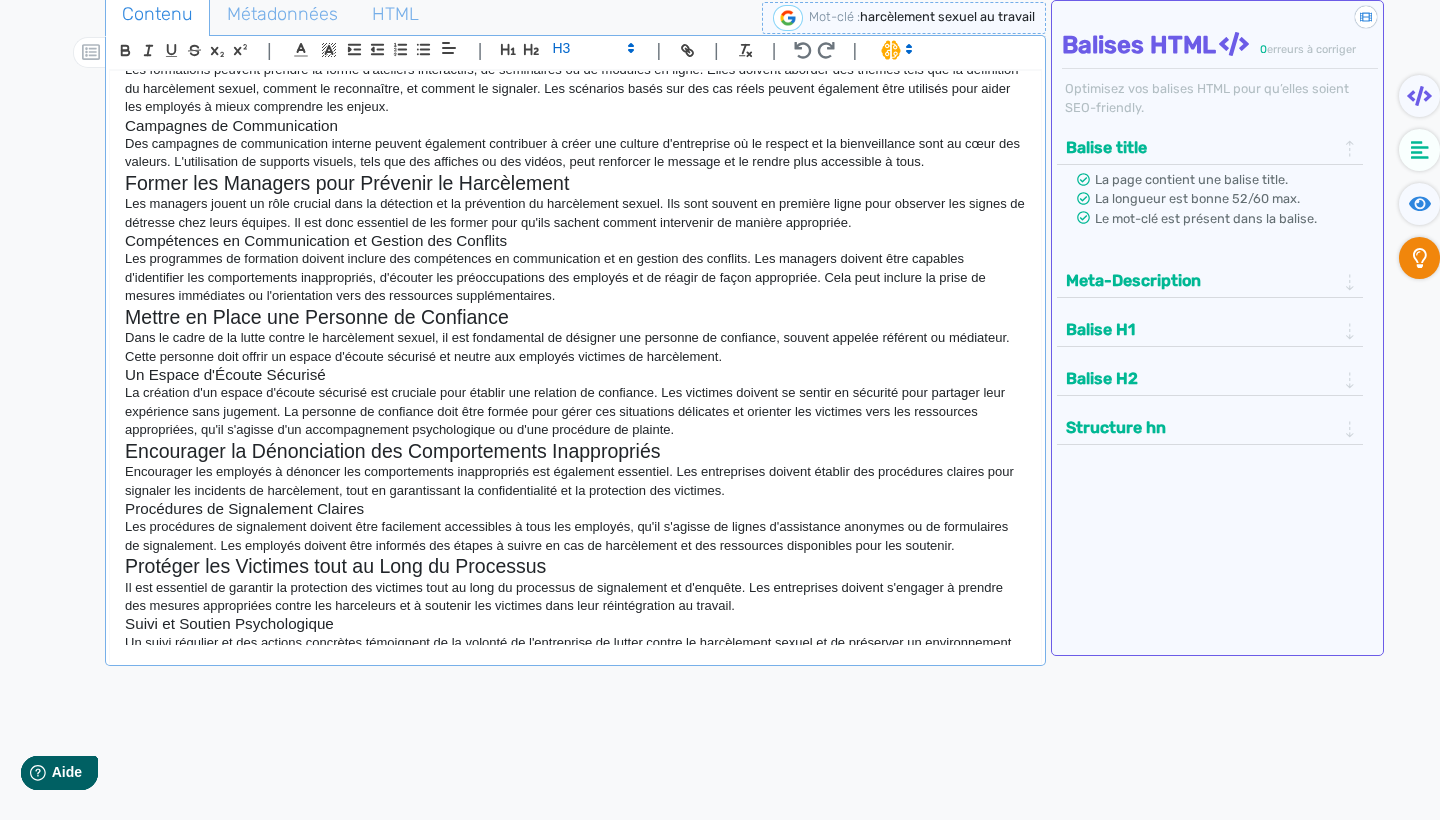 scroll, scrollTop: 1587, scrollLeft: 0, axis: vertical 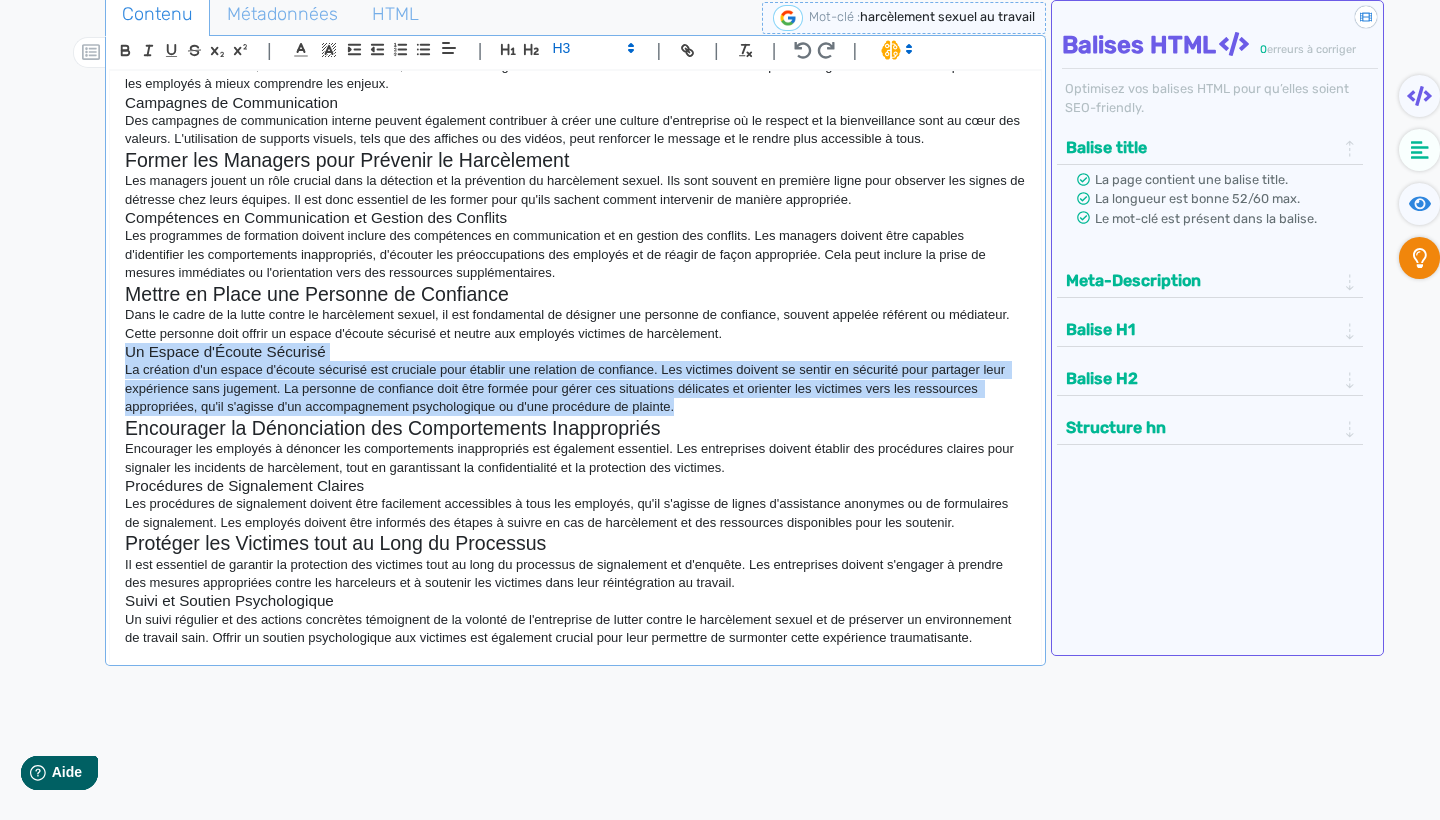 drag, startPoint x: 123, startPoint y: 311, endPoint x: 715, endPoint y: 359, distance: 593.94275 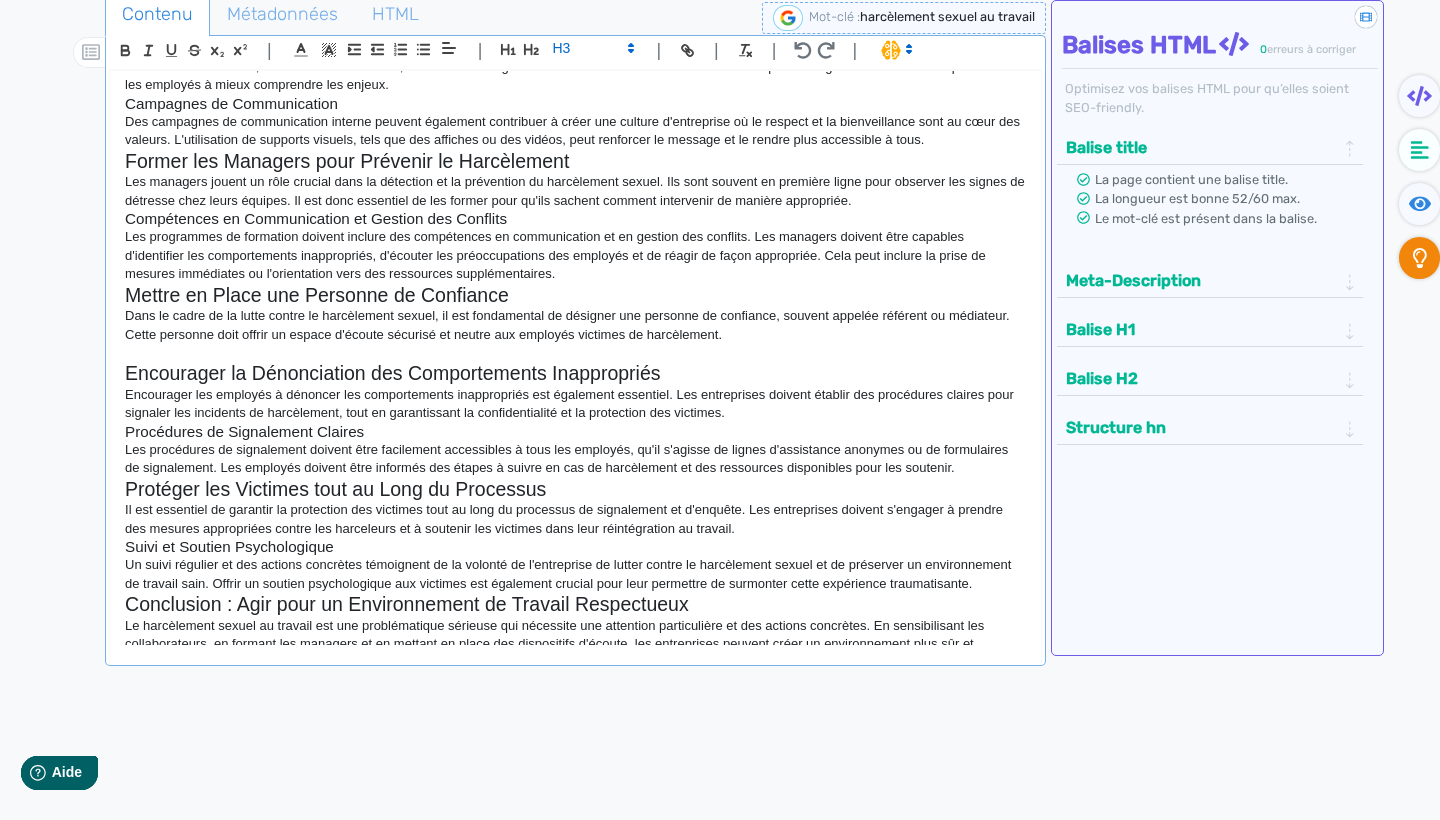 scroll, scrollTop: 1580, scrollLeft: 0, axis: vertical 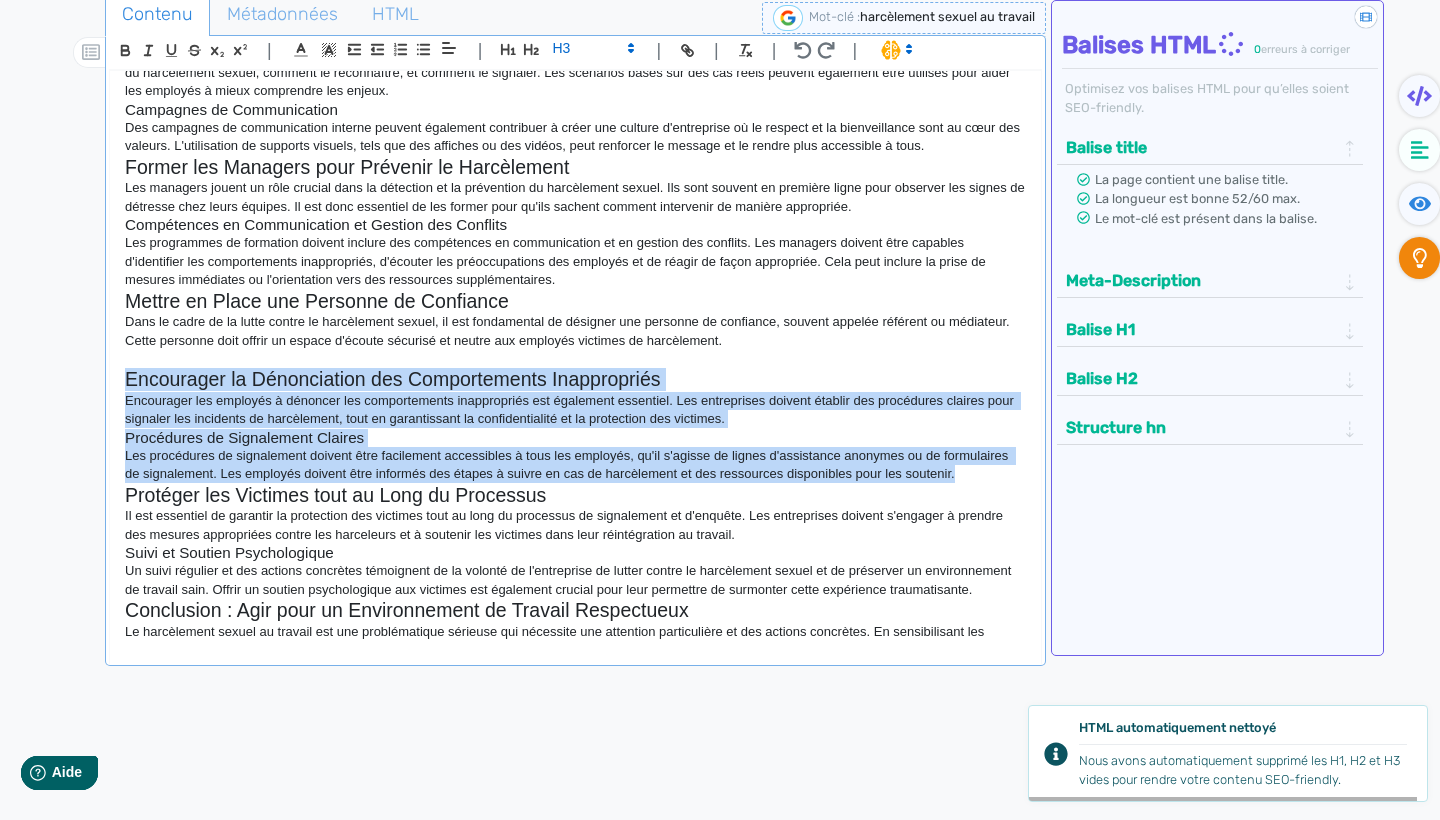 drag, startPoint x: 129, startPoint y: 332, endPoint x: 998, endPoint y: 430, distance: 874.5084 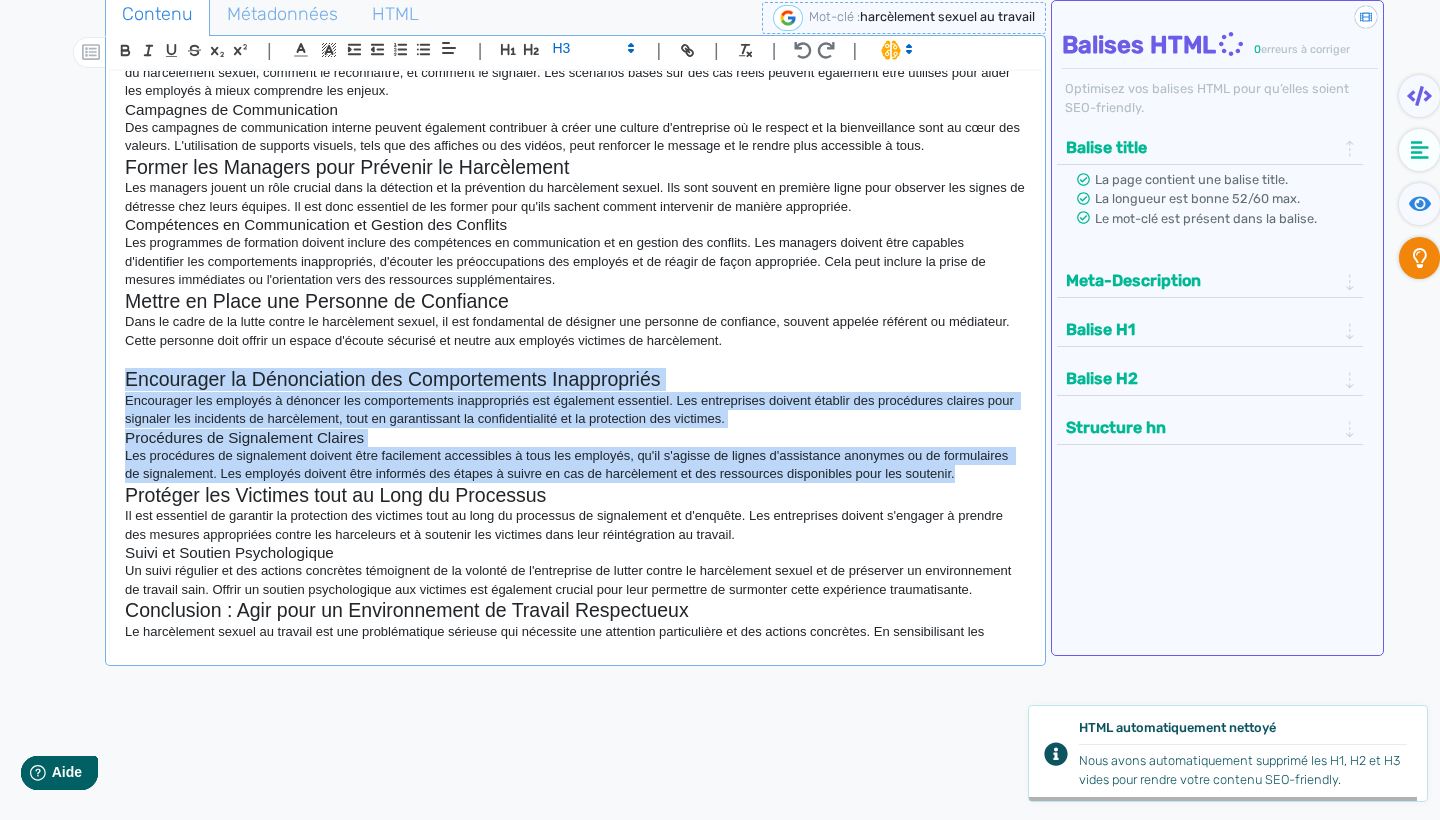 click on "Le harcèlement sexuel au travail : comment l'identifier? Harcèlement Sexuel au Travail : Comprendre, [PERSON_NAME] et Agir Le  harcèlement sexuel  en milieu professionnel est une réalité préoccupante, bien que difficile à quantifier en raison du  tabou  qui entoure ce sujet. Ce phénomène reste encore trop souvent minimisé, notamment au sein des entreprises, malgré ses  conséquences graves  sur les individus et les organisations. En [GEOGRAPHIC_DATA], les  employeurs  ont une obligation légale, en vertu de l’article 328 du Code des obligations et des lois sur l’égalité et sur le travail, de  prévenir  les risques de  harcèlement sexuel  et de mettre en place les  mesures nécessaires  pour protéger leur personnel. Le  harcèlement sexuel , en tant que  discrimination  fondée sur le sexe, constitue une infraction grave et est strictement interdit par la loi  Sa prévention est essentielle pour garantir un environnement professionnel sain et respectueux.  La  Actes physiques  :   :   :" 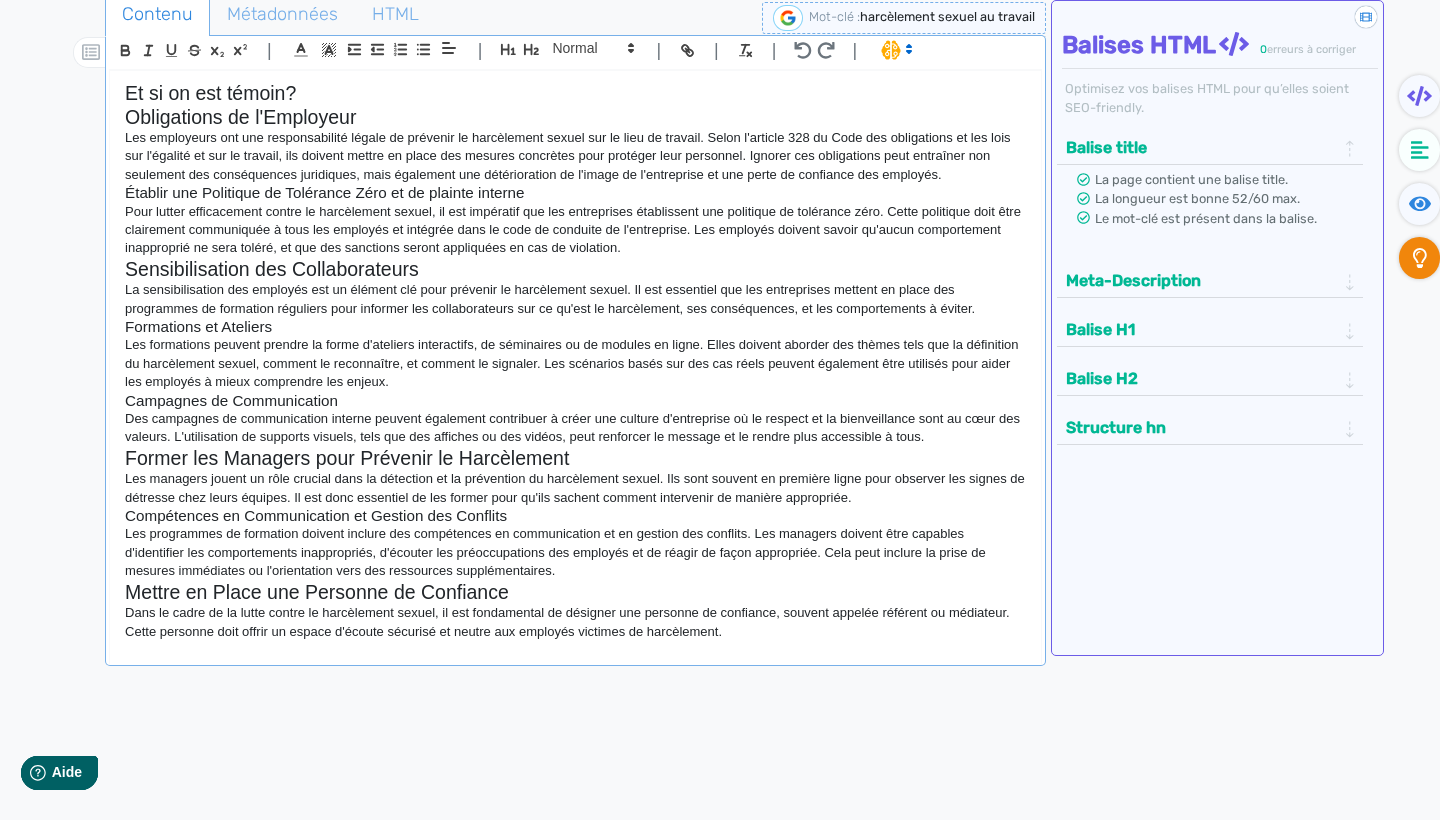 scroll, scrollTop: 1309, scrollLeft: 0, axis: vertical 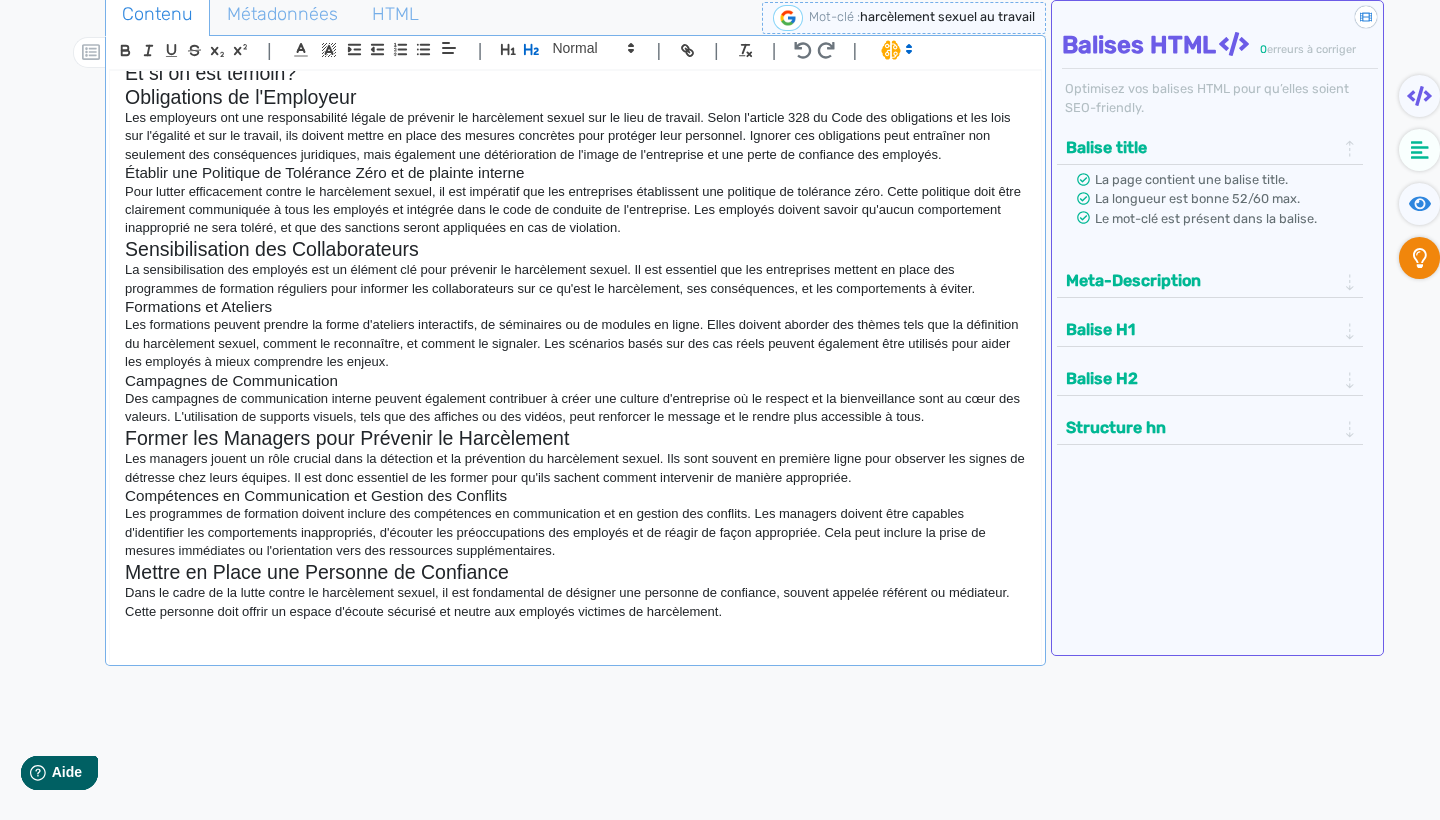 drag, startPoint x: 357, startPoint y: 99, endPoint x: 750, endPoint y: 195, distance: 404.5553 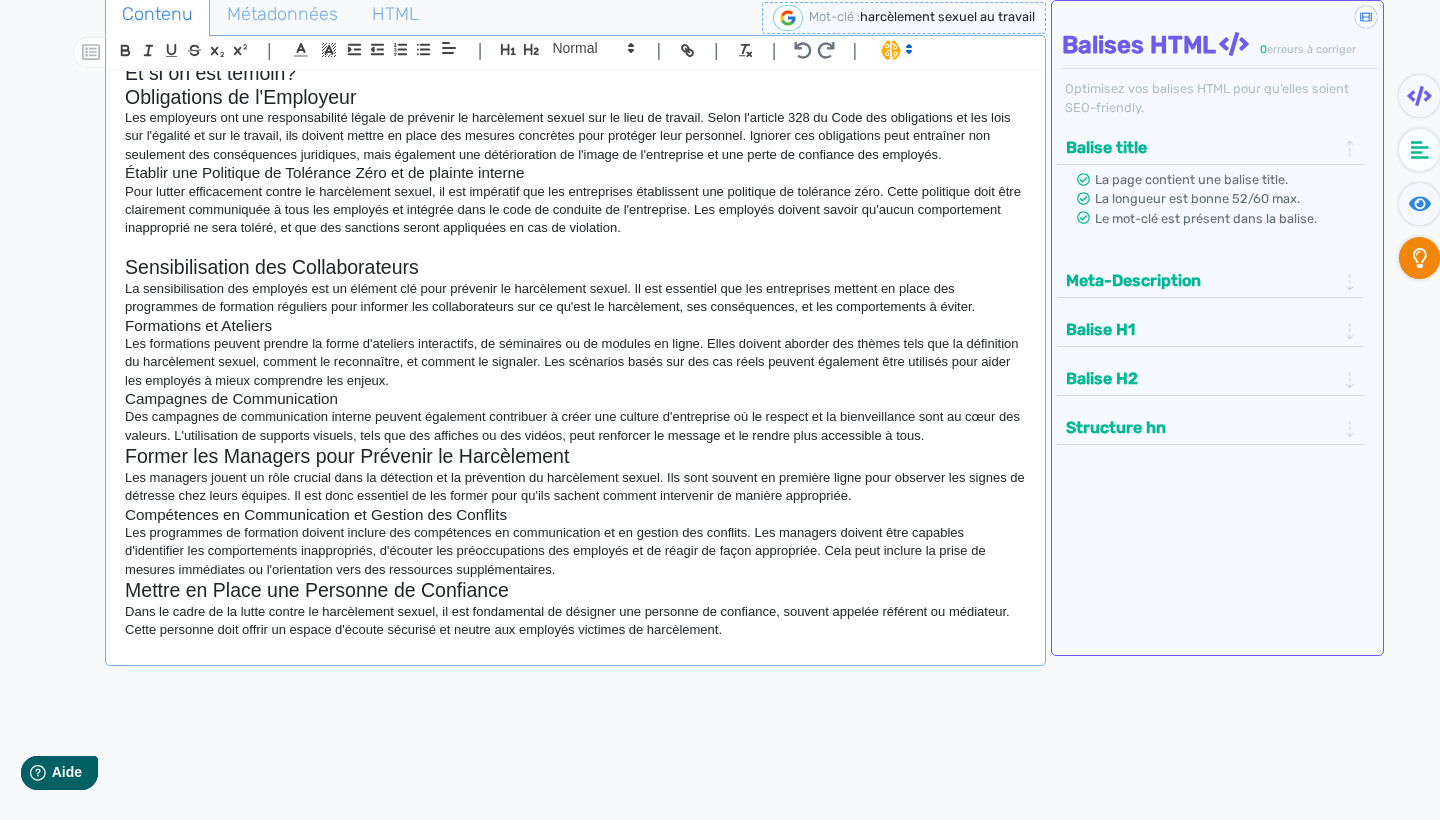 scroll, scrollTop: 19, scrollLeft: 0, axis: vertical 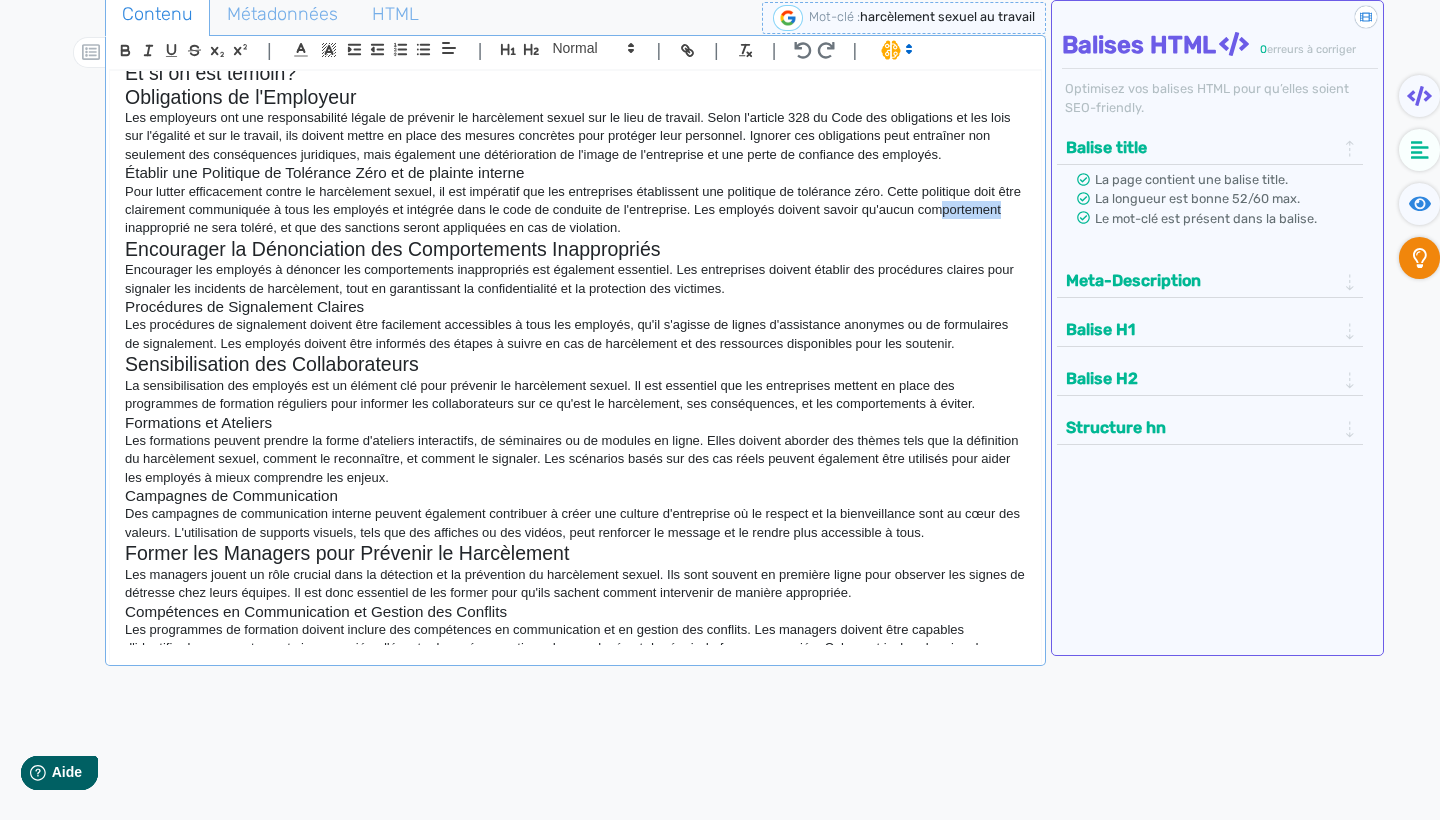 drag, startPoint x: 148, startPoint y: 186, endPoint x: 209, endPoint y: 186, distance: 61 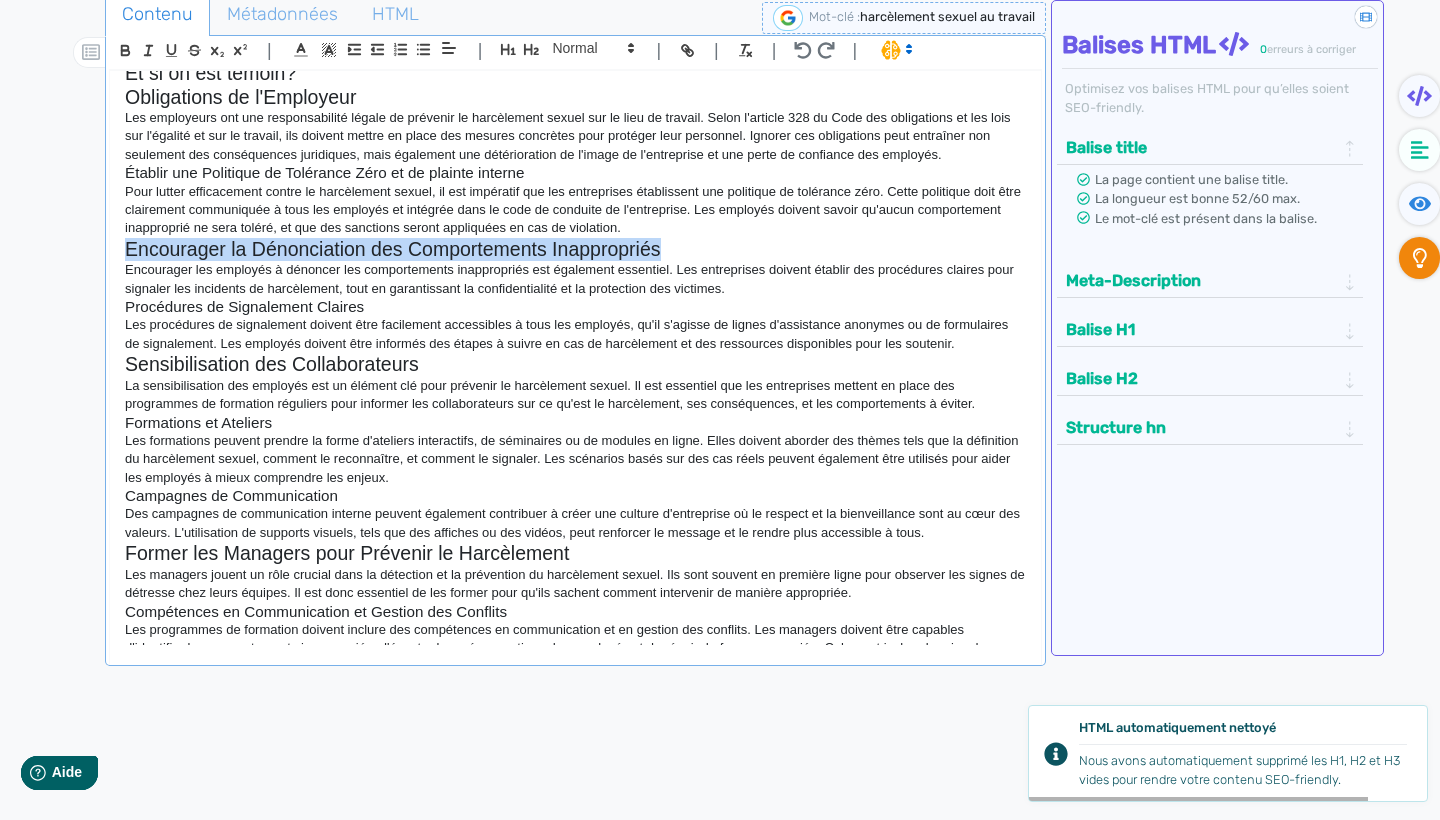 drag, startPoint x: 546, startPoint y: 215, endPoint x: 112, endPoint y: 224, distance: 434.09332 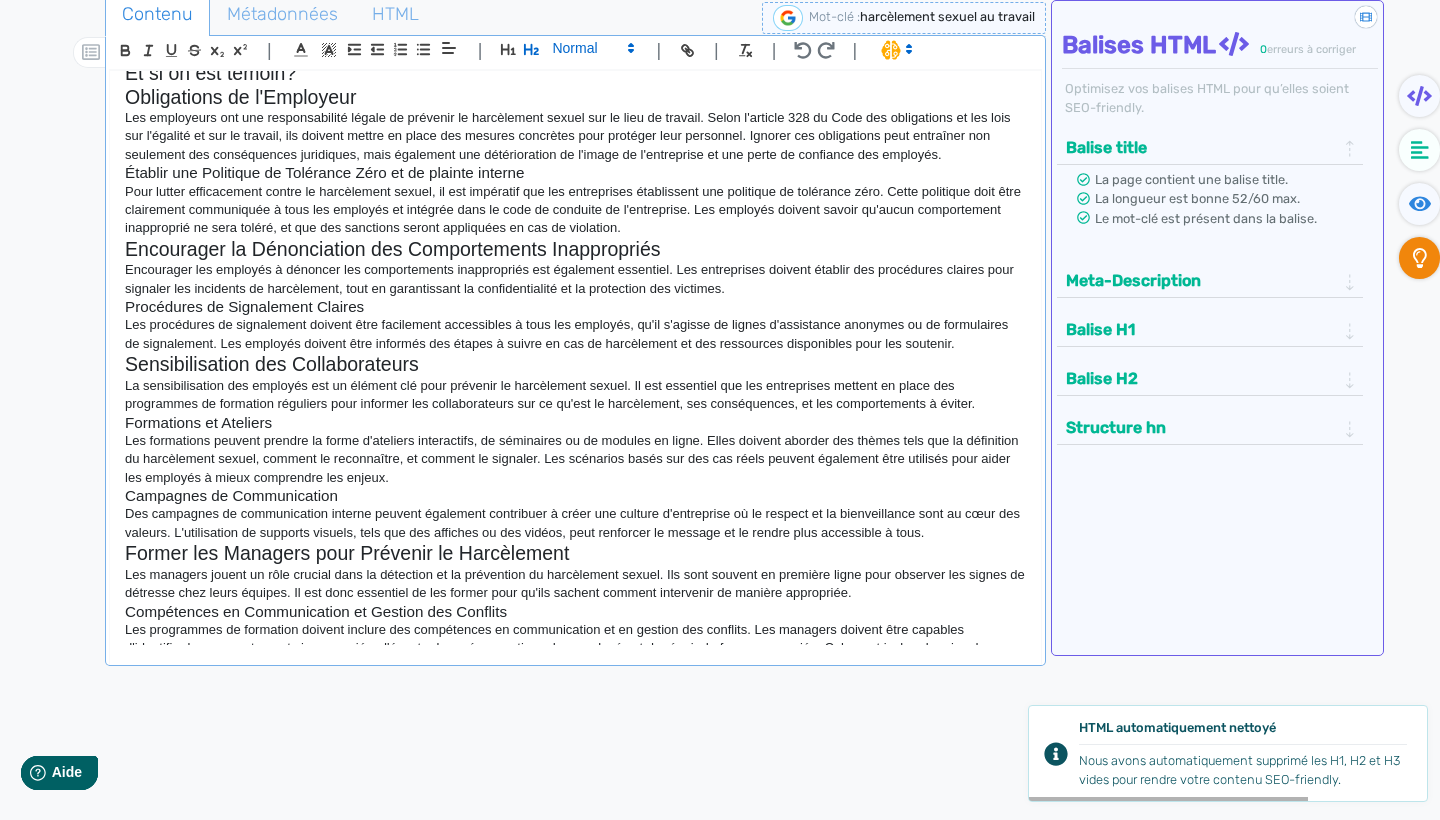 click 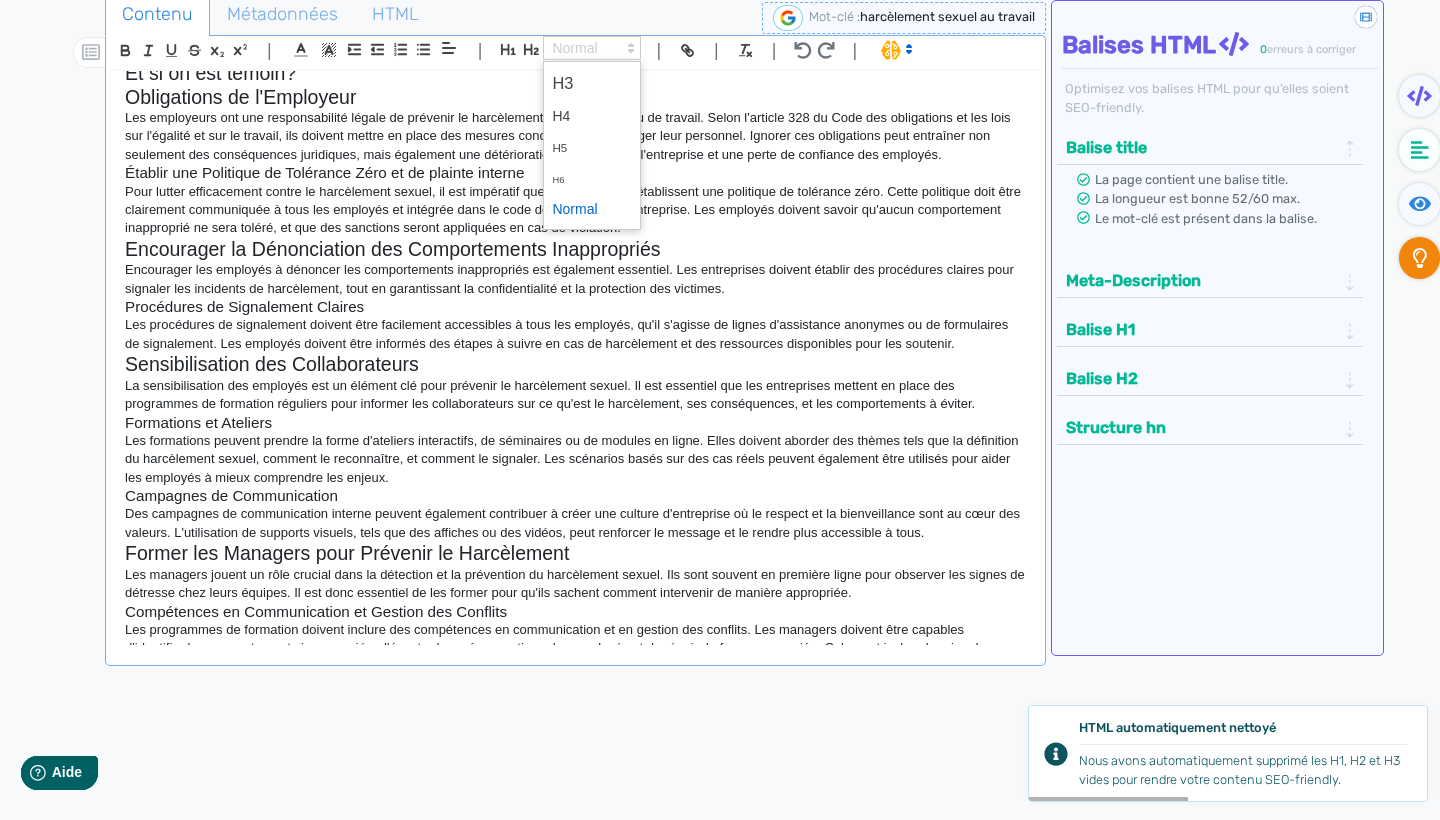 click at bounding box center (592, 209) 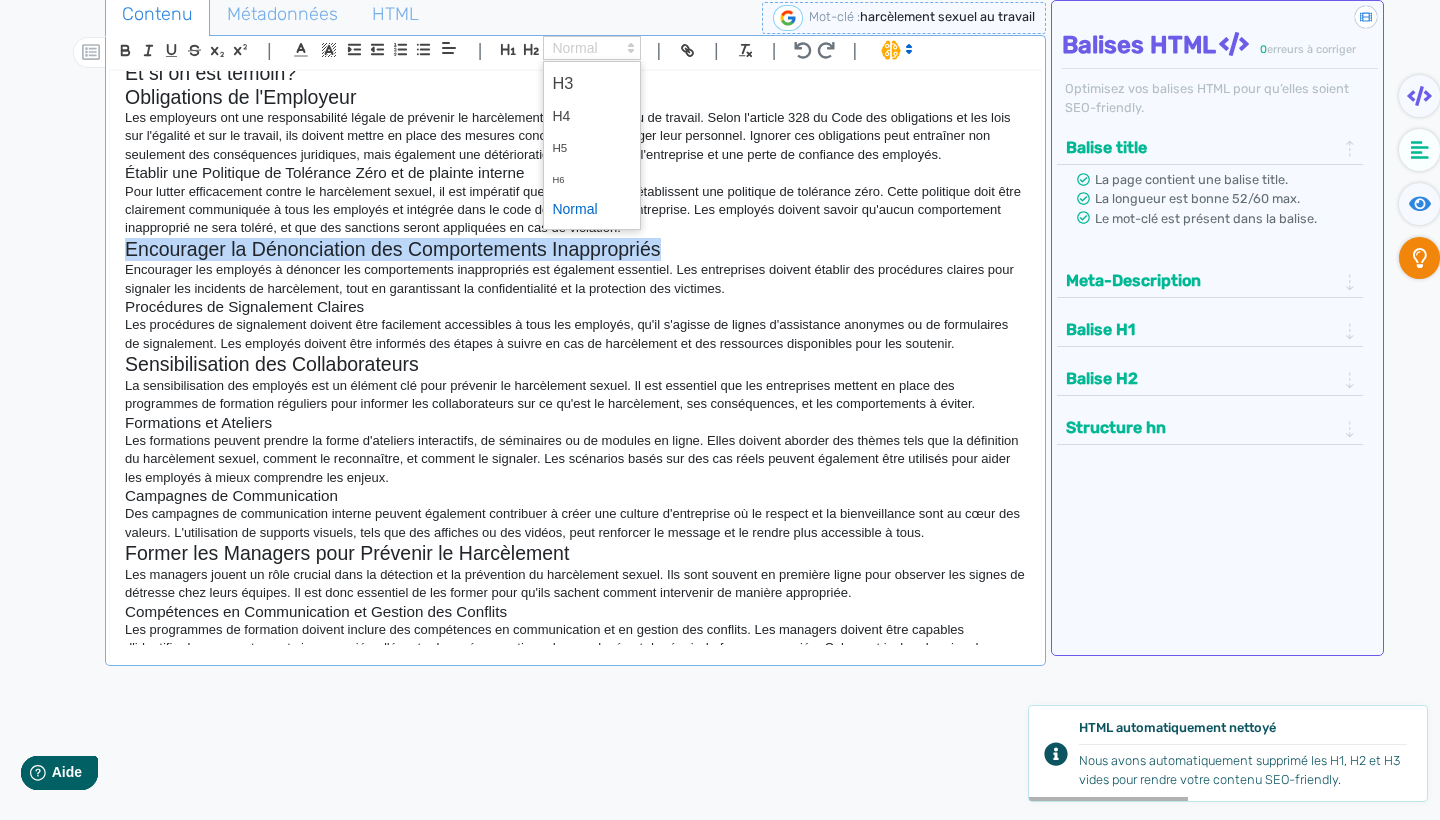 scroll, scrollTop: 1309, scrollLeft: 0, axis: vertical 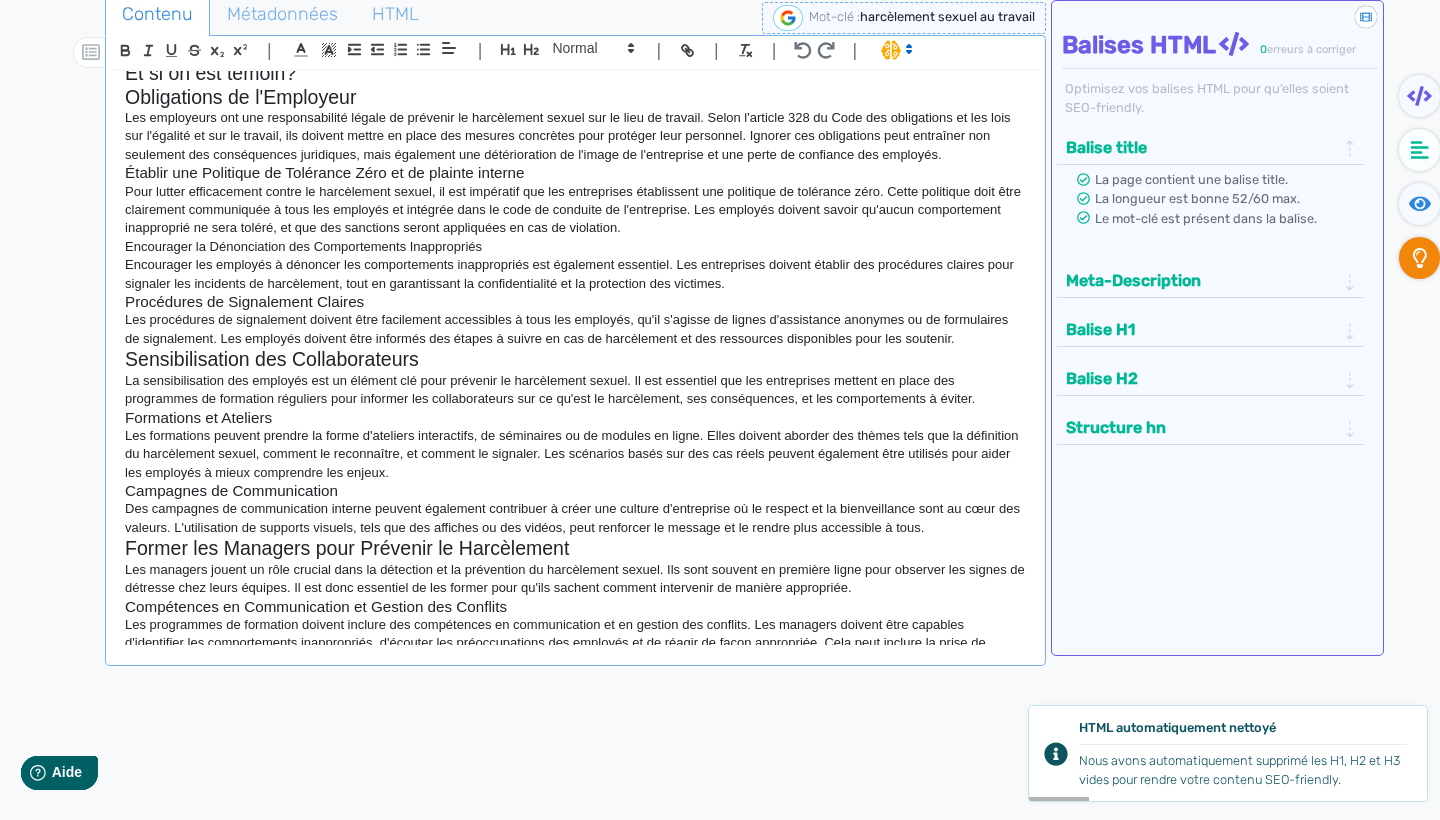 click on "Le harcèlement sexuel au travail : comment l'identifier? Harcèlement Sexuel au Travail : Comprendre, [PERSON_NAME] et Agir Le  harcèlement sexuel  en milieu professionnel est une réalité préoccupante, bien que difficile à quantifier en raison du  tabou  qui entoure ce sujet. Ce phénomène reste encore trop souvent minimisé, notamment au sein des entreprises, malgré ses  conséquences graves  sur les individus et les organisations. En [GEOGRAPHIC_DATA], les  employeurs  ont une obligation légale, en vertu de l’article 328 du Code des obligations et des lois sur l’égalité et sur le travail, de  prévenir  les risques de  harcèlement sexuel  et de mettre en place les  mesures nécessaires  pour protéger leur personnel. Le  harcèlement sexuel , en tant que  discrimination  fondée sur le sexe, constitue une infraction grave et est strictement interdit par la loi  Sa prévention est essentielle pour garantir un environnement professionnel sain et respectueux.  La  Actes physiques  :   :   :" 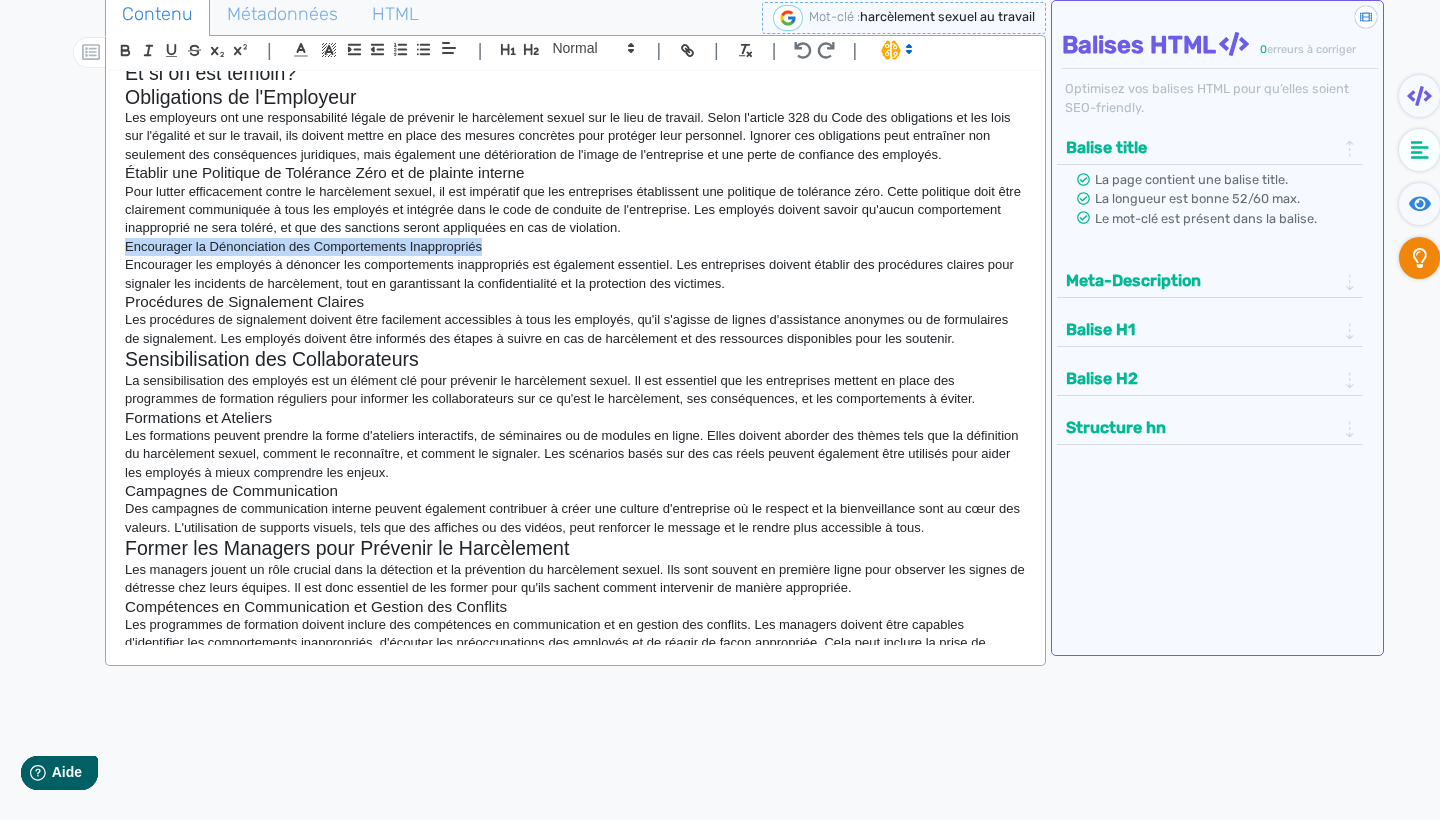 drag, startPoint x: 124, startPoint y: 212, endPoint x: 495, endPoint y: 218, distance: 371.04852 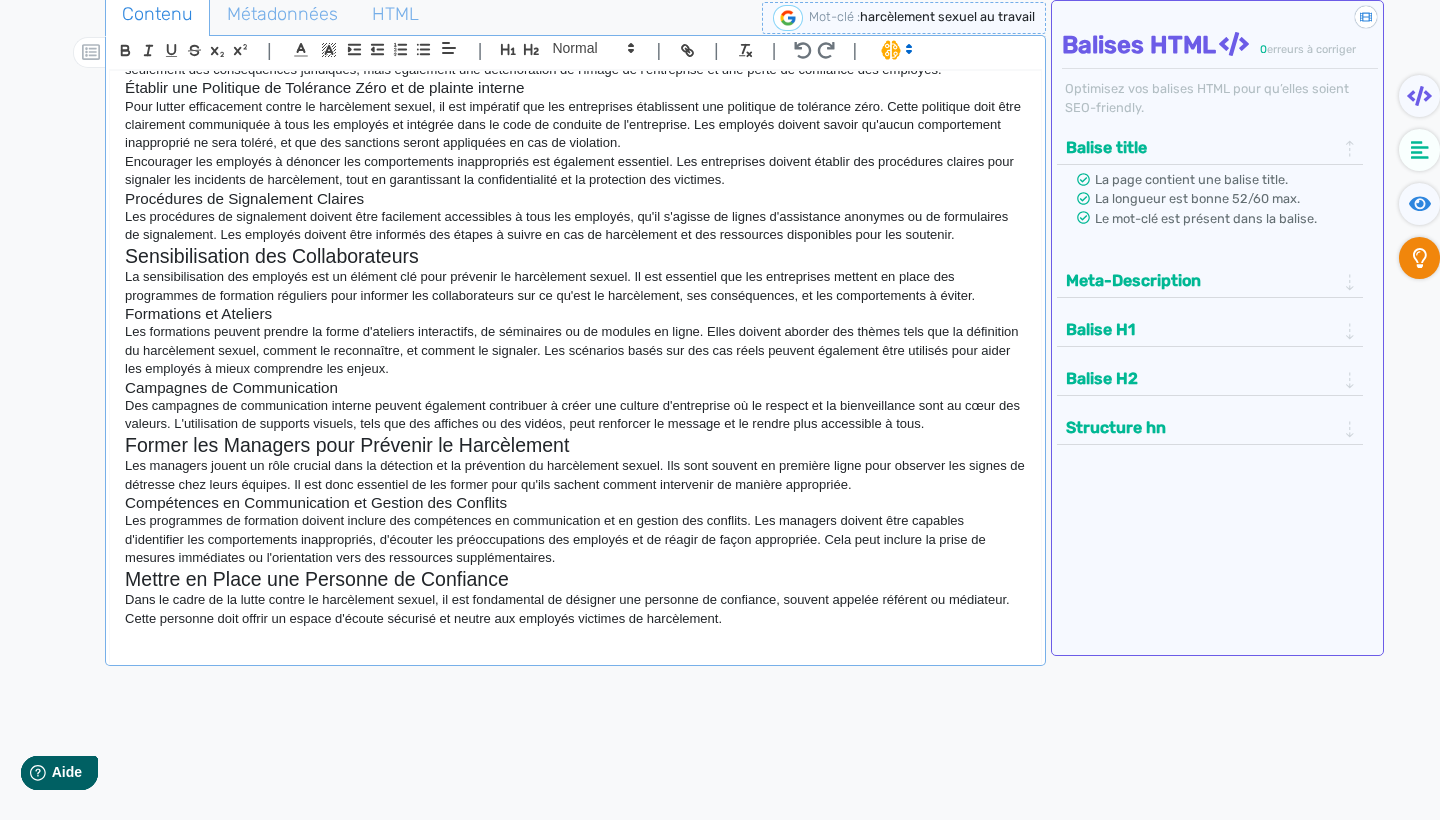 scroll, scrollTop: 1407, scrollLeft: 0, axis: vertical 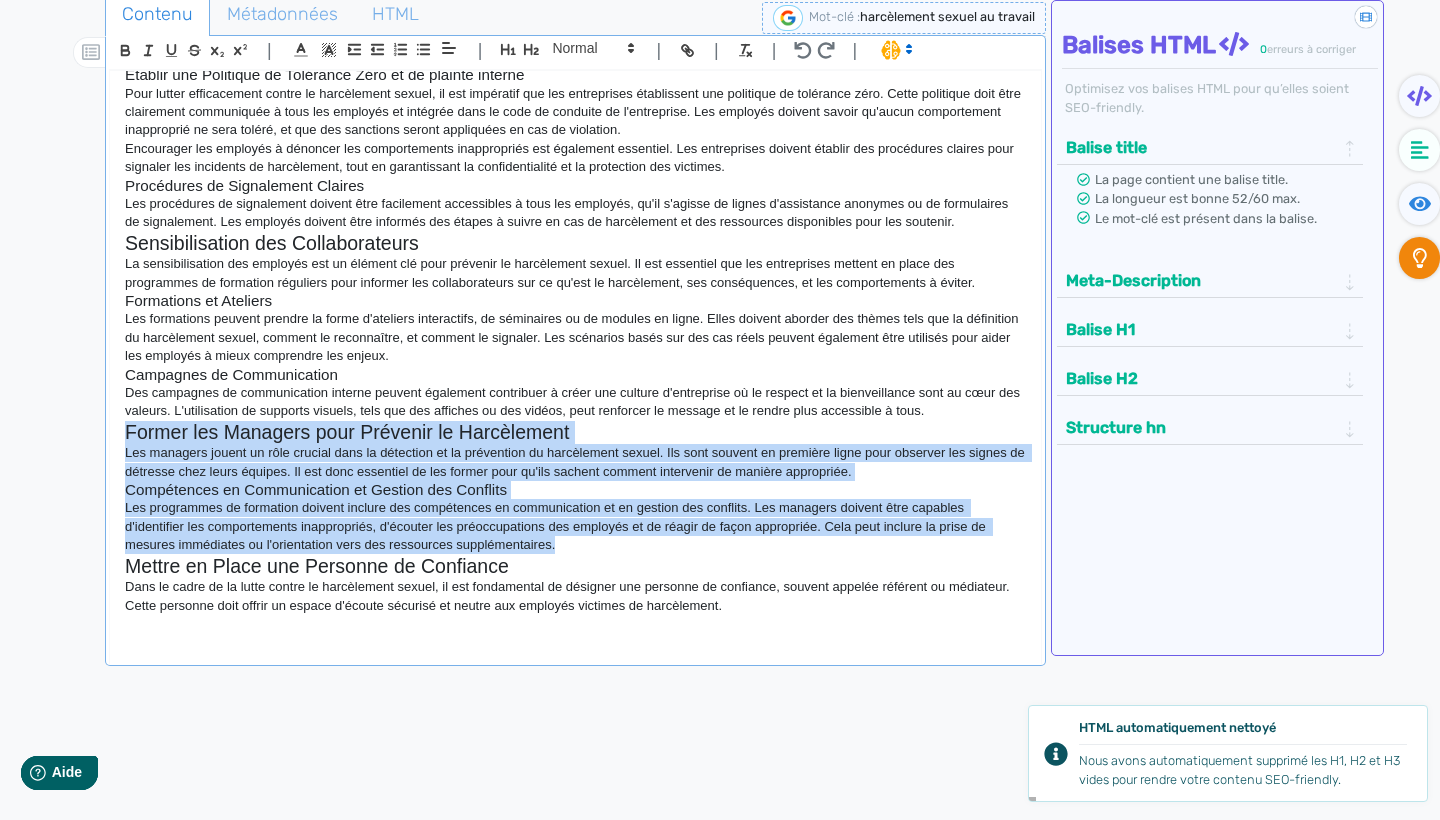 drag, startPoint x: 130, startPoint y: 390, endPoint x: 618, endPoint y: 499, distance: 500.025 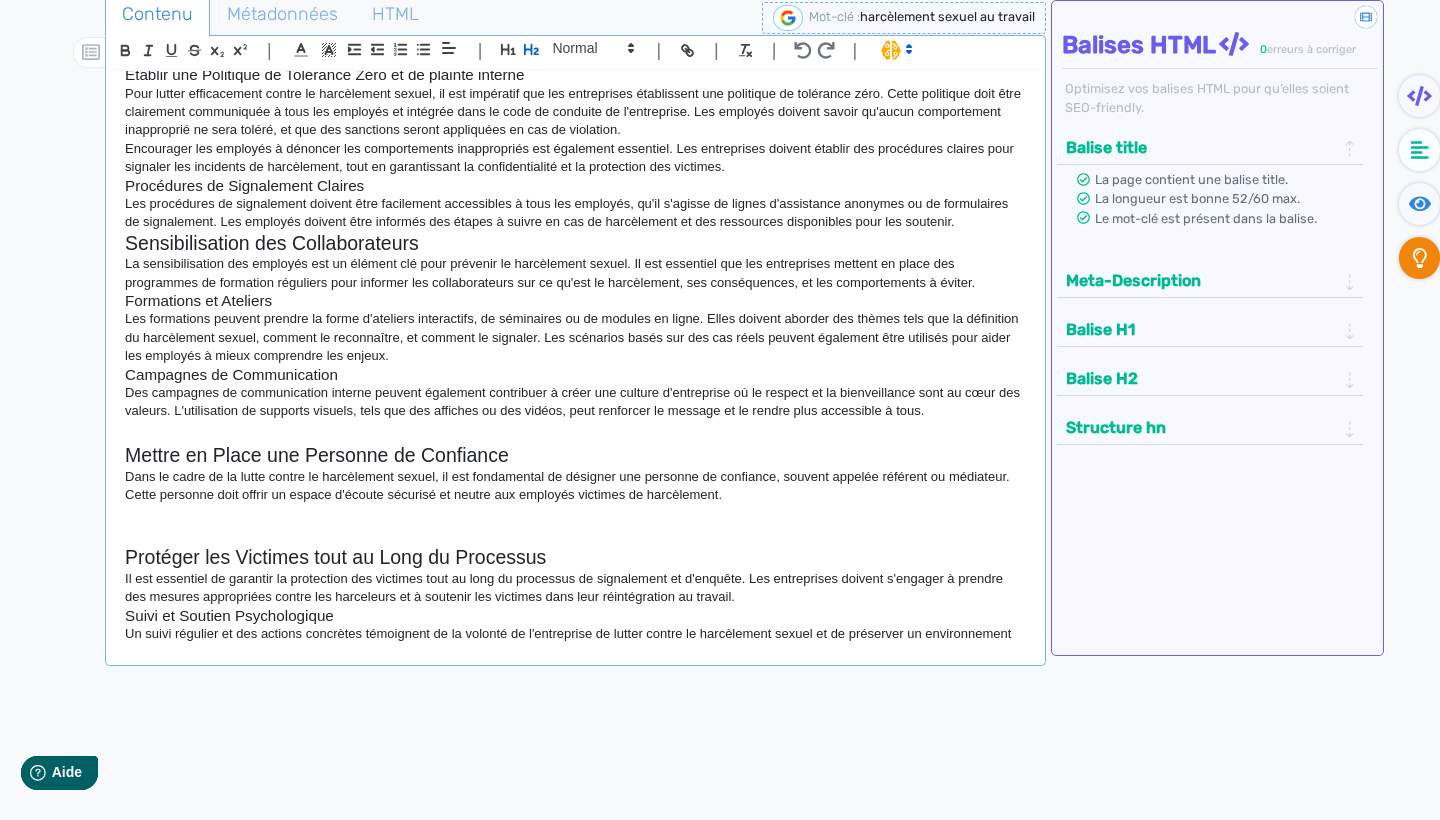 click on "La sensibilisation des employés est un élément clé pour prévenir le harcèlement sexuel. Il est essentiel que les entreprises mettent en place des programmes de formation réguliers pour informer les collaborateurs sur ce qu'est le harcèlement, ses conséquences, et les comportements à éviter." 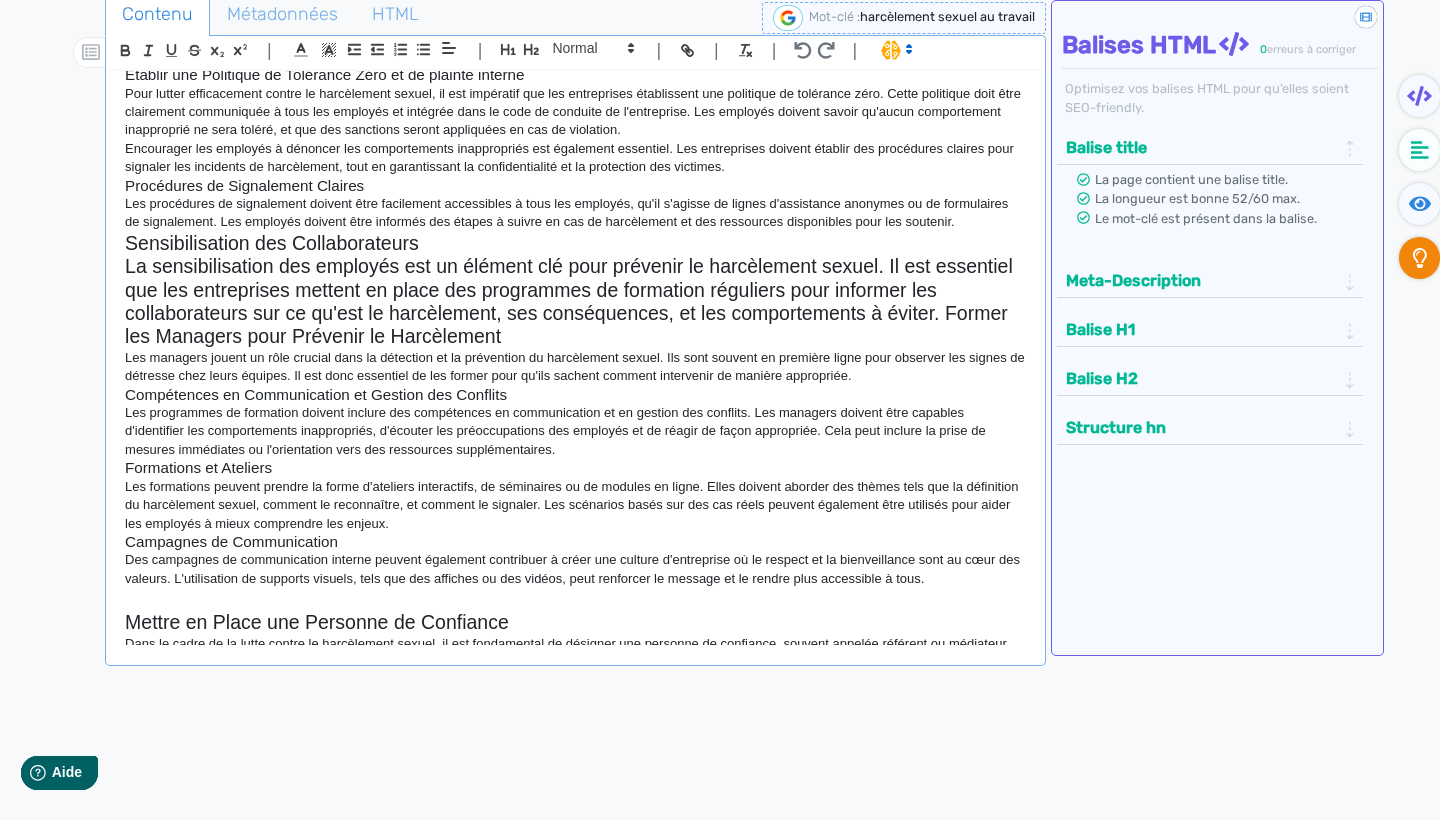 scroll, scrollTop: 19, scrollLeft: 0, axis: vertical 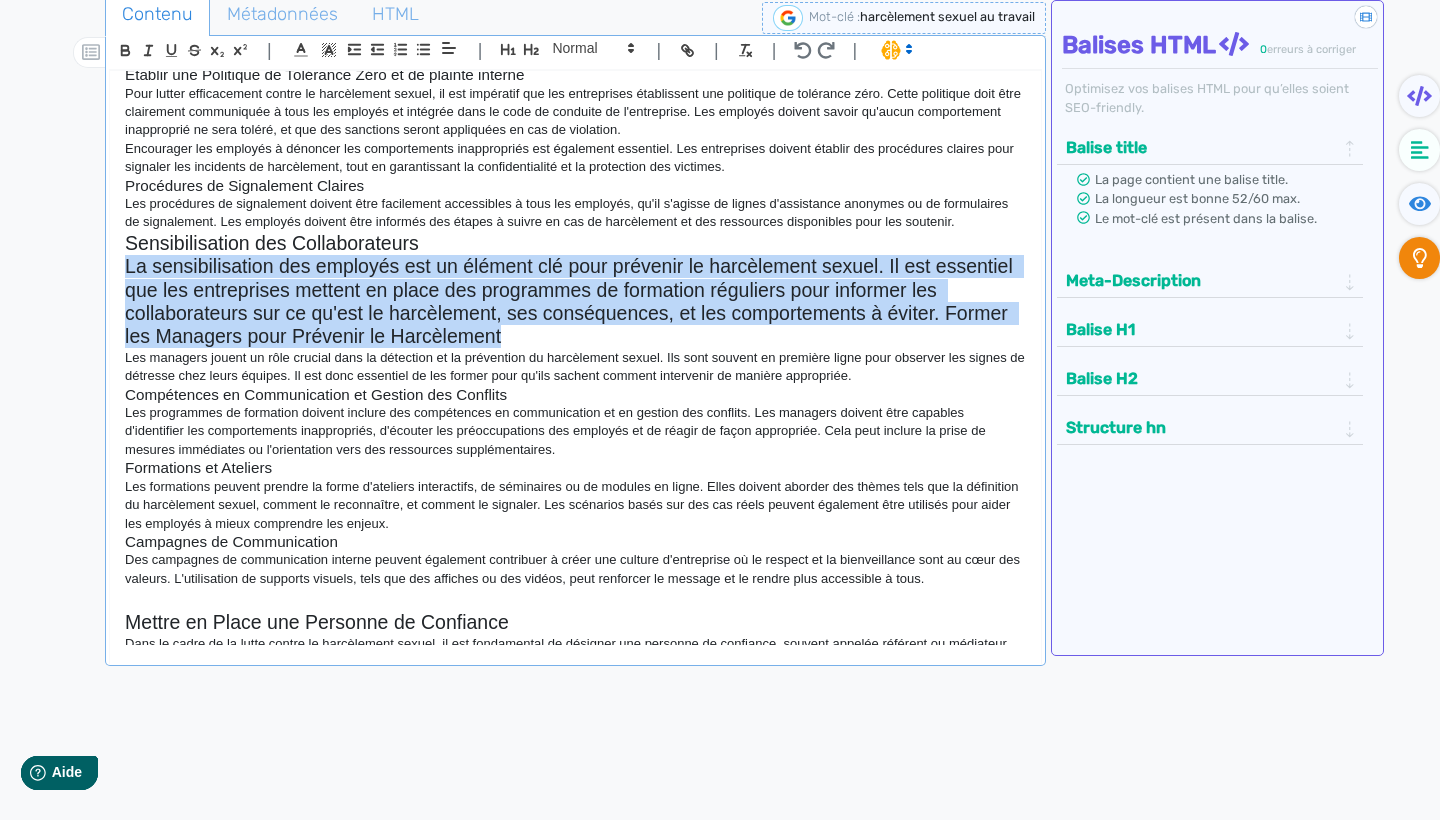 drag, startPoint x: 197, startPoint y: 234, endPoint x: 529, endPoint y: 300, distance: 338.49667 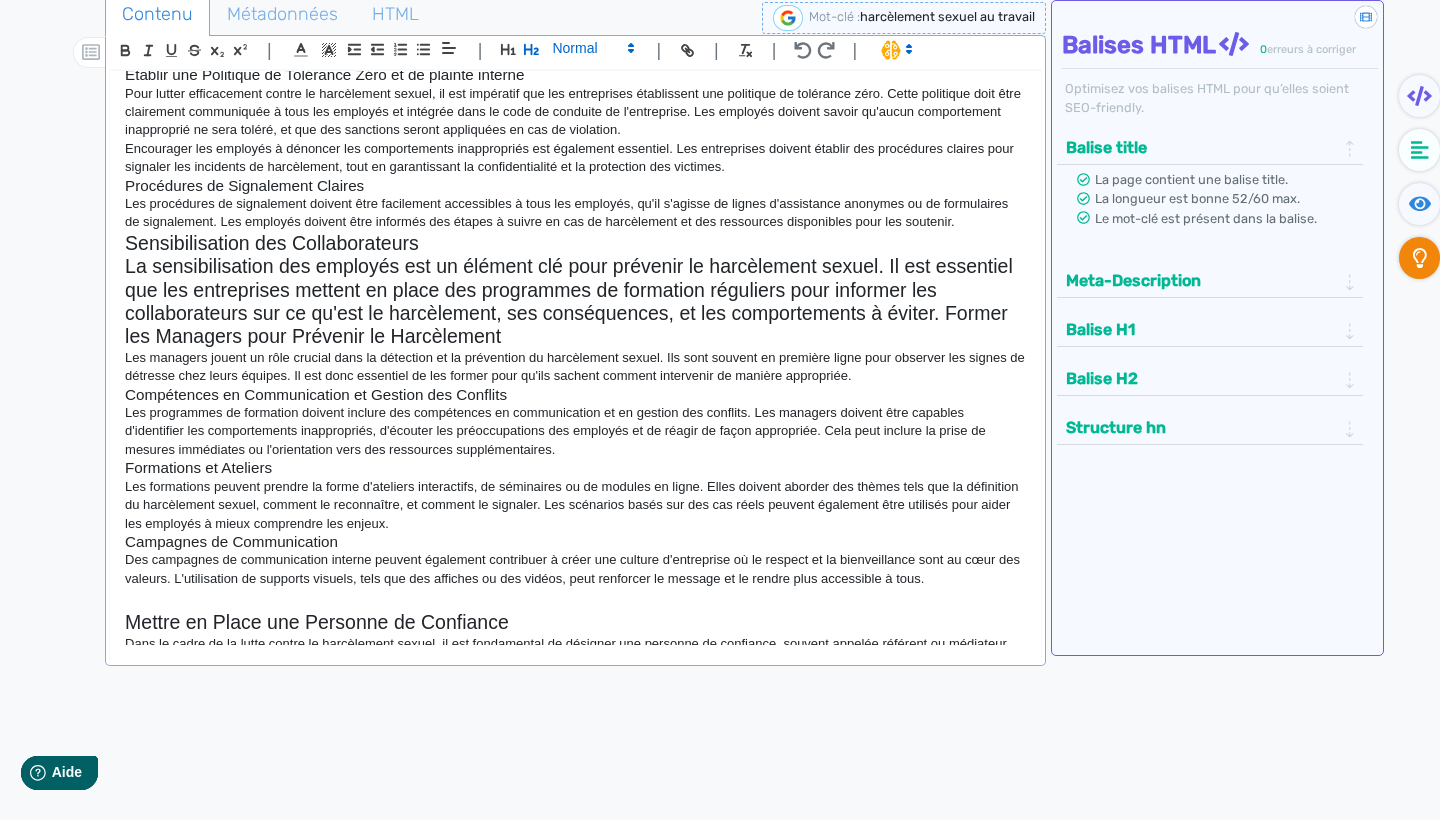 click 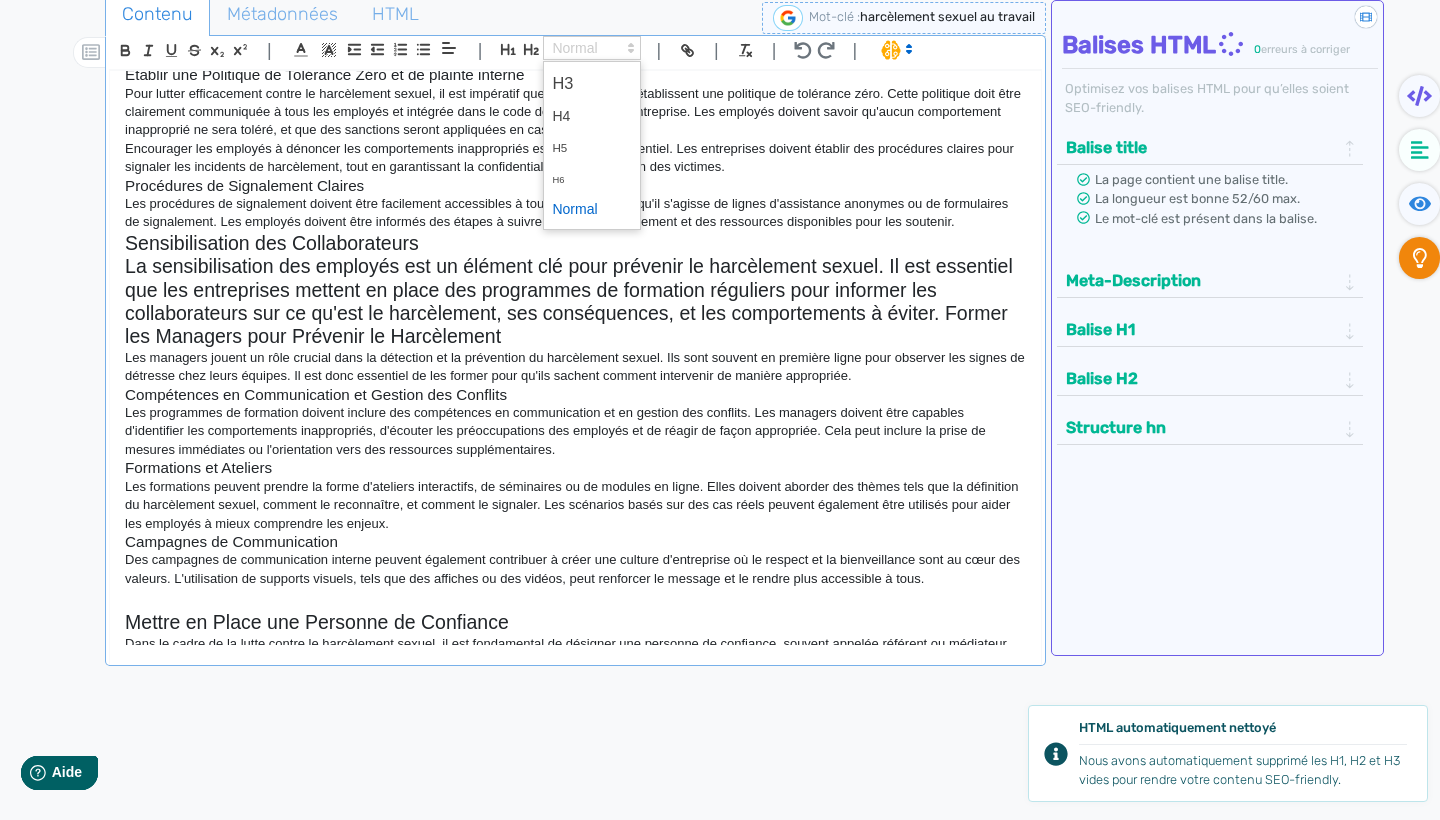 click at bounding box center [592, 209] 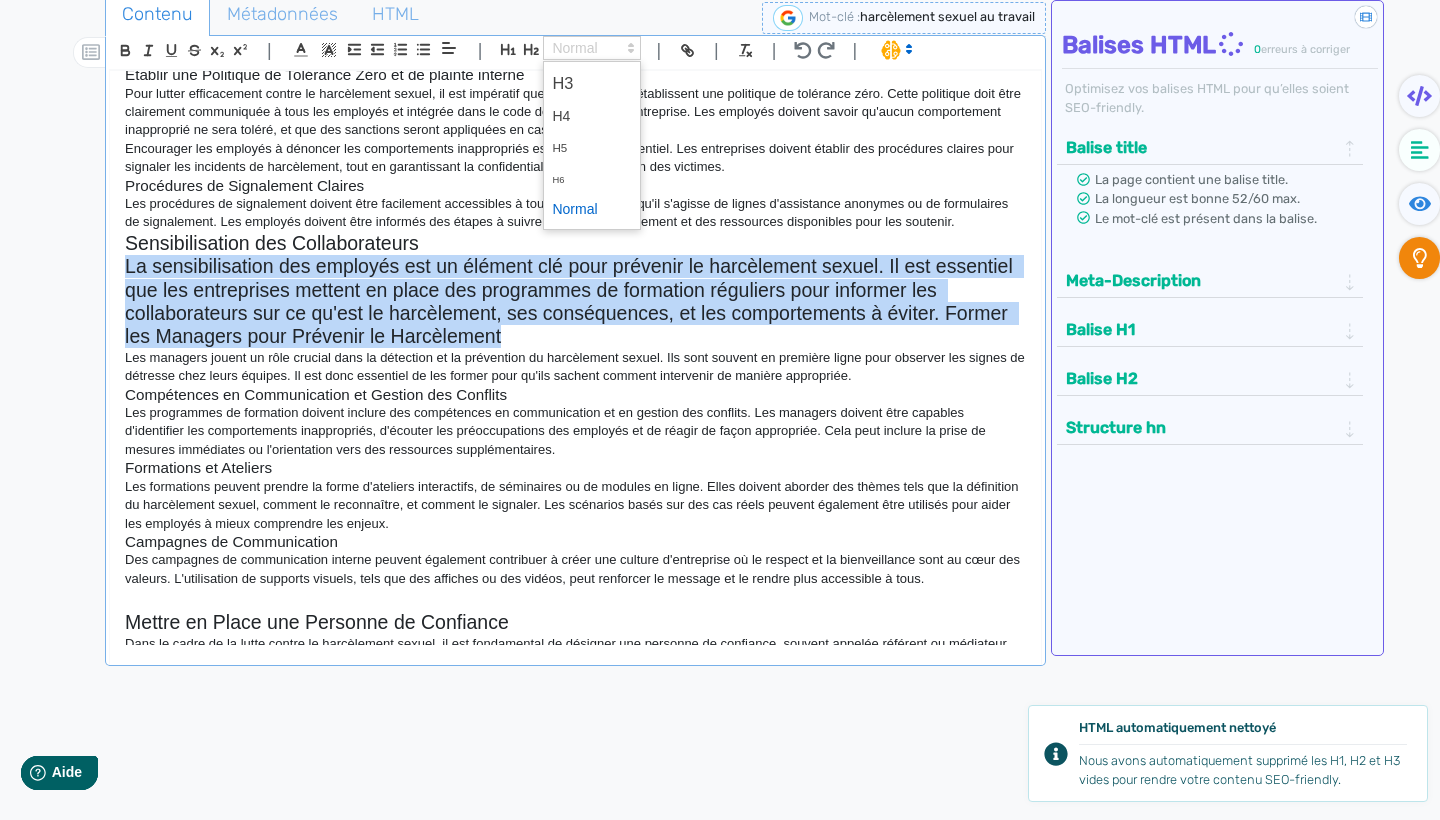scroll, scrollTop: 1407, scrollLeft: 0, axis: vertical 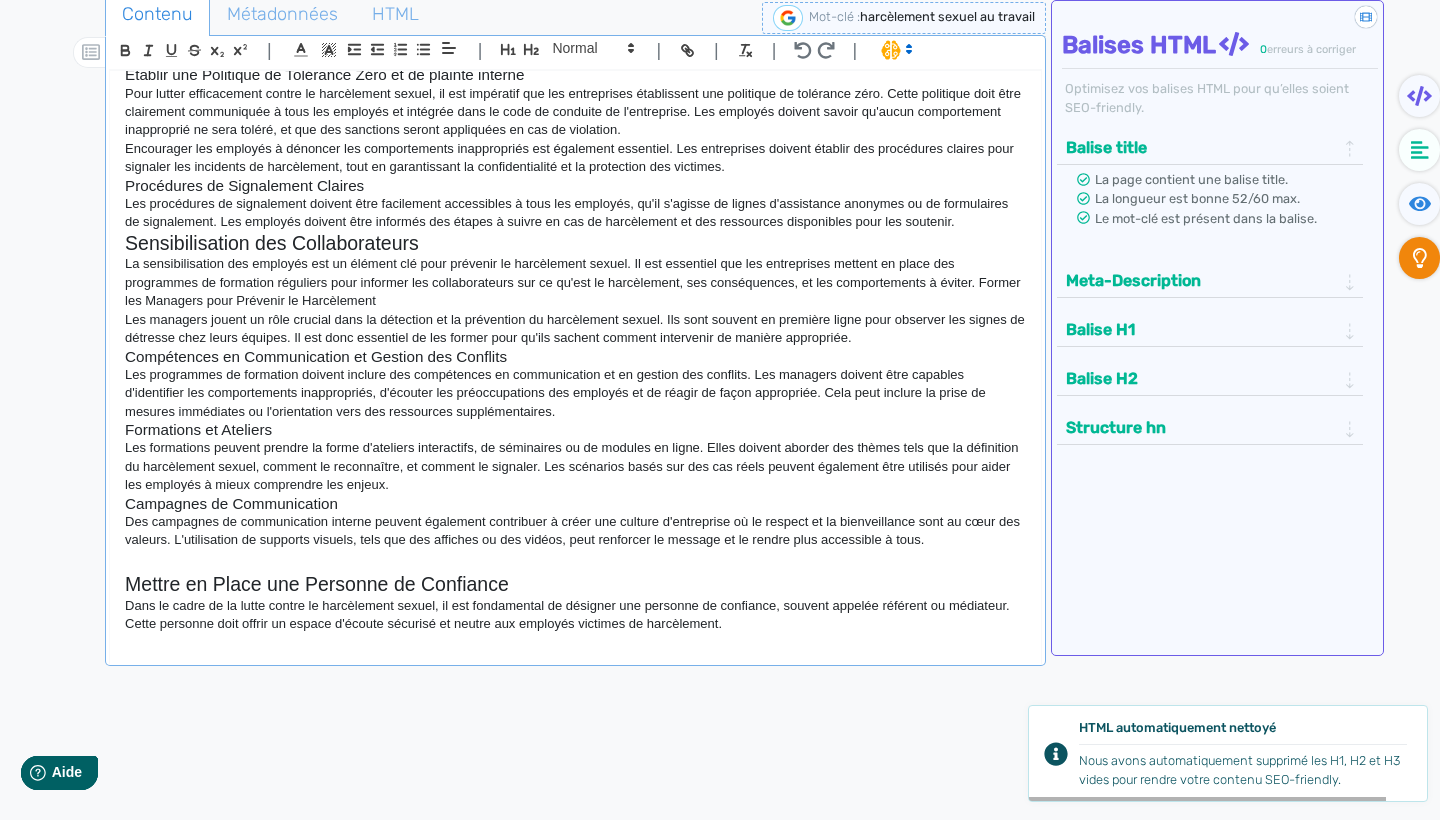 click on "Les programmes de formation doivent inclure des compétences en communication et en gestion des conflits. Les managers doivent être capables d'identifier les comportements inappropriés, d'écouter les préoccupations des employés et de réagir de façon appropriée. Cela peut inclure la prise de mesures immédiates ou l'orientation vers des ressources supplémentaires." 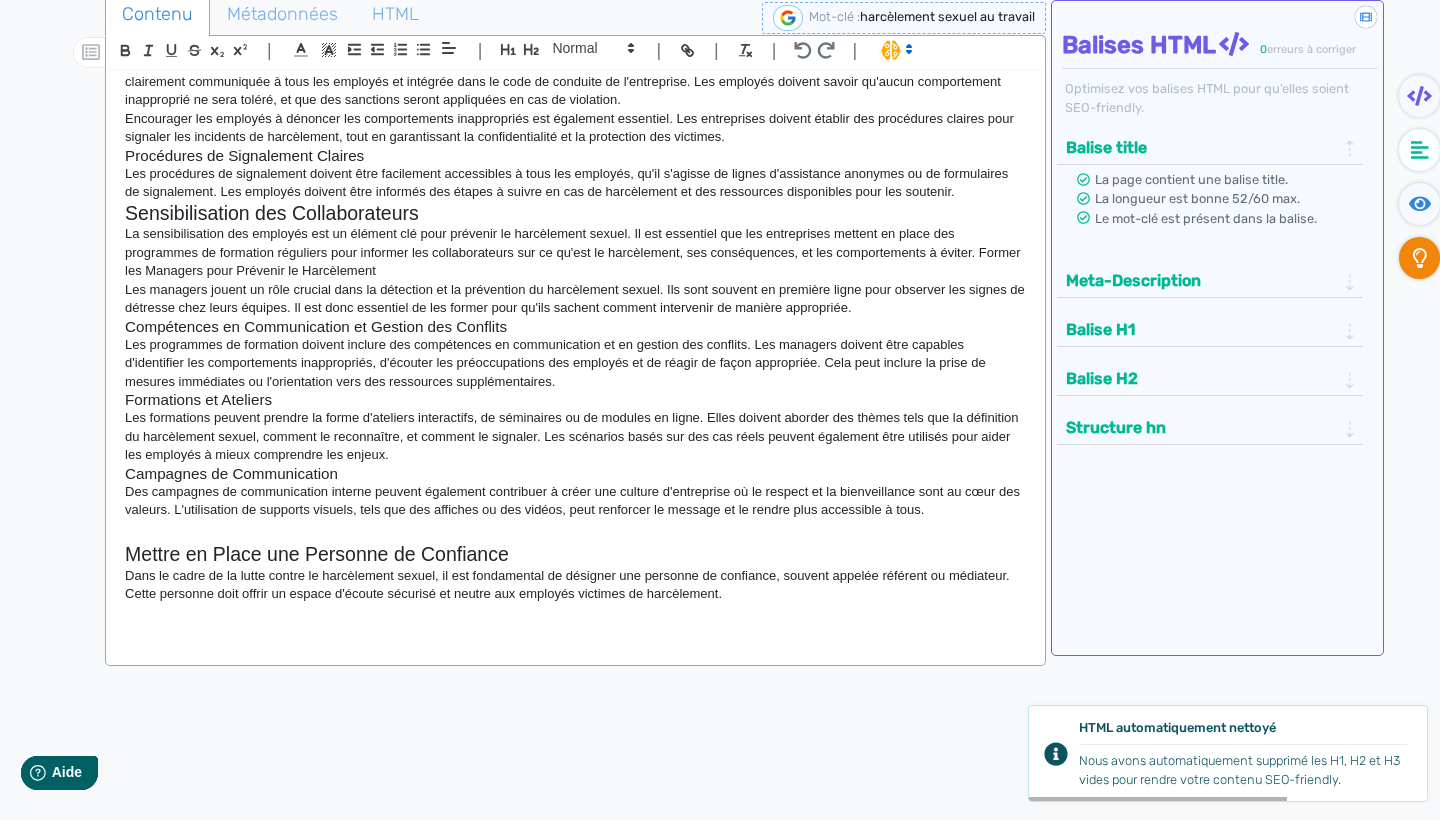 scroll, scrollTop: 1443, scrollLeft: 0, axis: vertical 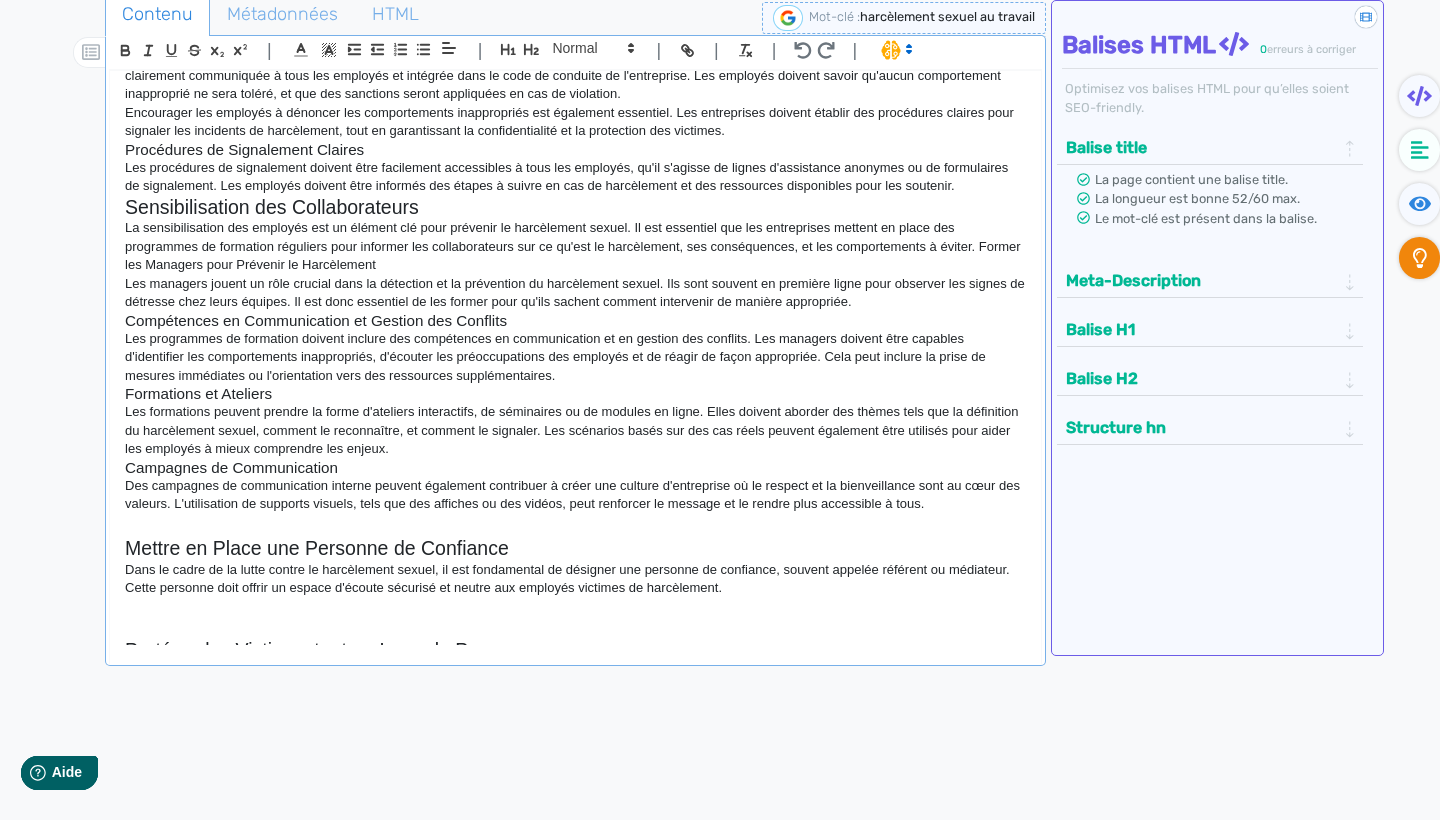 click on "La sensibilisation des employés est un élément clé pour prévenir le harcèlement sexuel. Il est essentiel que les entreprises mettent en place des programmes de formation réguliers pour informer les collaborateurs sur ce qu'est le harcèlement, ses conséquences, et les comportements à éviter. Former les Managers pour Prévenir le Harcèlement" 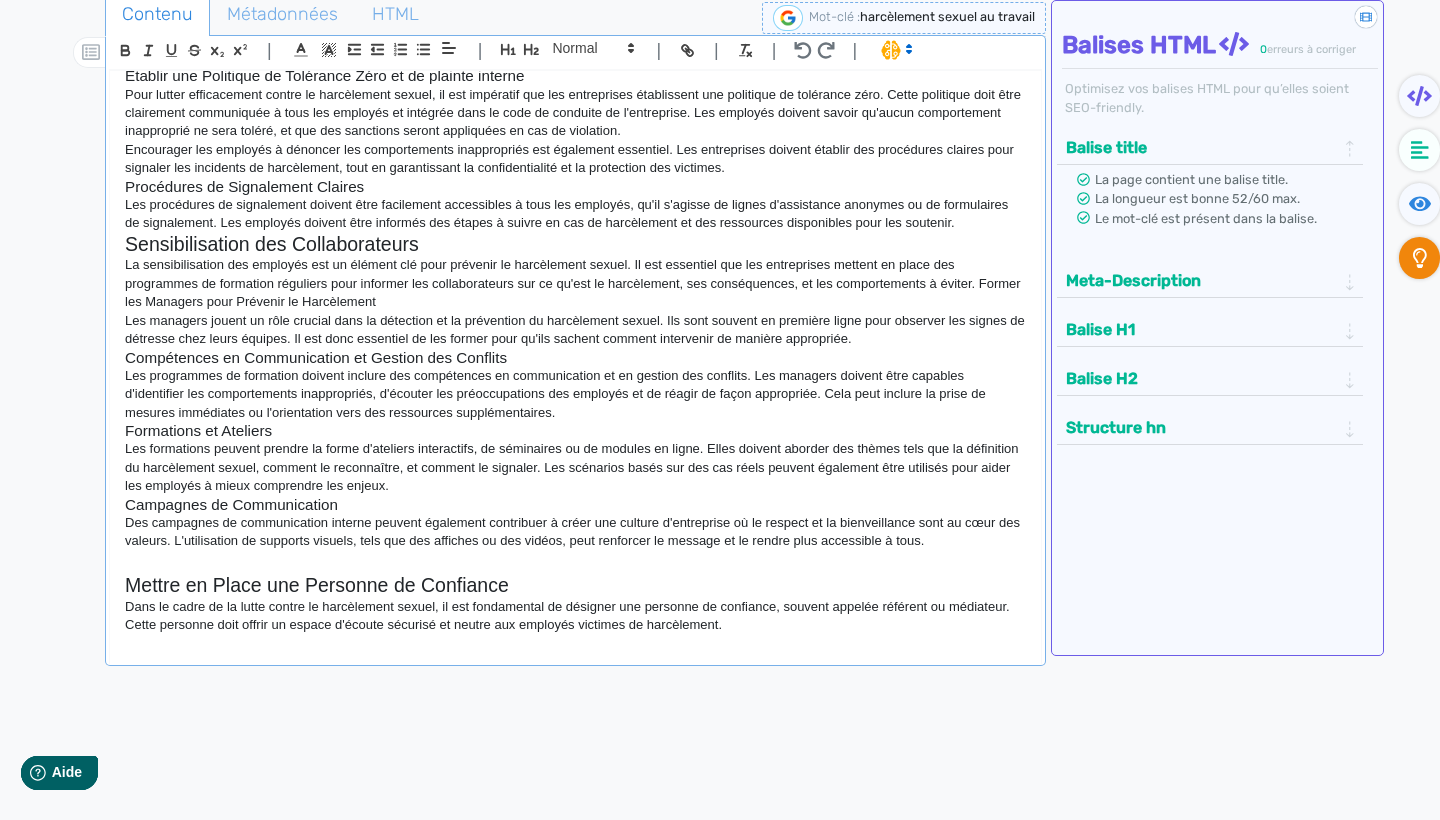 scroll, scrollTop: 1401, scrollLeft: 0, axis: vertical 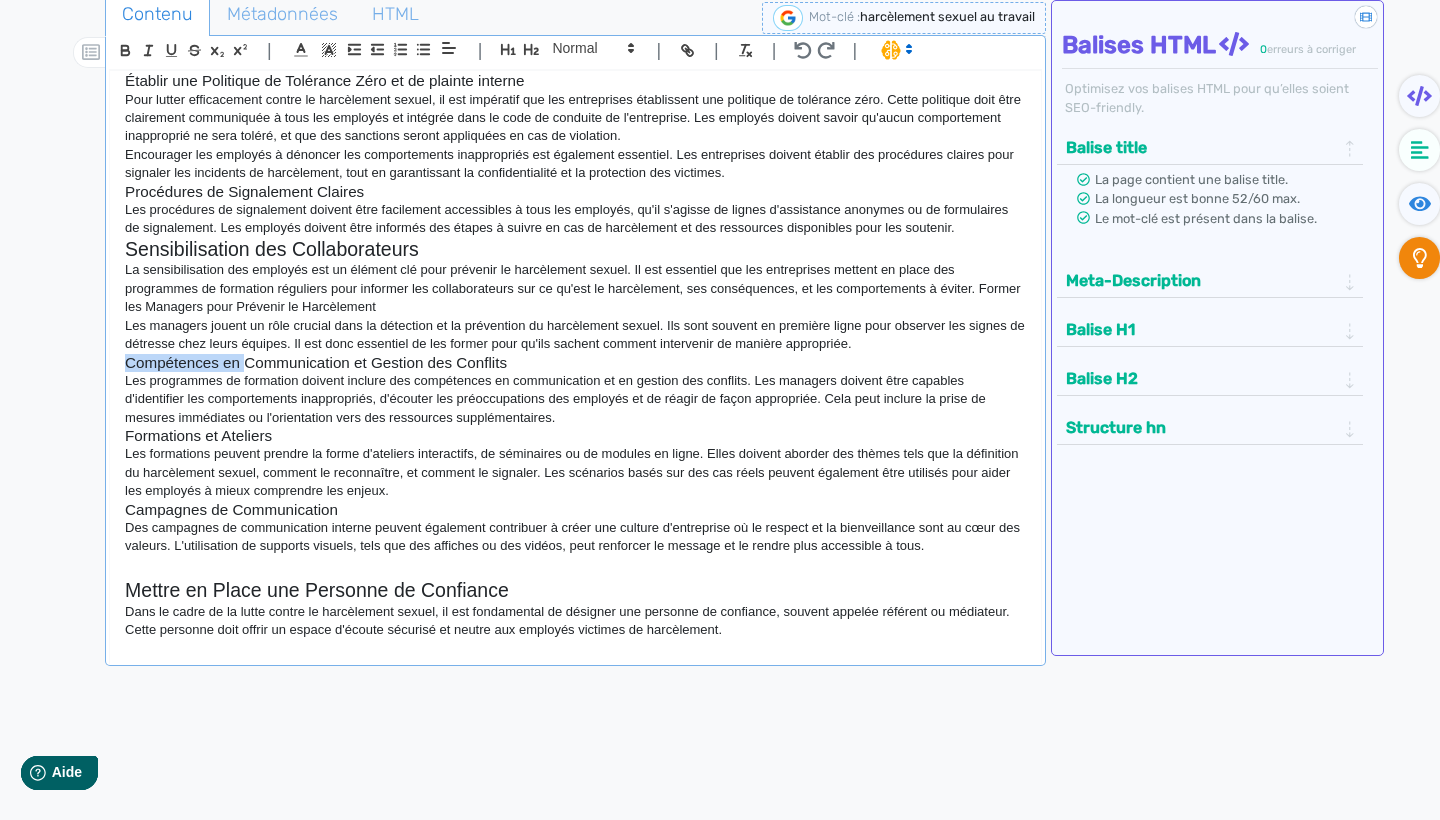 drag, startPoint x: 121, startPoint y: 323, endPoint x: 243, endPoint y: 330, distance: 122.20065 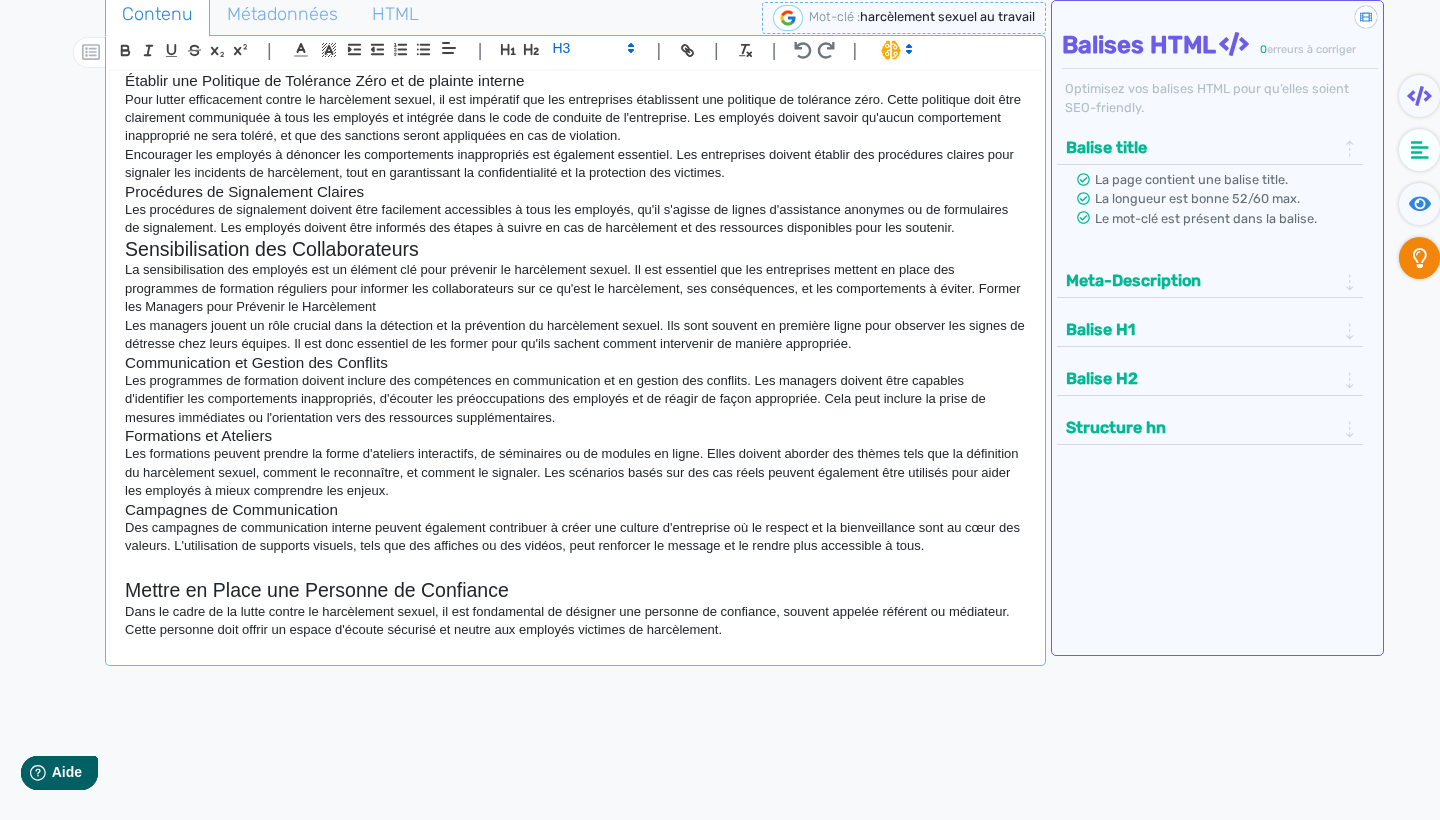 click on "La sensibilisation des employés est un élément clé pour prévenir le harcèlement sexuel. Il est essentiel que les entreprises mettent en place des programmes de formation réguliers pour informer les collaborateurs sur ce qu'est le harcèlement, ses conséquences, et les comportements à éviter. Former les Managers pour Prévenir le Harcèlement" 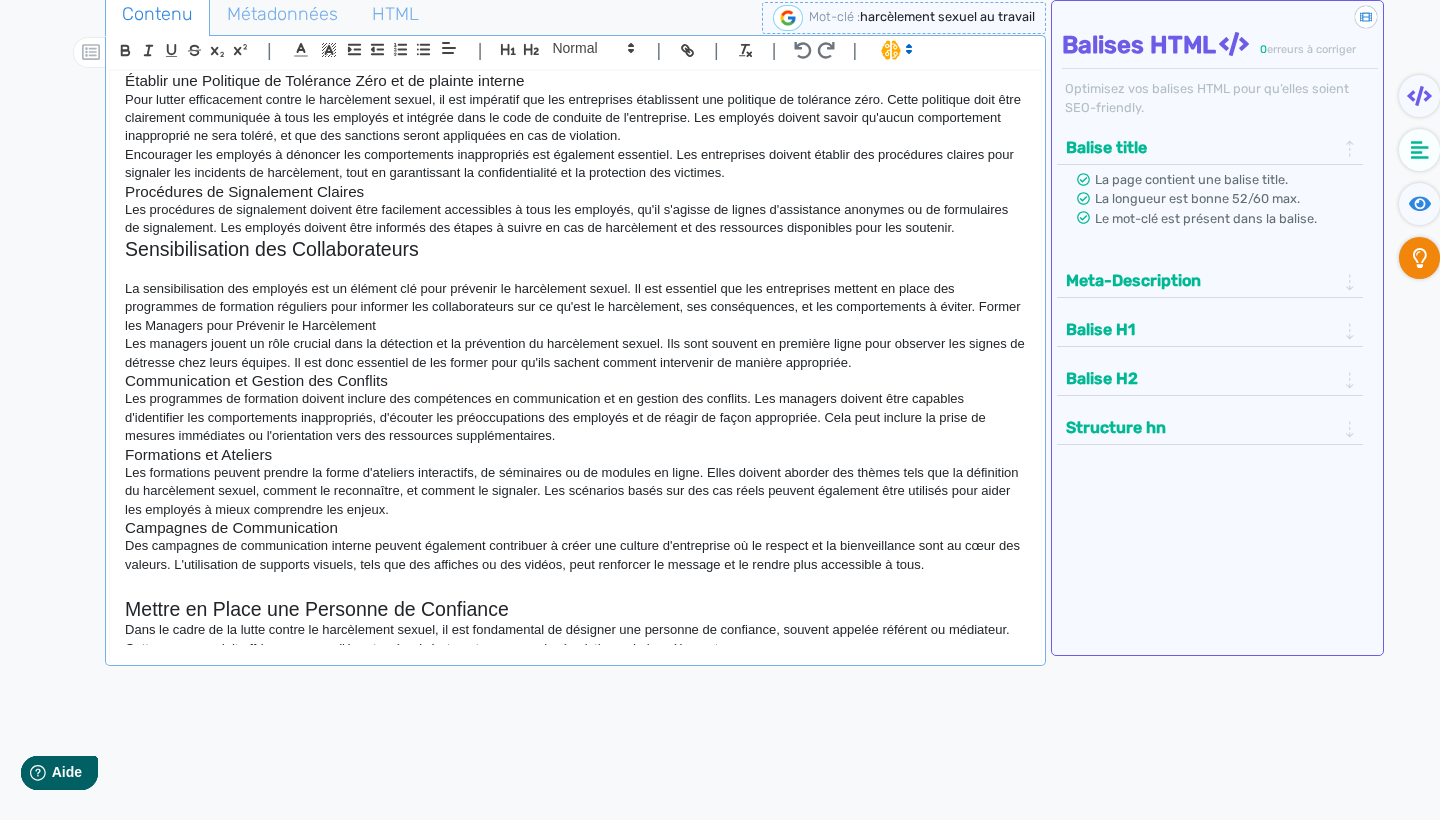 click 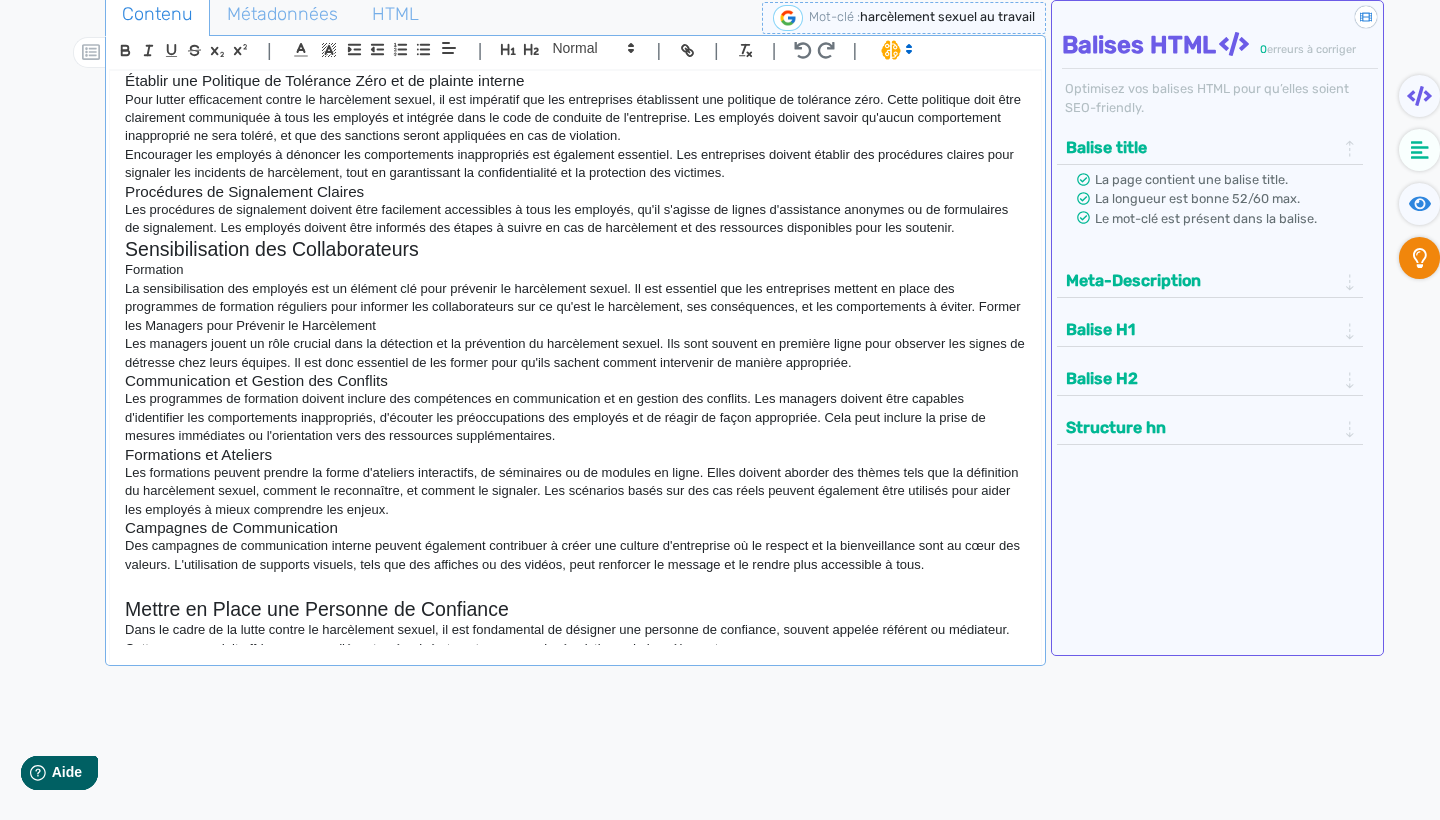 click on "Sensibilisation des Collaborateurs" 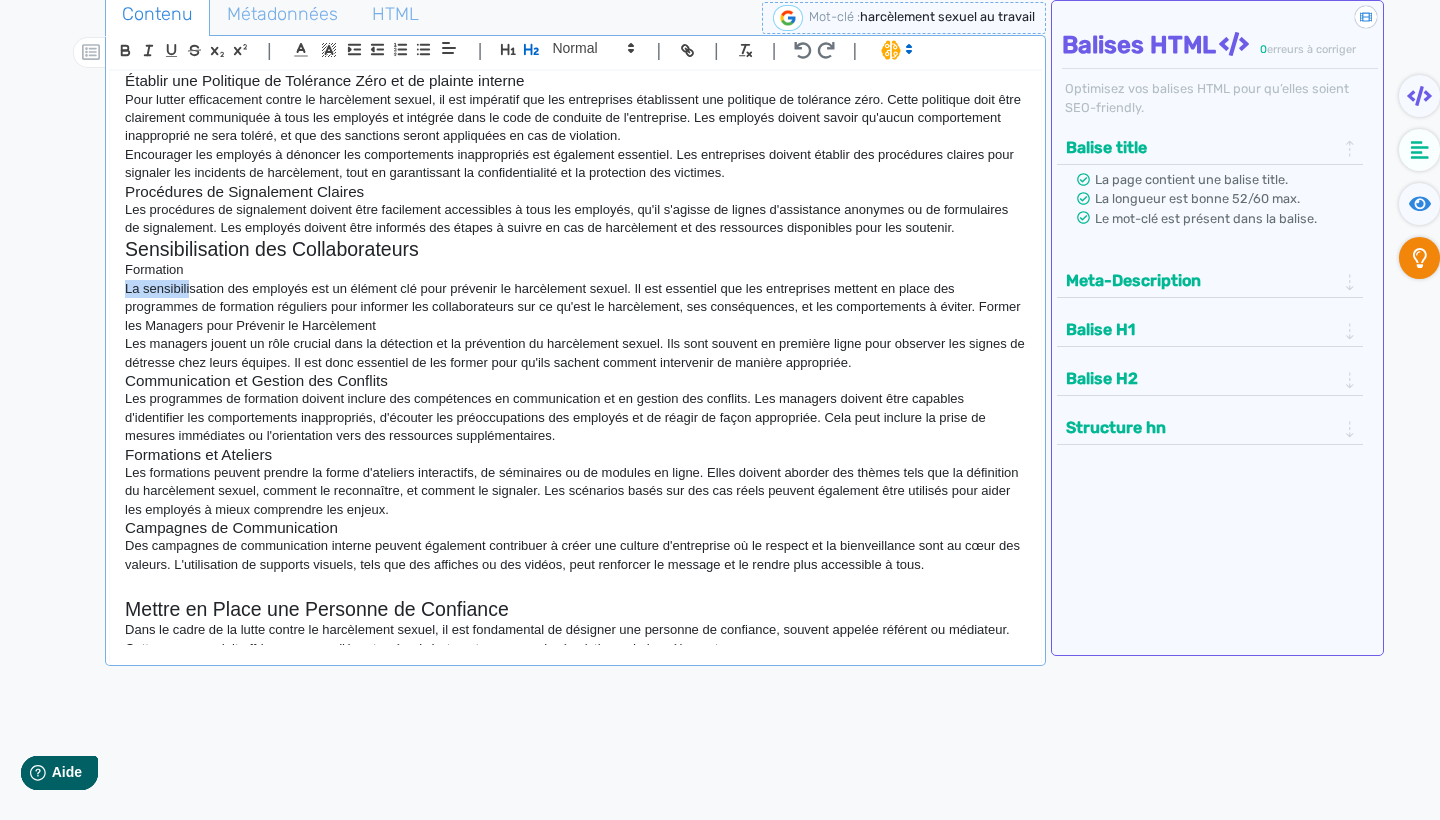 drag, startPoint x: 191, startPoint y: 245, endPoint x: 131, endPoint y: 238, distance: 60.40695 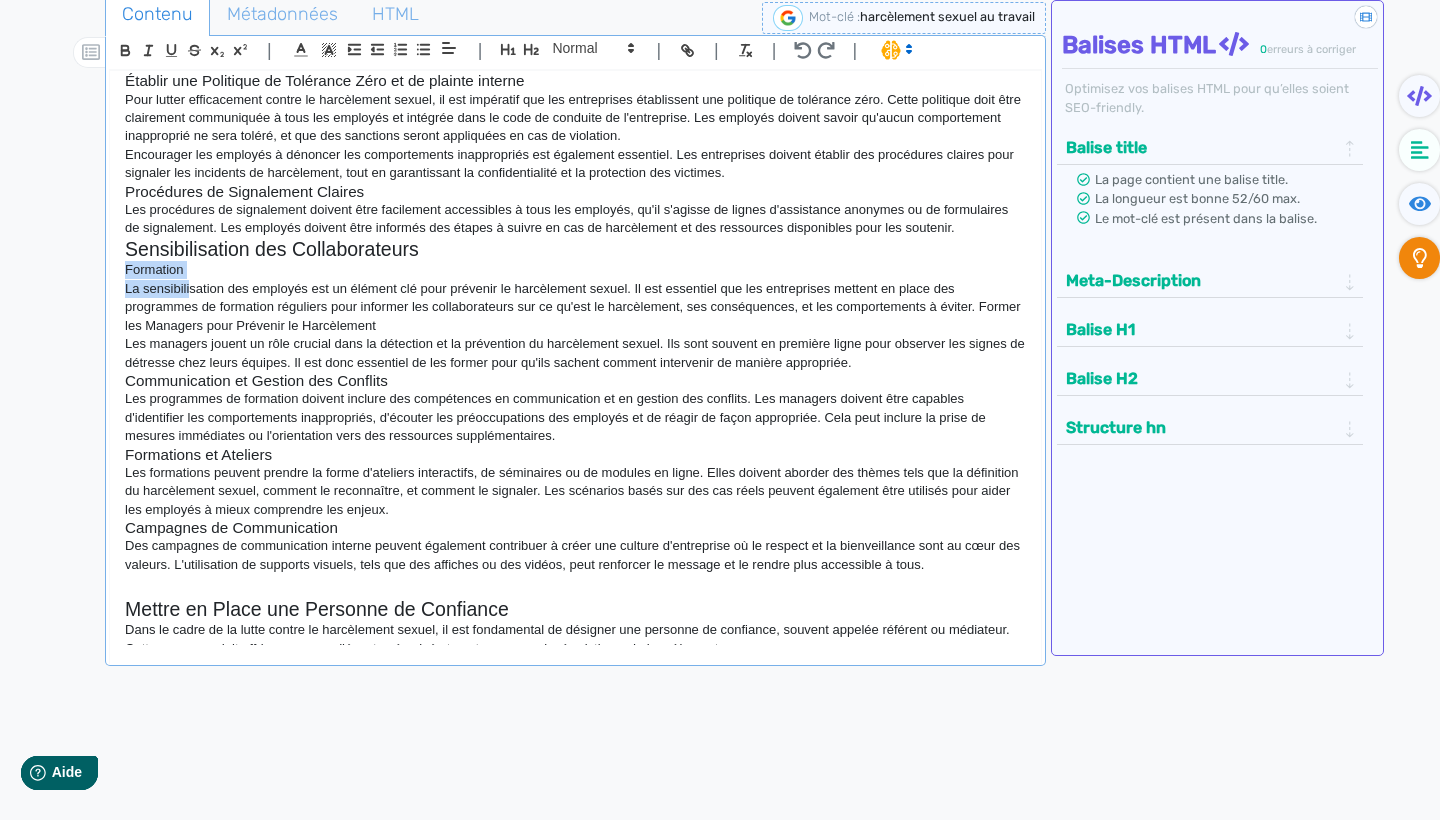 click on "Formation" 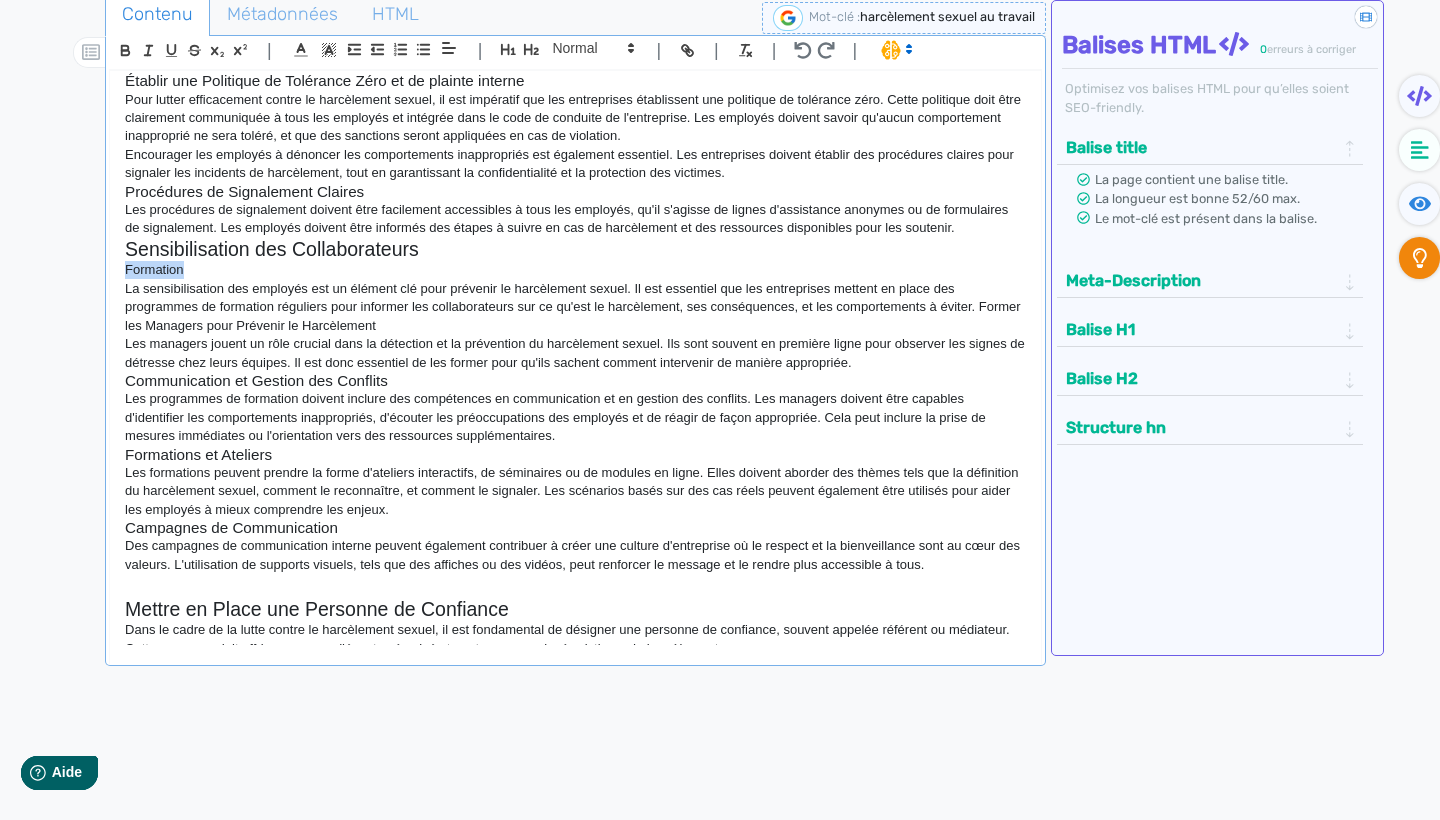 drag, startPoint x: 178, startPoint y: 237, endPoint x: 106, endPoint y: 237, distance: 72 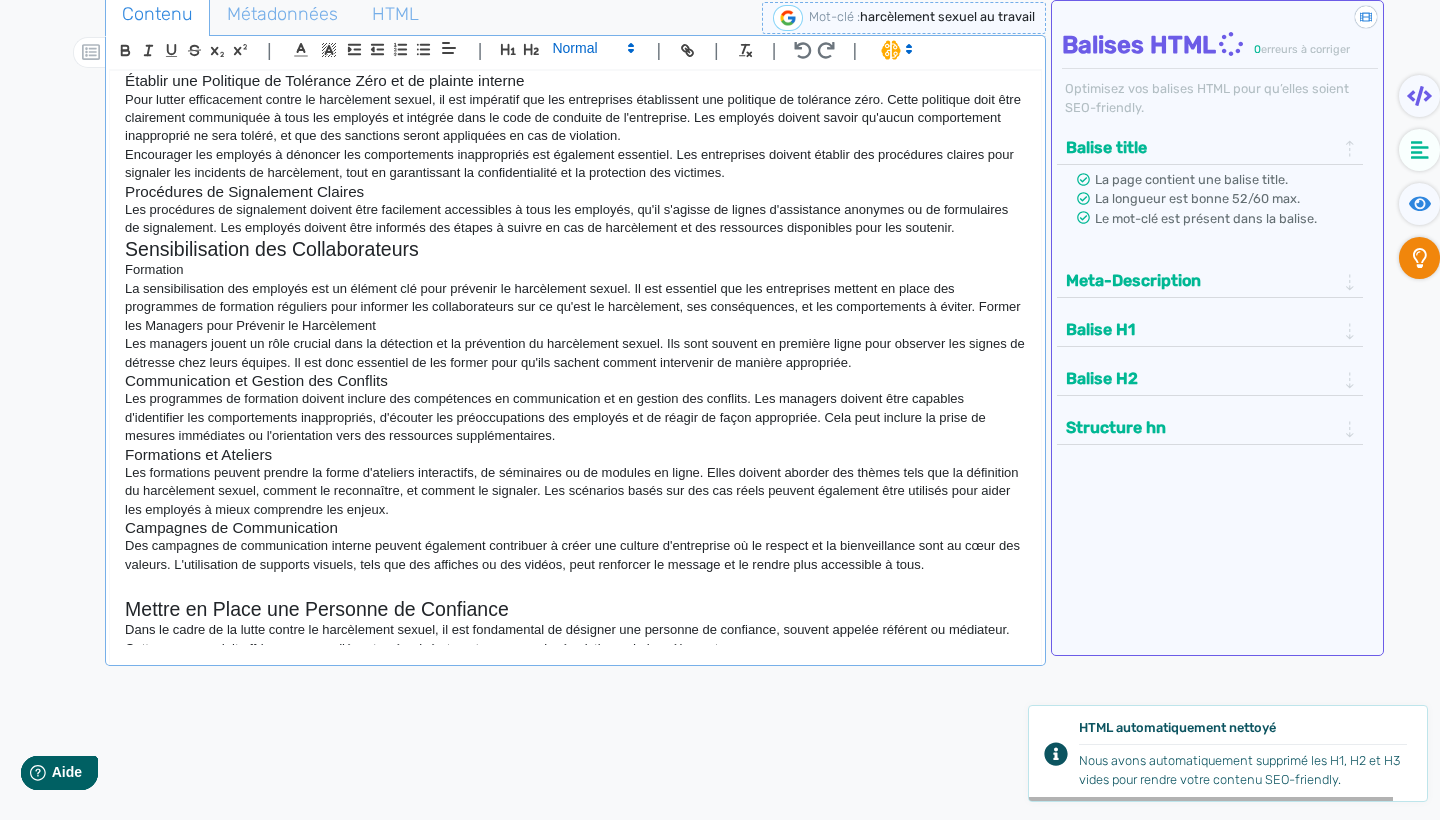 click 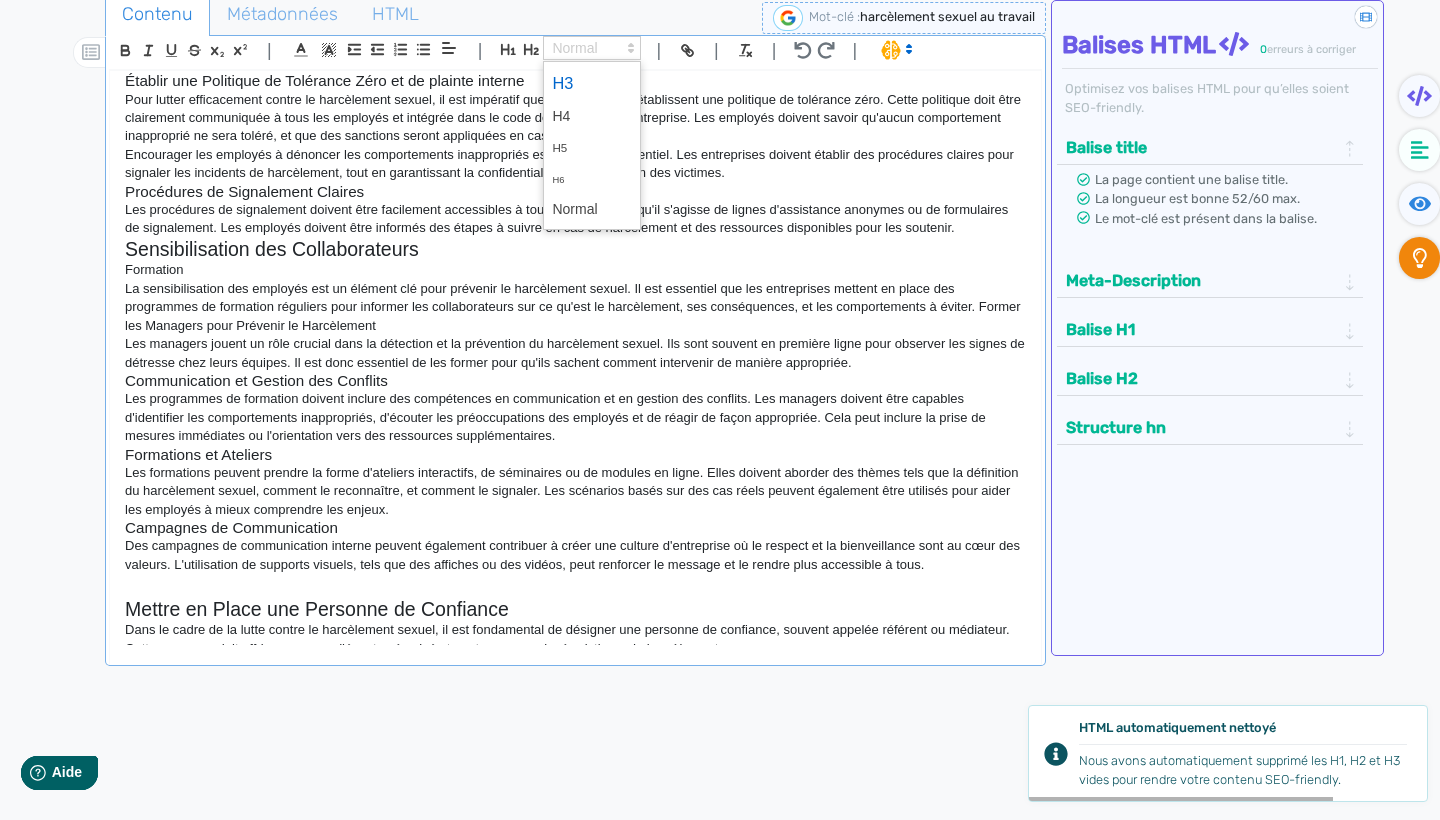 click at bounding box center [592, 83] 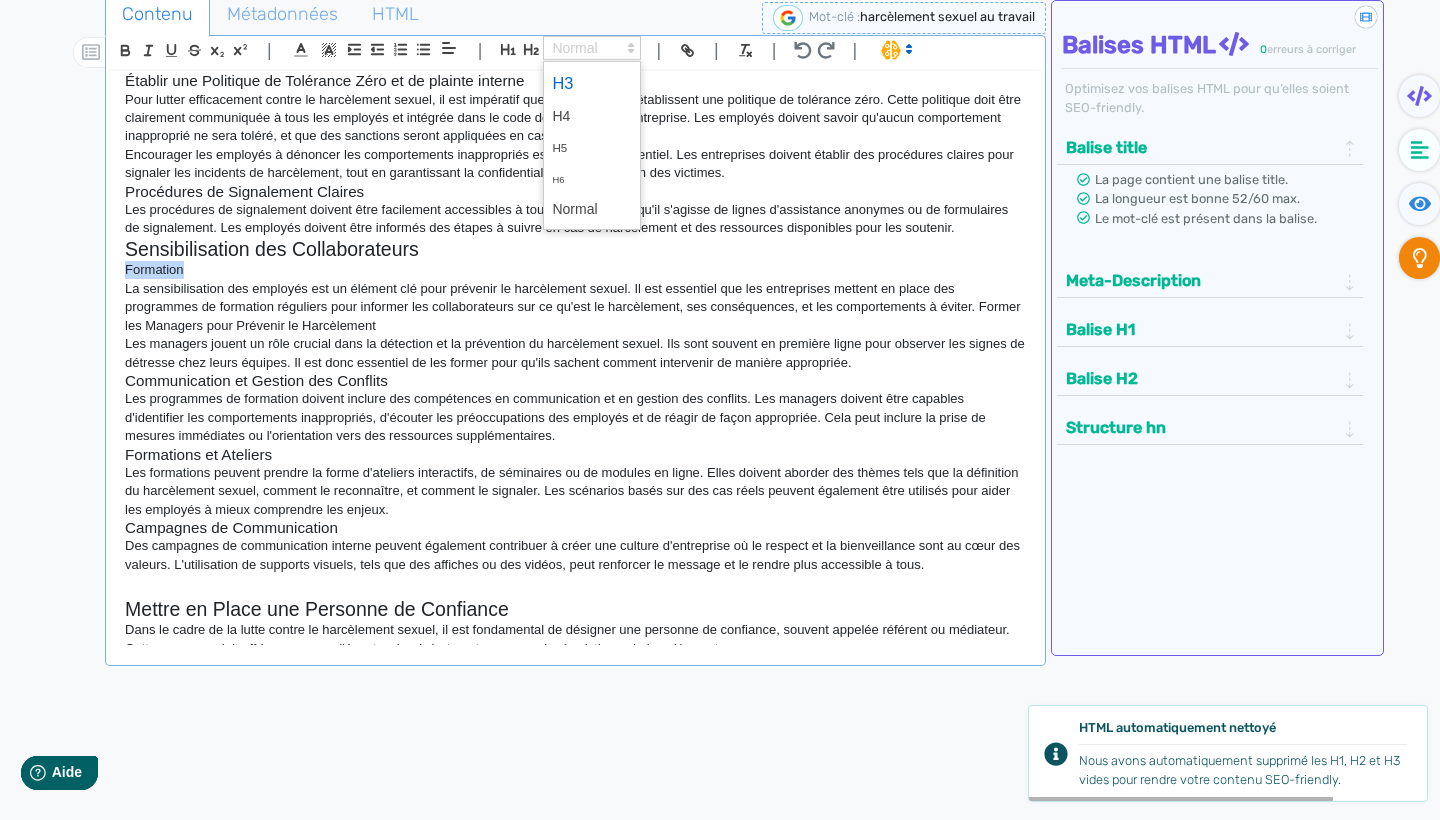 scroll, scrollTop: 1401, scrollLeft: 0, axis: vertical 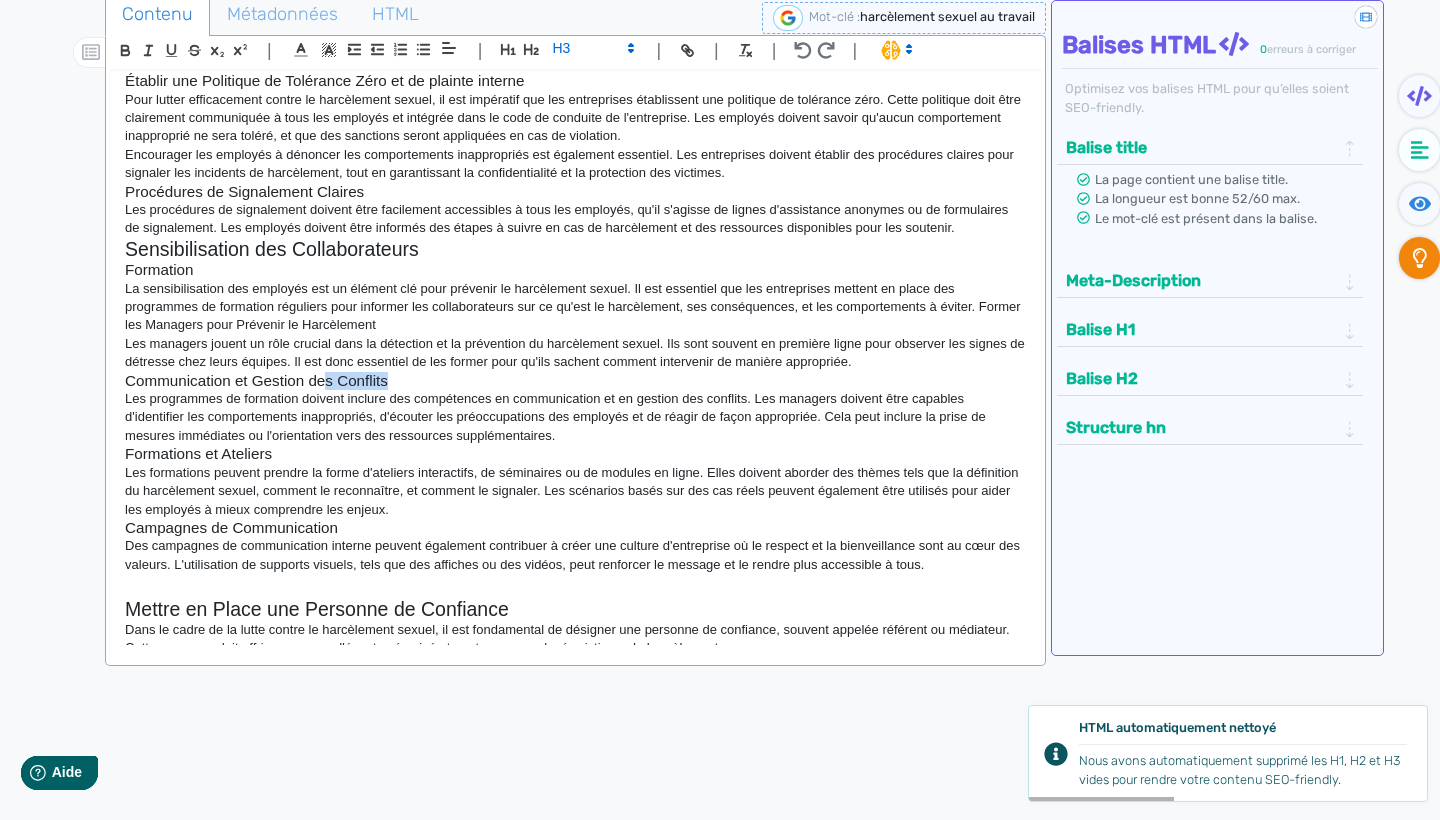 drag, startPoint x: 390, startPoint y: 349, endPoint x: 323, endPoint y: 342, distance: 67.36468 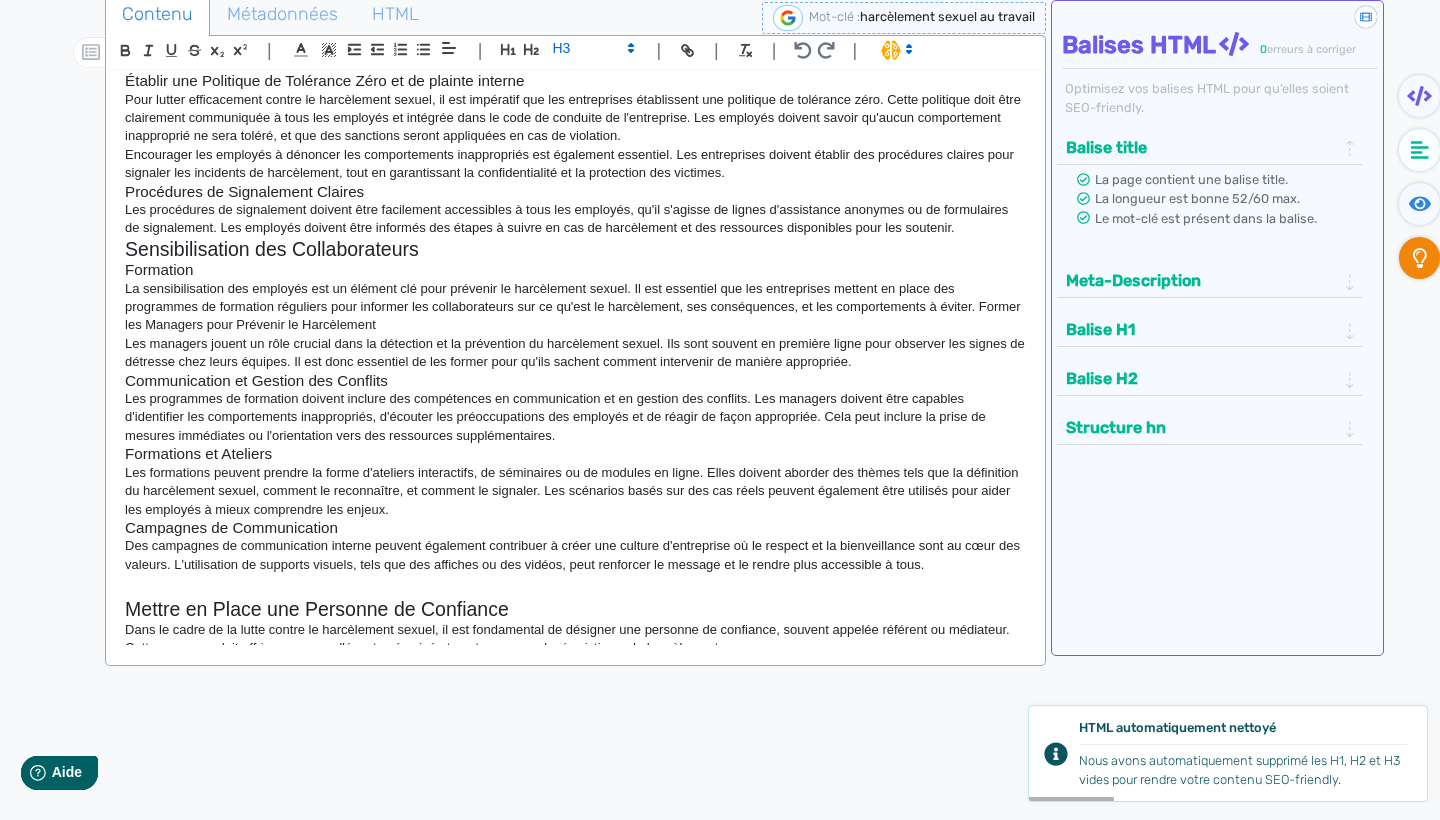 click on "Les formations peuvent prendre la forme d'ateliers interactifs, de séminaires ou de modules en ligne. Elles doivent aborder des thèmes tels que la définition du harcèlement sexuel, comment le reconnaître, et comment le signaler. Les scénarios basés sur des cas réels peuvent également être utilisés pour aider les employés à mieux comprendre les enjeux." 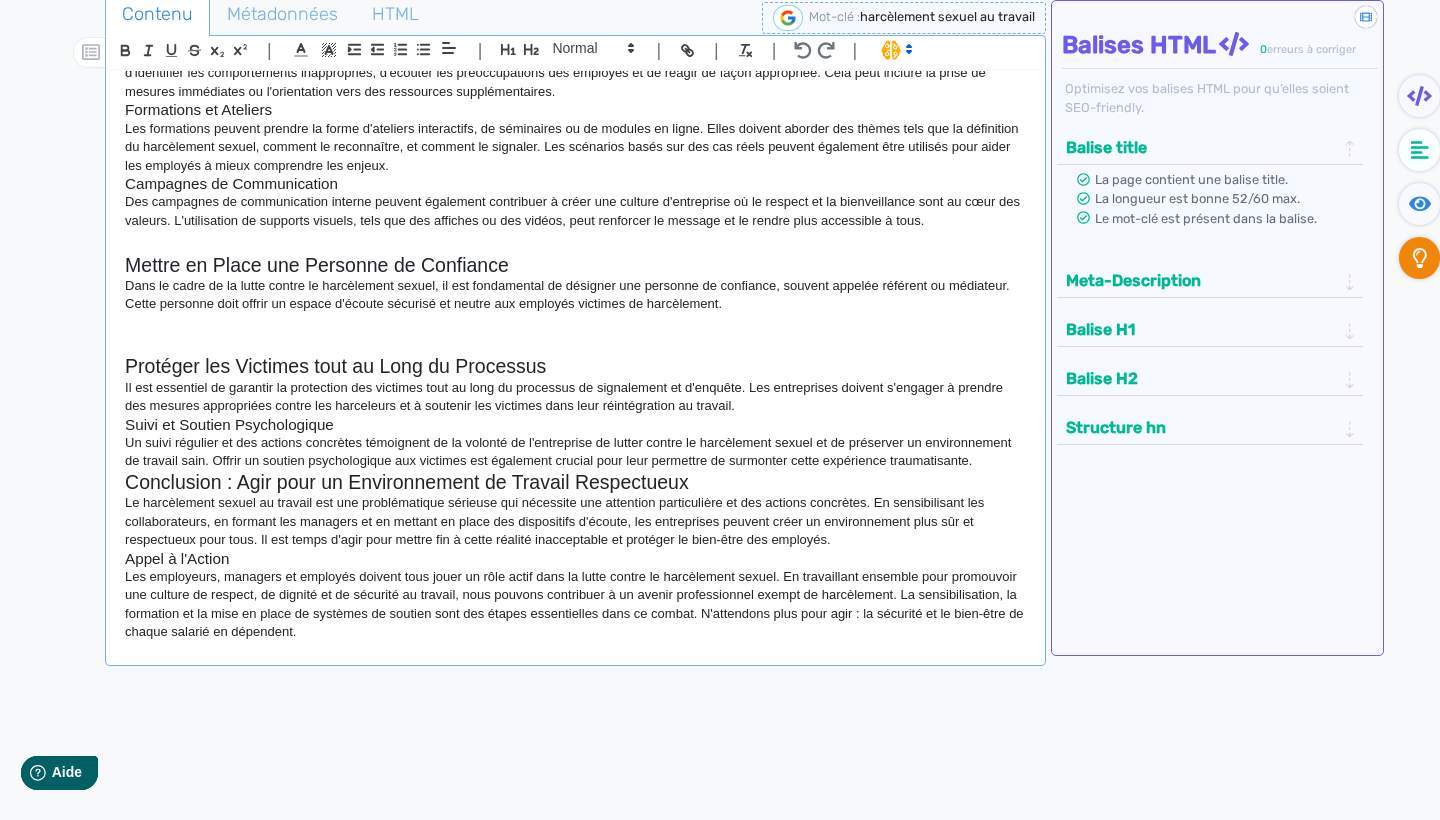 scroll, scrollTop: 1776, scrollLeft: 0, axis: vertical 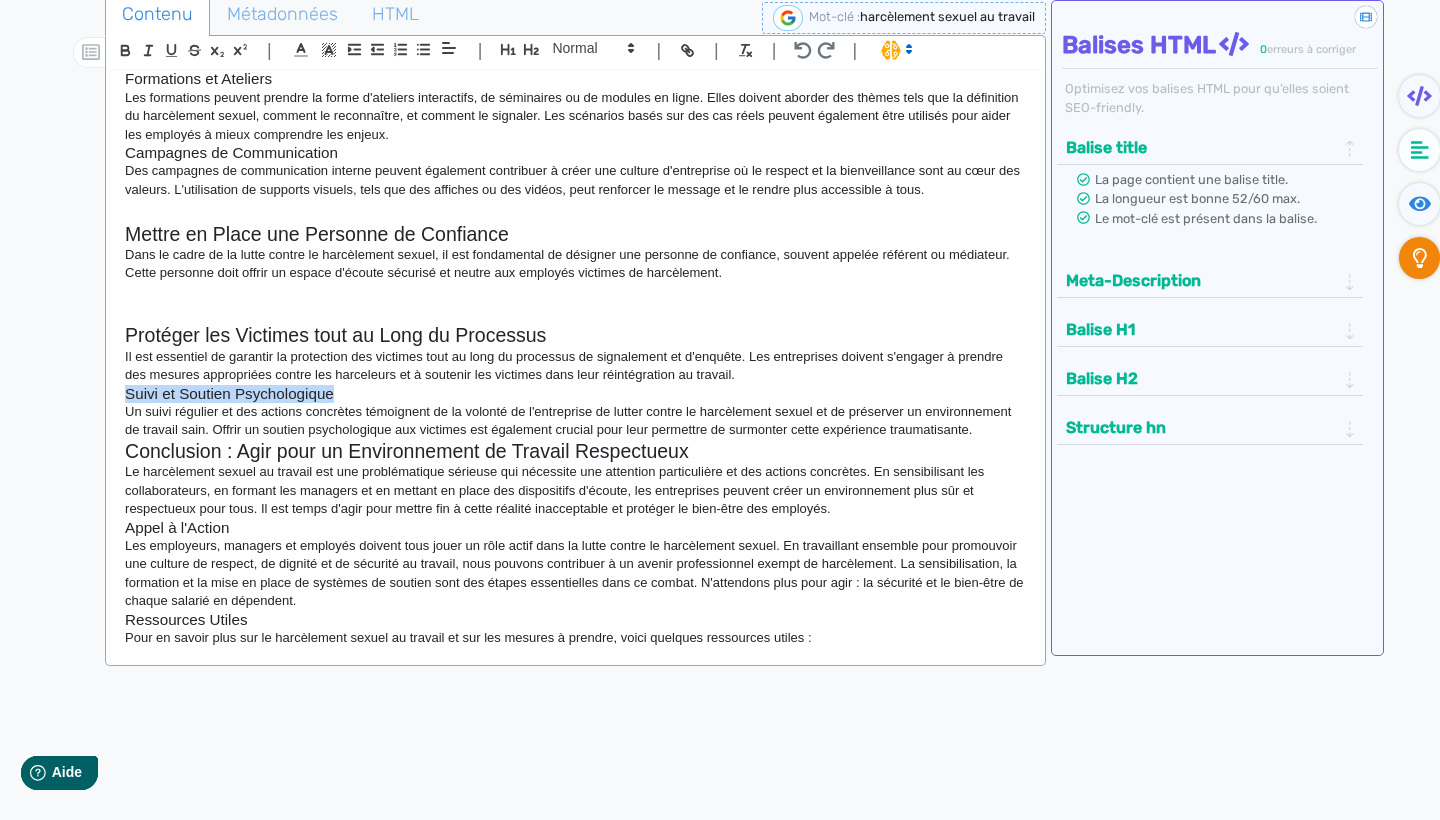drag, startPoint x: 128, startPoint y: 351, endPoint x: 339, endPoint y: 350, distance: 211.00237 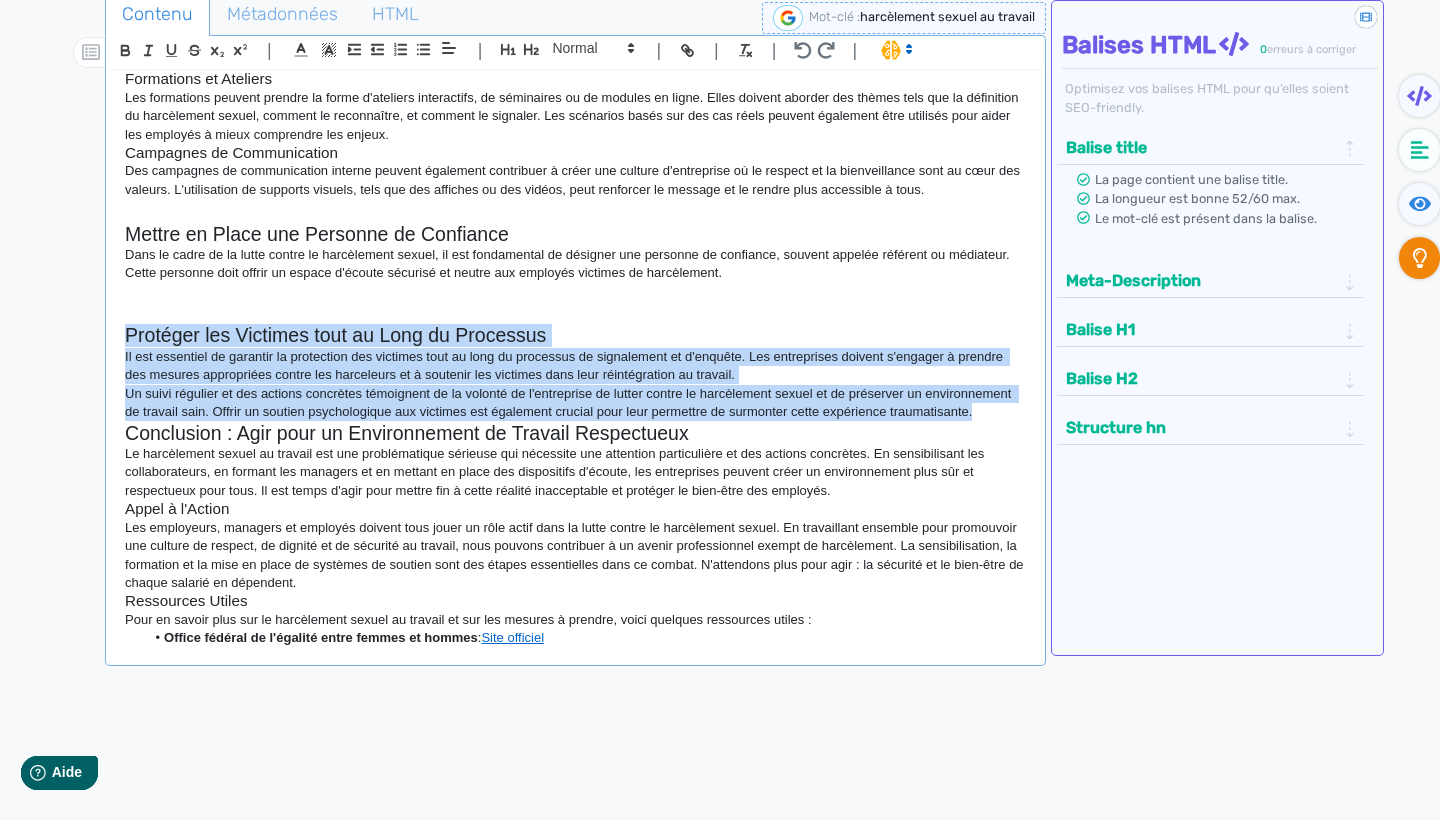 drag, startPoint x: 128, startPoint y: 288, endPoint x: 1017, endPoint y: 369, distance: 892.6825 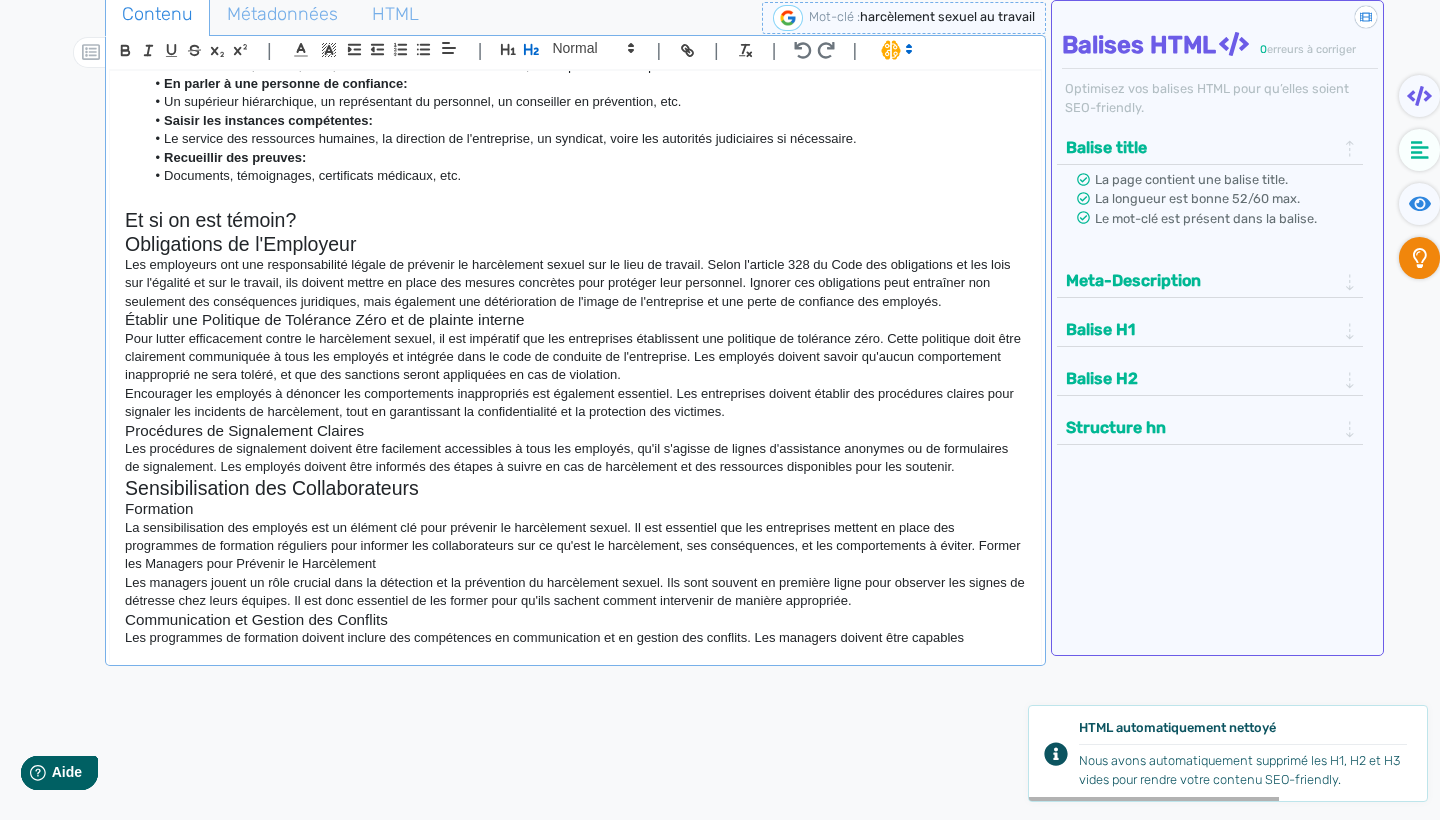 scroll, scrollTop: 1164, scrollLeft: 0, axis: vertical 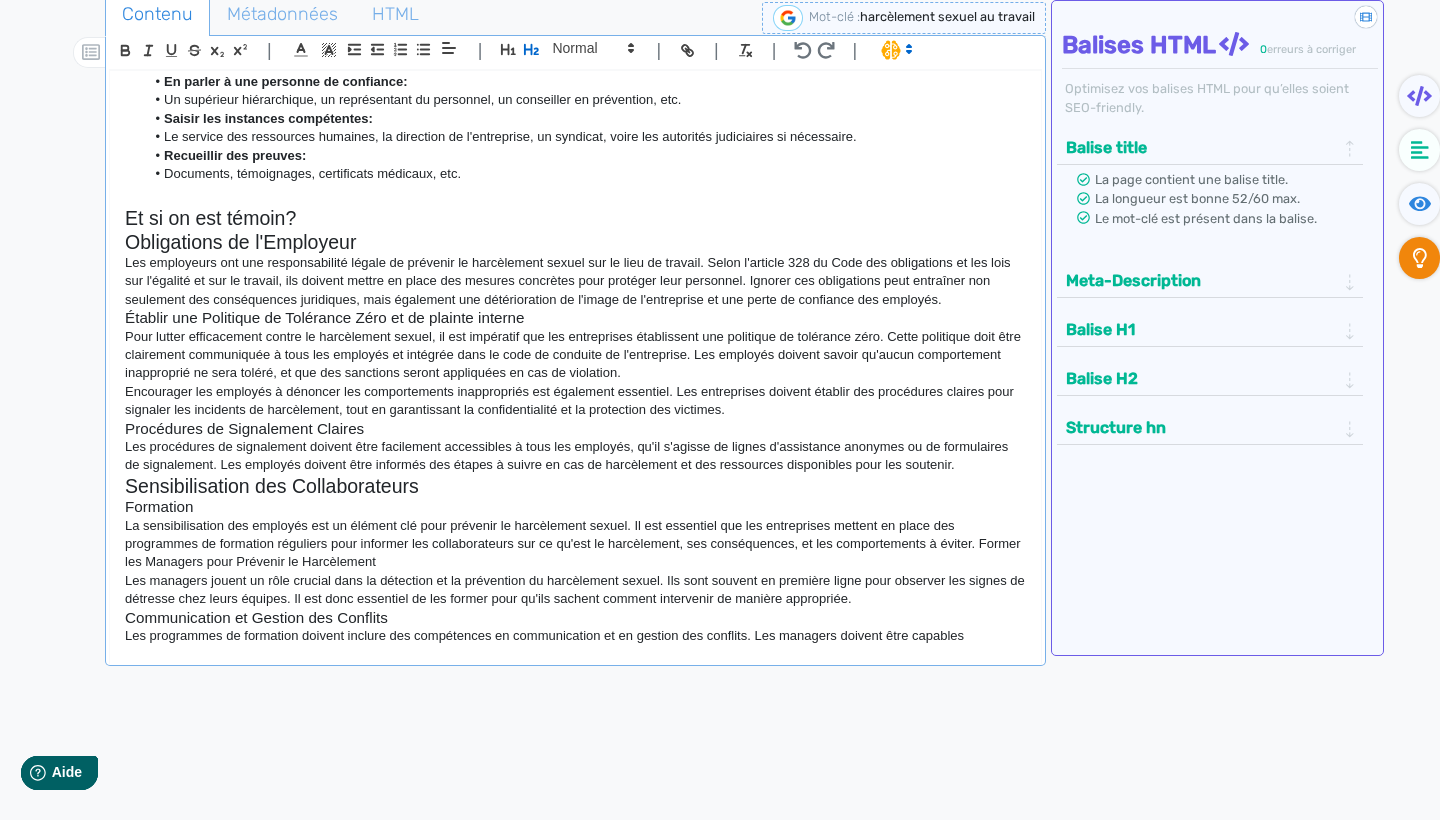 click on "Encourager les employés à dénoncer les comportements inappropriés est également essentiel. Les entreprises doivent établir des procédures claires pour signaler les incidents de harcèlement, tout en garantissant la confidentialité et la protection des victimes." 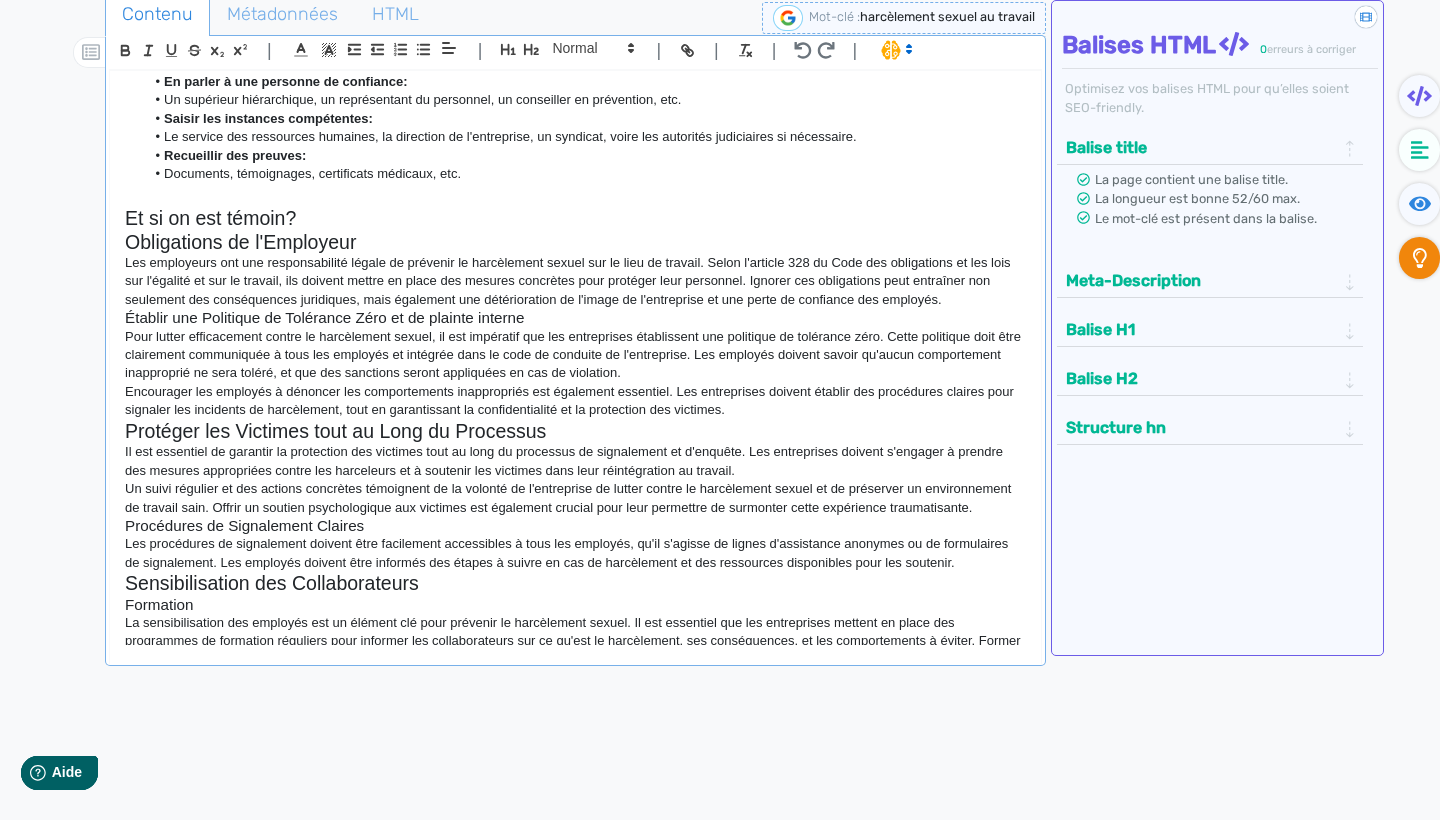 scroll, scrollTop: 19, scrollLeft: 0, axis: vertical 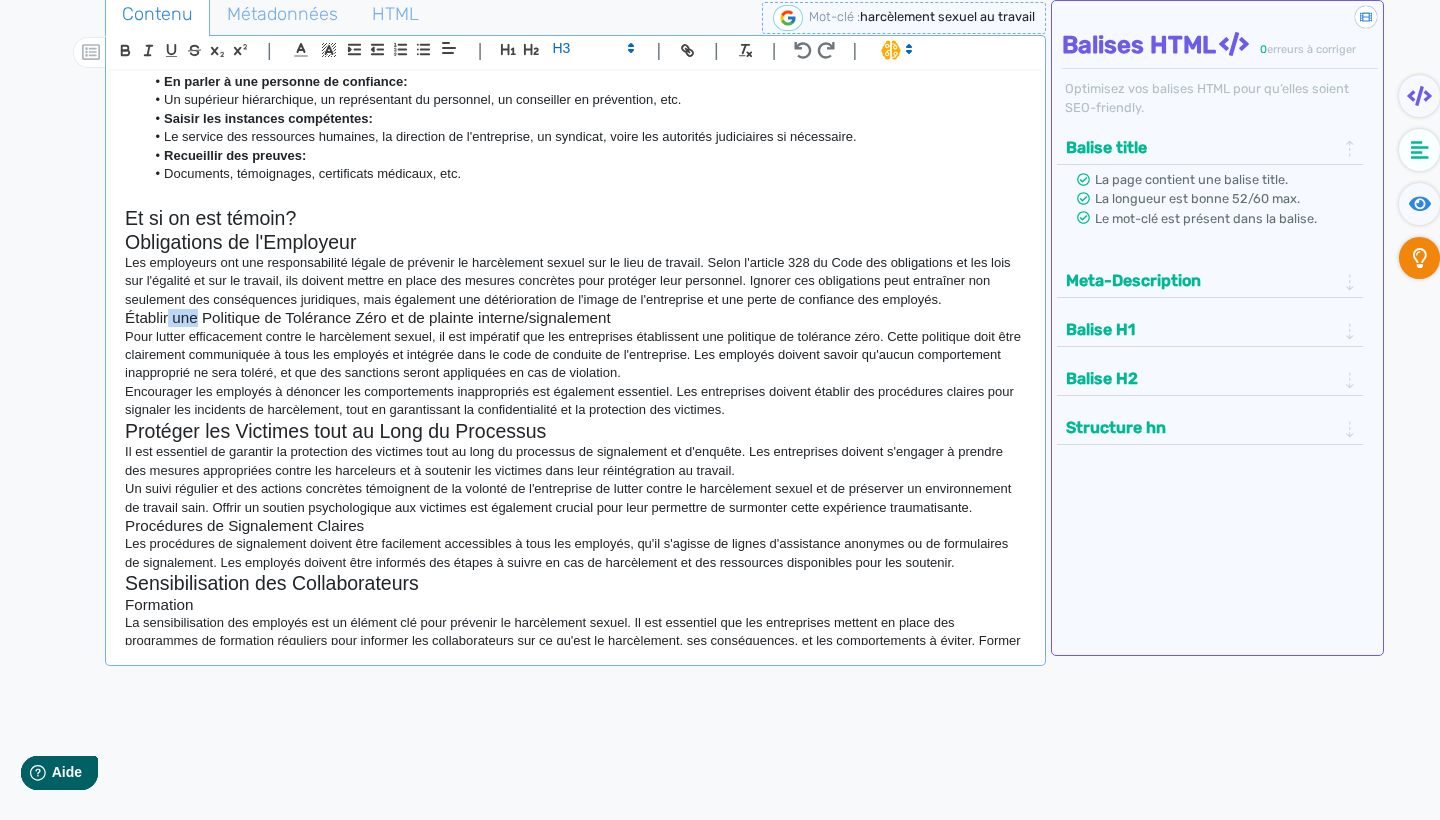 drag, startPoint x: 246, startPoint y: 144, endPoint x: 197, endPoint y: 288, distance: 152.10852 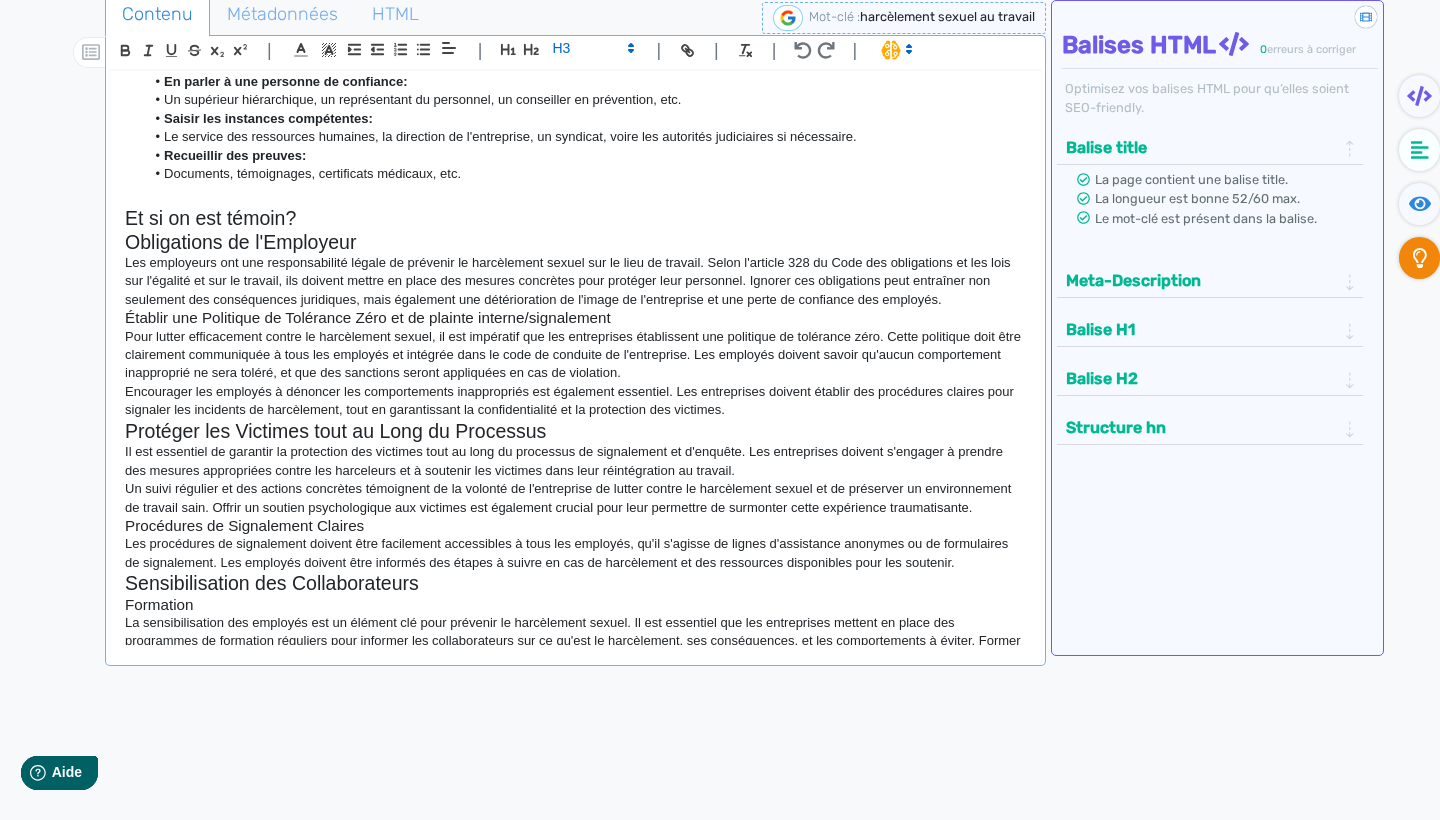 drag, startPoint x: 197, startPoint y: 288, endPoint x: 268, endPoint y: 293, distance: 71.17584 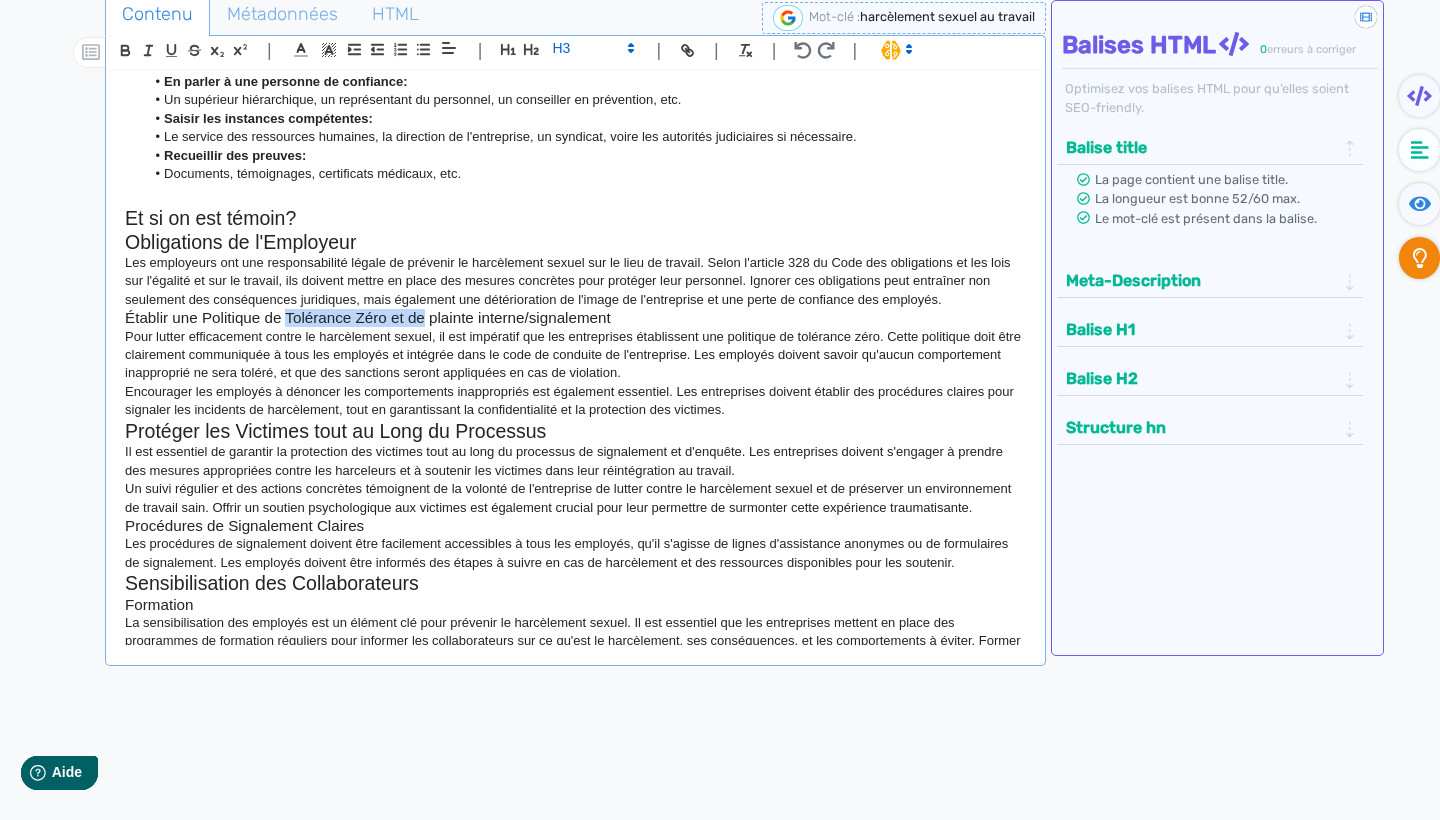 drag, startPoint x: 268, startPoint y: 293, endPoint x: 426, endPoint y: 285, distance: 158.20241 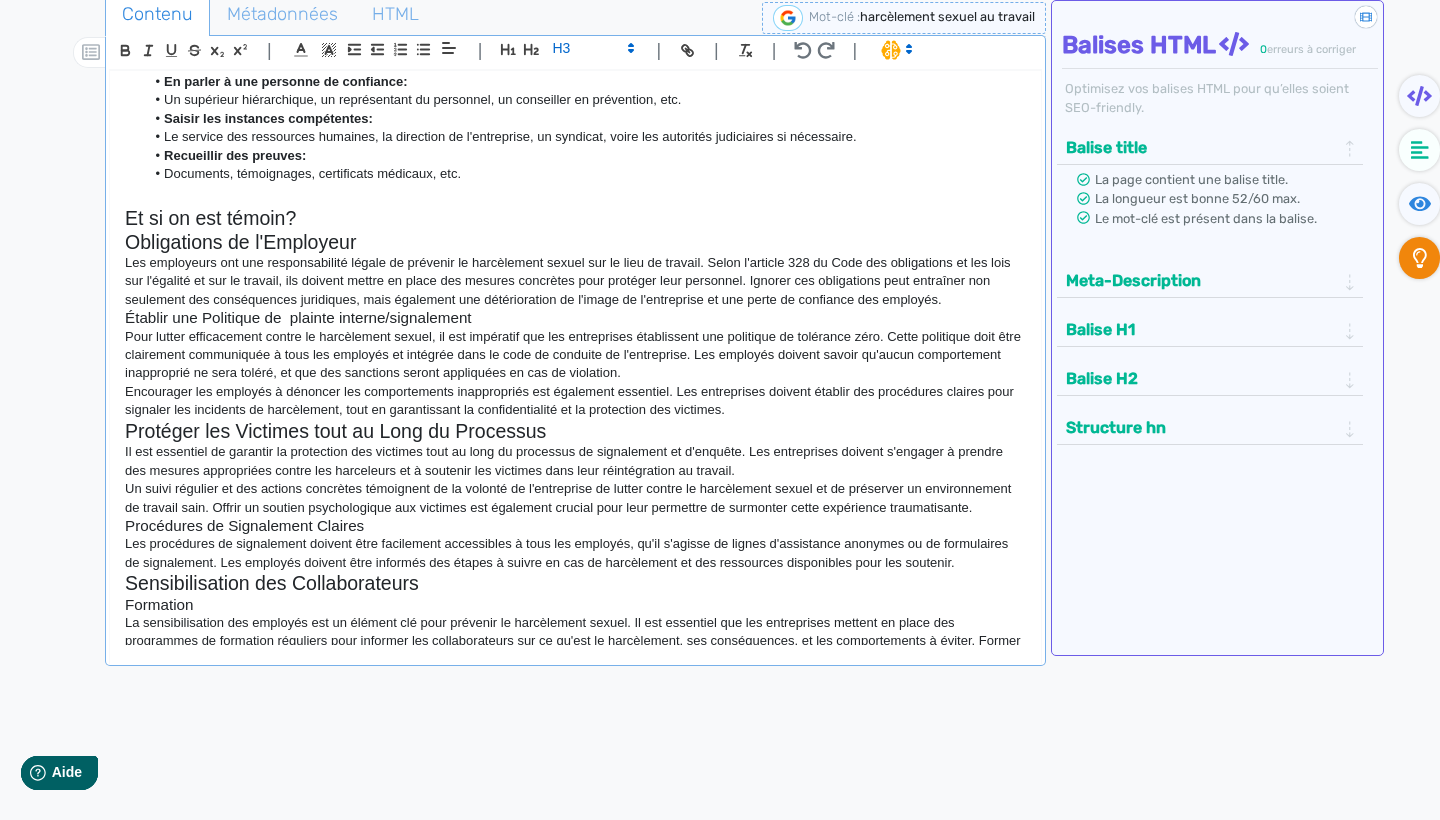 drag, startPoint x: 426, startPoint y: 285, endPoint x: 501, endPoint y: 288, distance: 75.059975 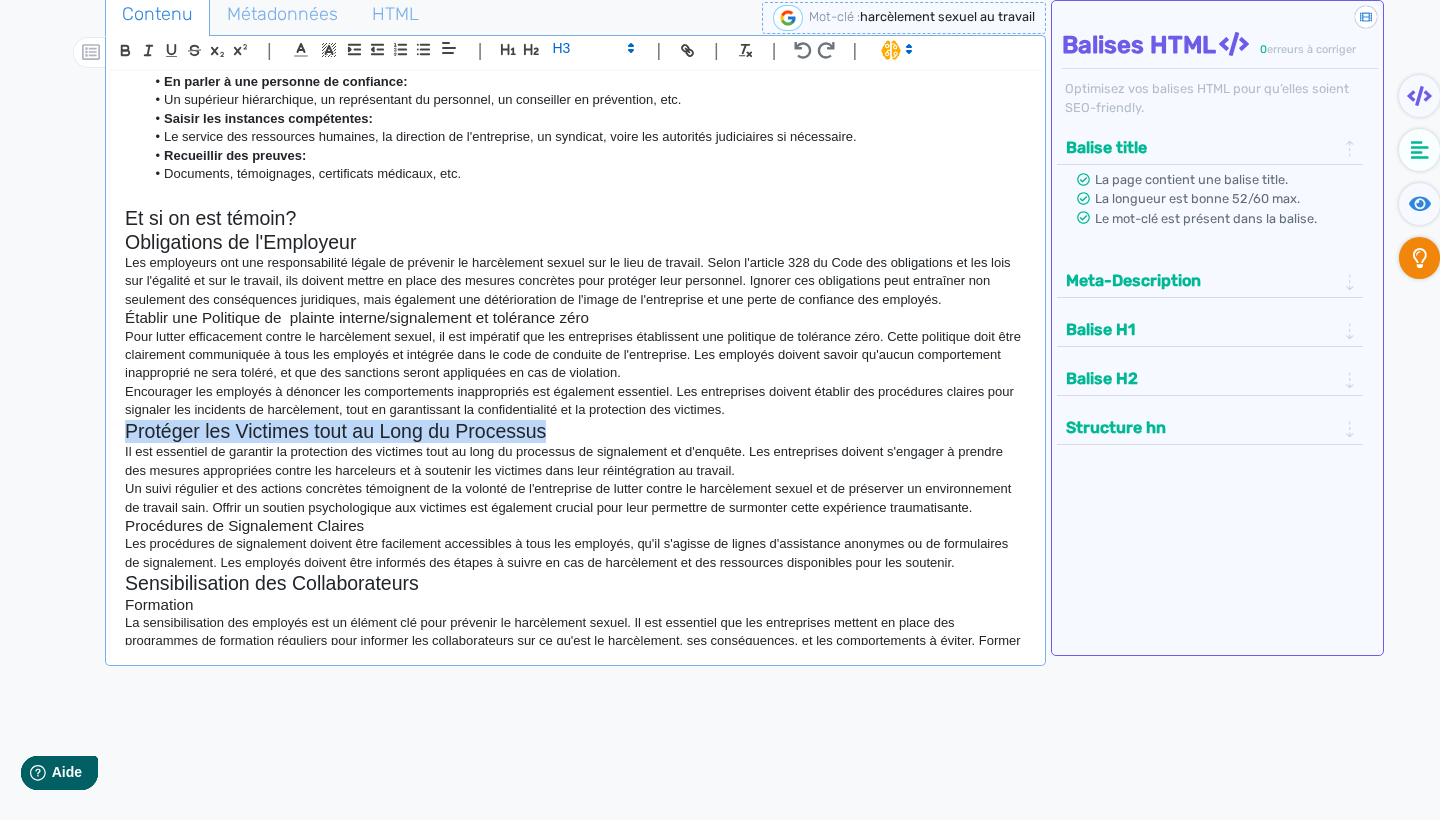 drag, startPoint x: 501, startPoint y: 288, endPoint x: 553, endPoint y: 392, distance: 116.275536 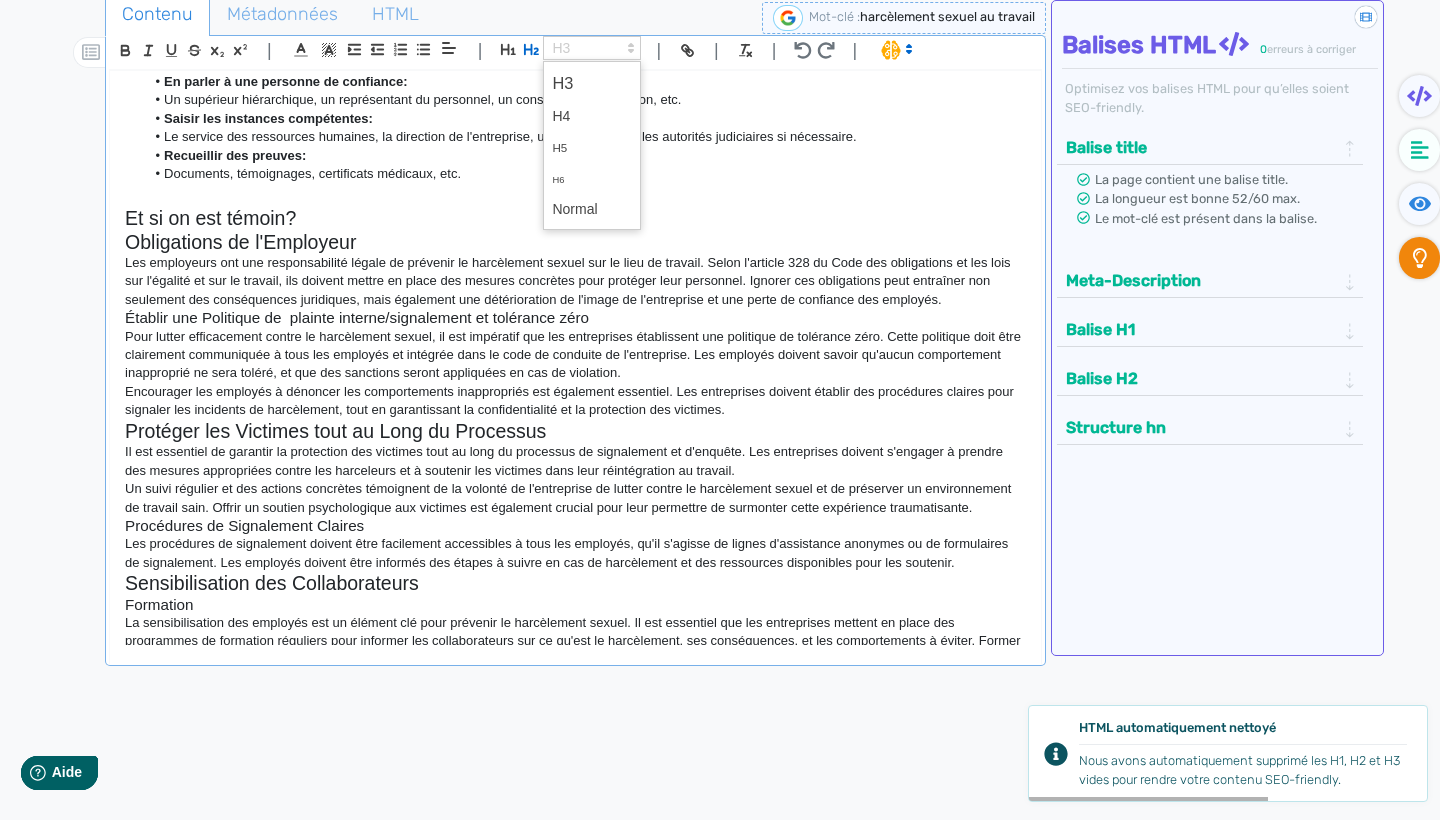 click 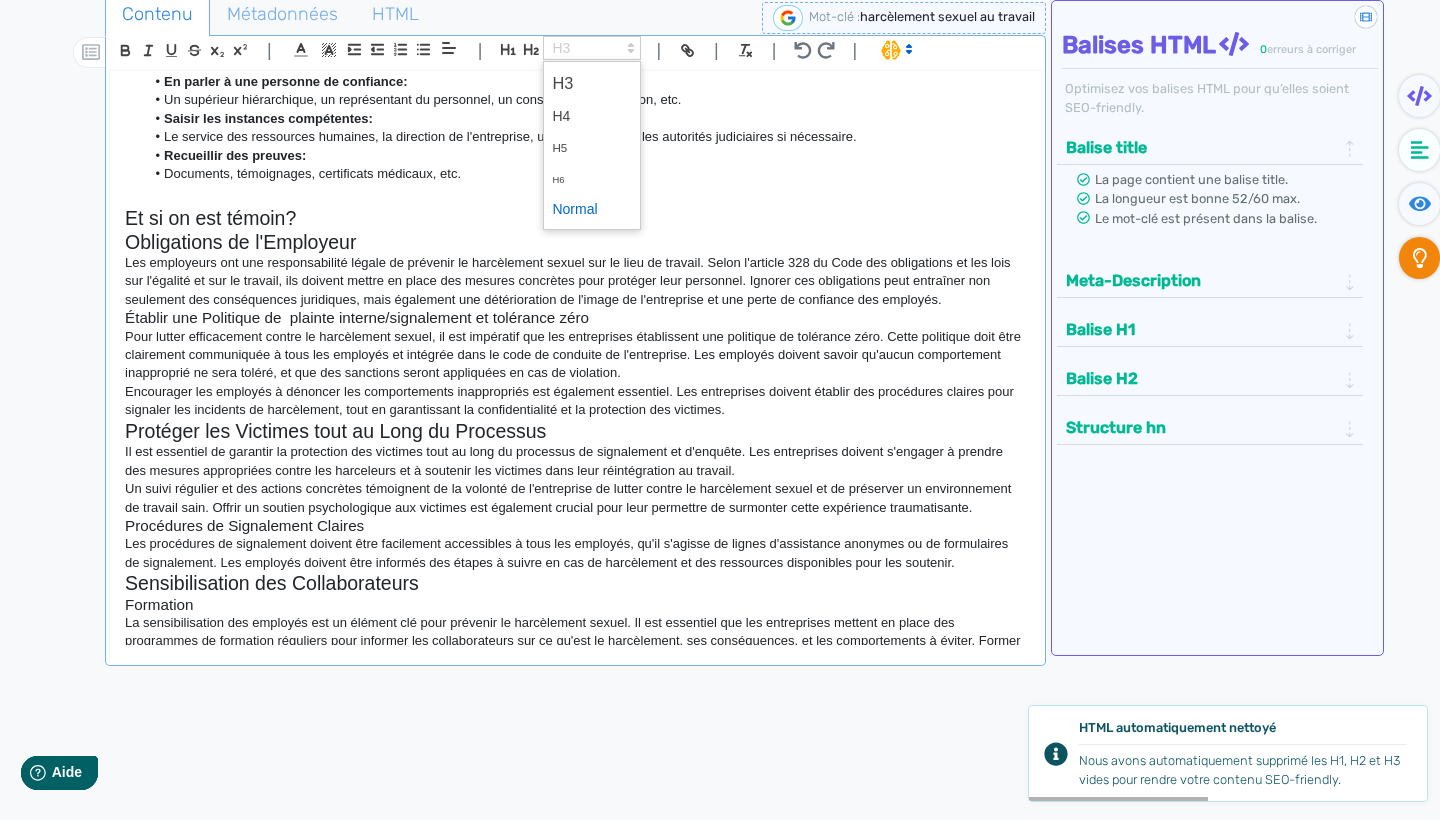 drag, startPoint x: 553, startPoint y: 392, endPoint x: 574, endPoint y: 212, distance: 181.22086 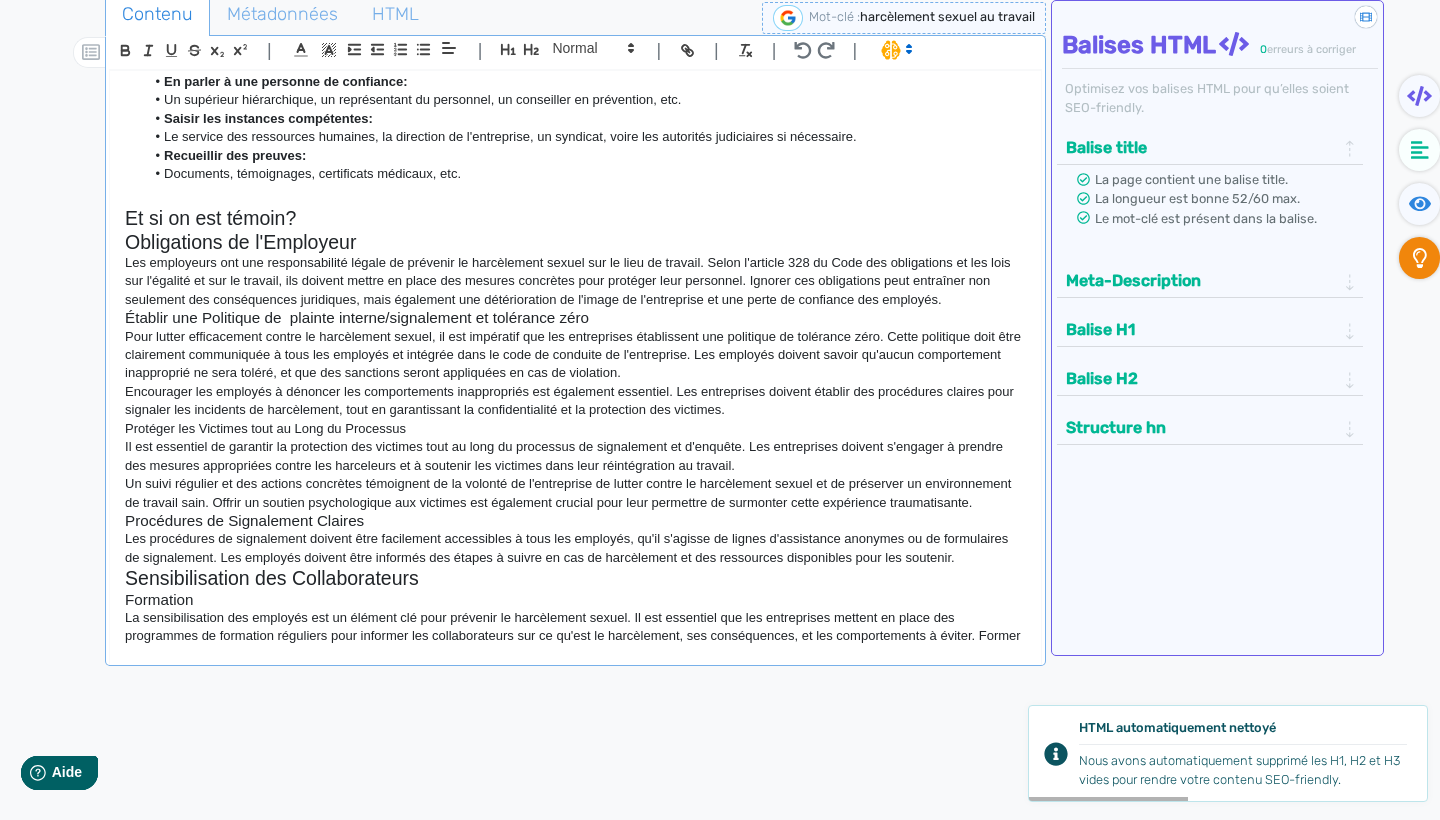 scroll, scrollTop: 1164, scrollLeft: 0, axis: vertical 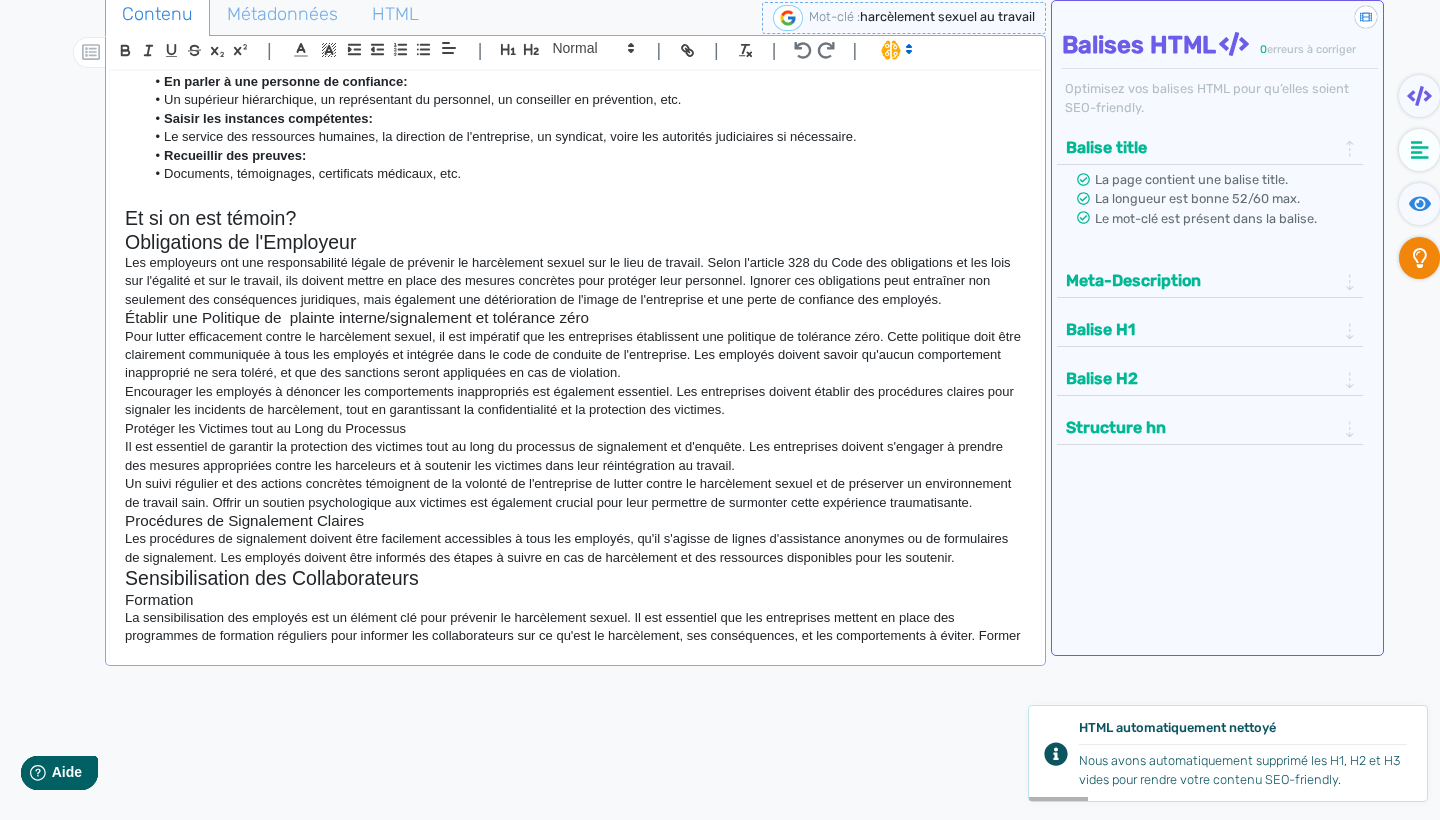 click on "Protéger les Victimes tout au Long du Processus" 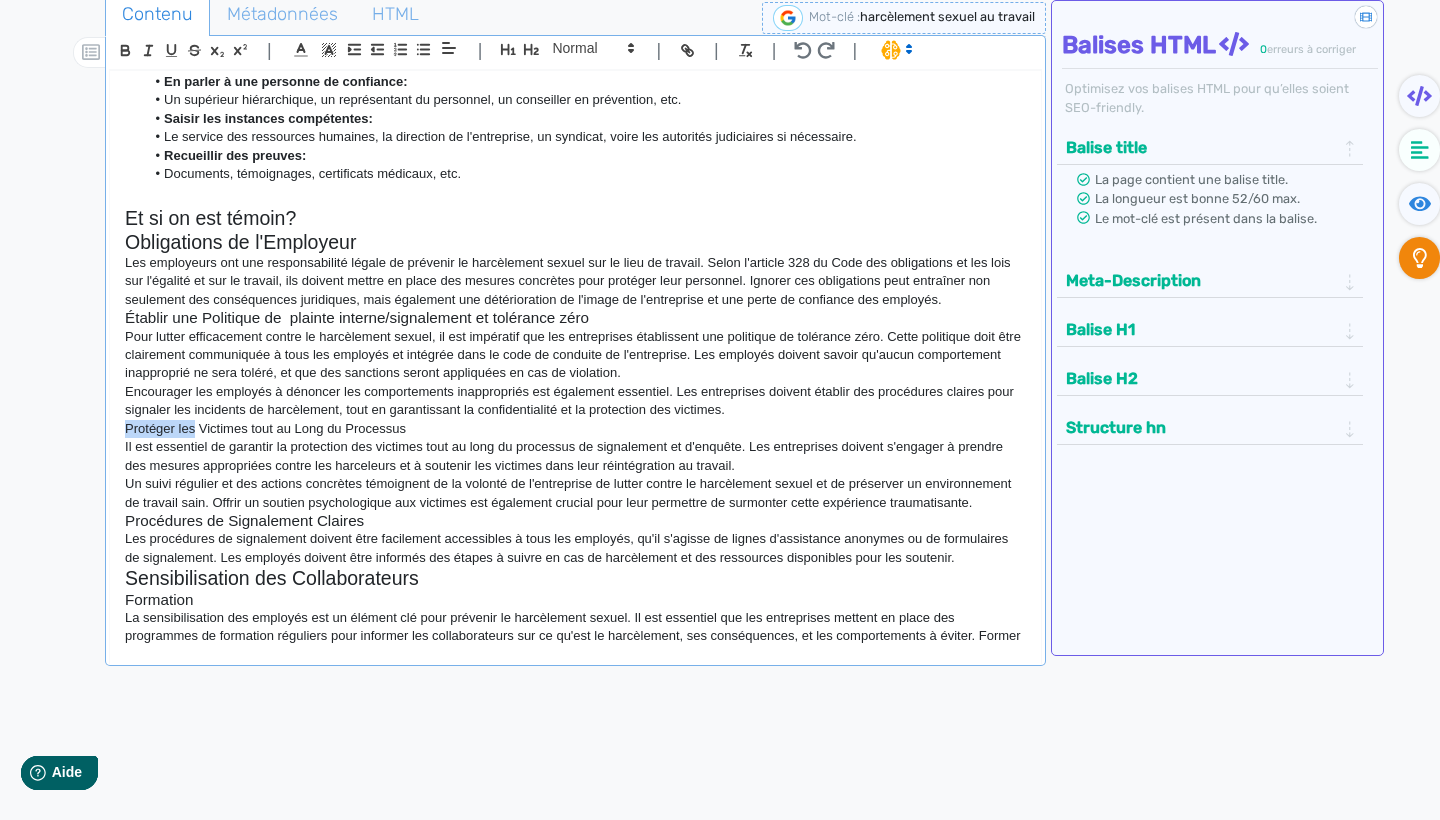 drag, startPoint x: 574, startPoint y: 212, endPoint x: 105, endPoint y: 399, distance: 504.90594 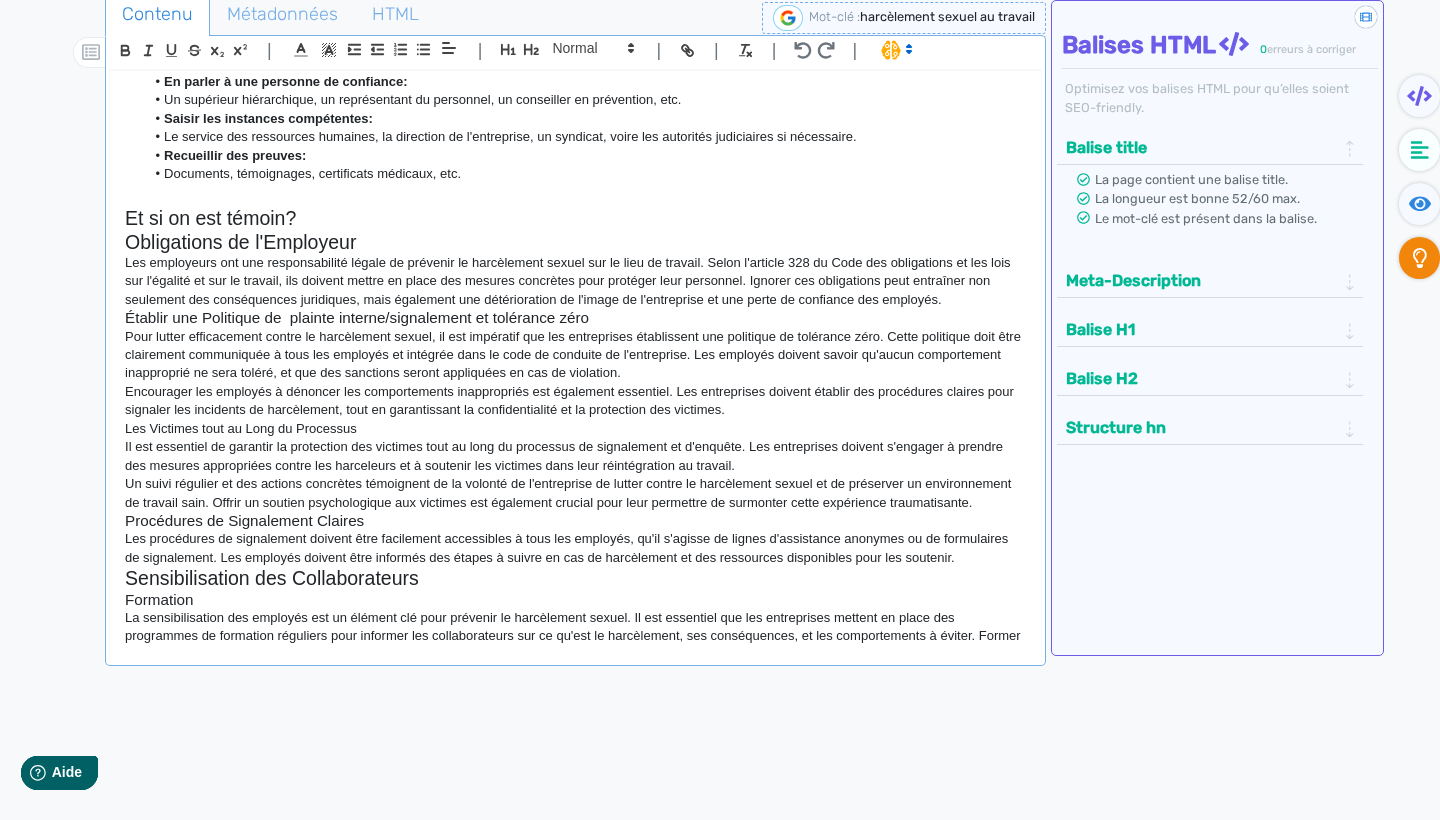 click on "Les Victimes tout au Long du Processus" 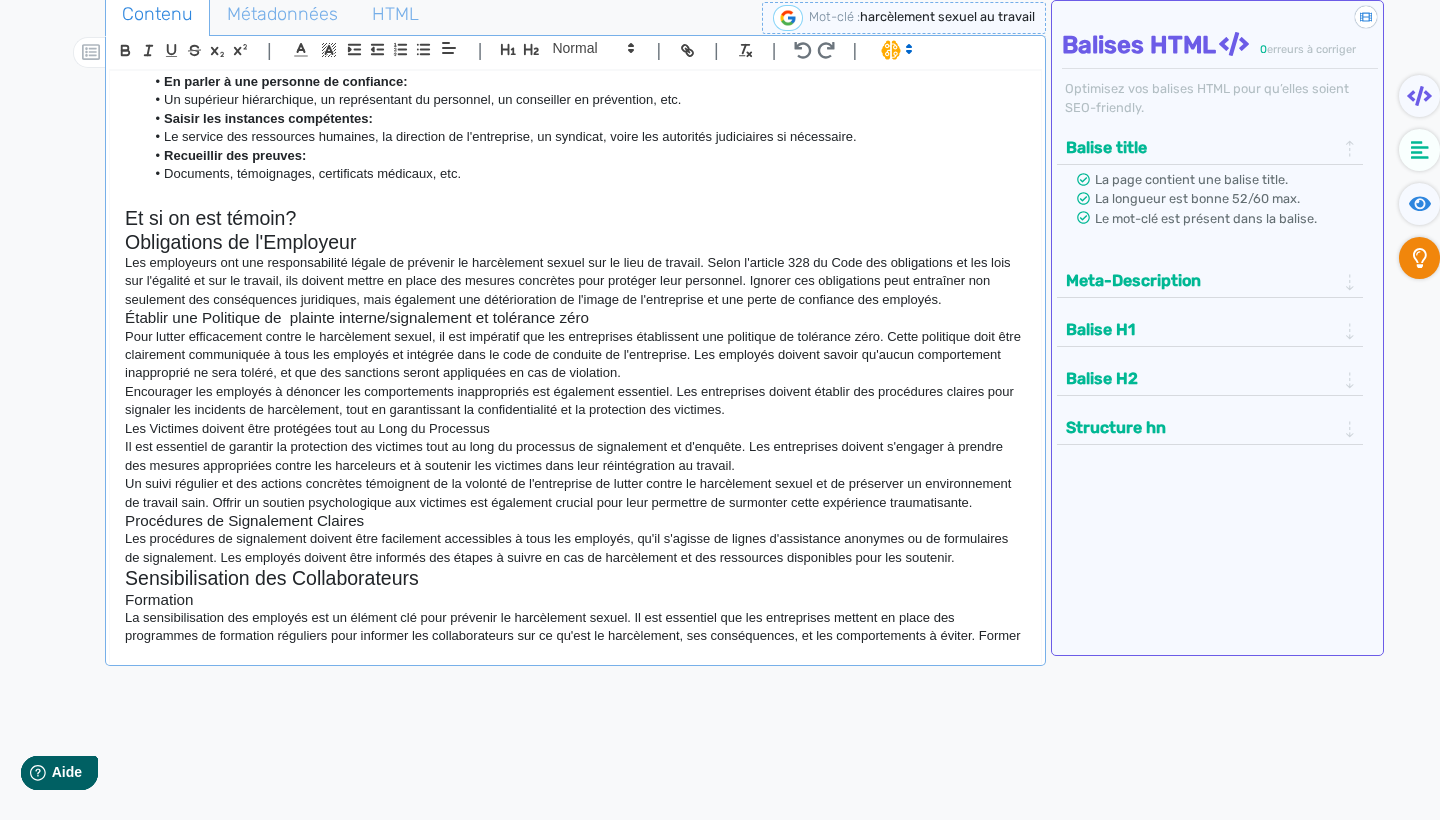 click on "Les Victimes doivent être protégées tout au Long du Processus" 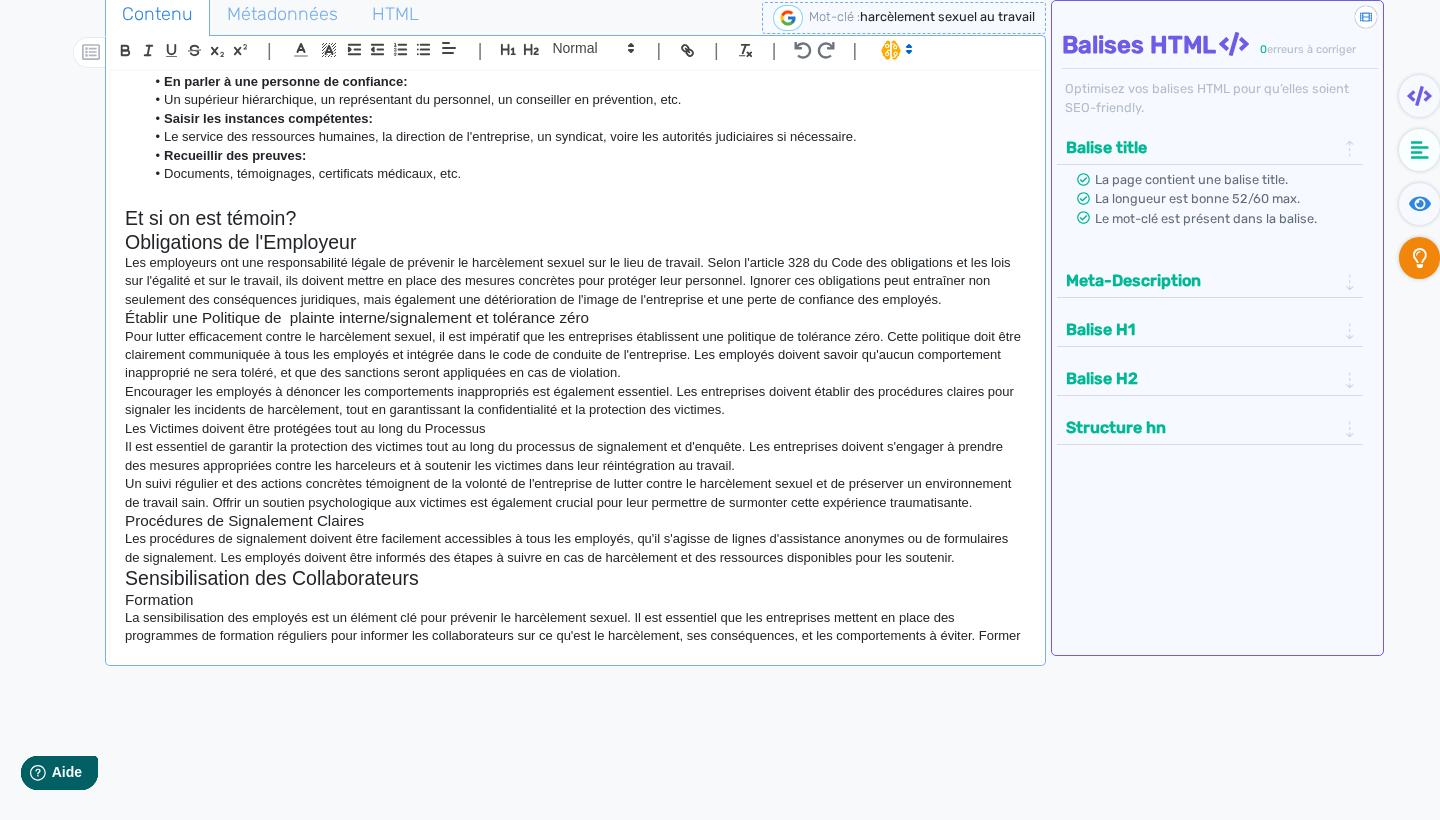 click on "Les Victimes doivent être protégées tout au long du Processus" 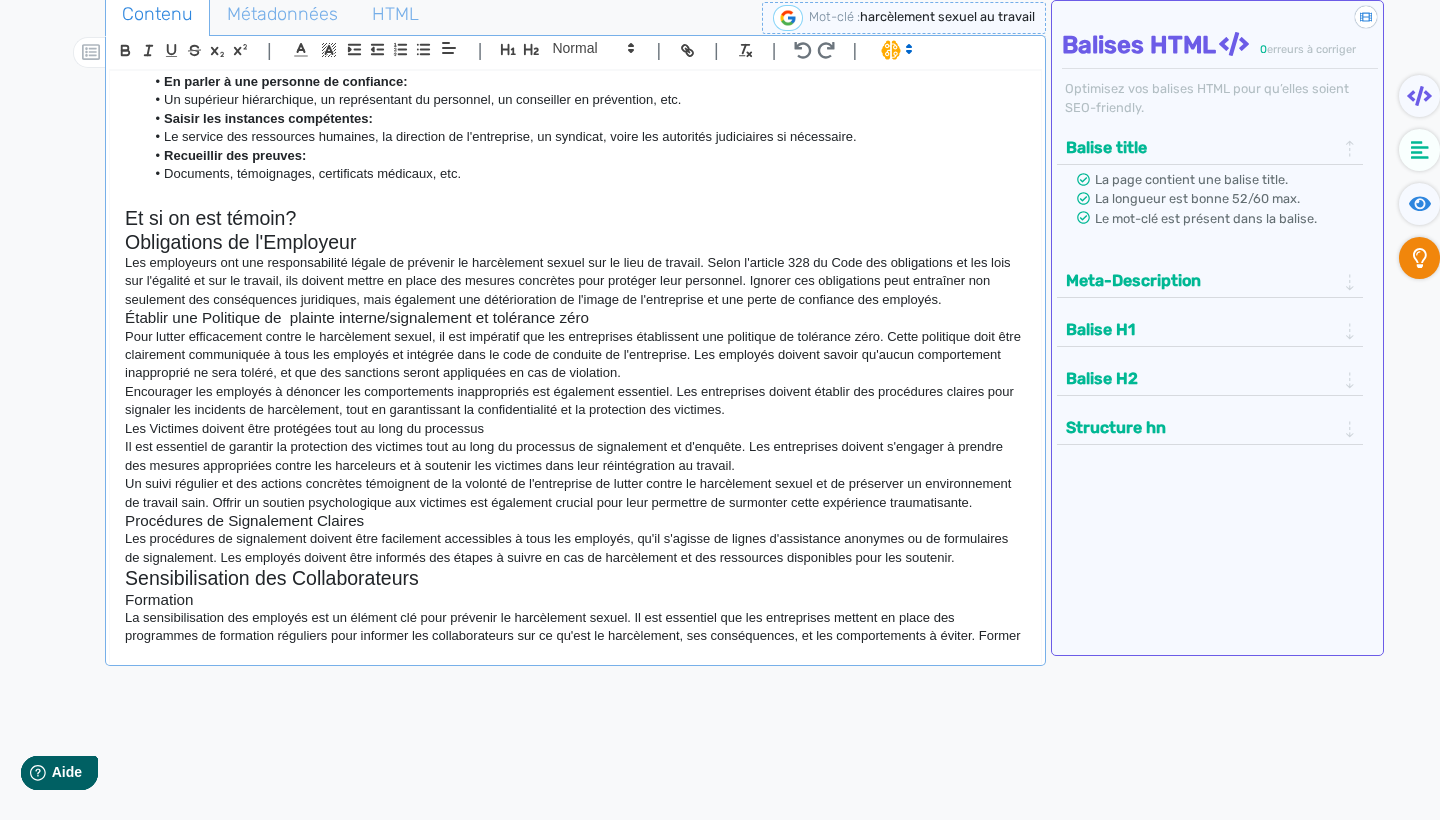 drag, startPoint x: 105, startPoint y: 399, endPoint x: 503, endPoint y: 394, distance: 398.0314 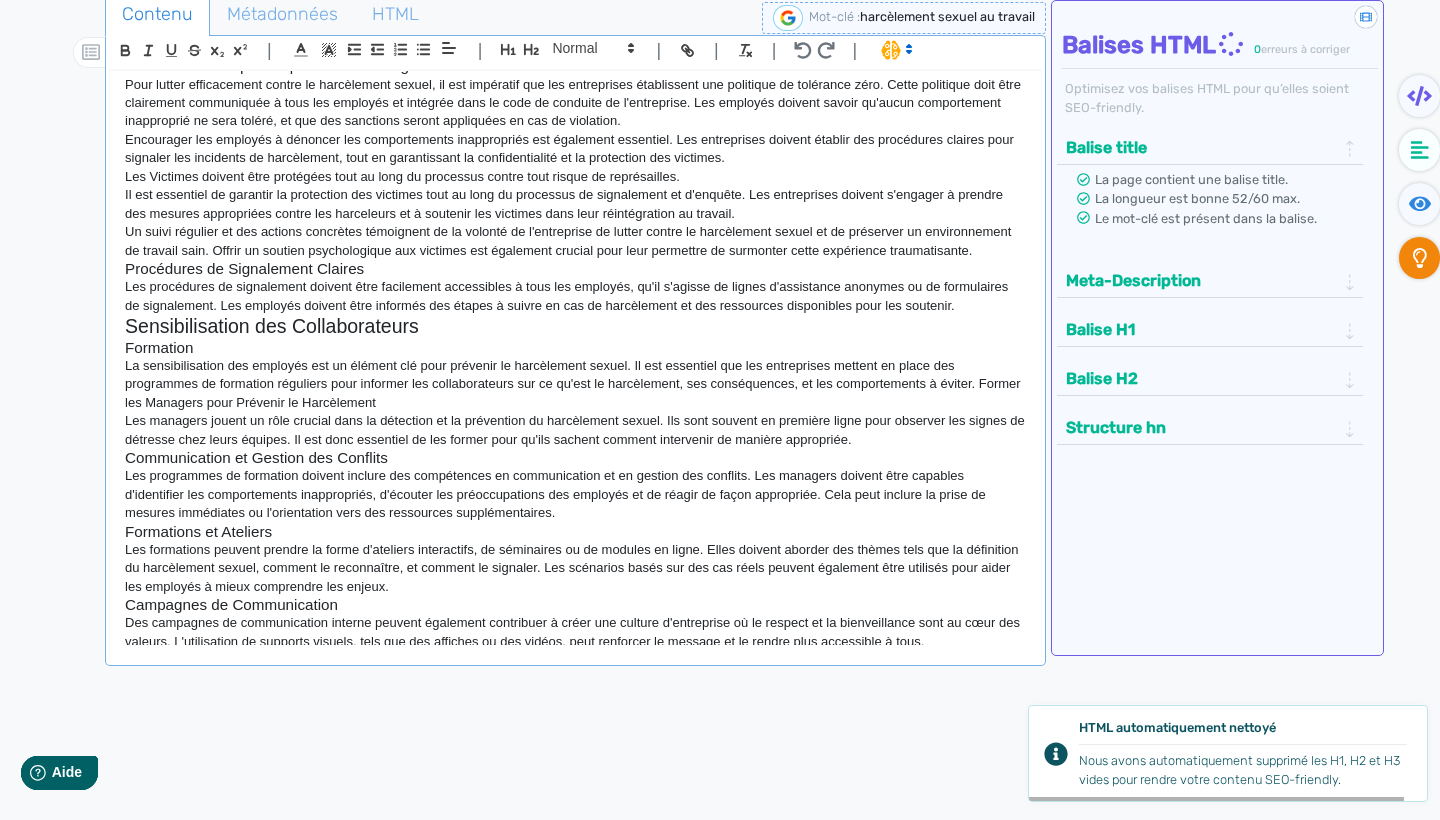 scroll, scrollTop: 1430, scrollLeft: 0, axis: vertical 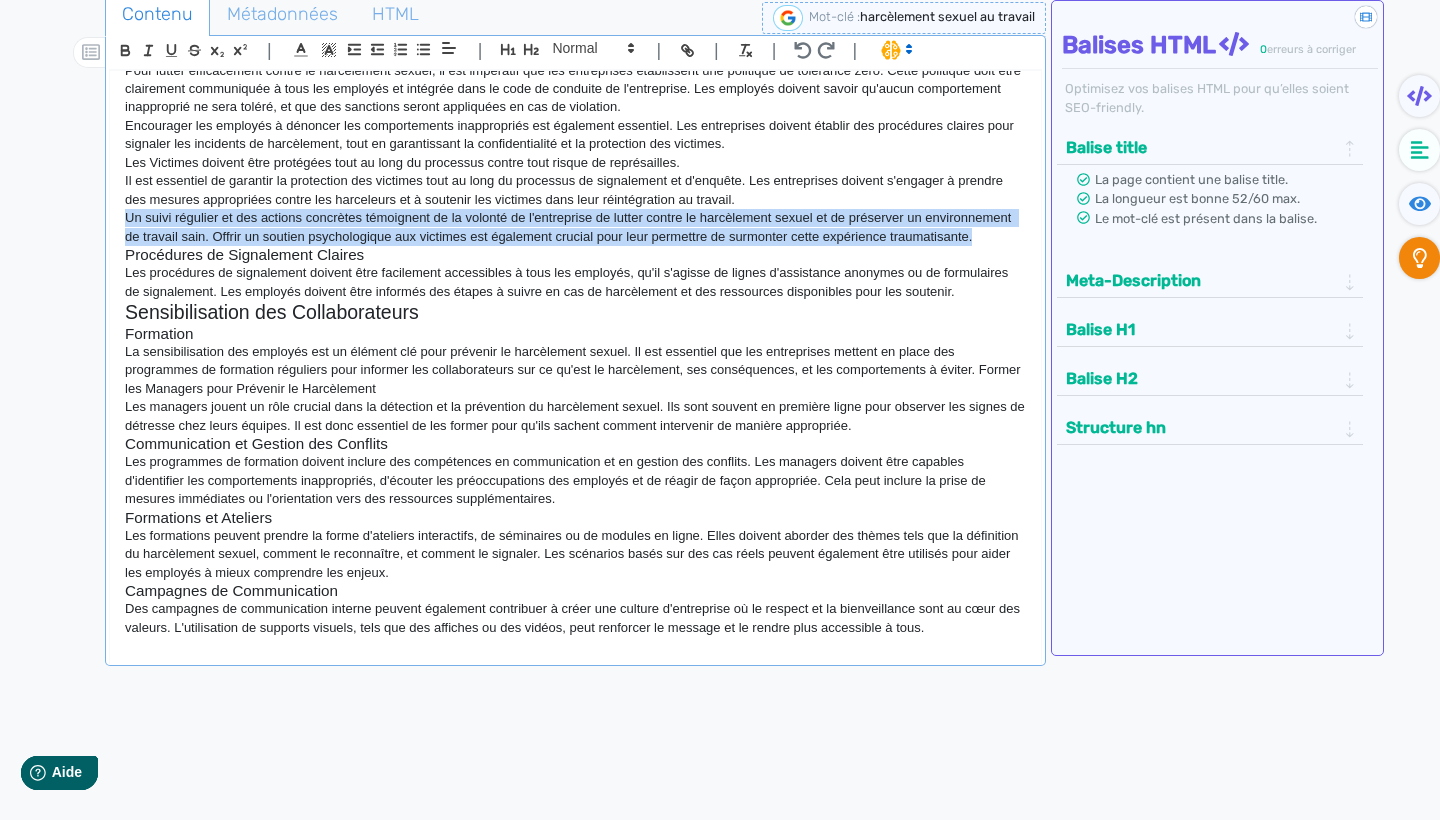drag, startPoint x: 386, startPoint y: 405, endPoint x: 999, endPoint y: 198, distance: 647.00696 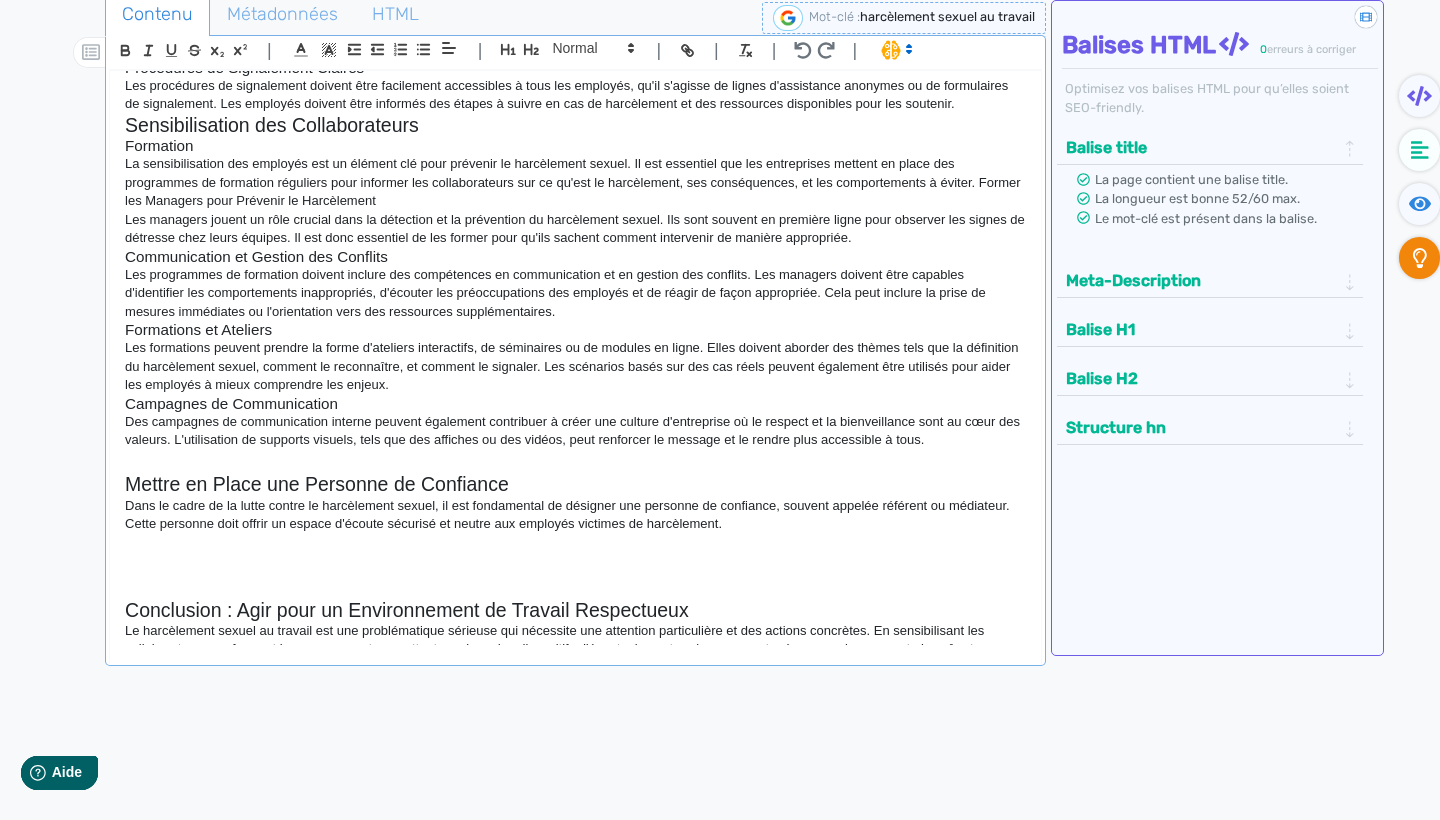 scroll, scrollTop: 1631, scrollLeft: 0, axis: vertical 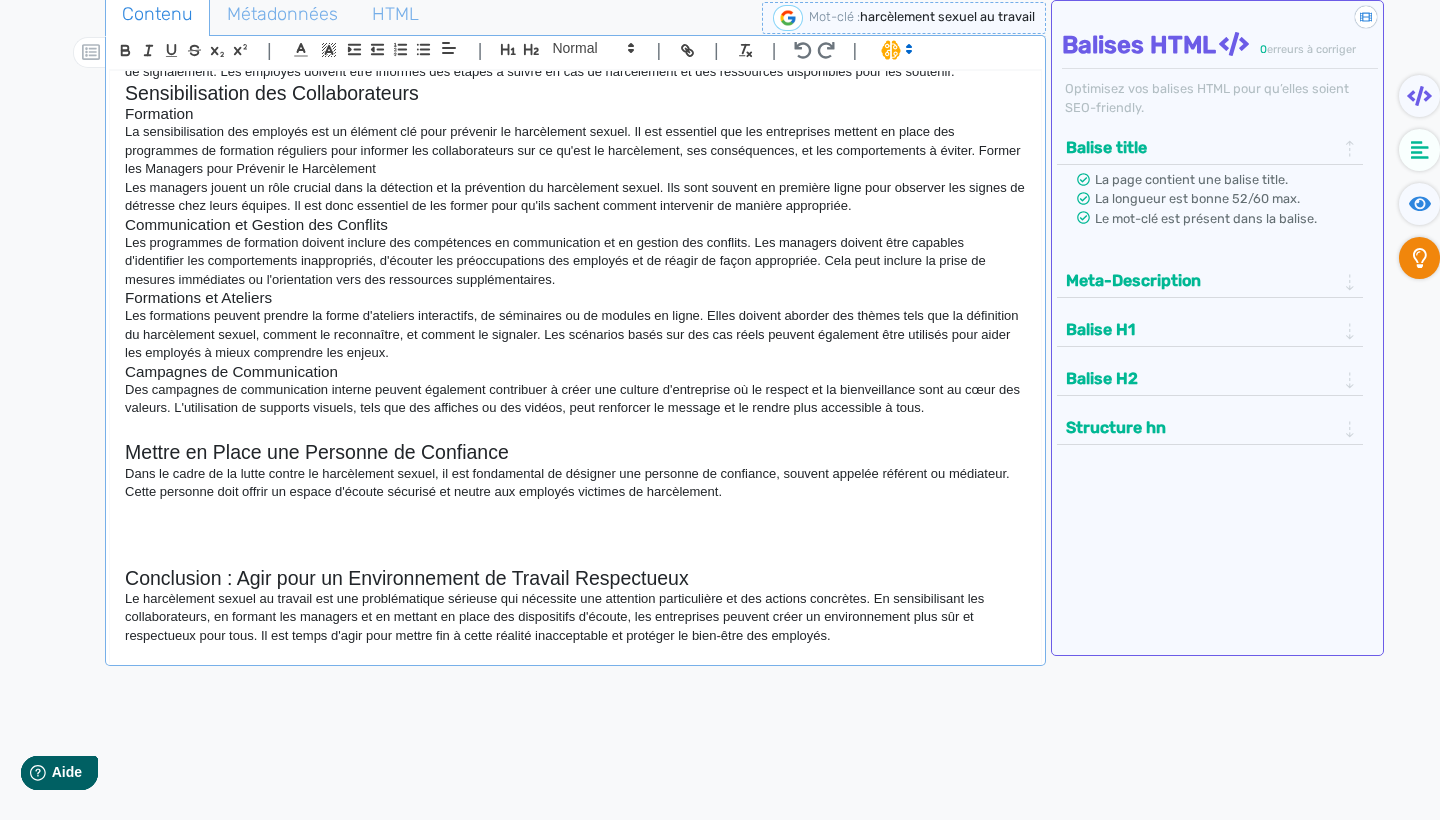 click on "Dans le cadre de la lutte contre le harcèlement sexuel, il est fondamental de désigner une personne de confiance, souvent appelée référent ou médiateur. Cette personne doit offrir un espace d'écoute sécurisé et neutre aux employés victimes de harcèlement." 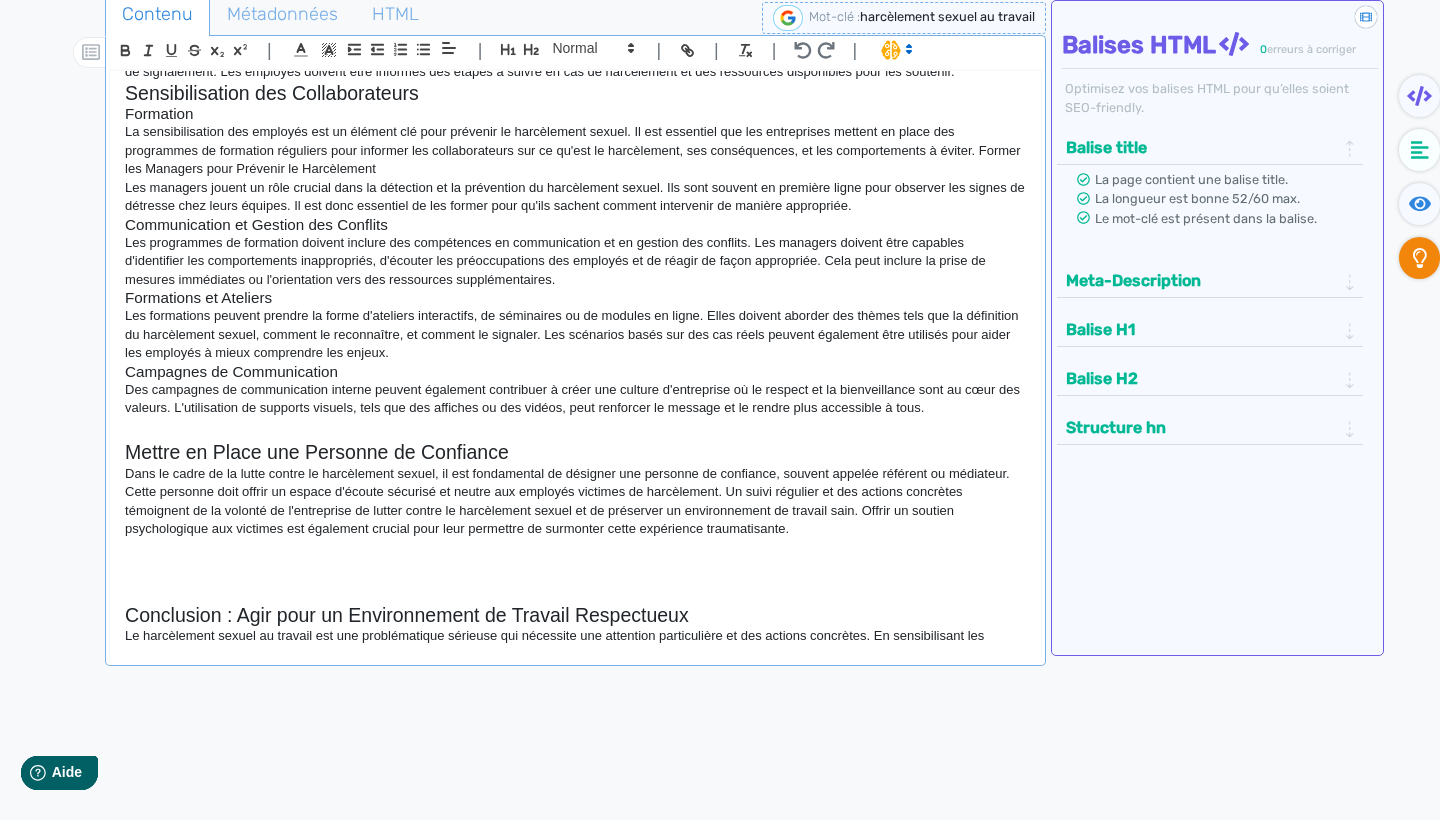 drag, startPoint x: 385, startPoint y: 178, endPoint x: 370, endPoint y: 513, distance: 335.33566 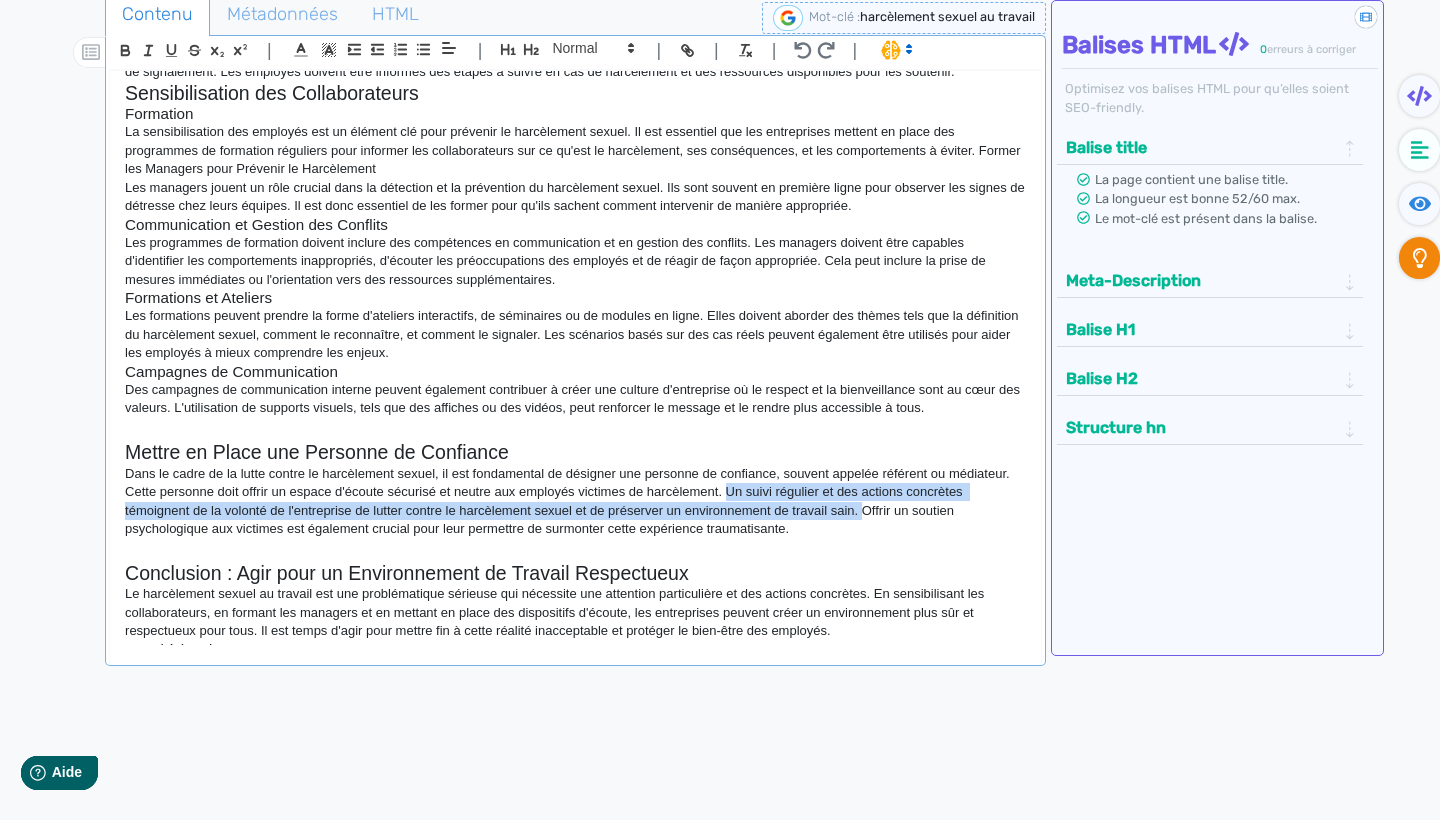 drag, startPoint x: 370, startPoint y: 513, endPoint x: 867, endPoint y: 465, distance: 499.31253 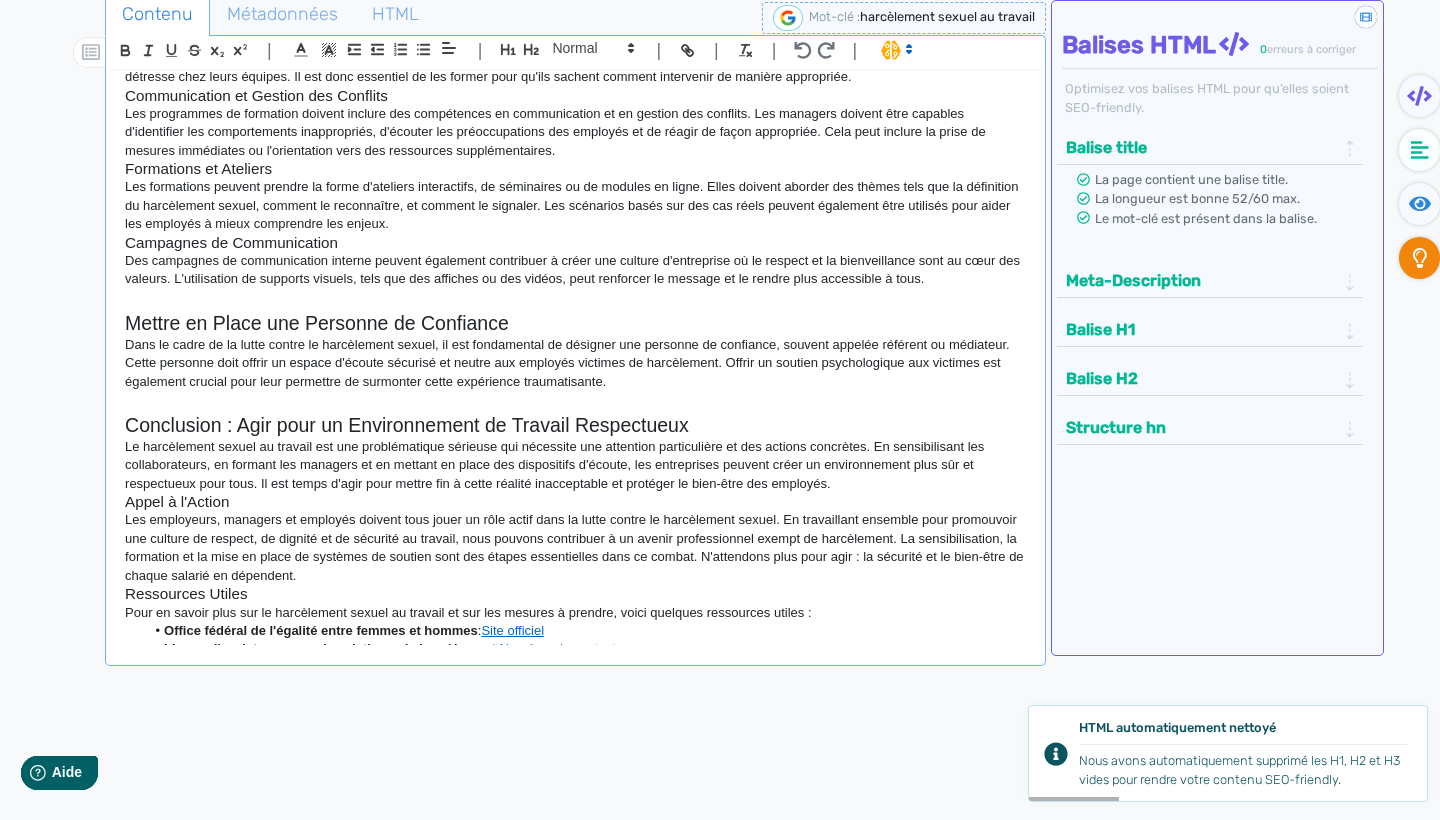 scroll, scrollTop: 1770, scrollLeft: 0, axis: vertical 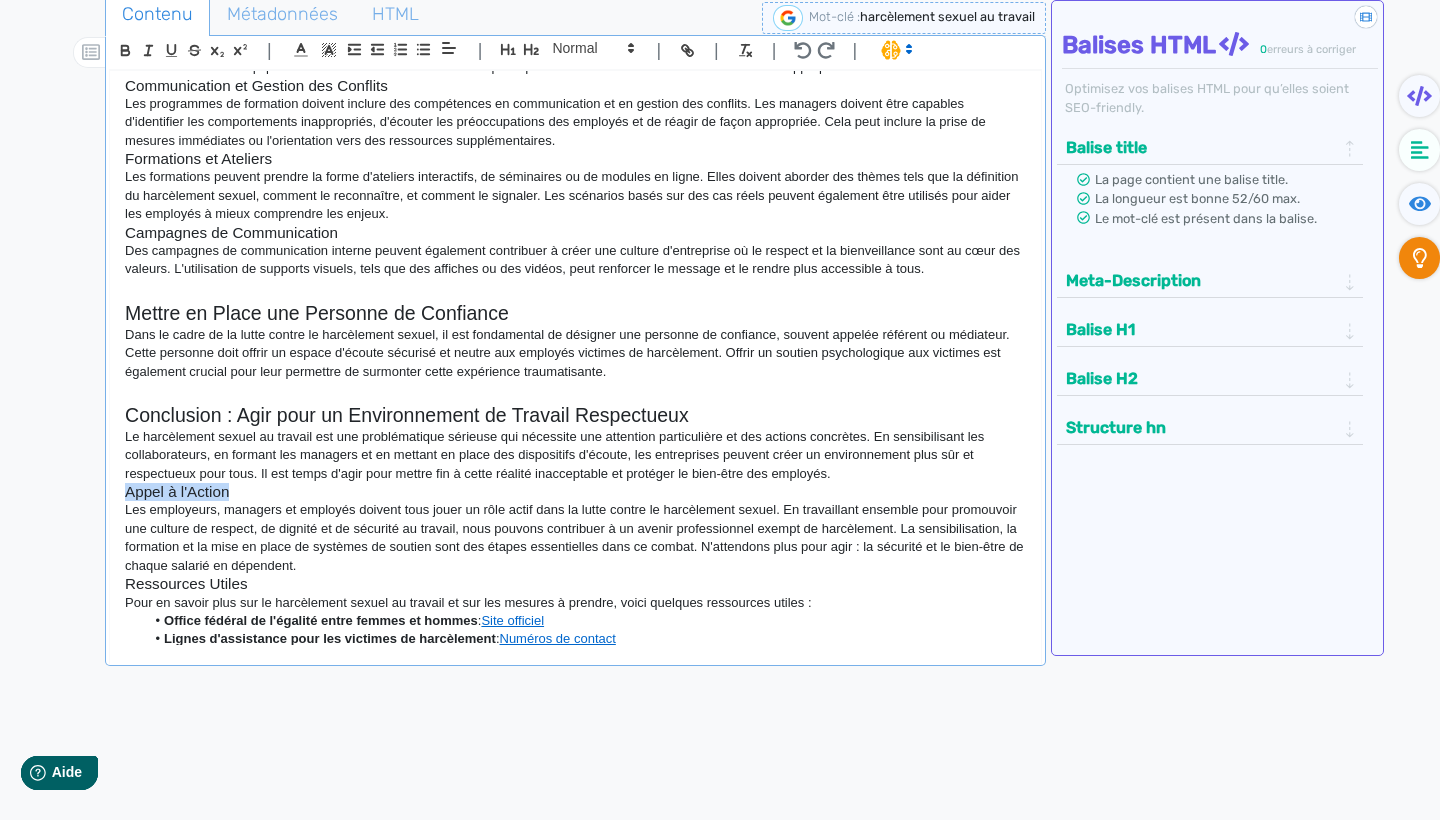 drag, startPoint x: 682, startPoint y: 442, endPoint x: 93, endPoint y: 441, distance: 589.00085 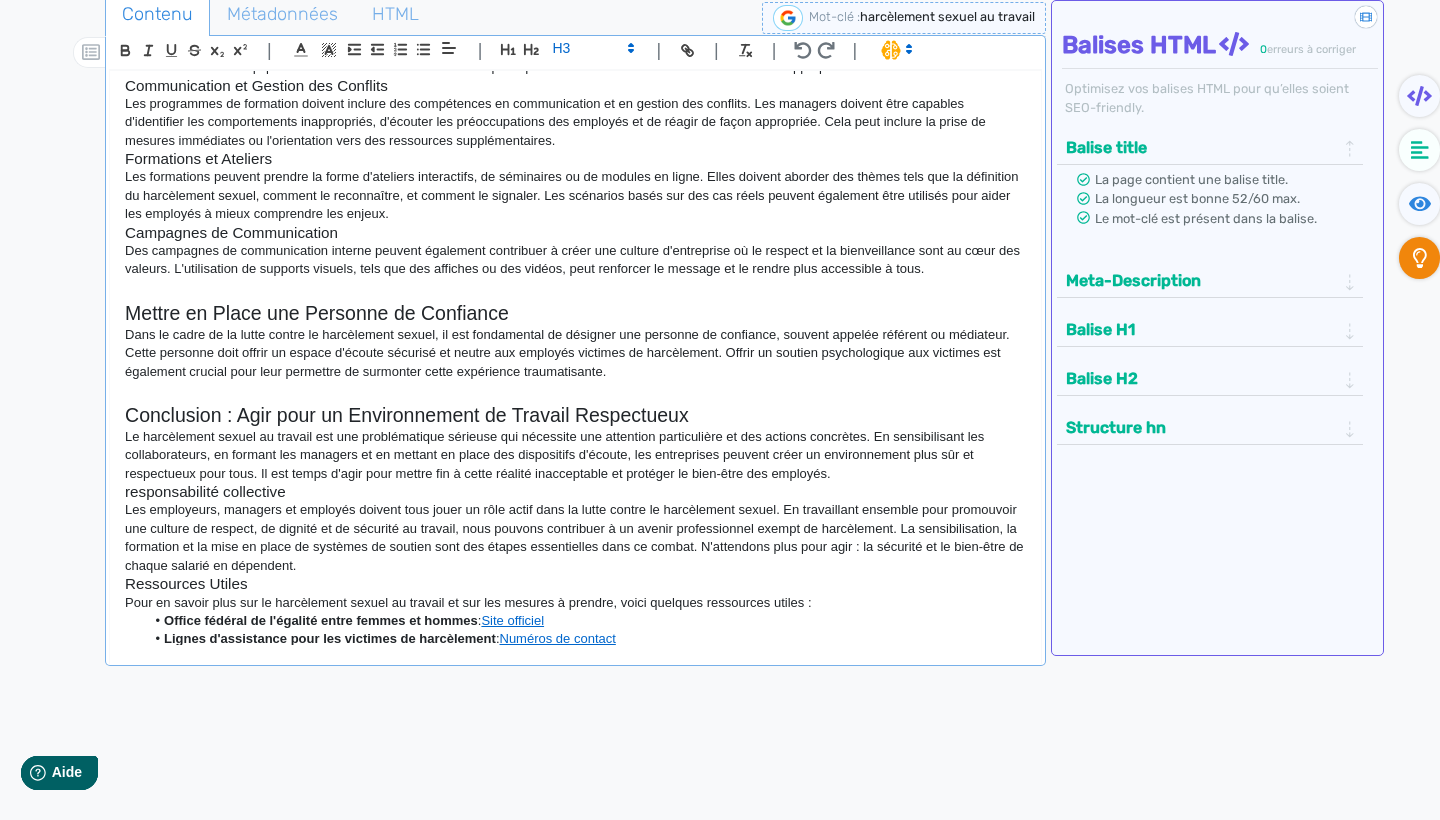click on "responsabilité collective" 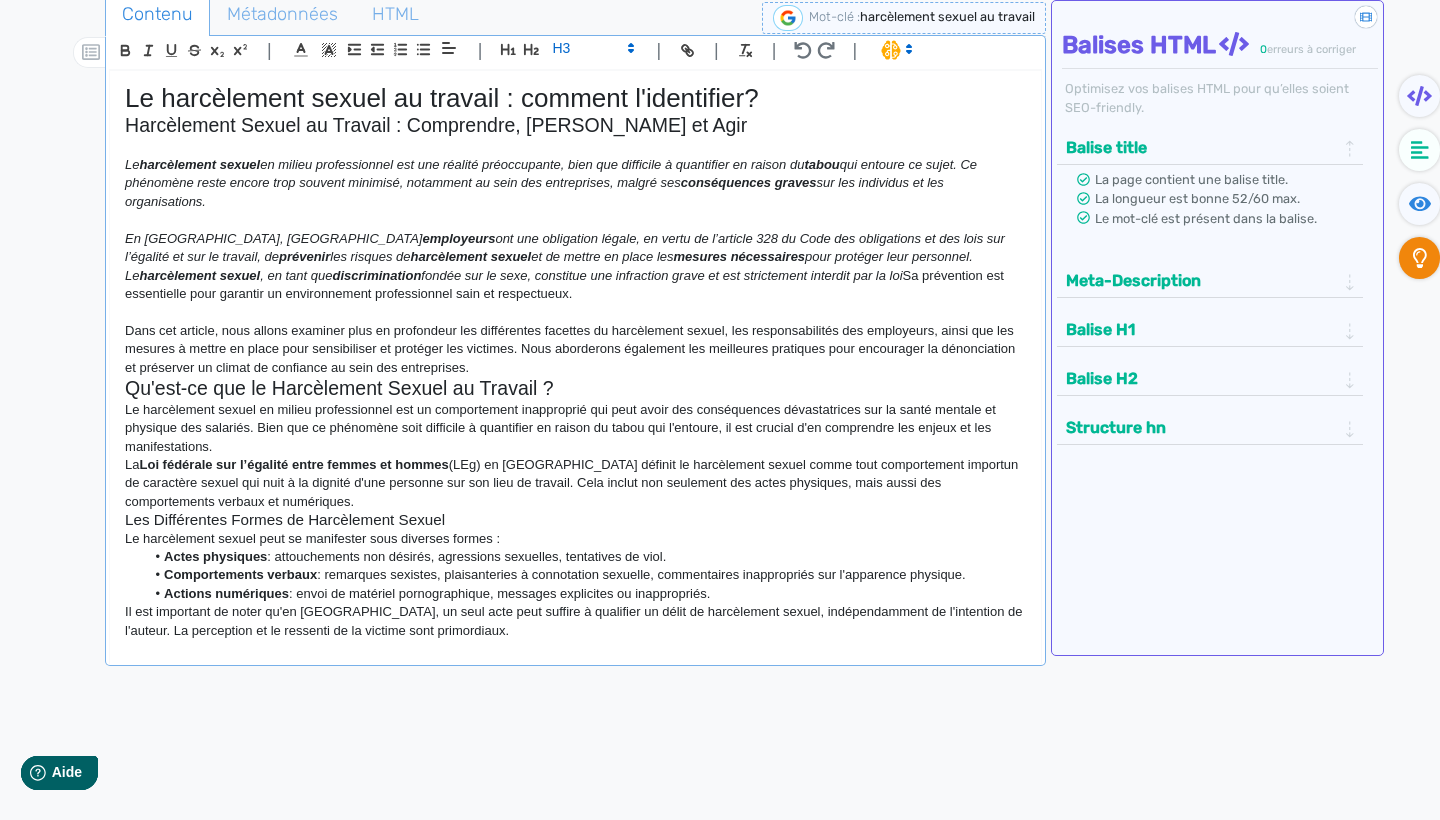 scroll, scrollTop: 0, scrollLeft: 0, axis: both 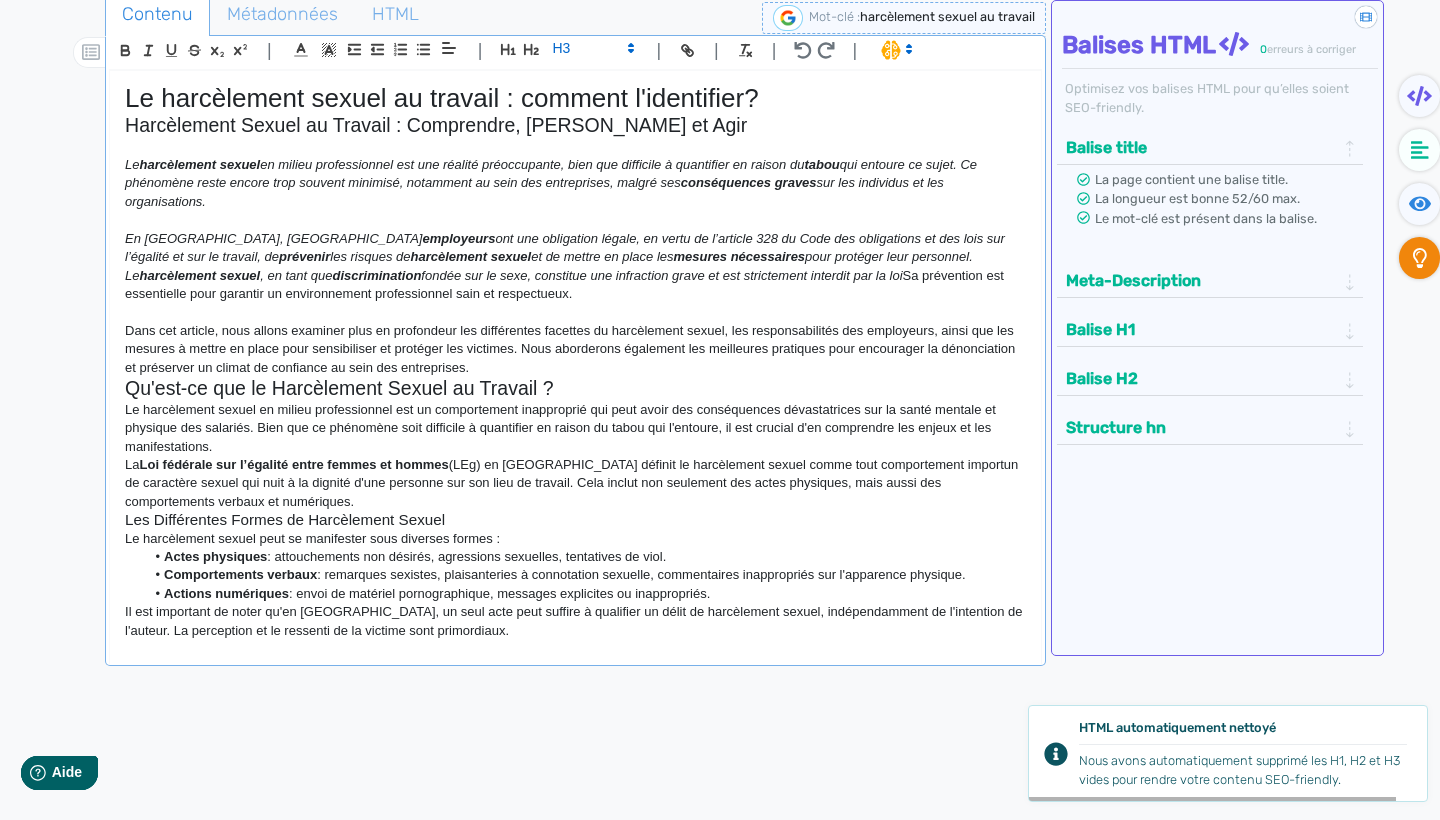 click 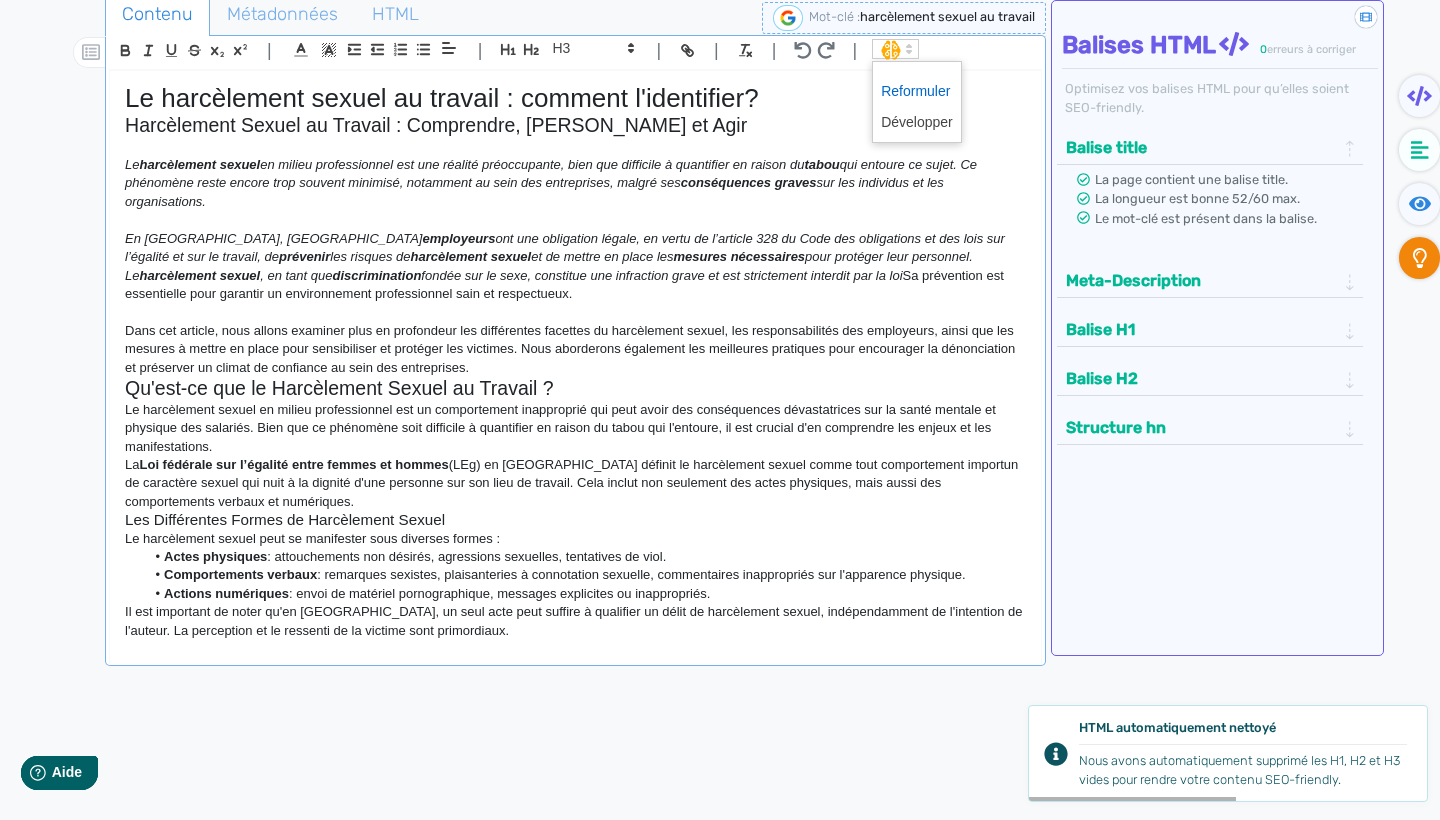 click at bounding box center [917, 91] 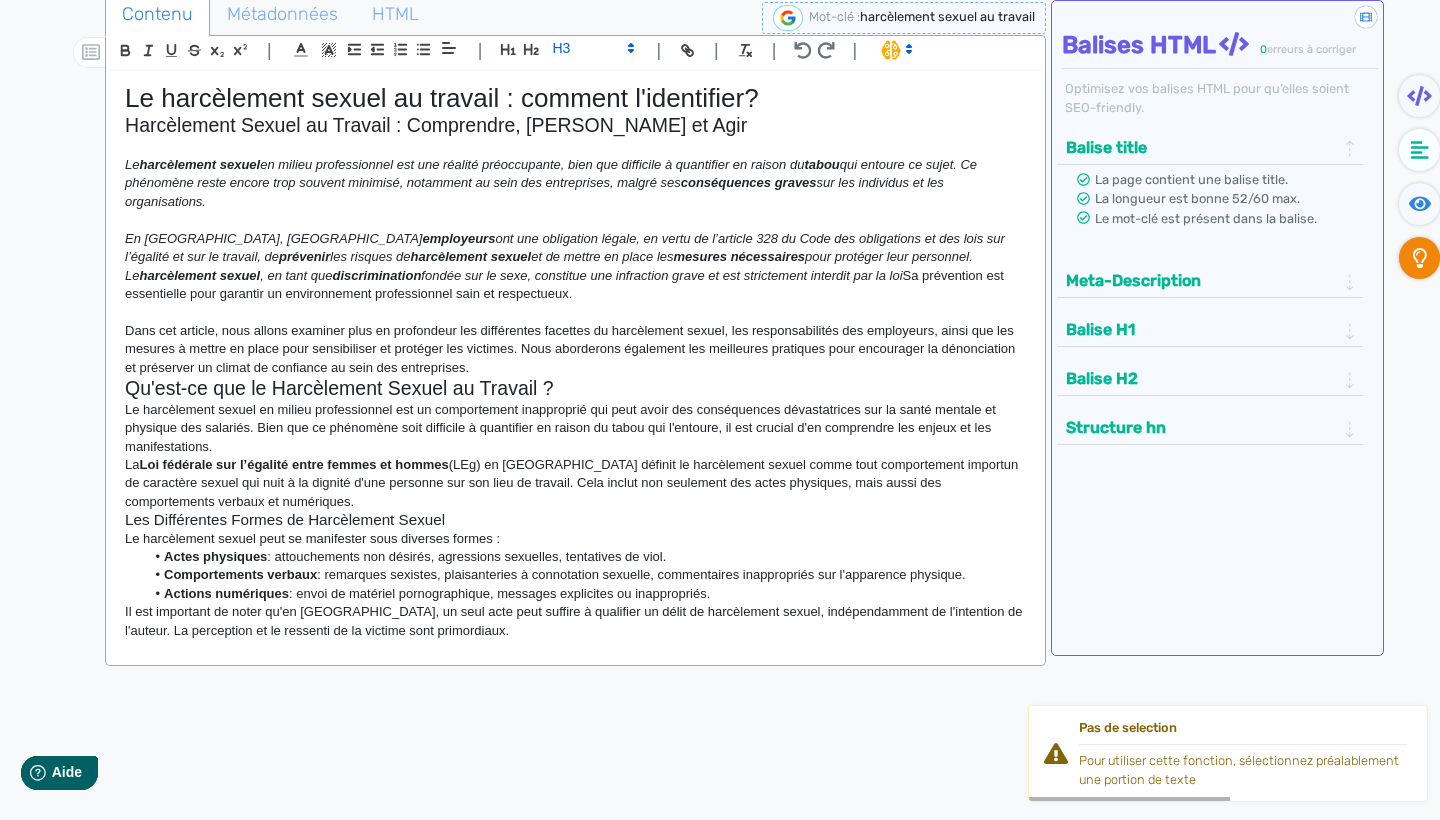 scroll, scrollTop: 0, scrollLeft: 0, axis: both 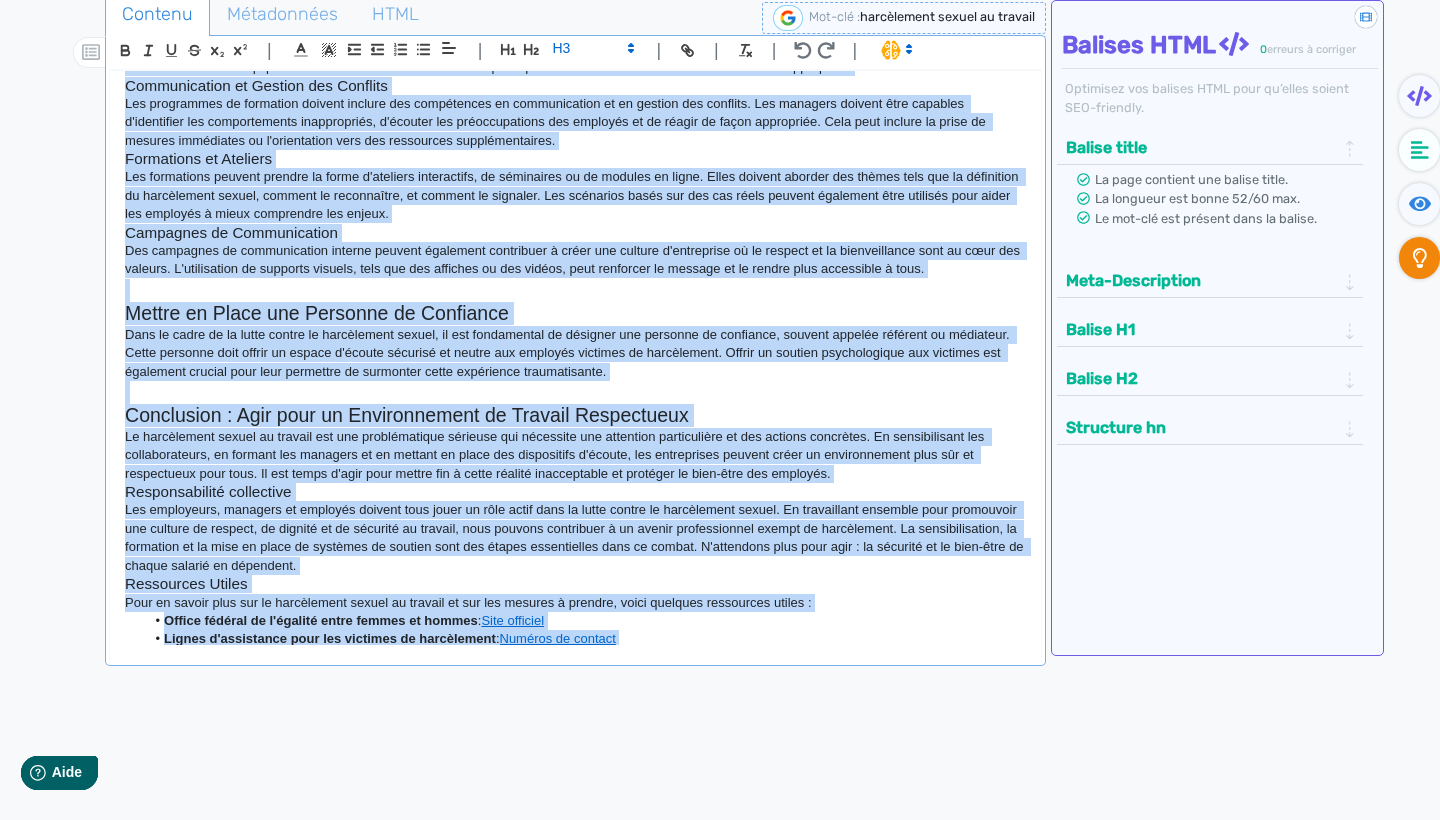 drag, startPoint x: 125, startPoint y: 128, endPoint x: 295, endPoint y: 819, distance: 711.60455 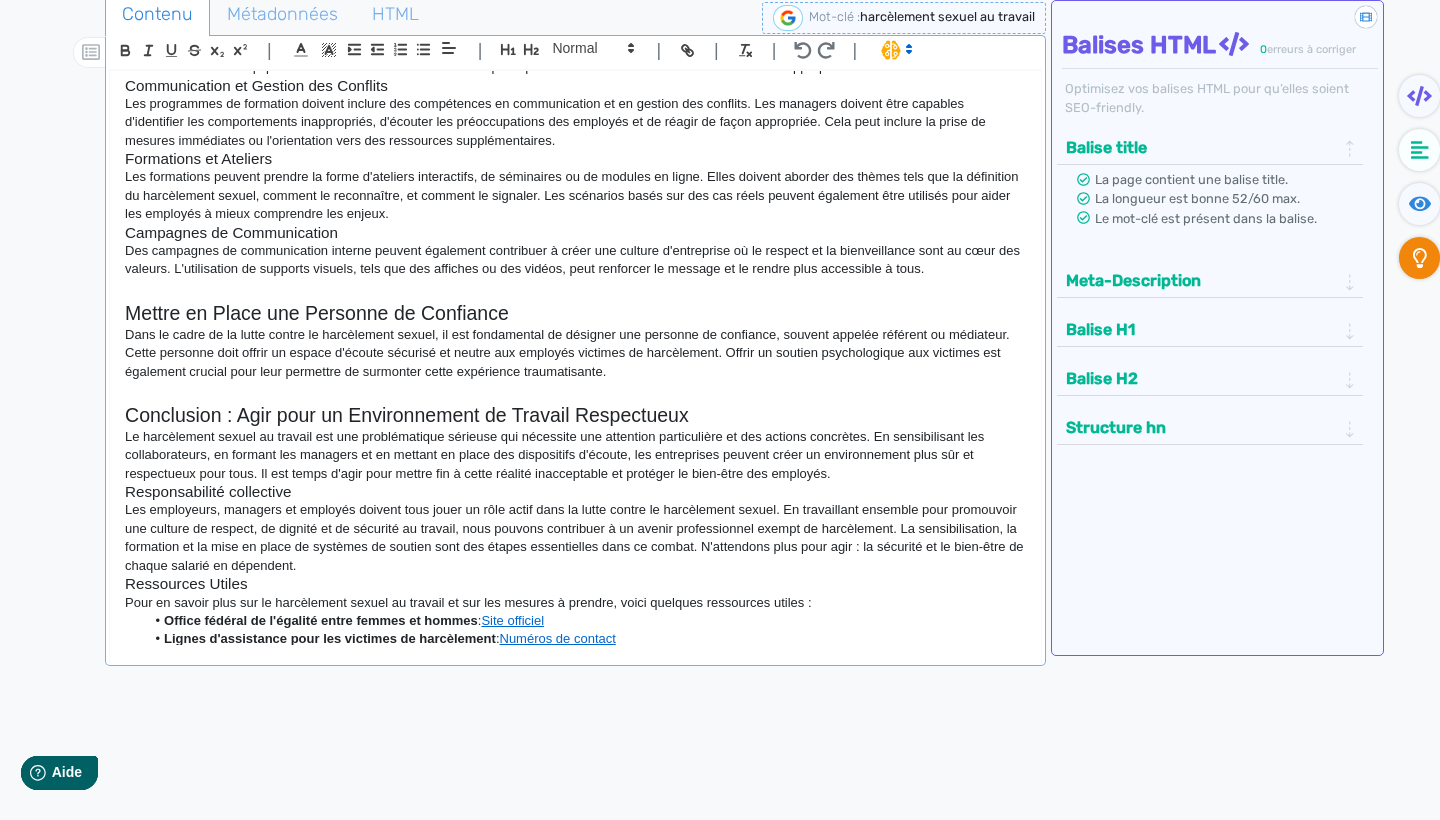 click 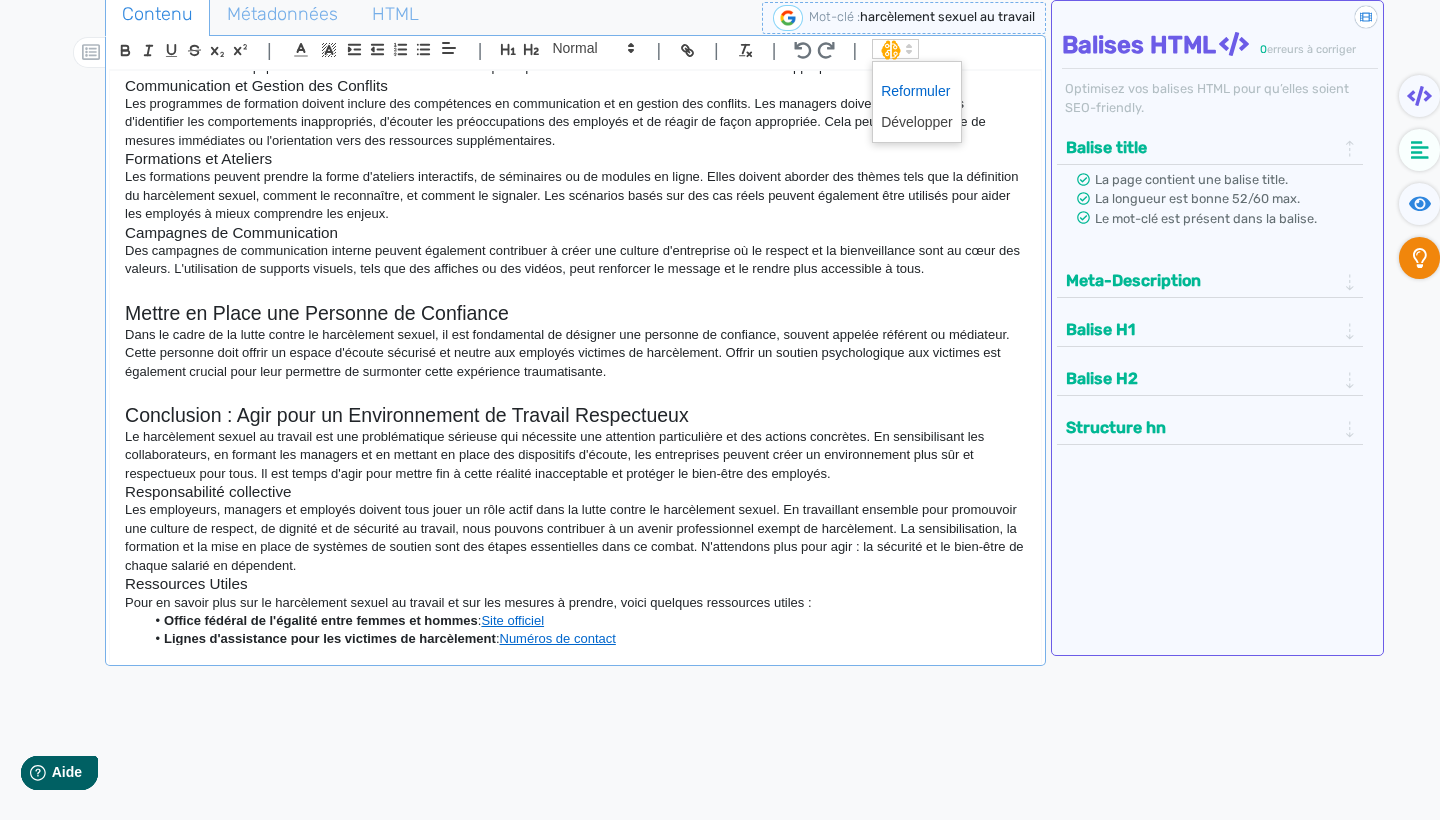 click at bounding box center [917, 91] 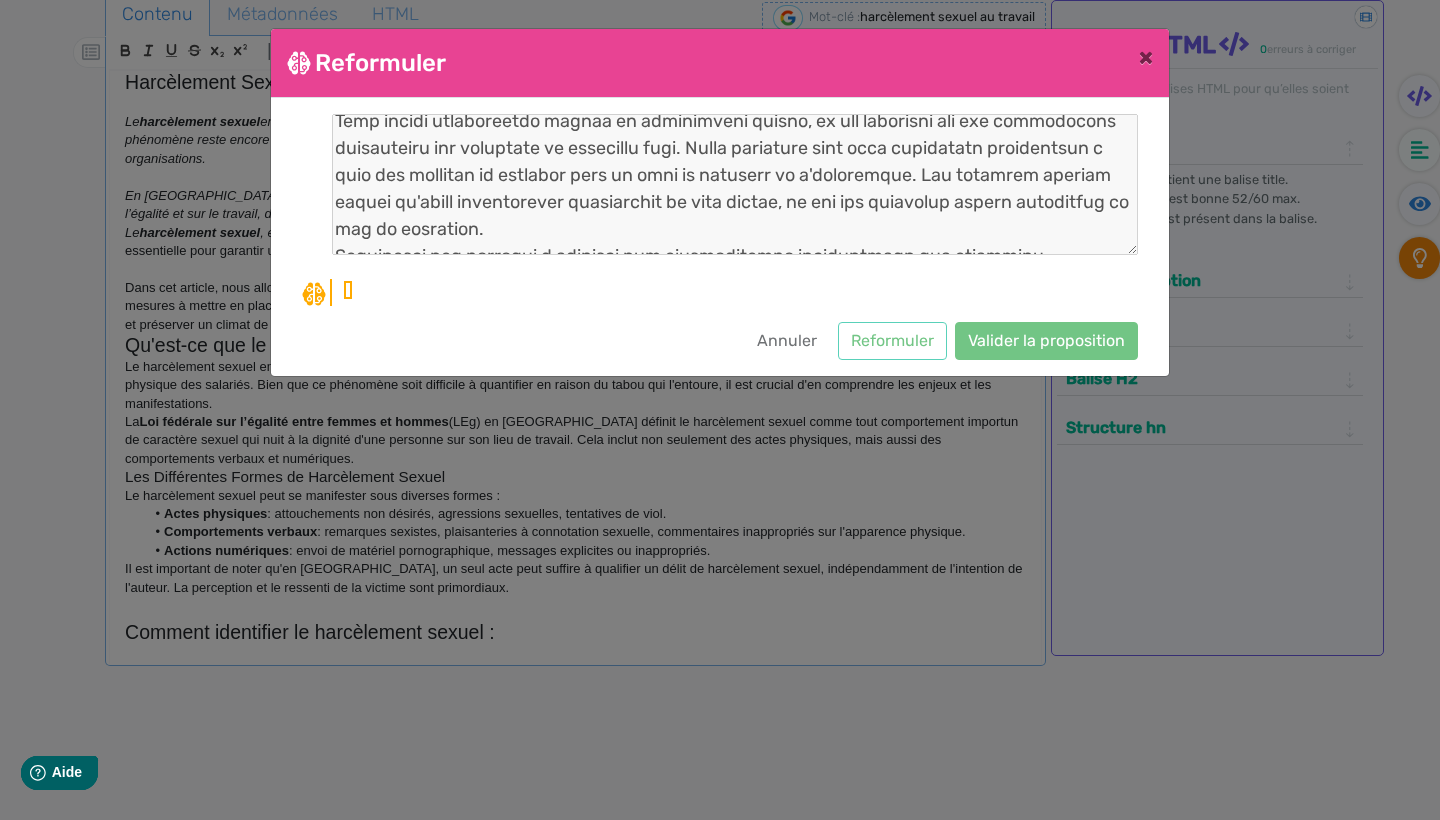 scroll, scrollTop: 2550, scrollLeft: 0, axis: vertical 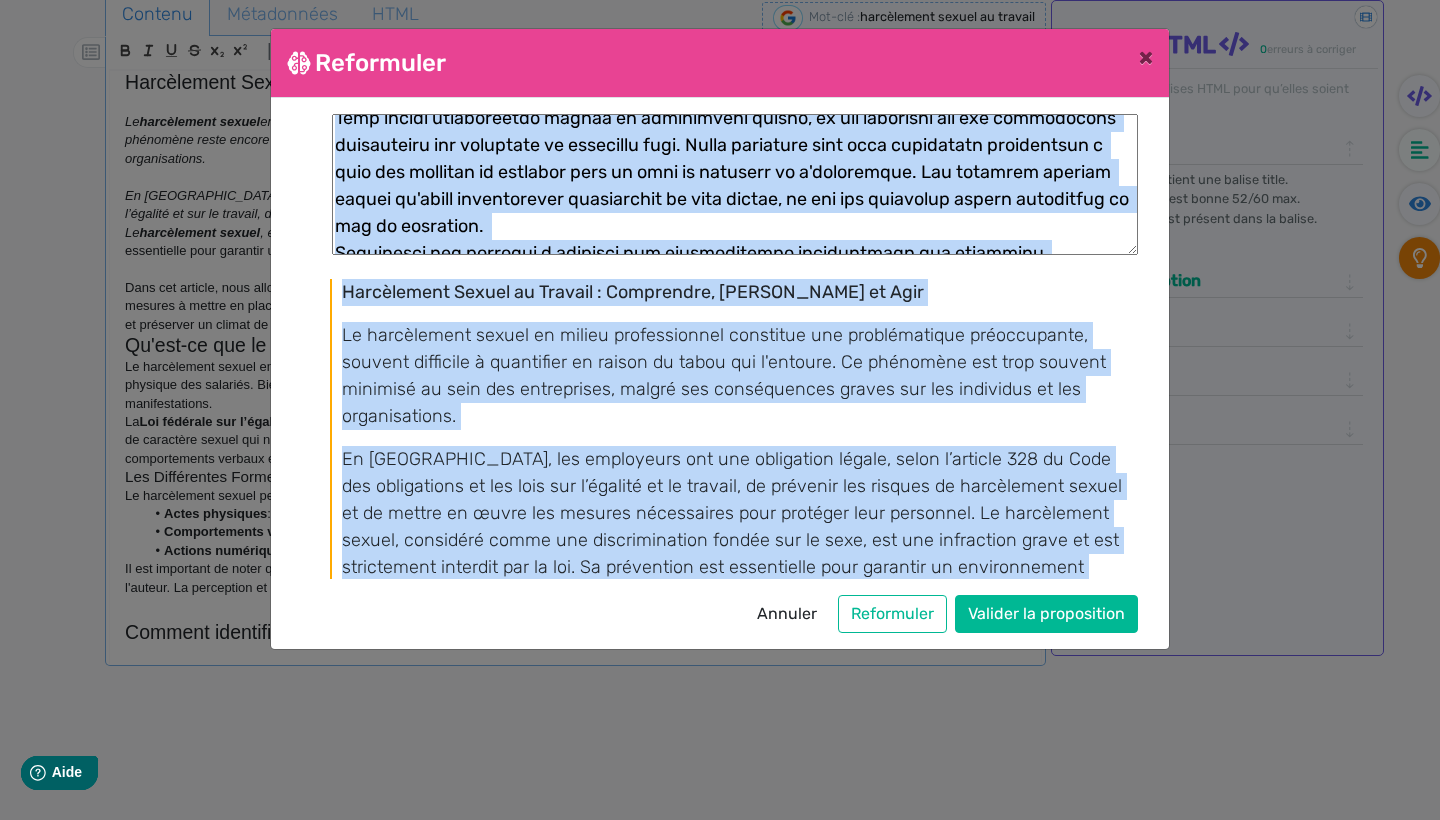 drag, startPoint x: 960, startPoint y: 564, endPoint x: 454, endPoint y: 150, distance: 653.78284 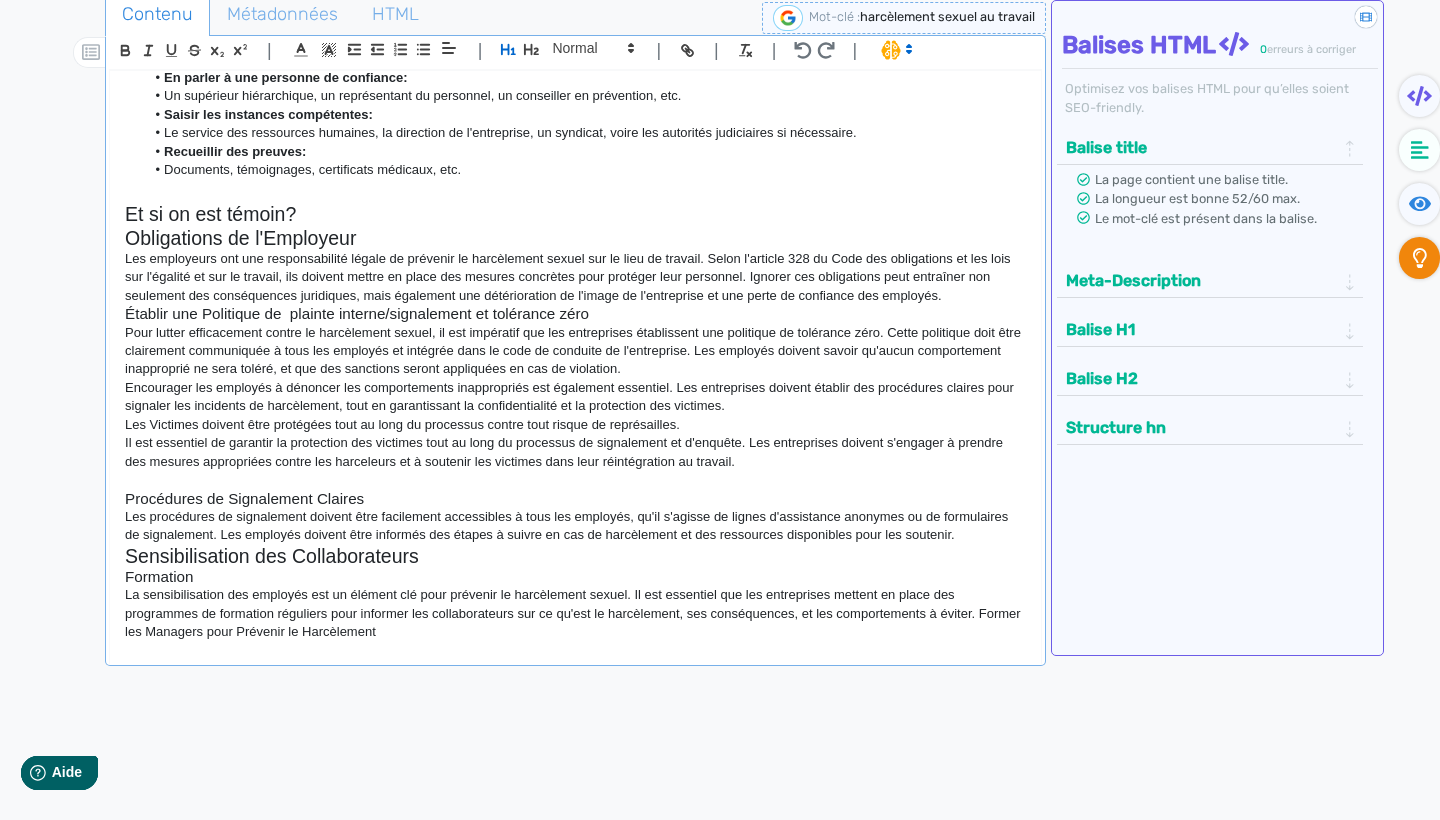 scroll, scrollTop: 1202, scrollLeft: 0, axis: vertical 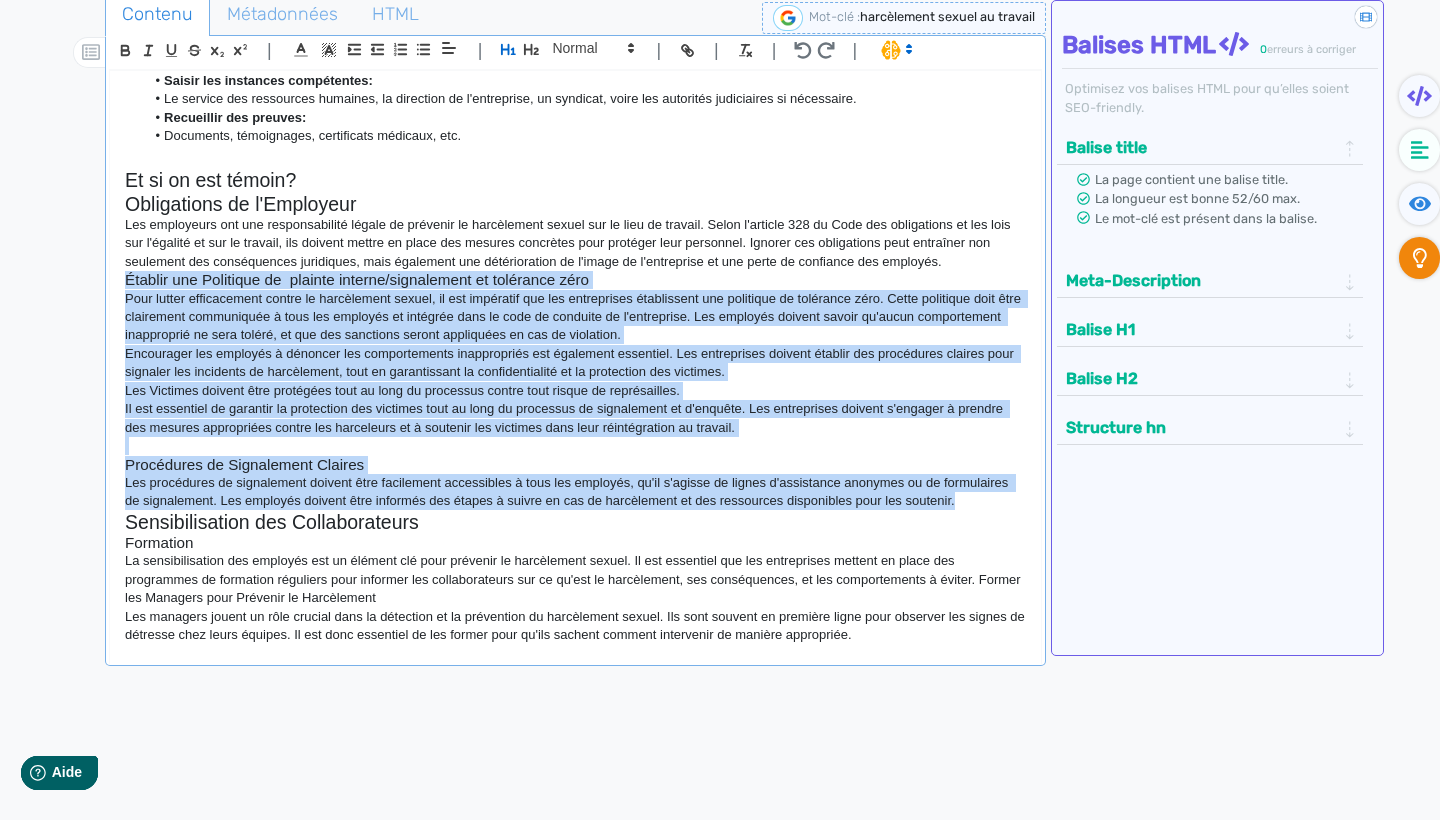 drag, startPoint x: 128, startPoint y: 248, endPoint x: 976, endPoint y: 473, distance: 877.342 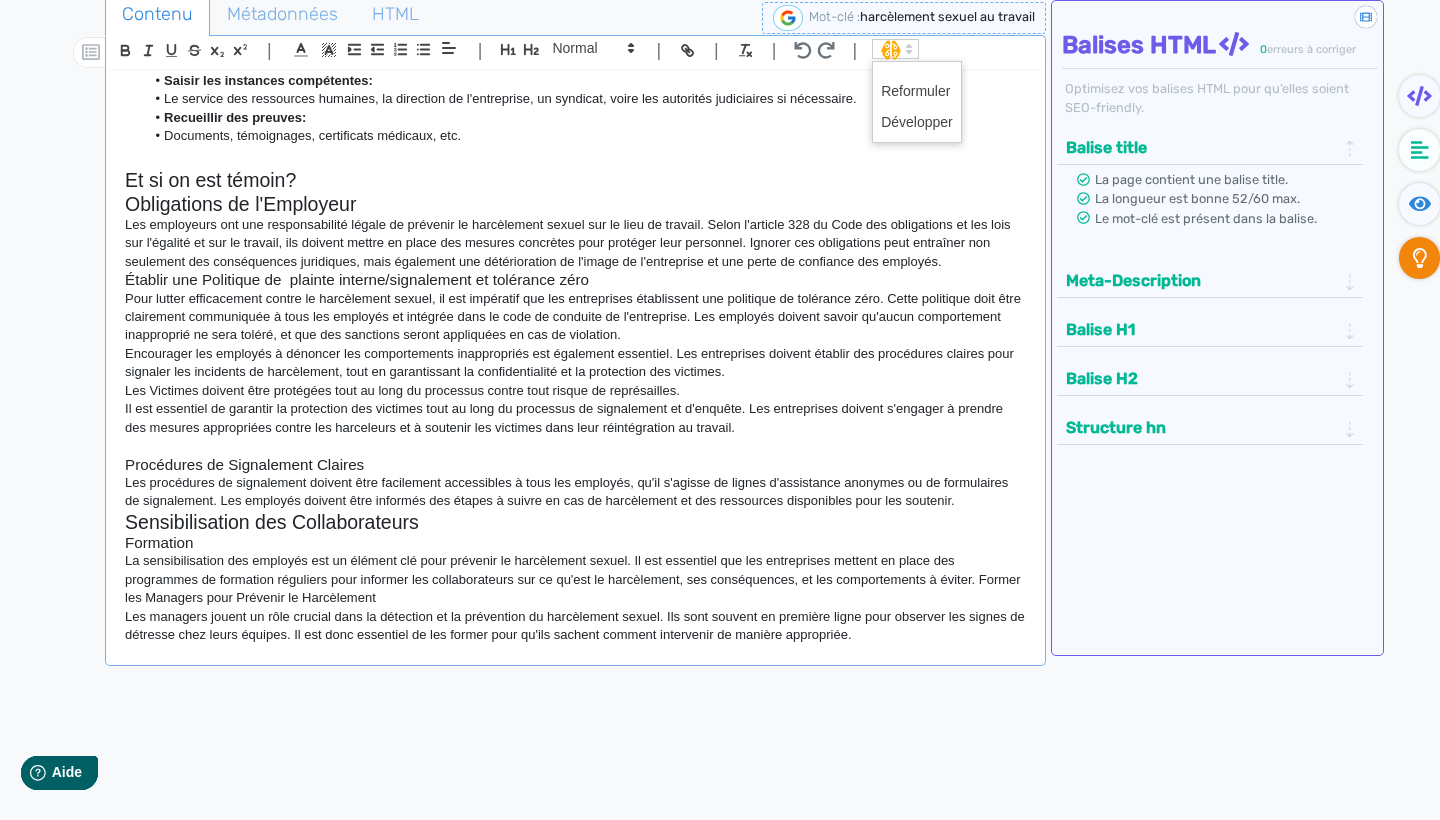 click 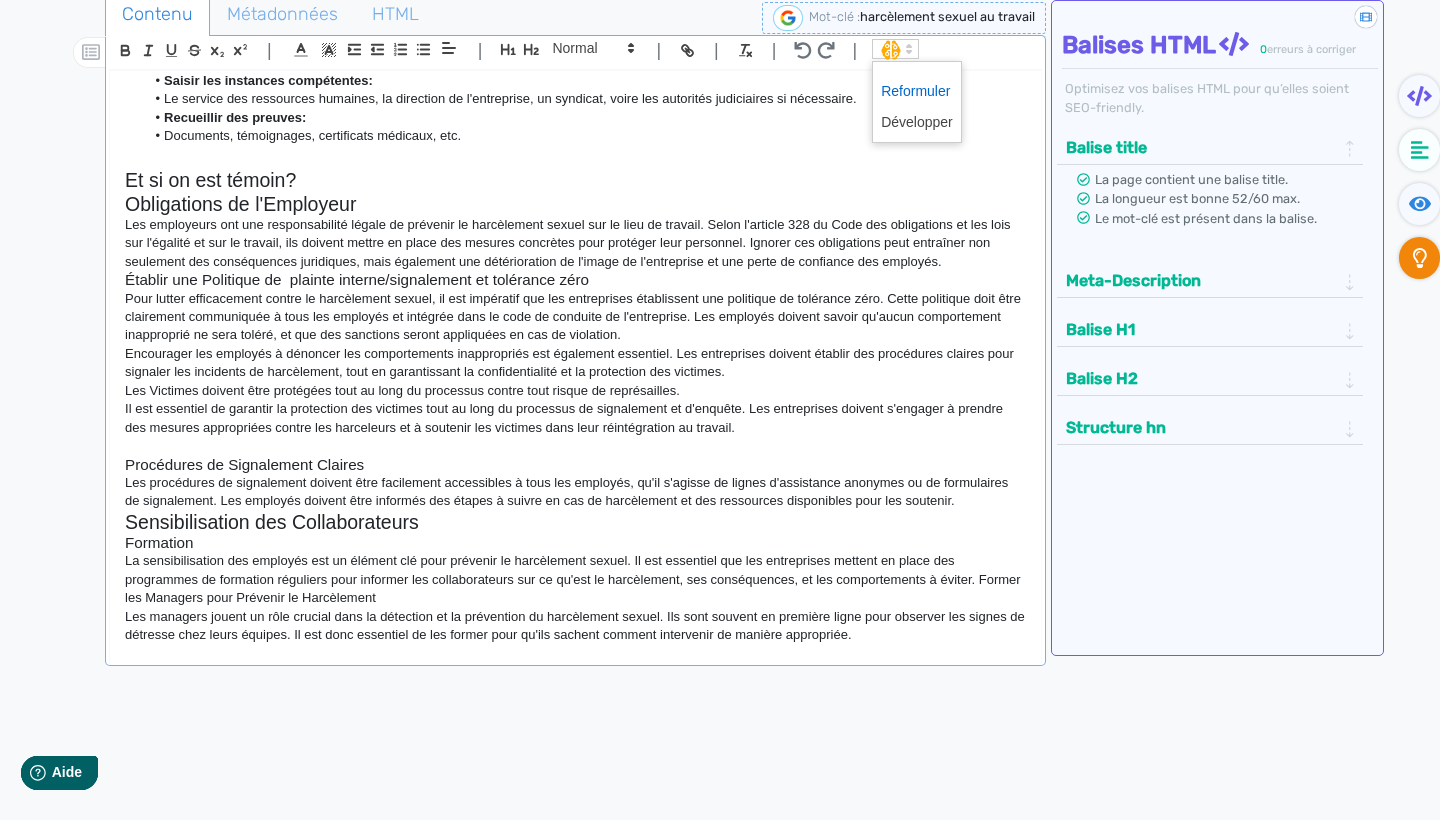 click at bounding box center (917, 91) 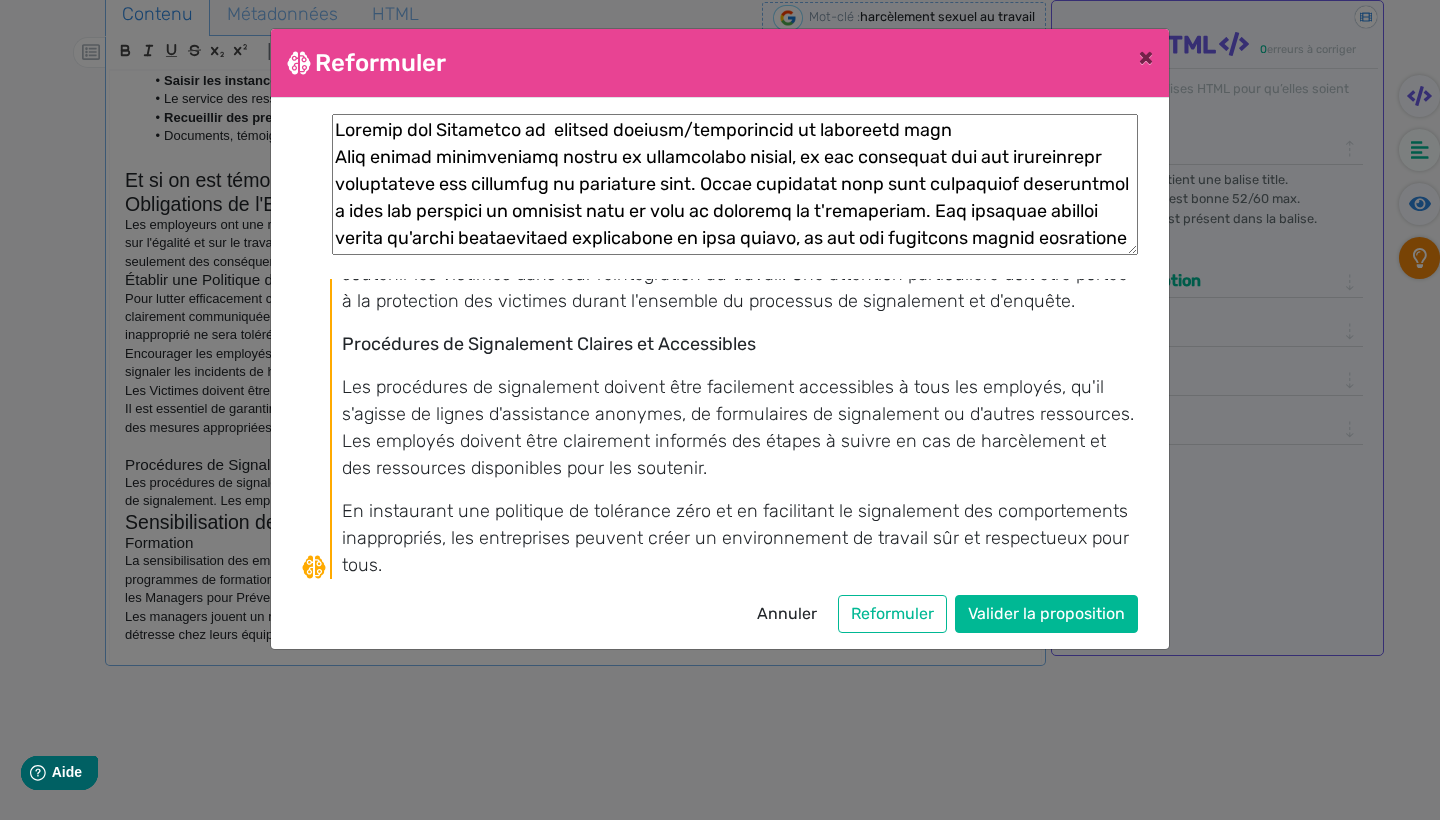 scroll, scrollTop: 449, scrollLeft: 0, axis: vertical 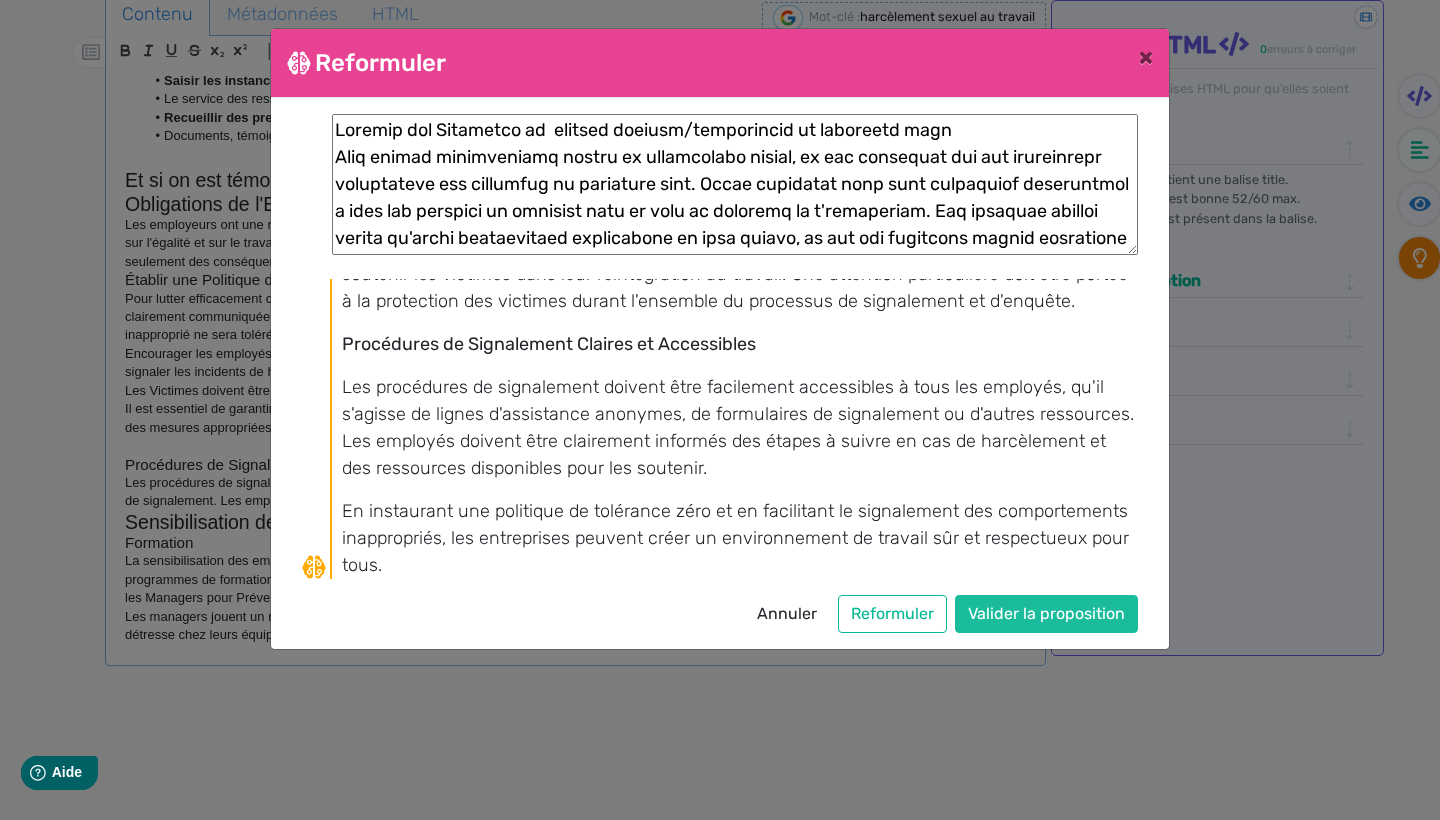 click on "Valider la proposition" 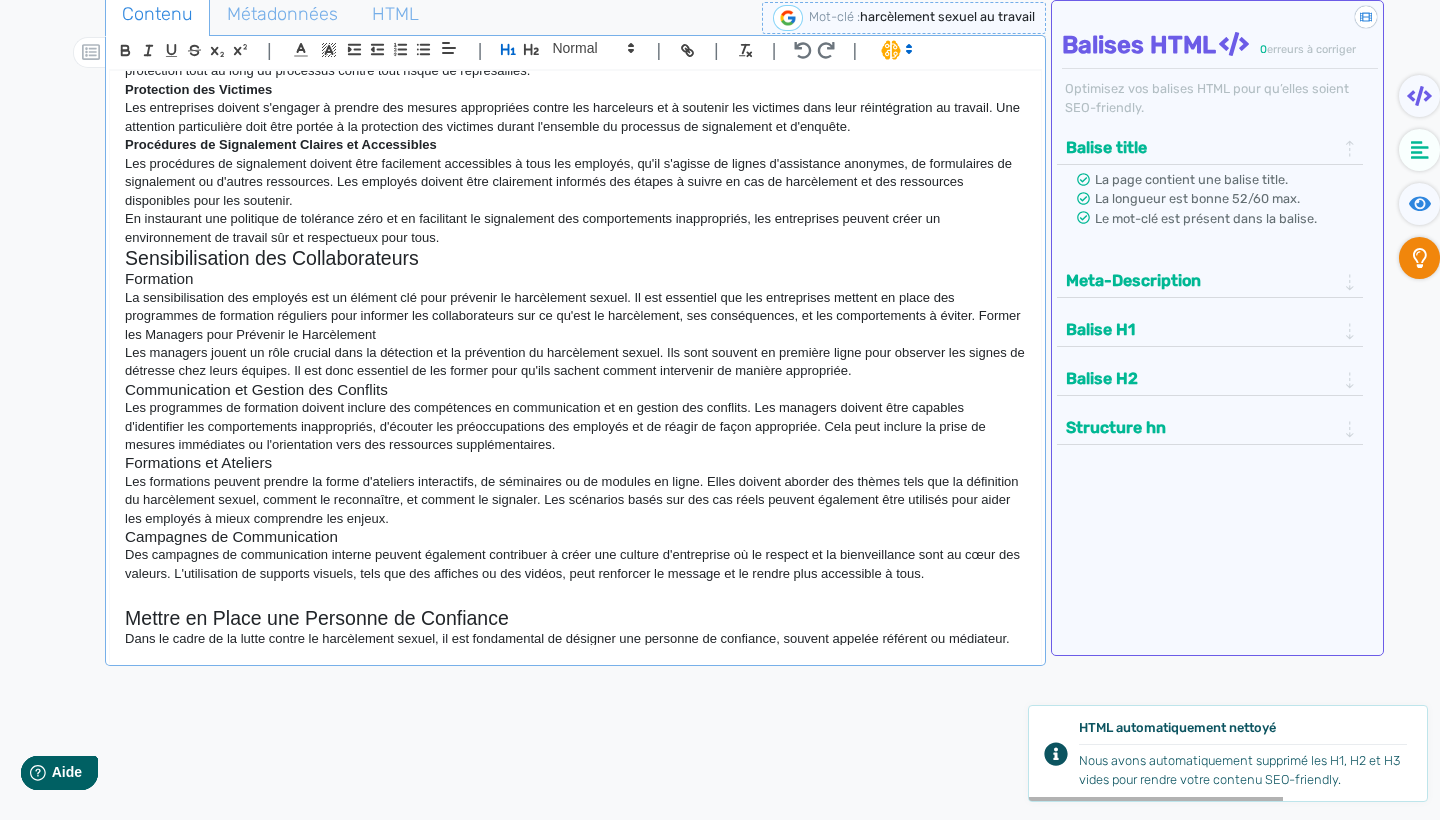 scroll, scrollTop: 1542, scrollLeft: 0, axis: vertical 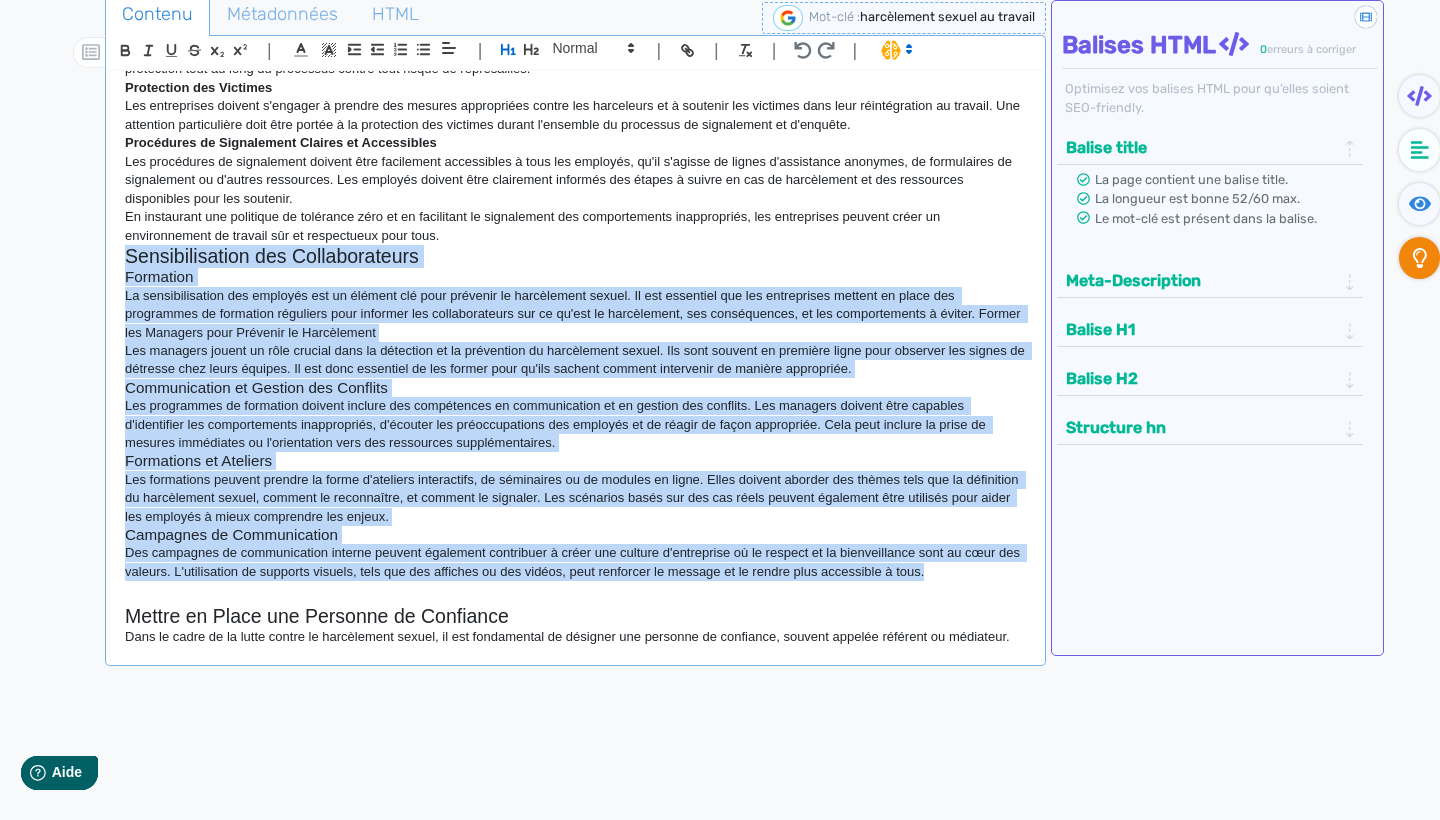 drag, startPoint x: 127, startPoint y: 216, endPoint x: 988, endPoint y: 530, distance: 916.46985 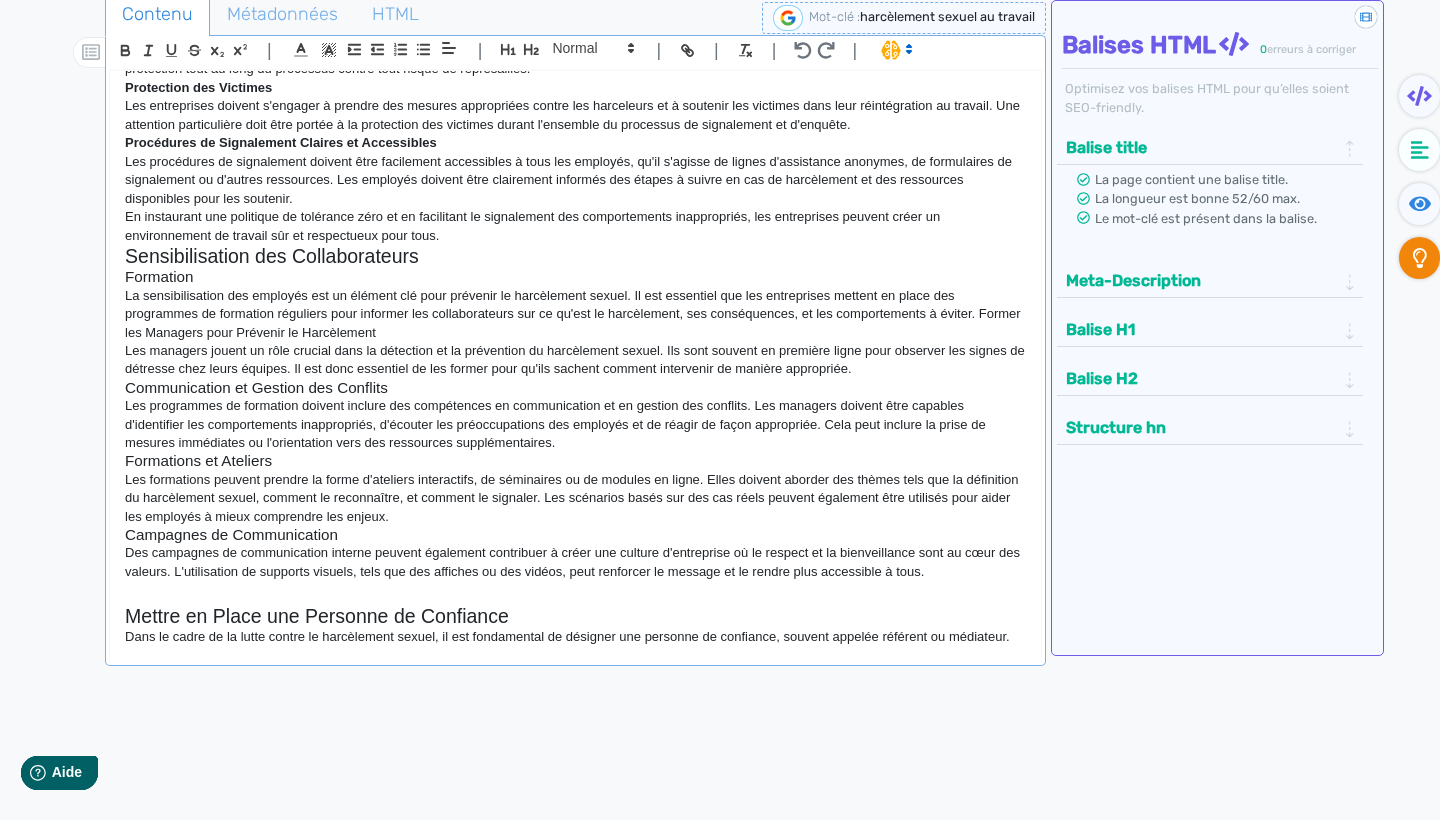 click 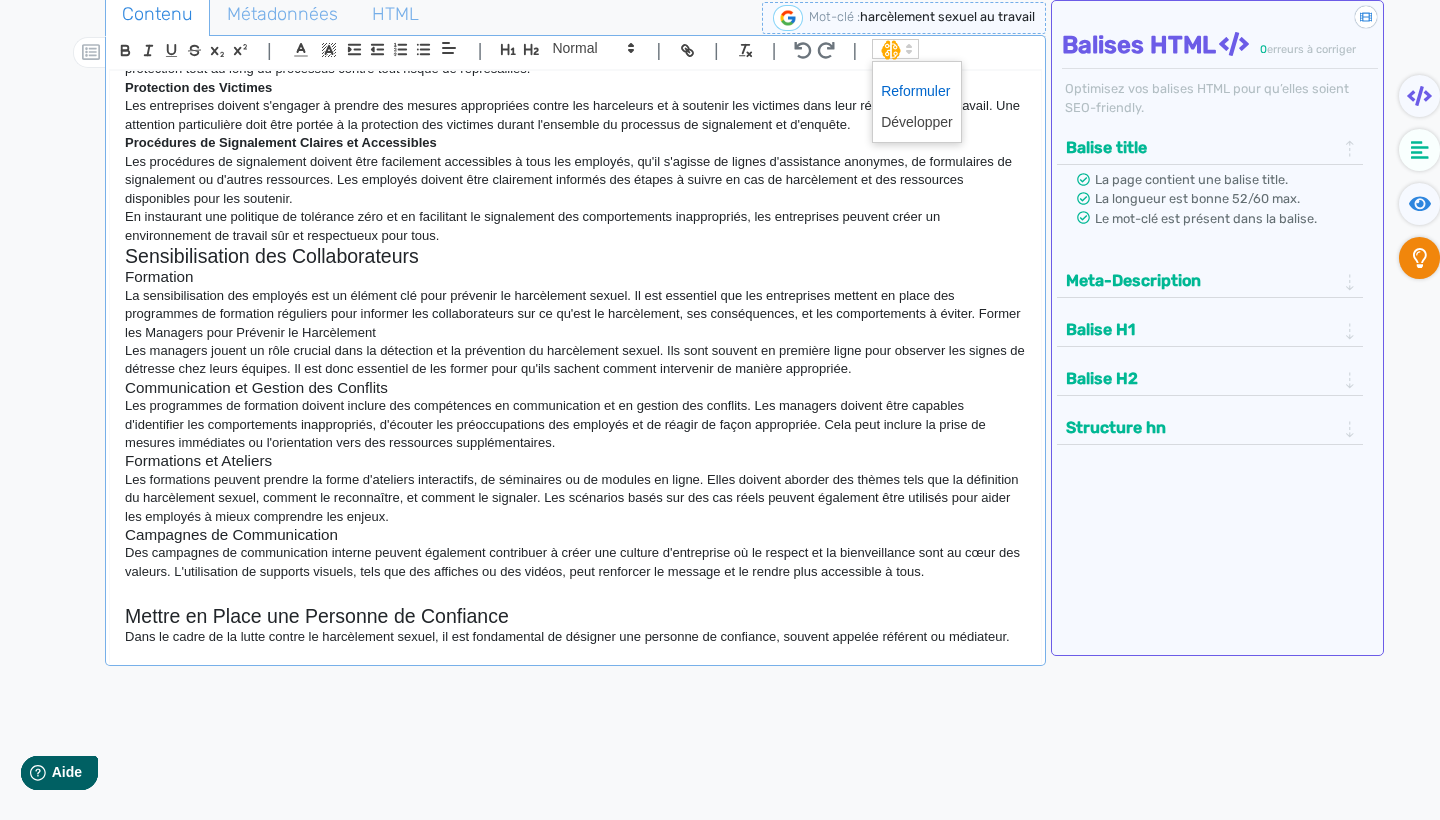 click at bounding box center [917, 91] 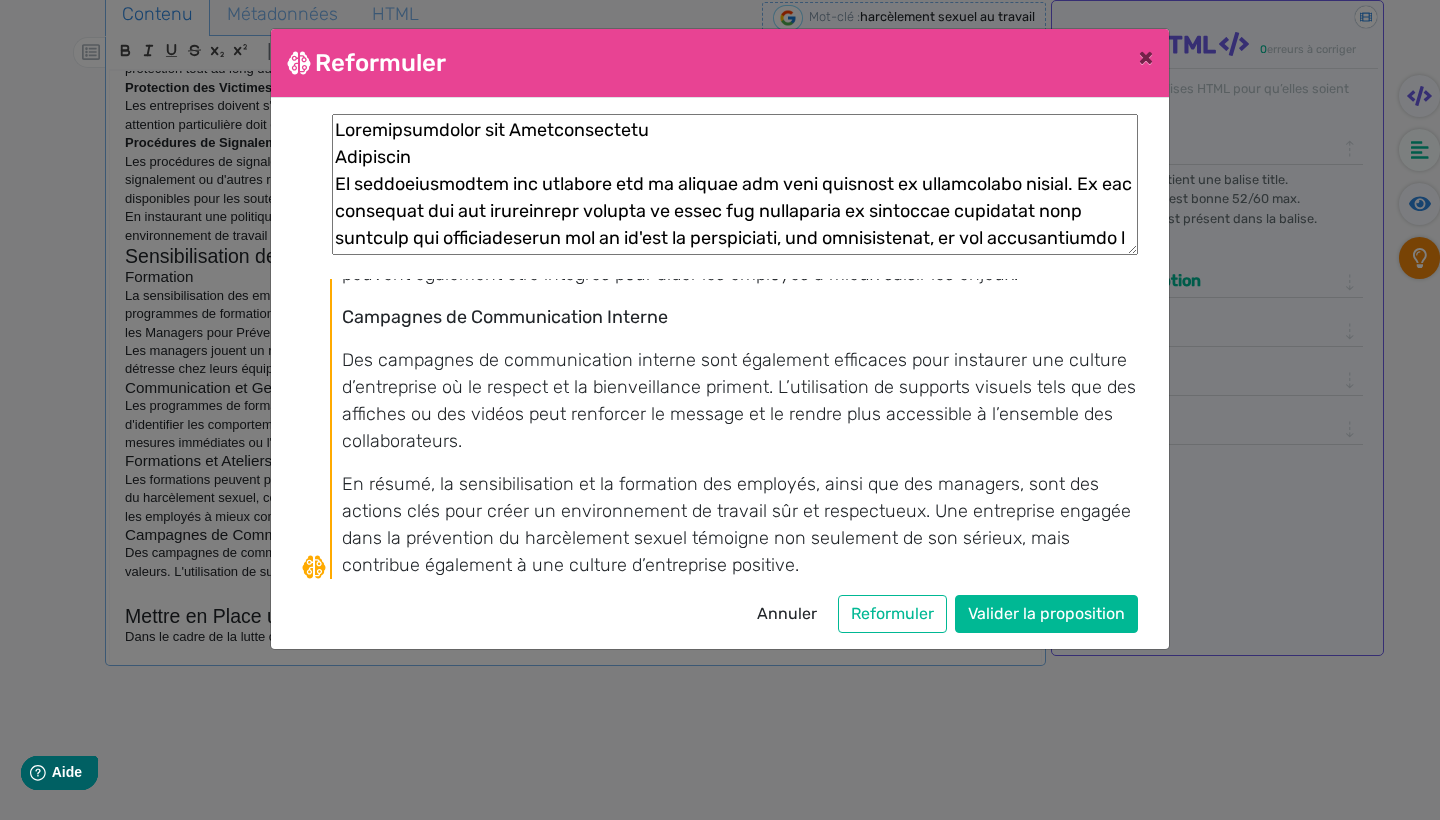 scroll, scrollTop: 643, scrollLeft: 0, axis: vertical 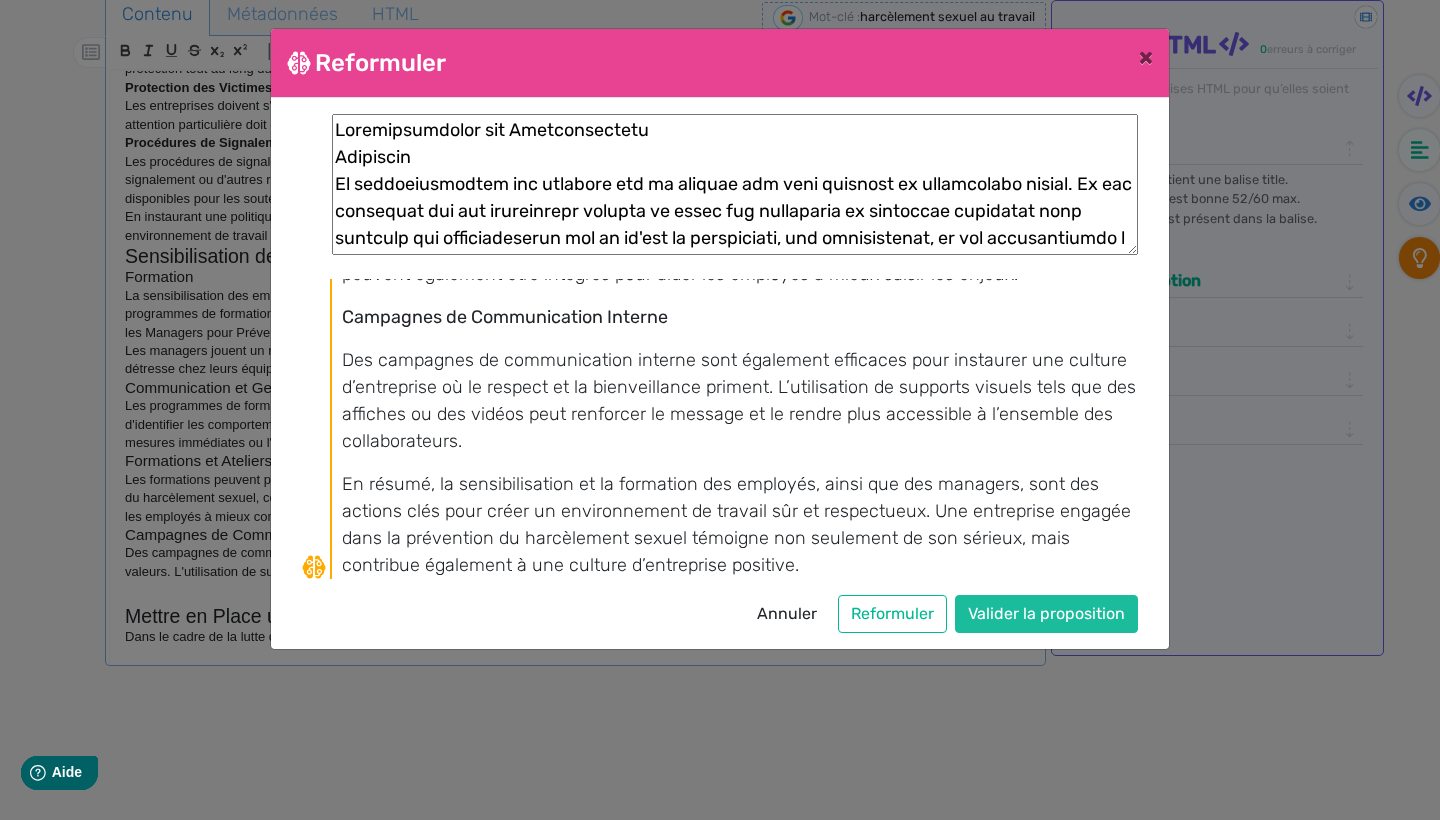 click on "Valider la proposition" 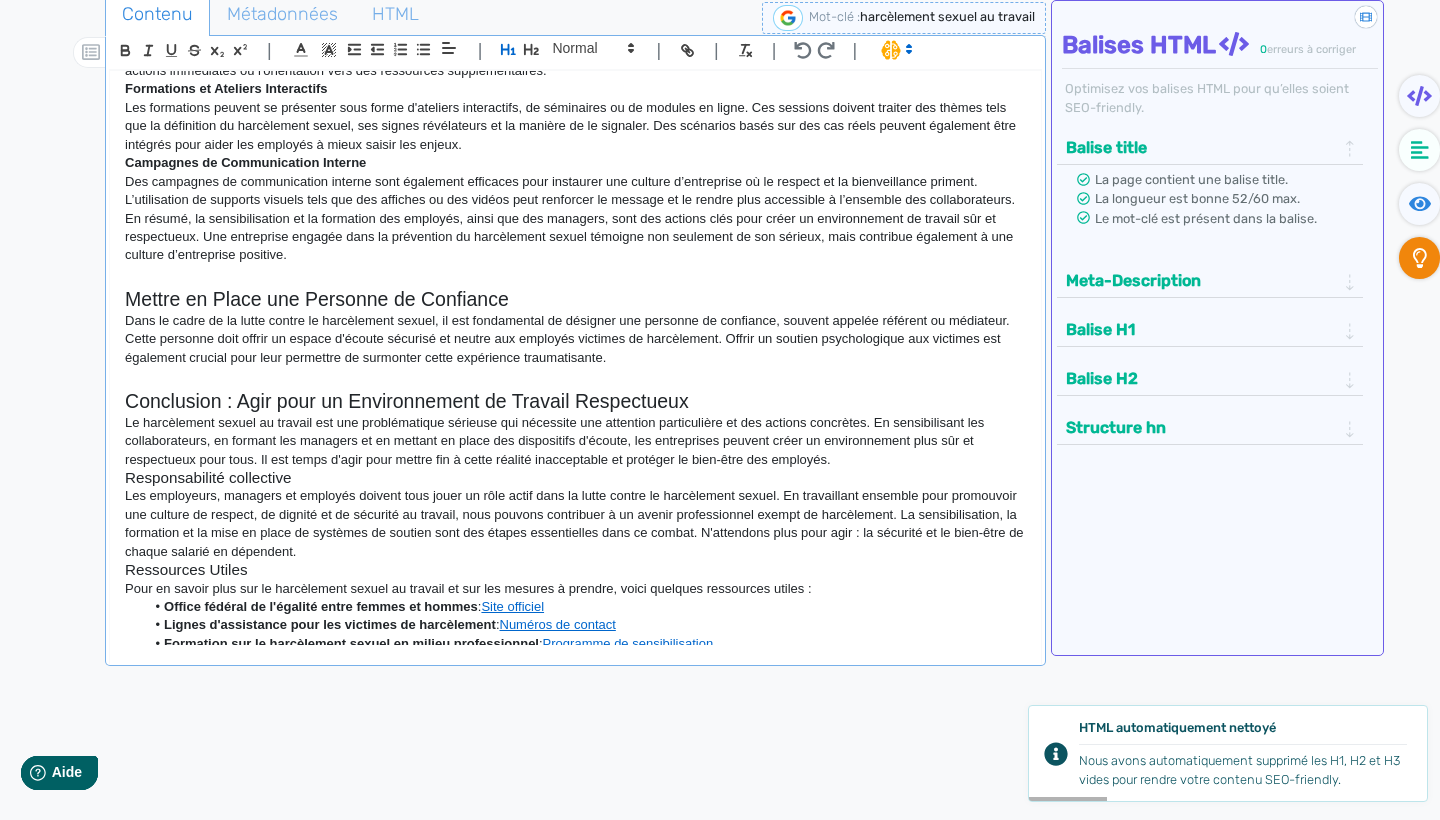 scroll, scrollTop: 1927, scrollLeft: 0, axis: vertical 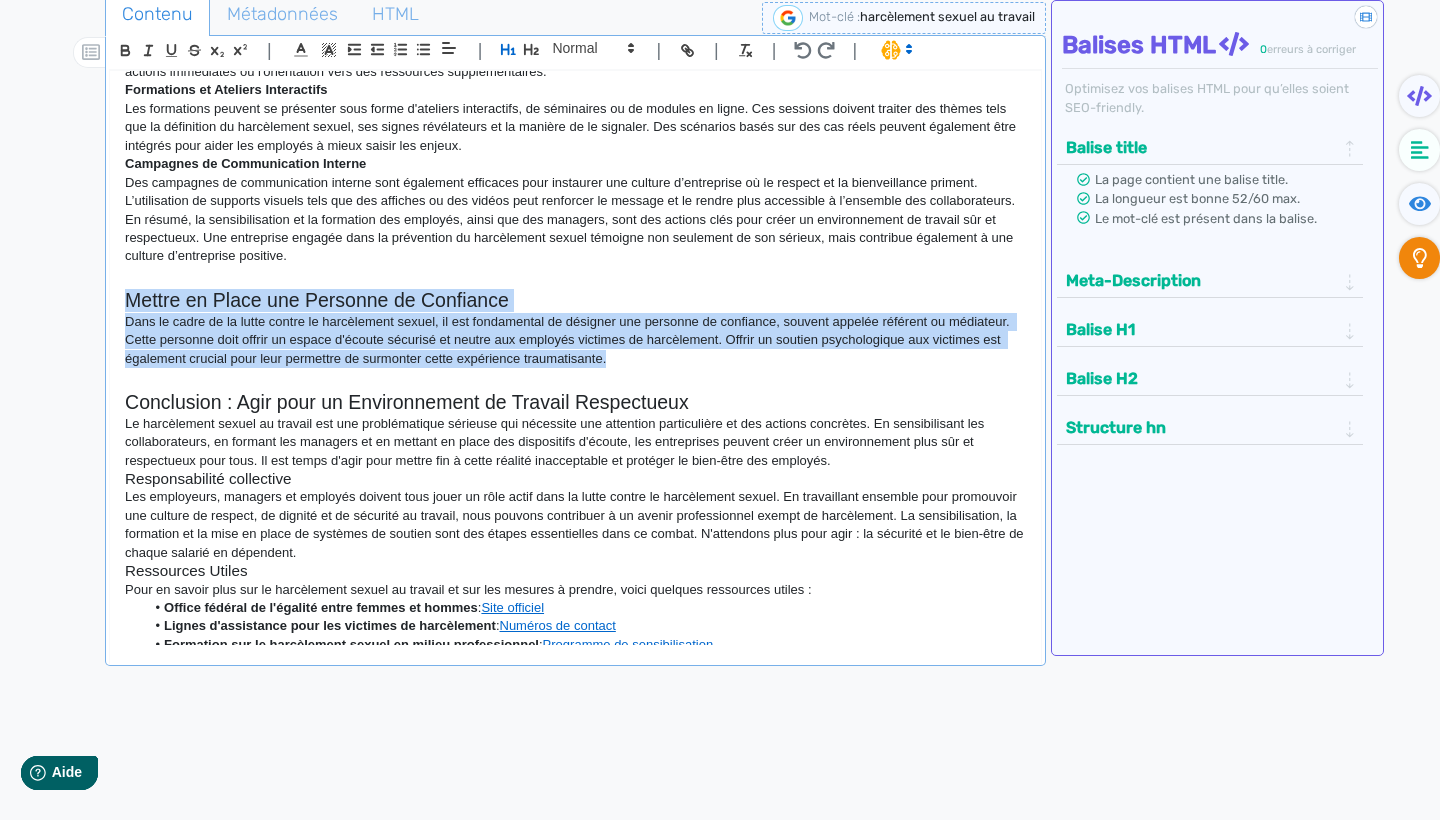 drag, startPoint x: 161, startPoint y: 266, endPoint x: 688, endPoint y: 323, distance: 530.0736 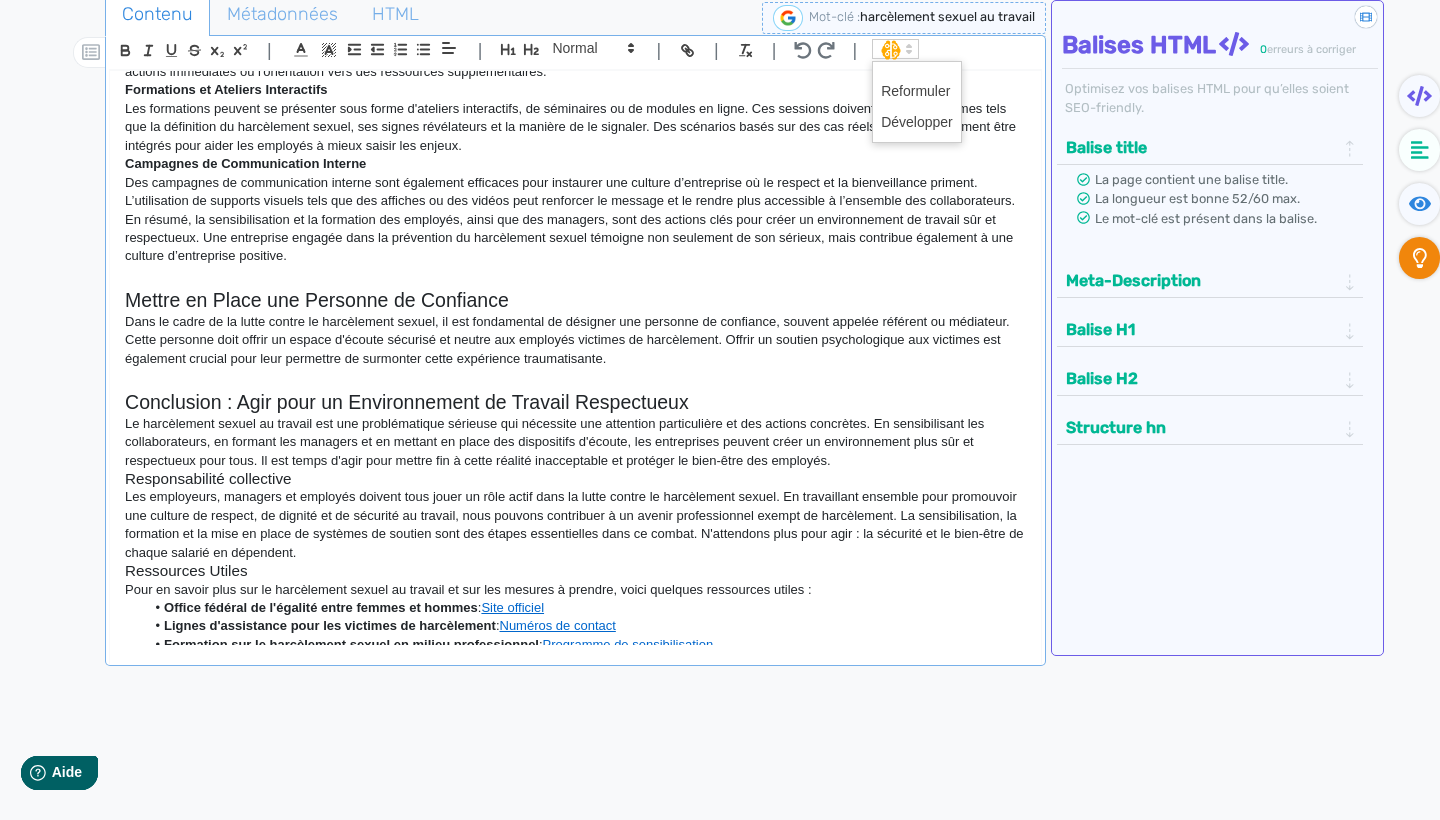 click 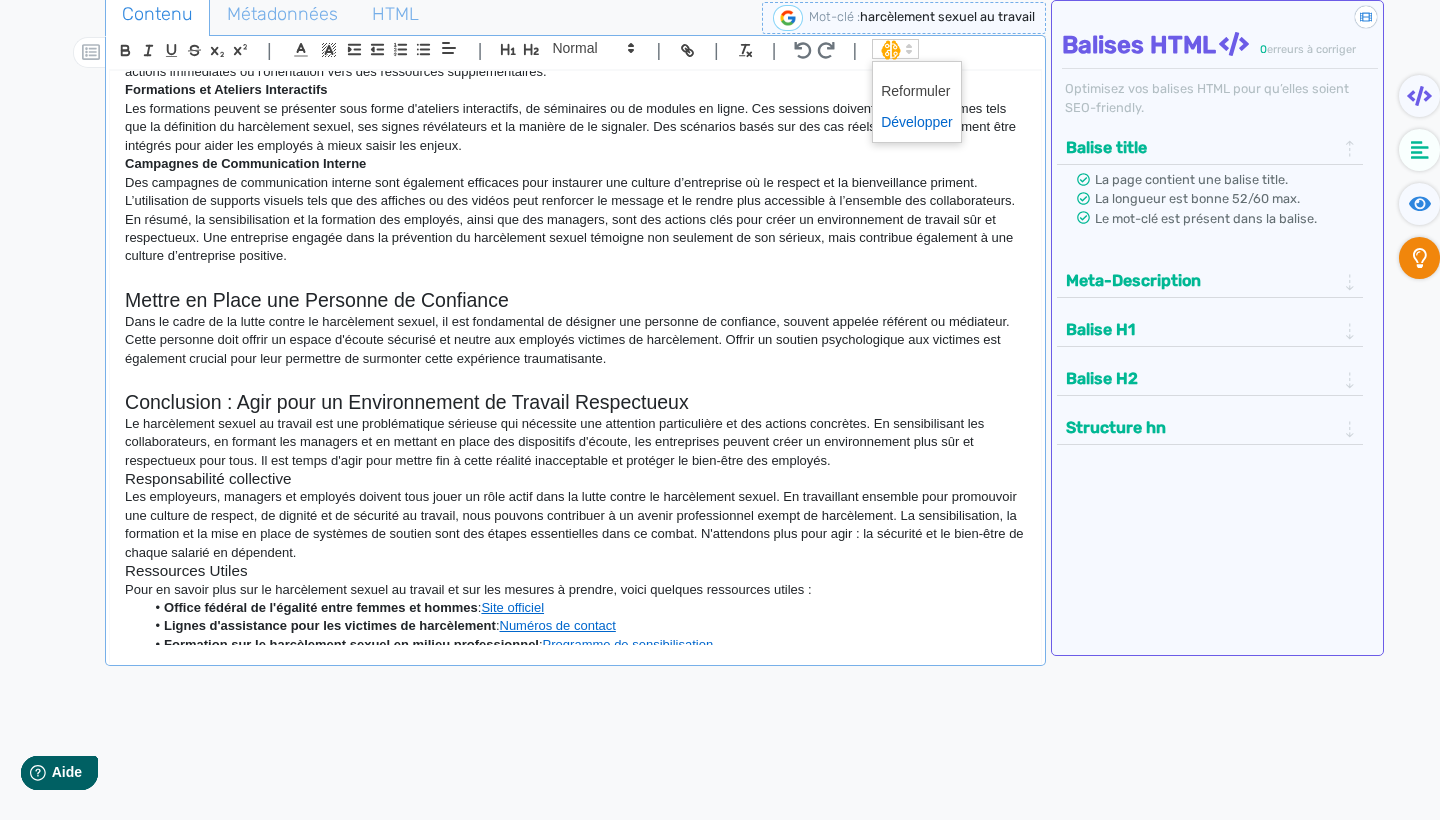 click at bounding box center (917, 122) 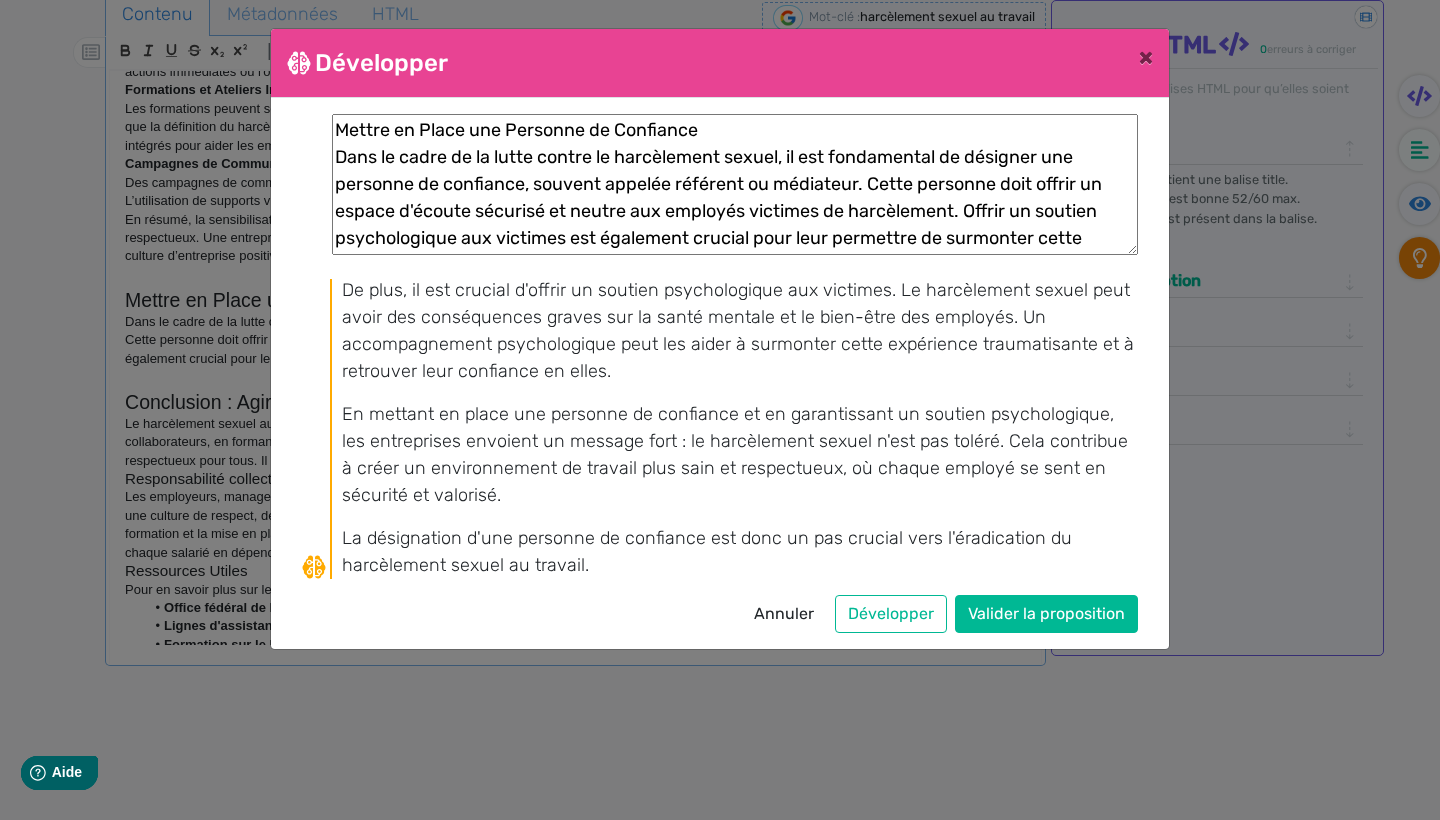 scroll, scrollTop: 347, scrollLeft: 0, axis: vertical 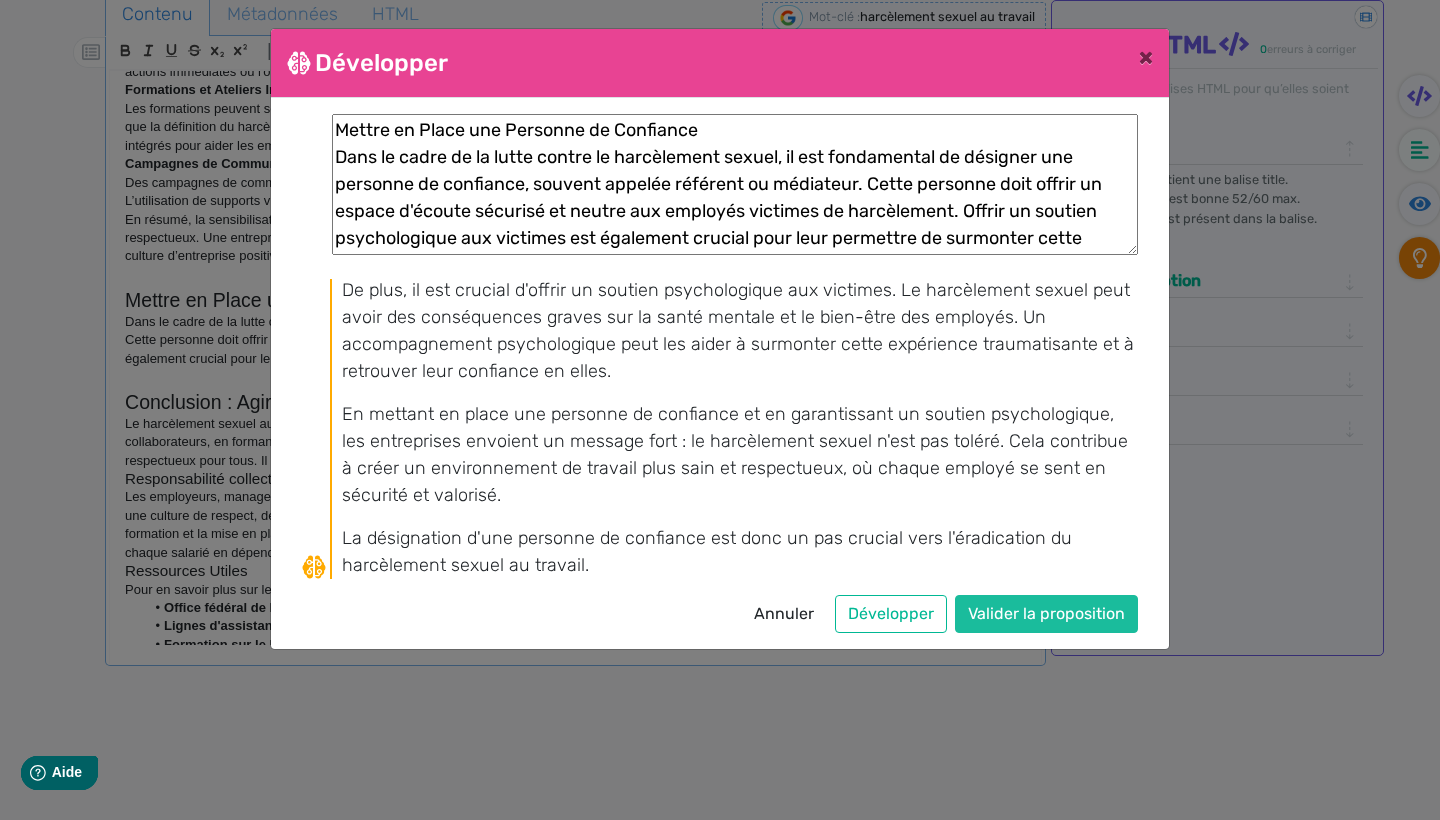 click on "Valider la proposition" 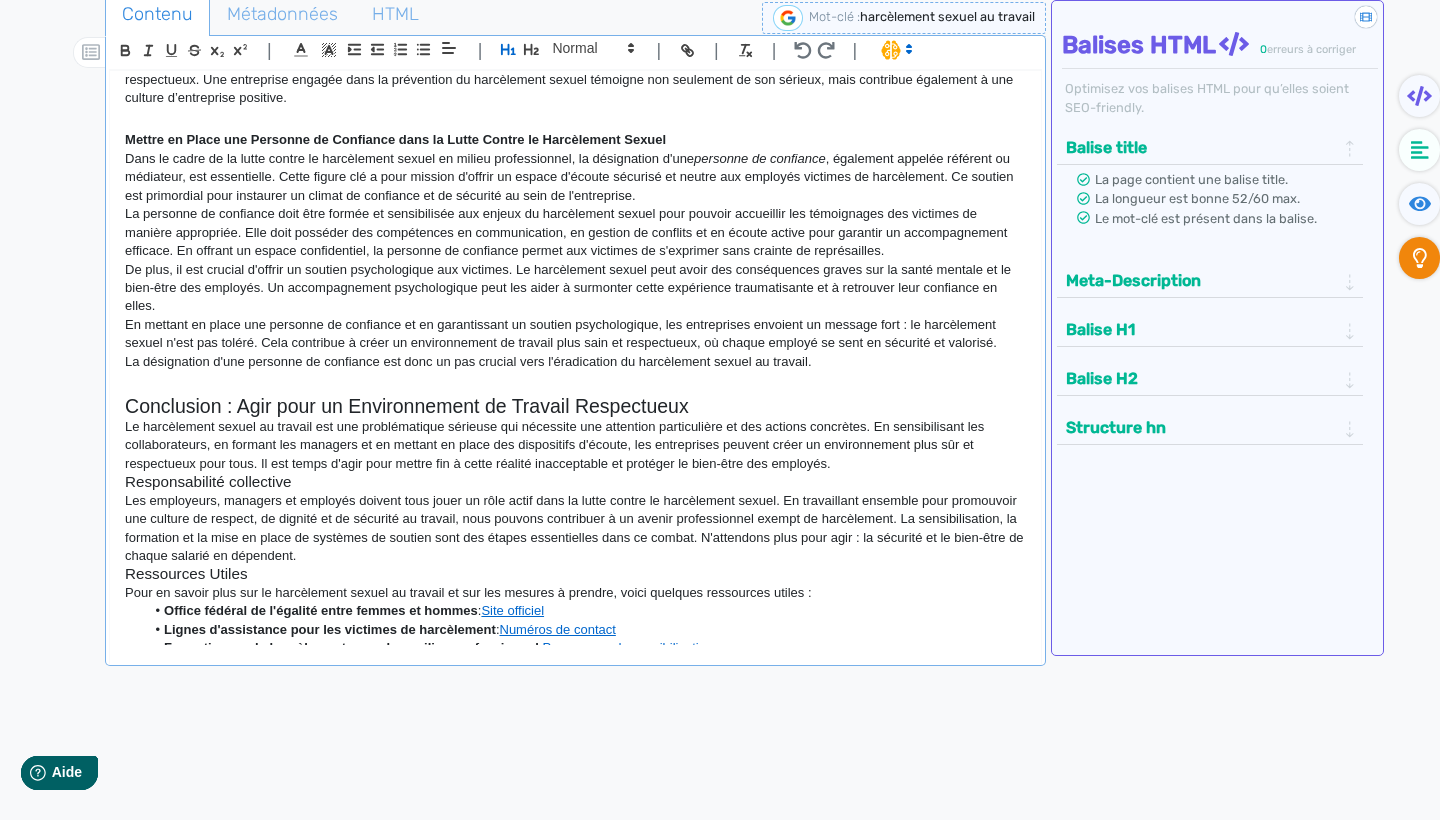 scroll, scrollTop: 2084, scrollLeft: 0, axis: vertical 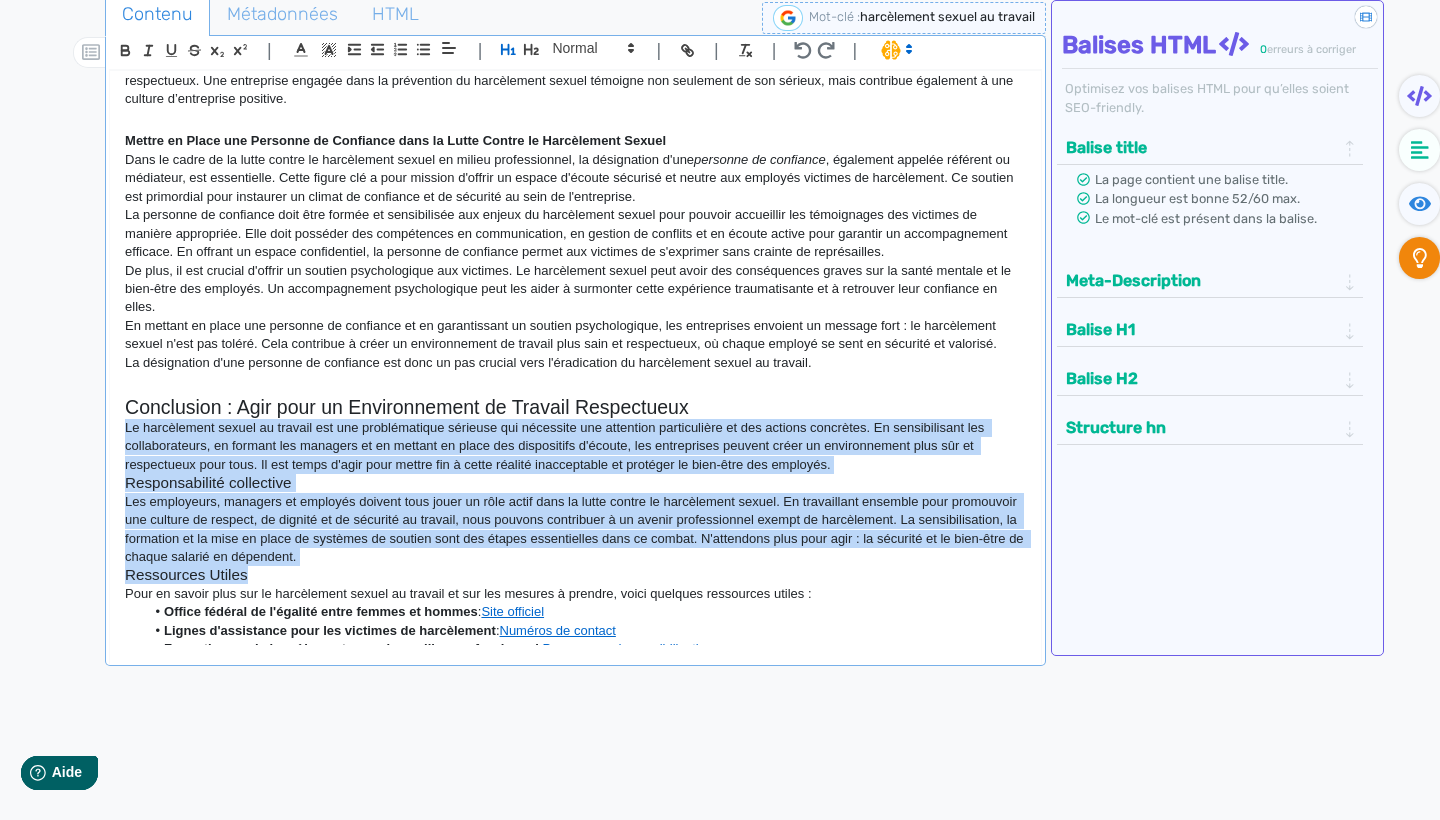 drag, startPoint x: 128, startPoint y: 393, endPoint x: 386, endPoint y: 531, distance: 292.58844 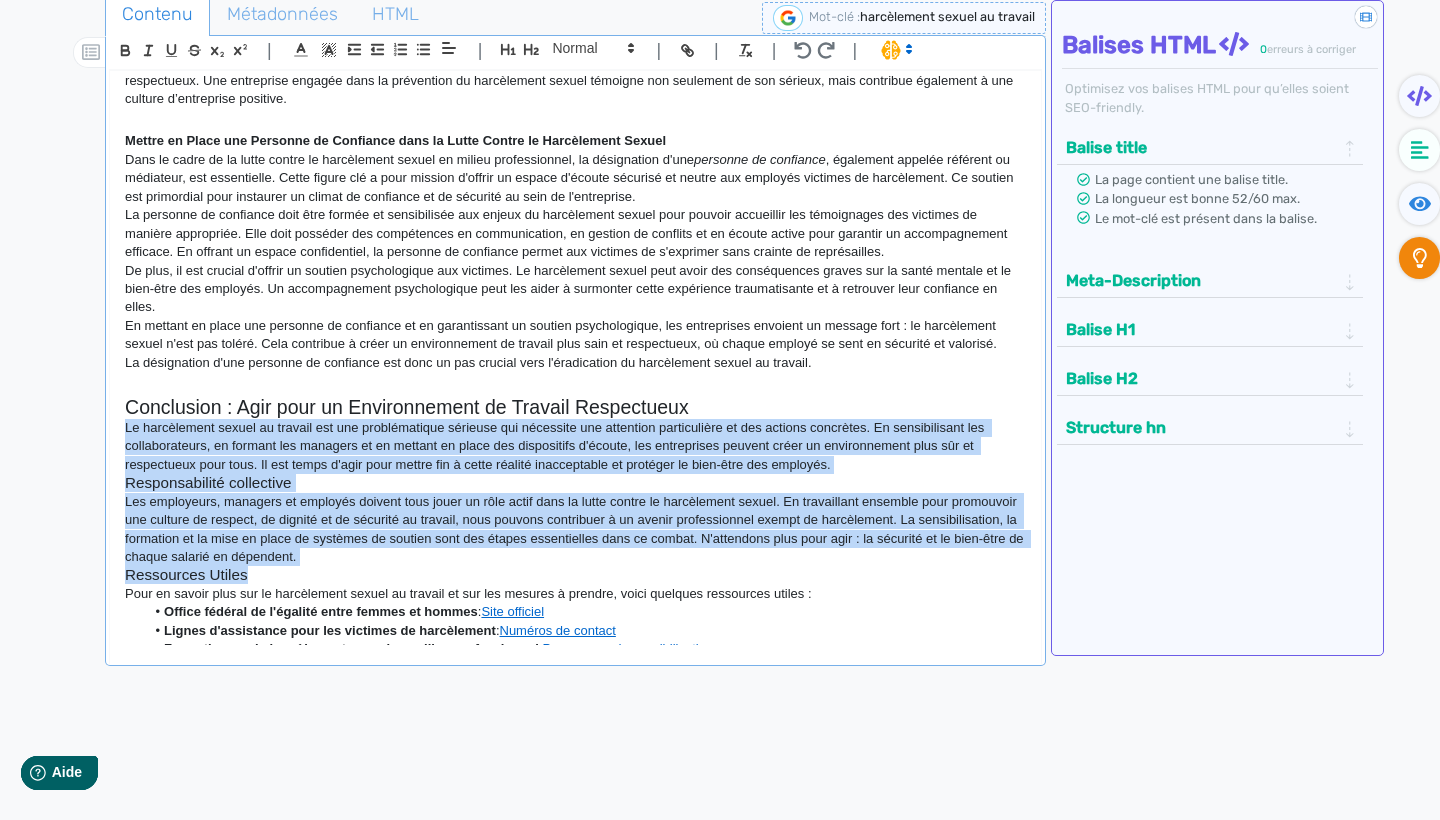 click on "Les employeurs, managers et employés doivent tous jouer un rôle actif dans la lutte contre le harcèlement sexuel. En travaillant ensemble pour promouvoir une culture de respect, de dignité et de sécurité au travail, nous pouvons contribuer à un avenir professionnel exempt de harcèlement. La sensibilisation, la formation et la mise en place de systèmes de soutien sont des étapes essentielles dans ce combat. N'attendons plus pour agir : la sécurité et le bien-être de chaque salarié en dépendent." 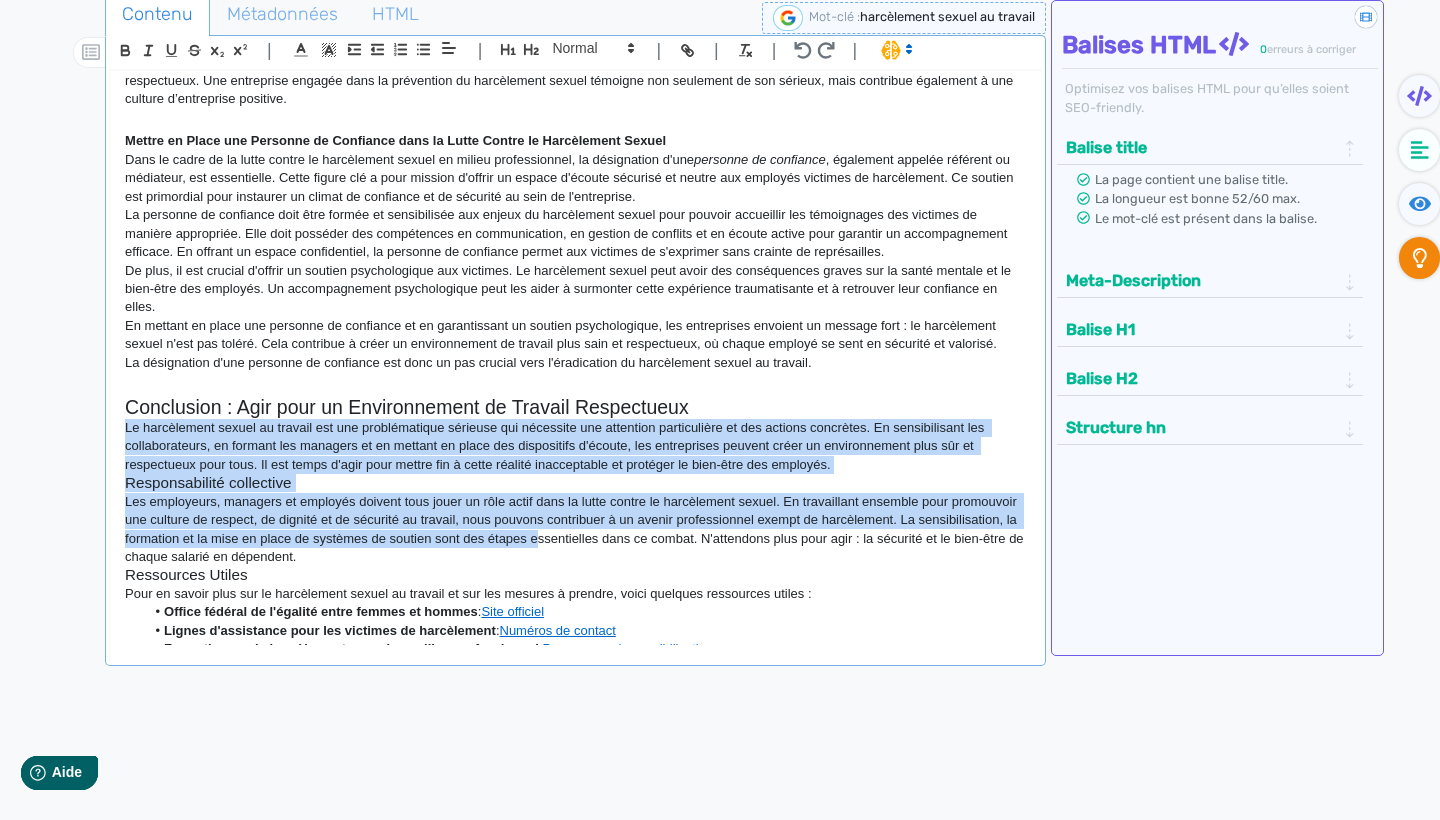 drag, startPoint x: 121, startPoint y: 391, endPoint x: 553, endPoint y: 496, distance: 444.57733 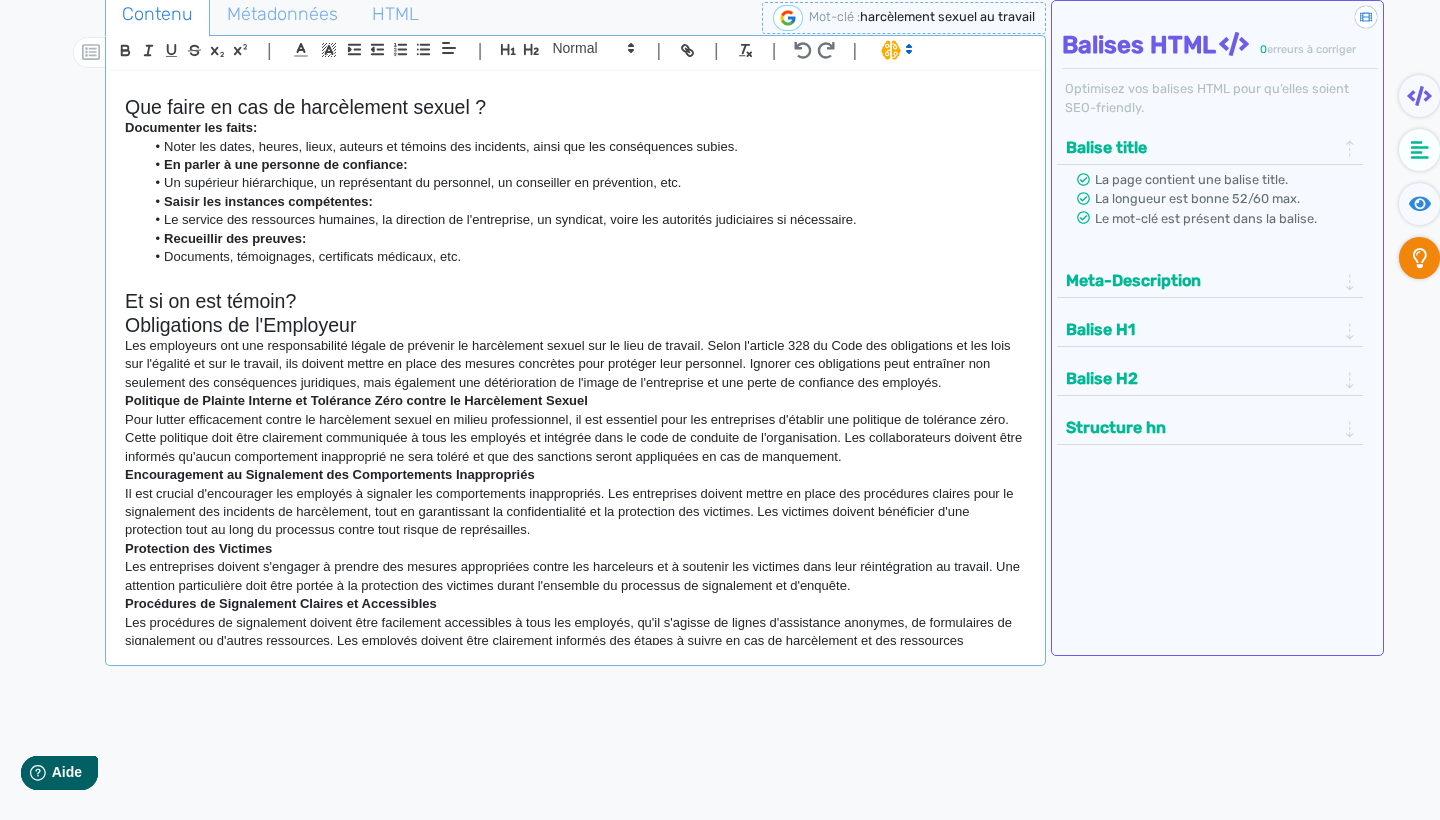 scroll, scrollTop: 1082, scrollLeft: 0, axis: vertical 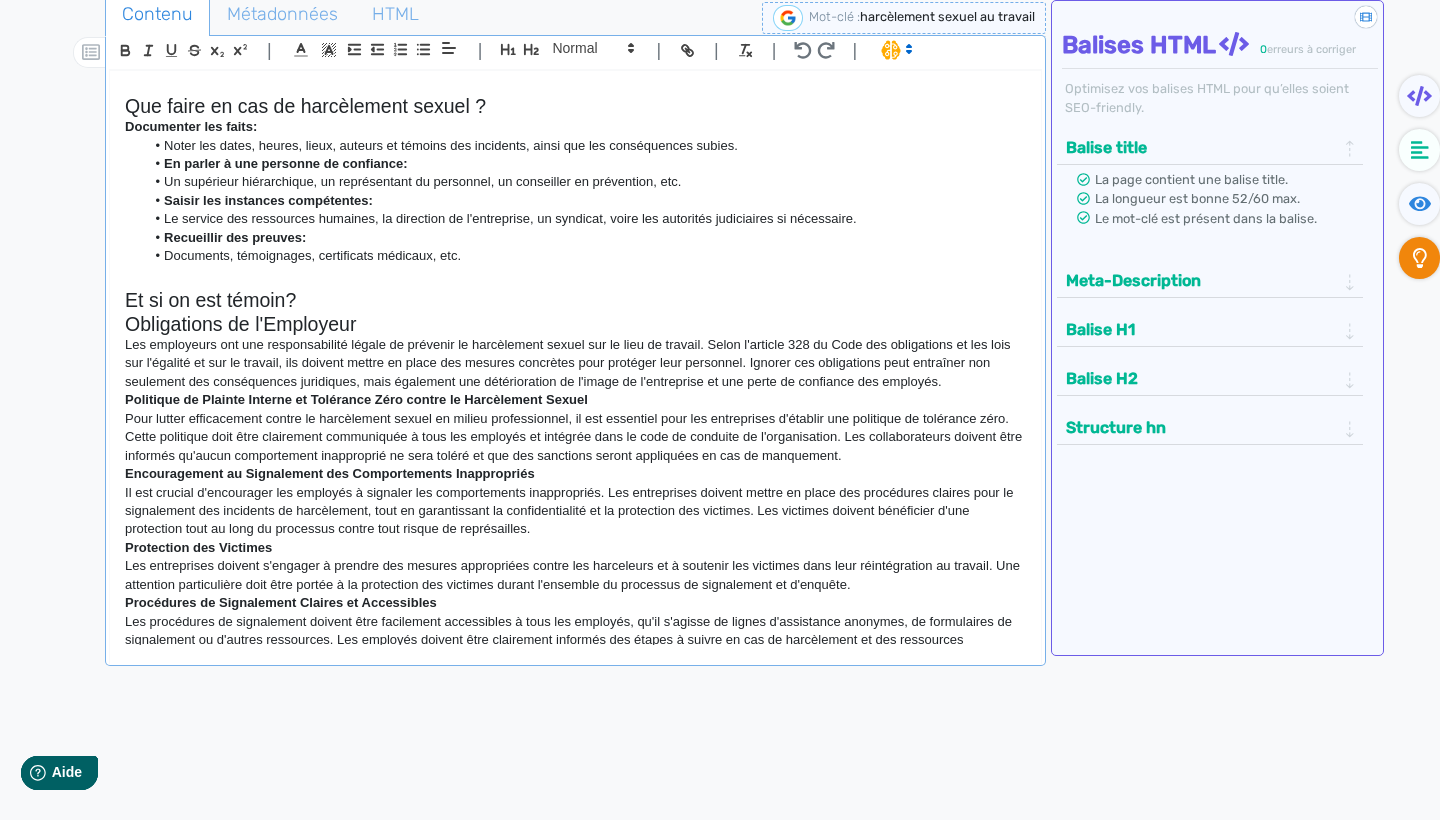 click on "En parler à une personne de confiance:" 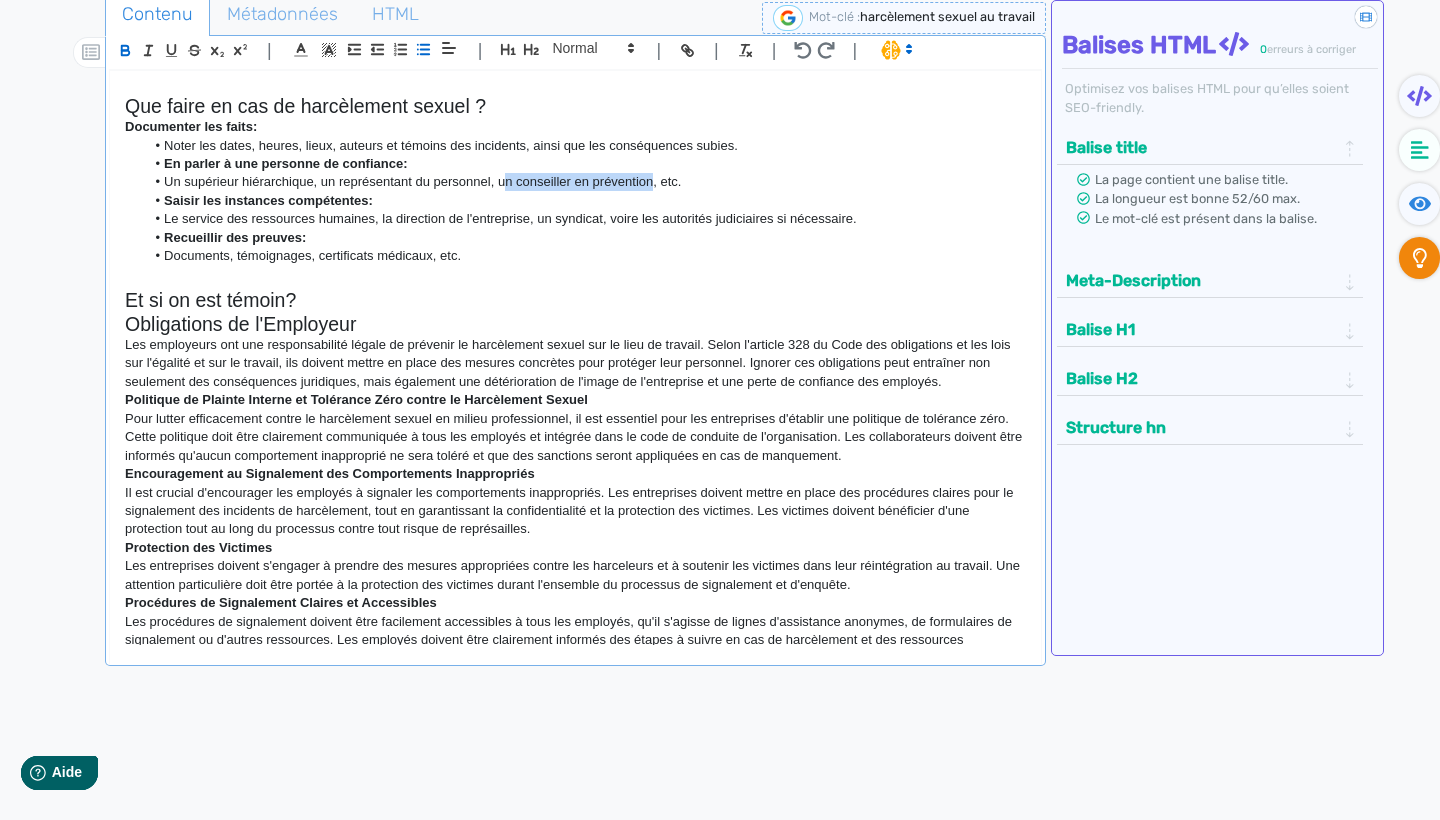 drag, startPoint x: 506, startPoint y: 153, endPoint x: 655, endPoint y: 155, distance: 149.01343 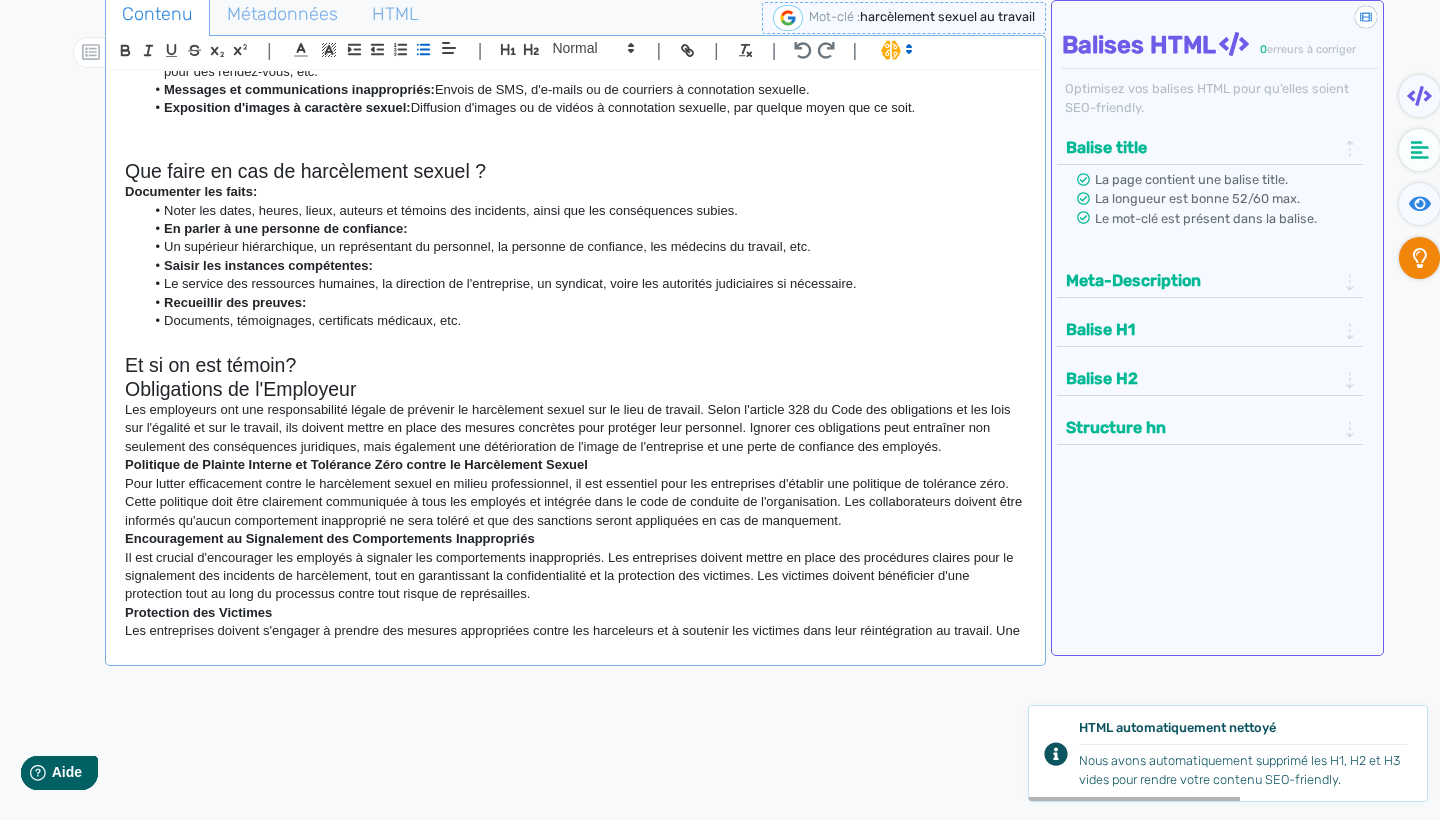 scroll, scrollTop: 994, scrollLeft: 0, axis: vertical 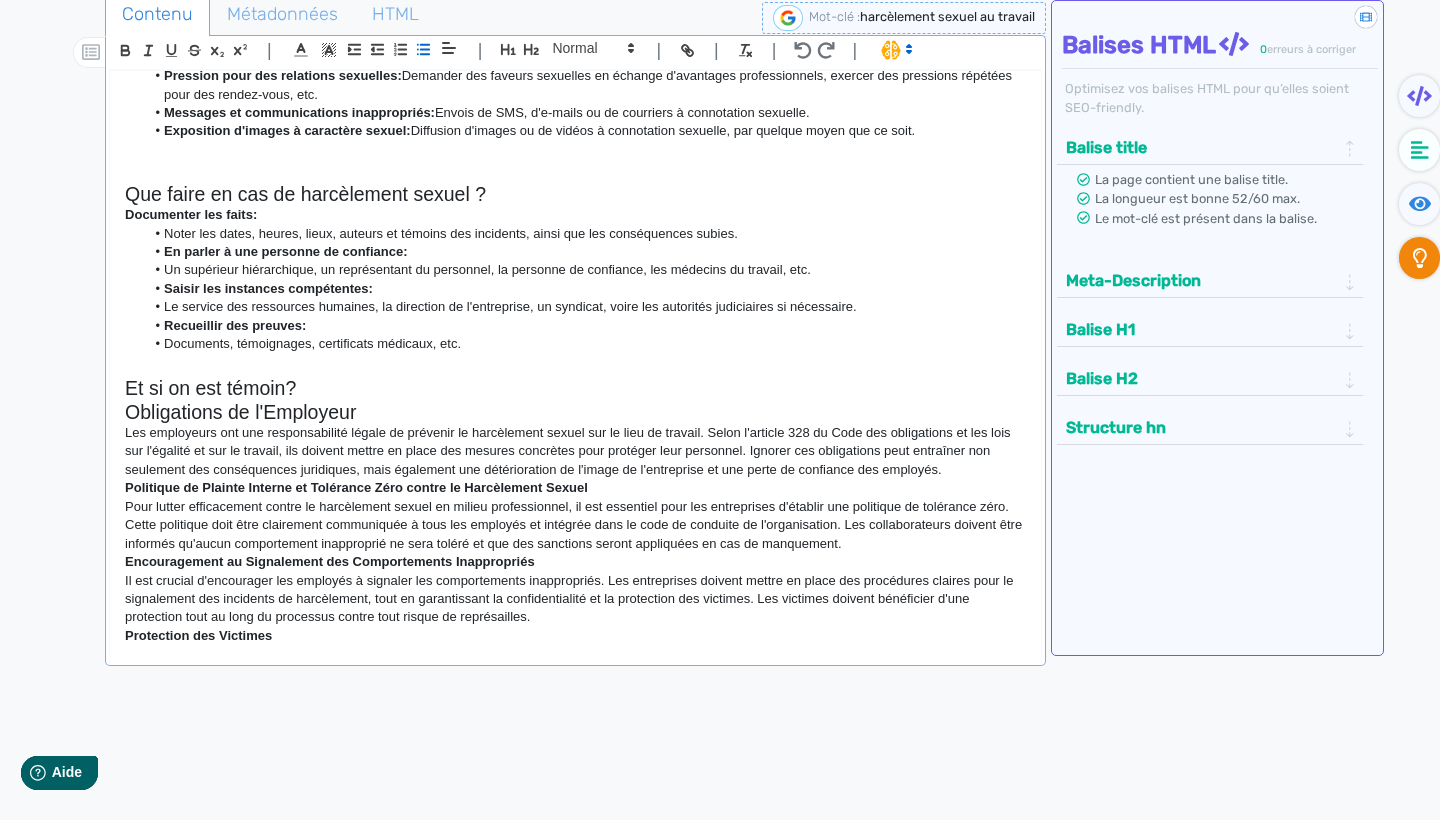 click on "Le service des ressources humaines, la direction de l'entreprise, un syndicat, voire les autorités judiciaires si nécessaire." 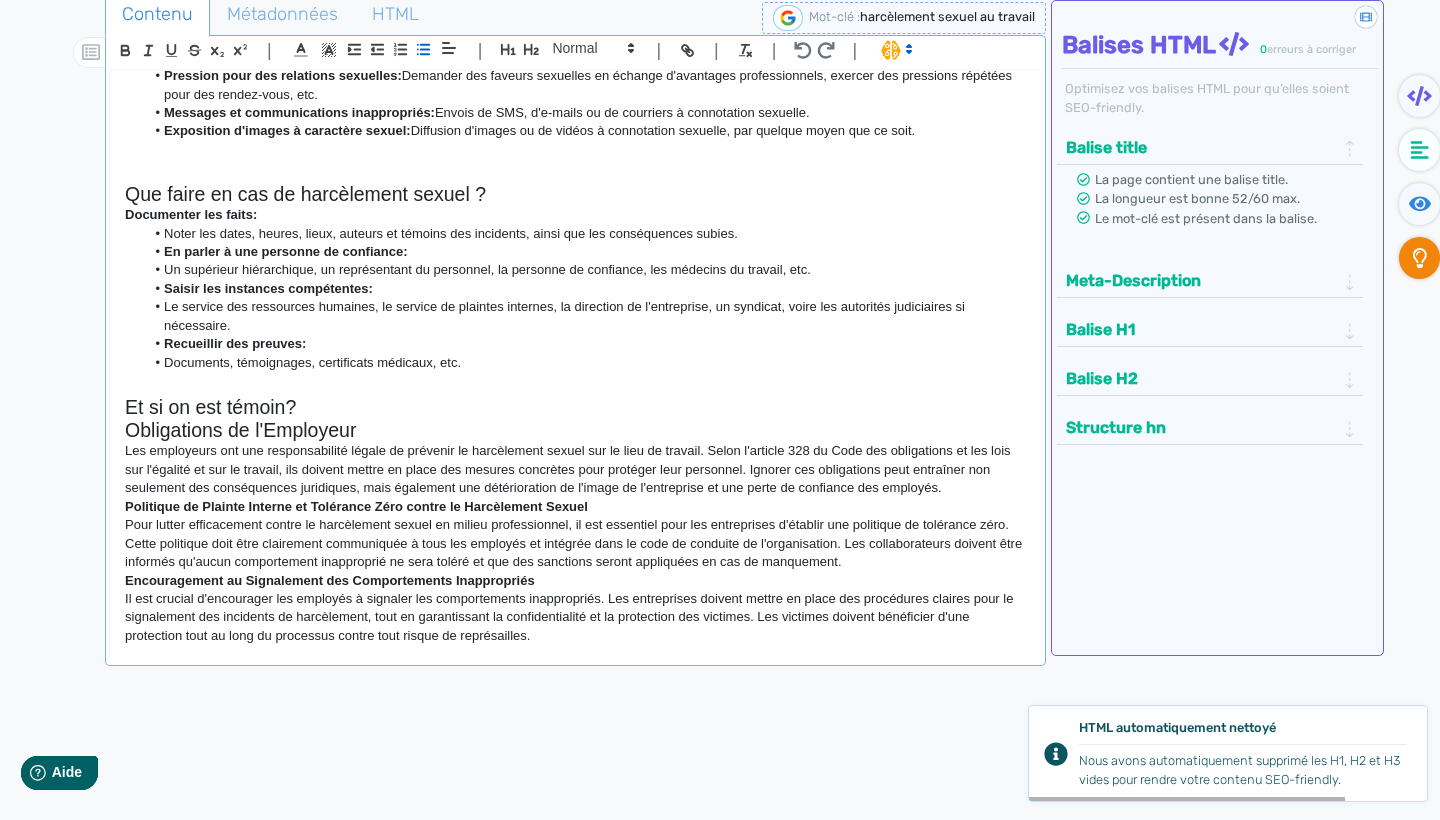 click on "Le service des ressources humaines, le service de plaintes internes, la direction de l'entreprise, un syndicat, voire les autorités judiciaires si nécessaire." 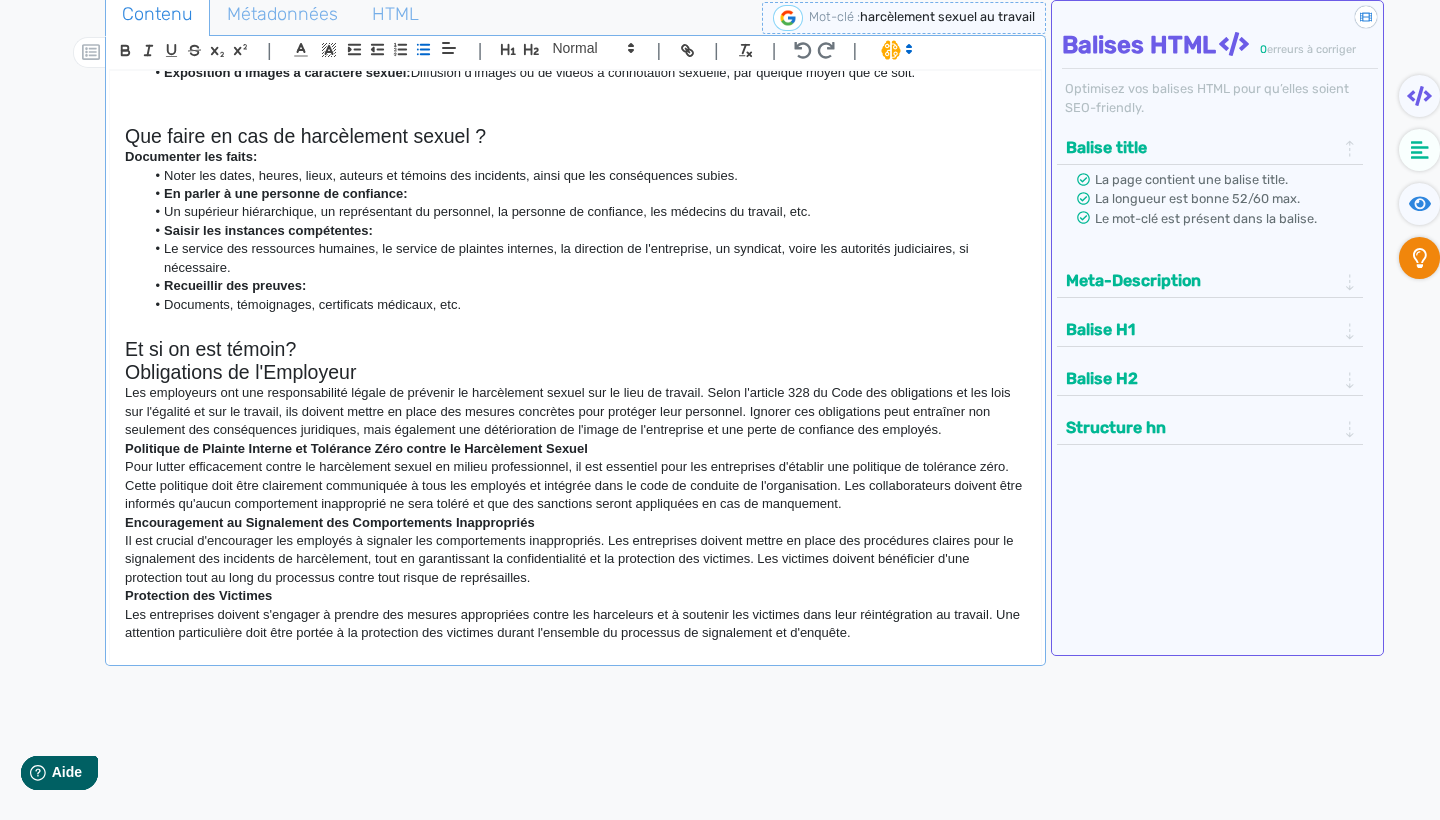 scroll, scrollTop: 1049, scrollLeft: 0, axis: vertical 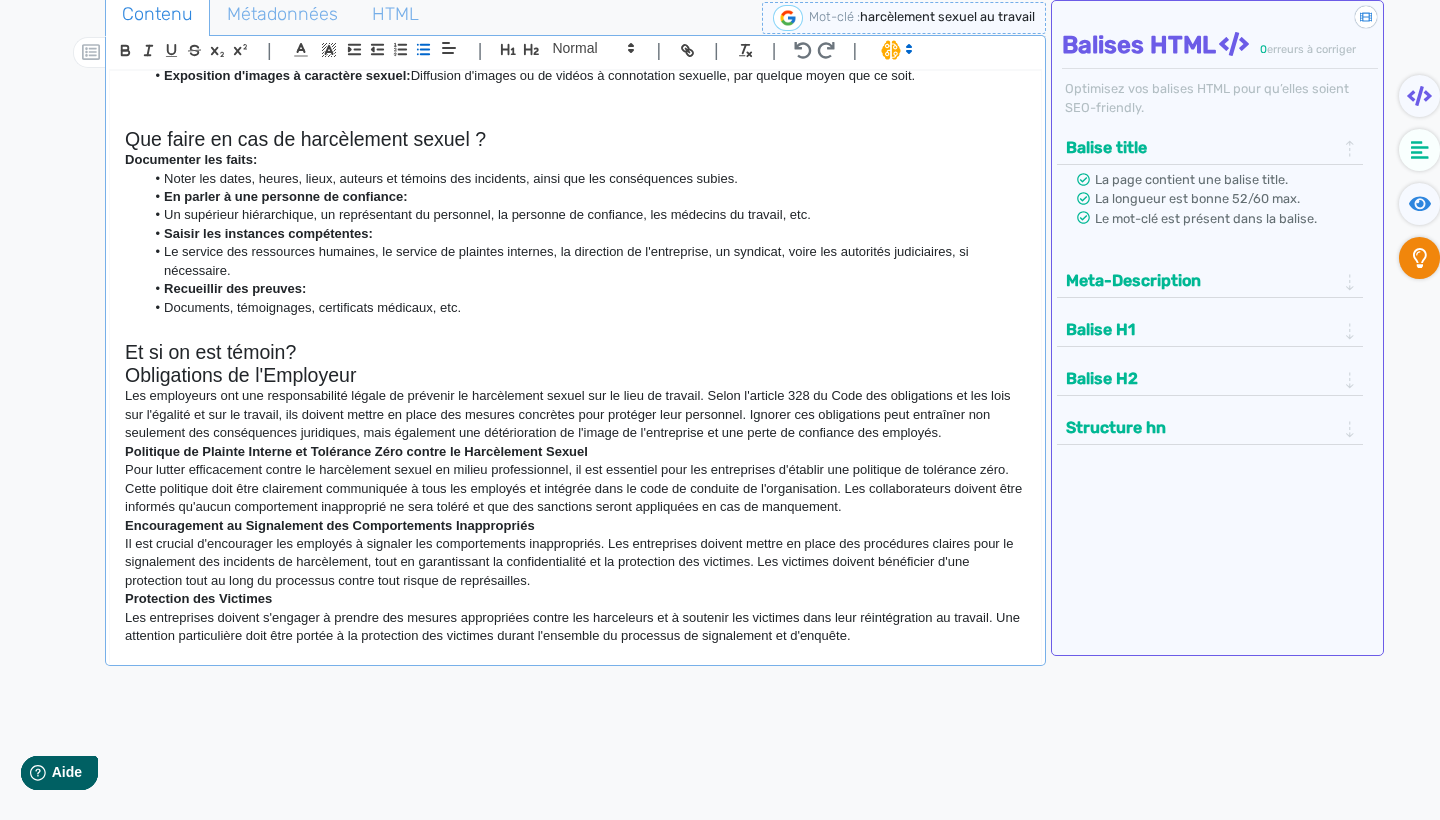 click on "Et si on est témoin?" 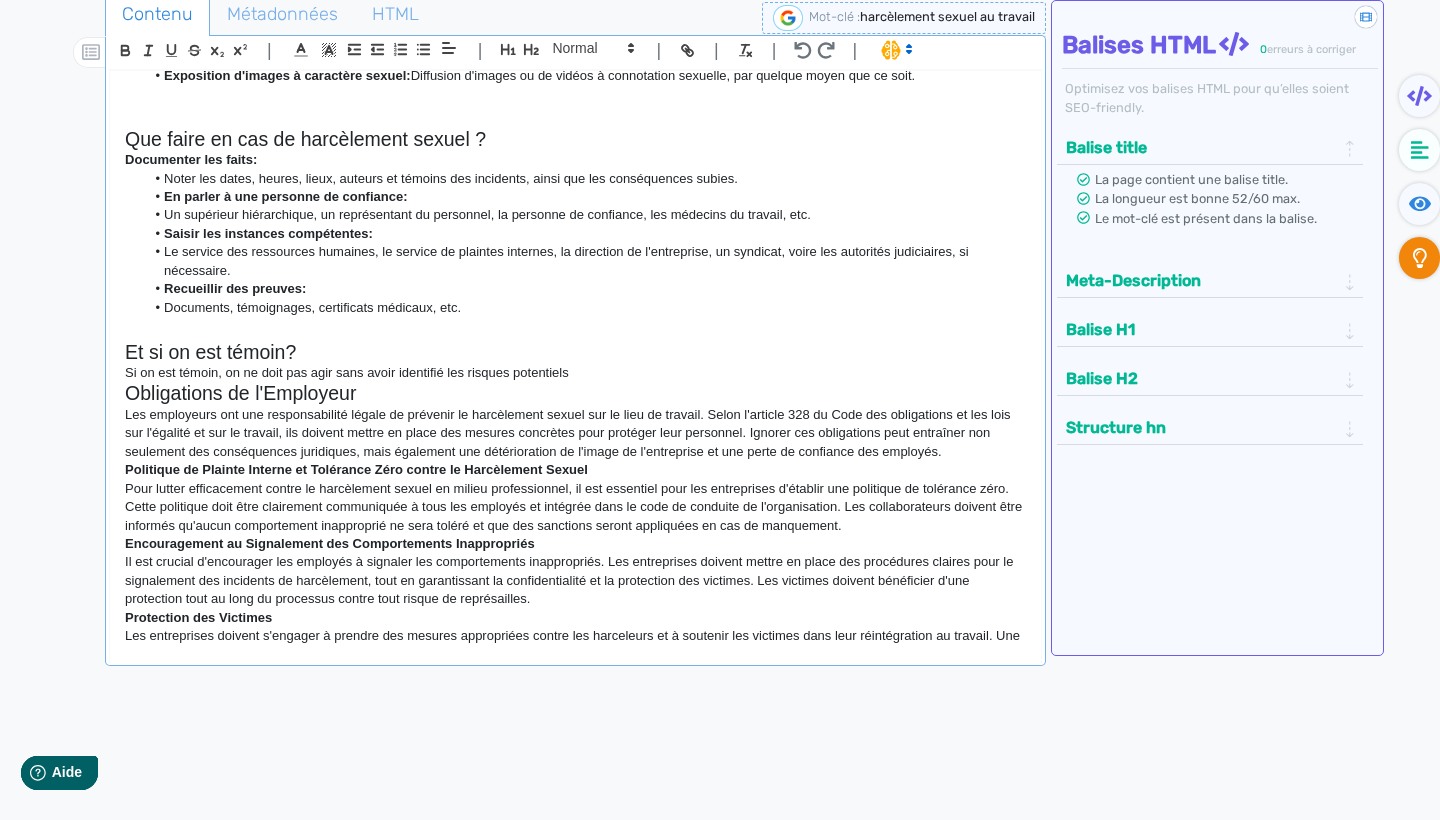 drag, startPoint x: 323, startPoint y: 319, endPoint x: 575, endPoint y: 341, distance: 252.9585 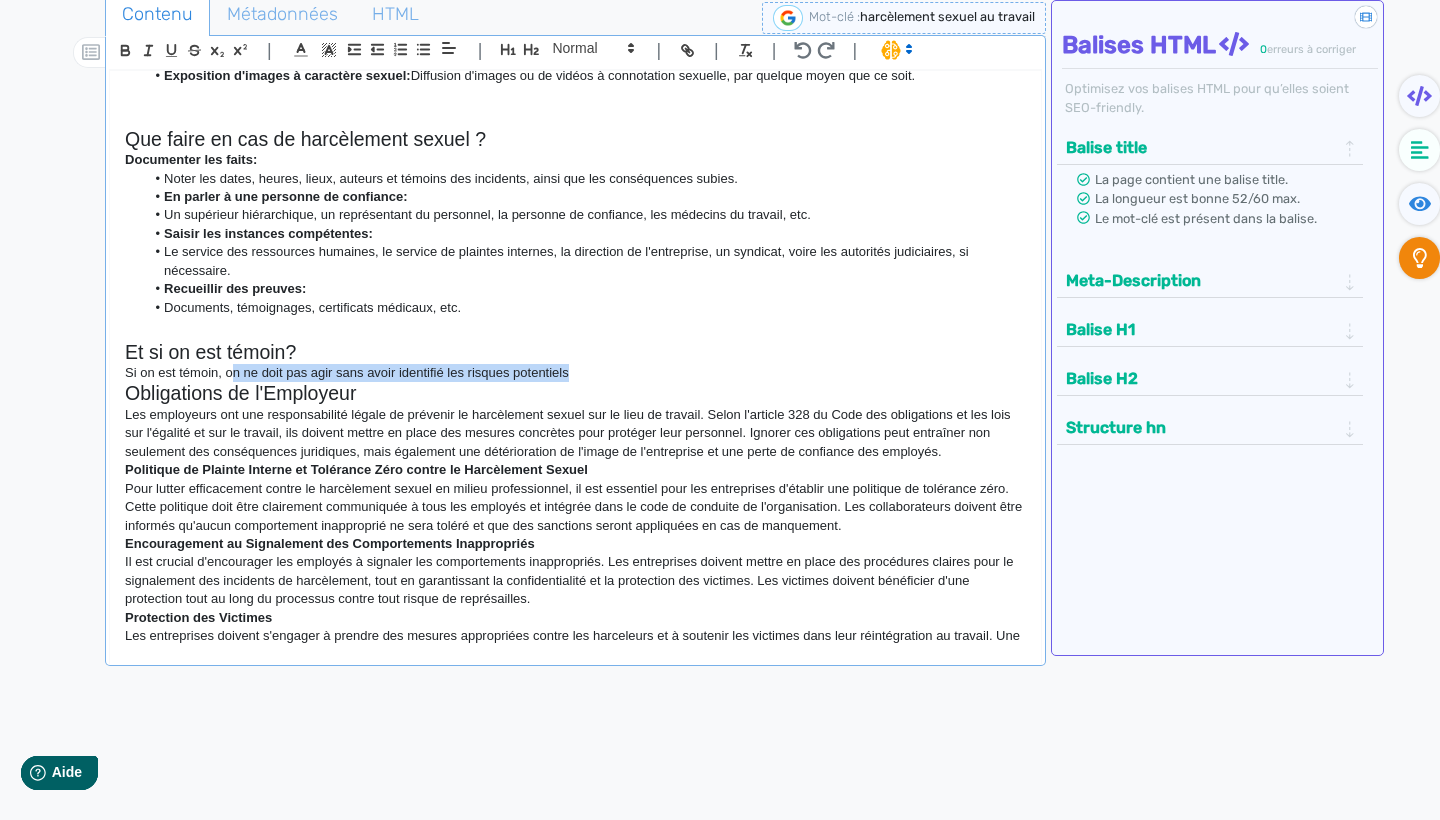 drag, startPoint x: 231, startPoint y: 344, endPoint x: 575, endPoint y: 348, distance: 344.02325 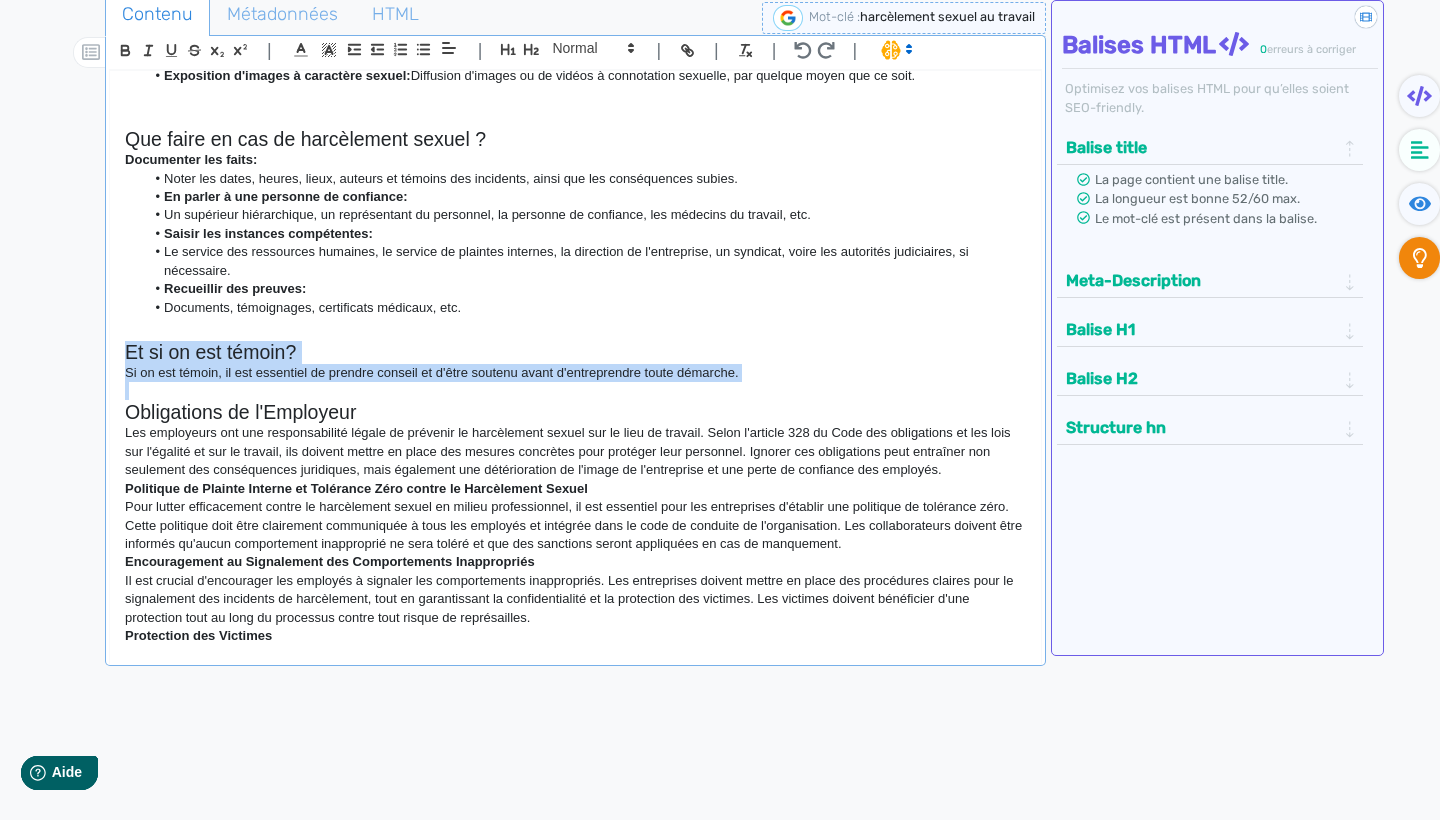 drag, startPoint x: 121, startPoint y: 320, endPoint x: 869, endPoint y: 363, distance: 749.2349 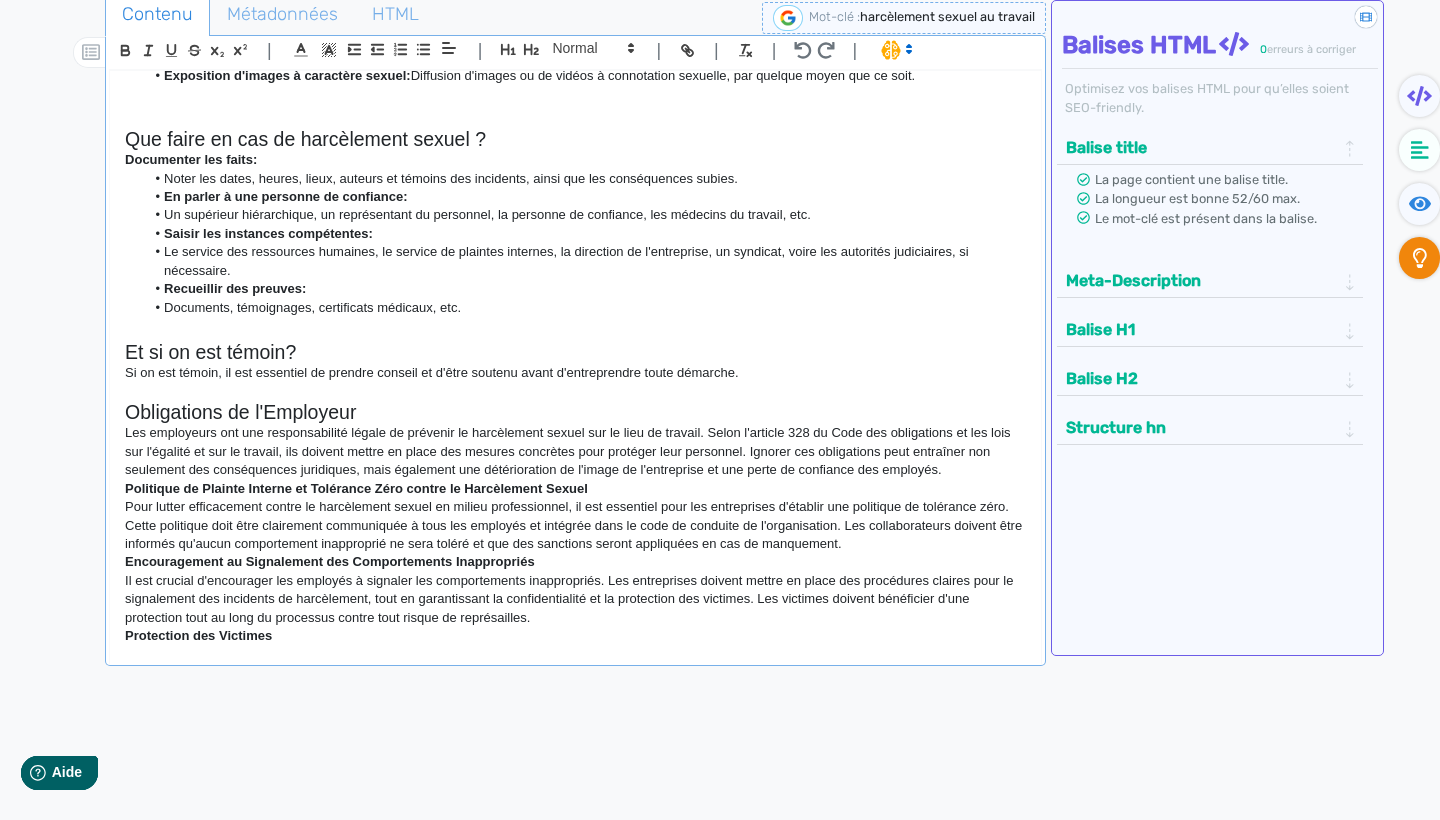 click 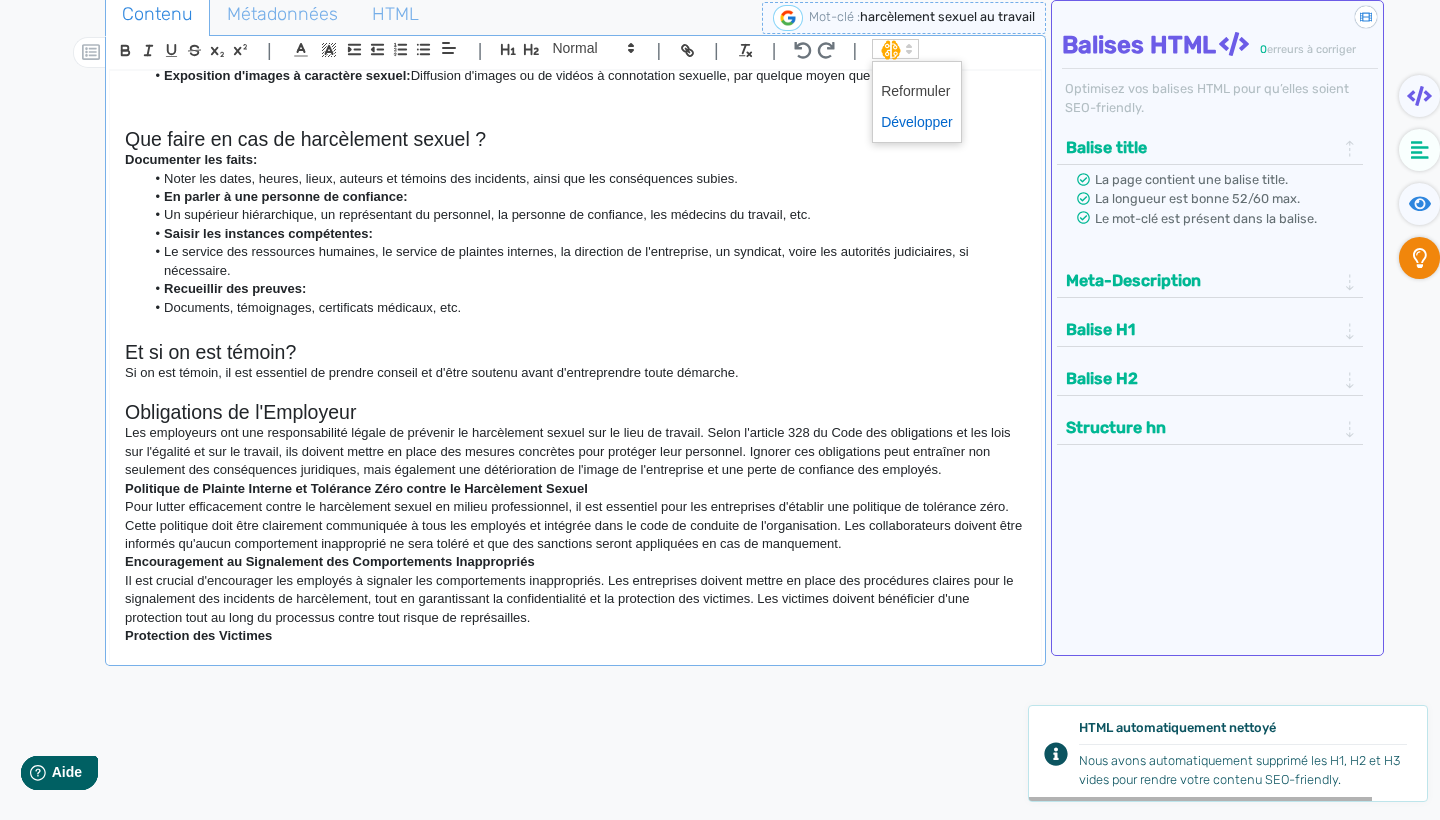 click at bounding box center [917, 122] 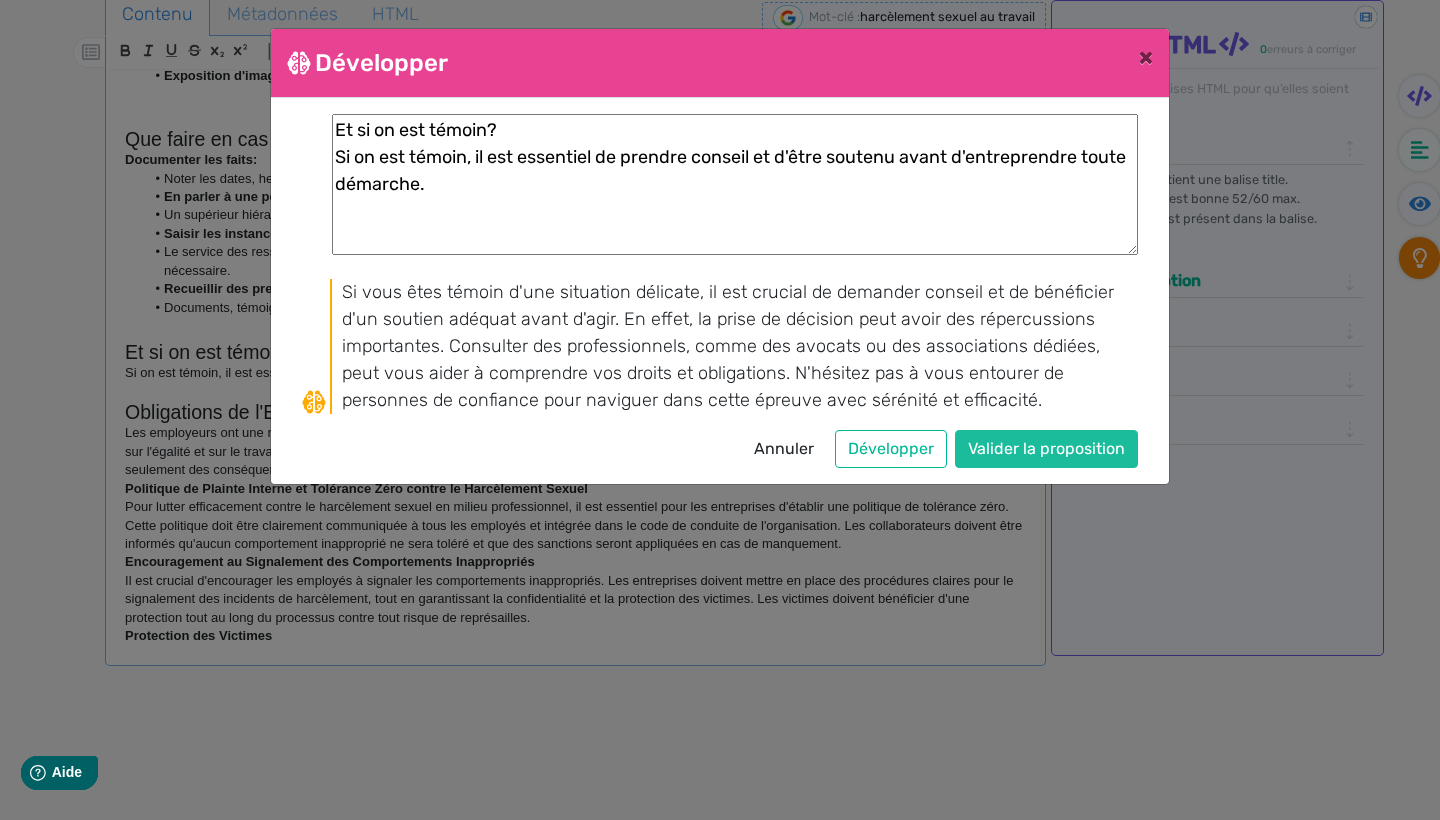 click on "Valider la proposition" 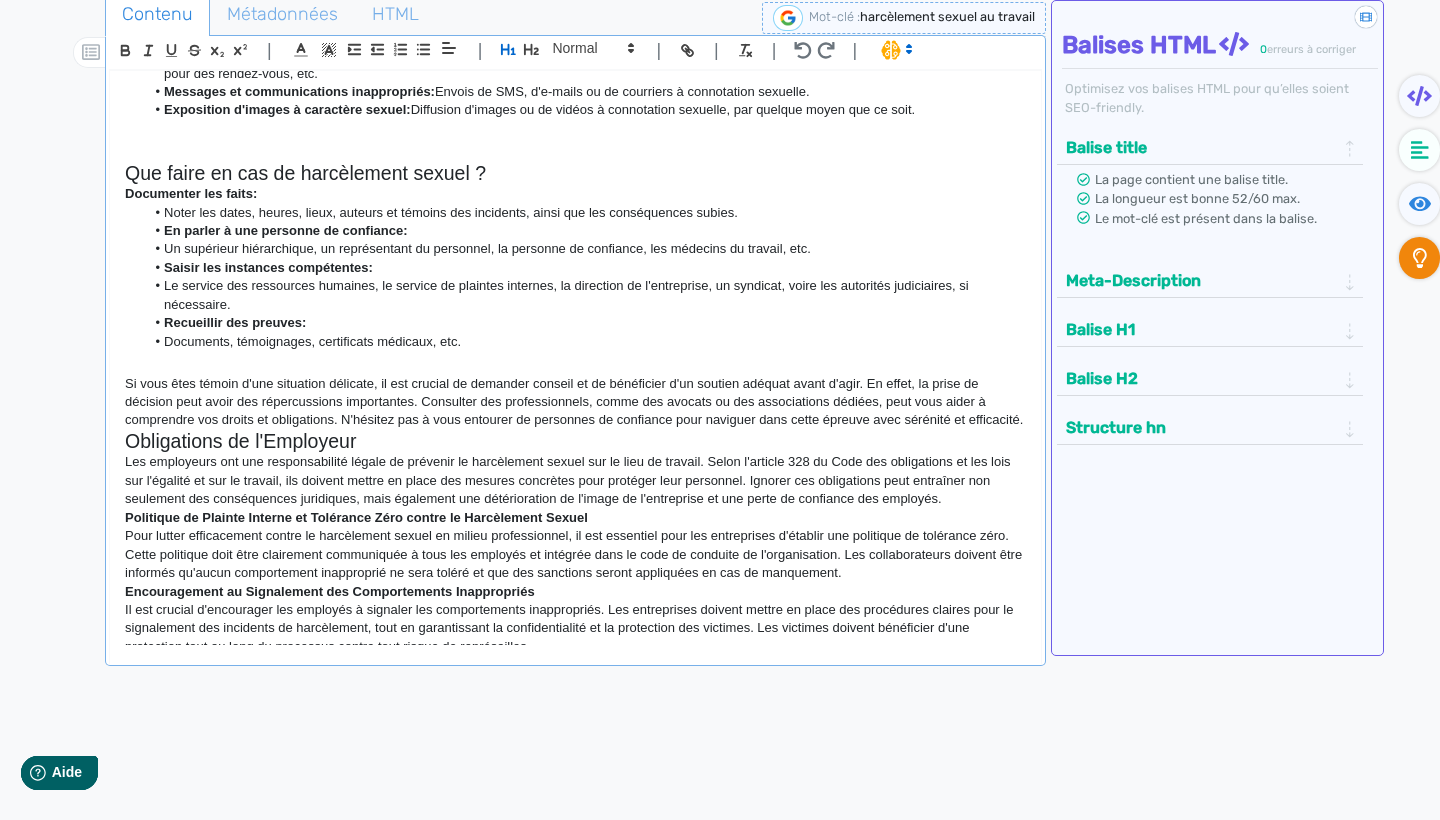 scroll, scrollTop: 1014, scrollLeft: 0, axis: vertical 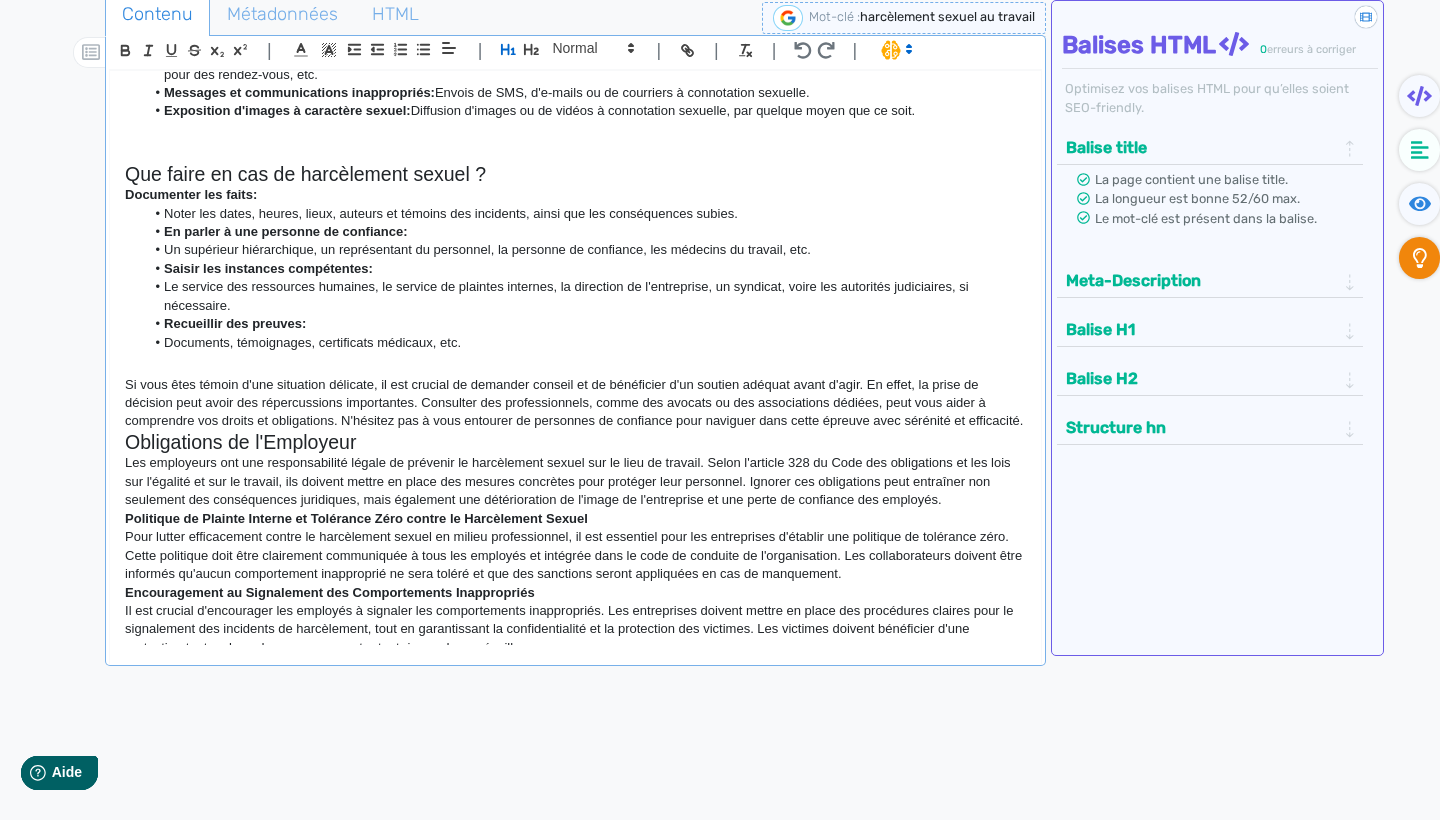 click on "Si vous êtes témoin d'une situation délicate, il est crucial de demander conseil et de bénéficier d'un soutien adéquat avant d'agir. En effet, la prise de décision peut avoir des répercussions importantes. Consulter des professionnels, comme des avocats ou des associations dédiées, peut vous aider à comprendre vos droits et obligations. N'hésitez pas à vous entourer de personnes de confiance pour naviguer dans cette épreuve avec sérénité et efficacité." 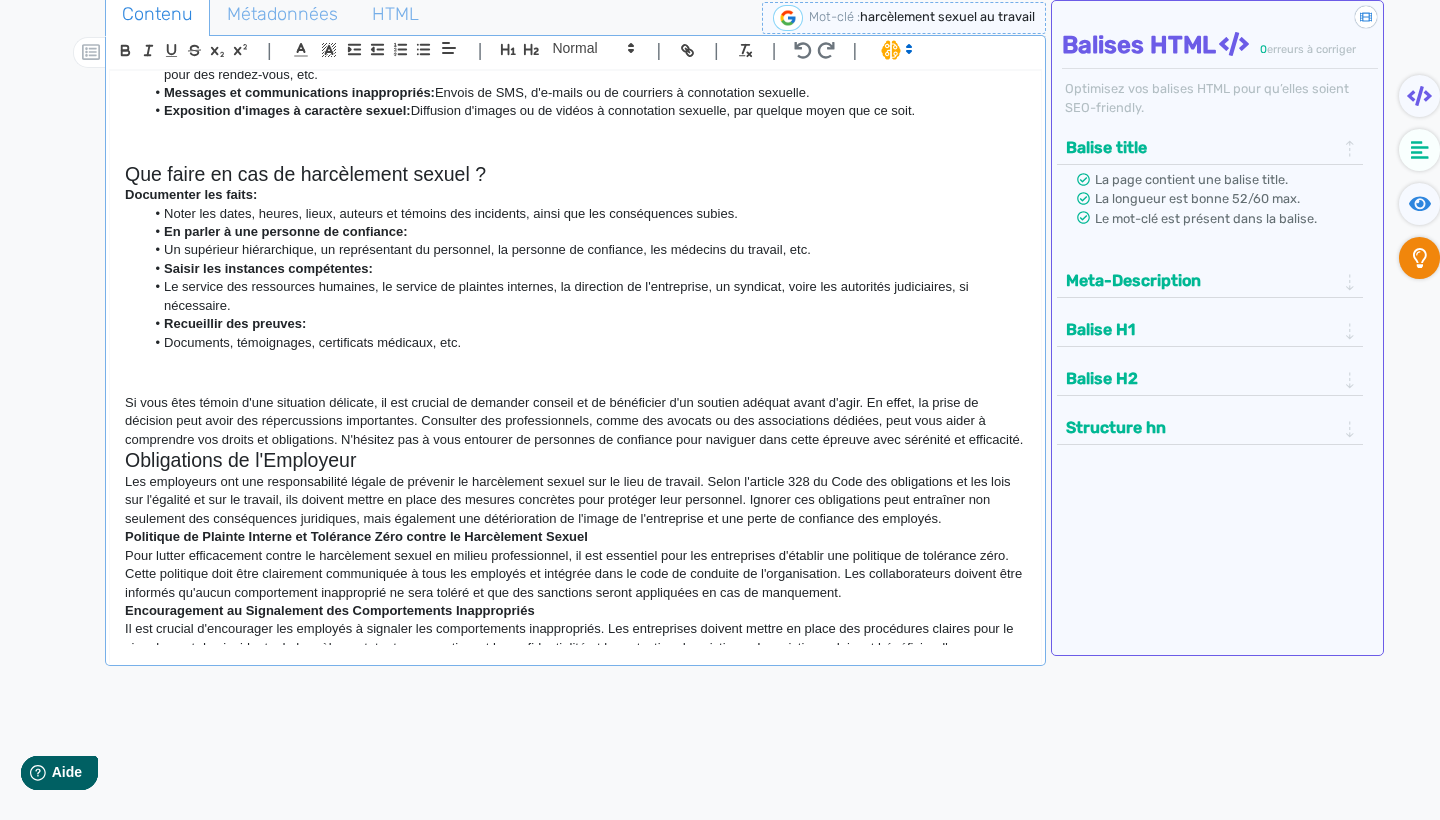 click on "Le harcèlement sexuel au travail : comment l'identifier? Harcèlement Sexuel au Travail : Comprendre, [PERSON_NAME] et Agir Le  harcèlement sexuel  en milieu professionnel est une réalité préoccupante, bien que difficile à quantifier en raison du  tabou  qui entoure ce sujet. Ce phénomène reste encore trop souvent minimisé, notamment au sein des entreprises, malgré ses  conséquences graves  sur les individus et les organisations. En [GEOGRAPHIC_DATA], les  employeurs  ont une obligation légale, en vertu de l’article 328 du Code des obligations et des lois sur l’égalité et sur le travail, de  prévenir  les risques de  harcèlement sexuel  et de mettre en place les  mesures nécessaires  pour protéger leur personnel. Le  harcèlement sexuel , en tant que  discrimination  fondée sur le sexe, constitue une infraction grave et est strictement interdit par la loi  Sa prévention est essentielle pour garantir un environnement professionnel sain et respectueux.  La  Actes physiques  :   :   :" 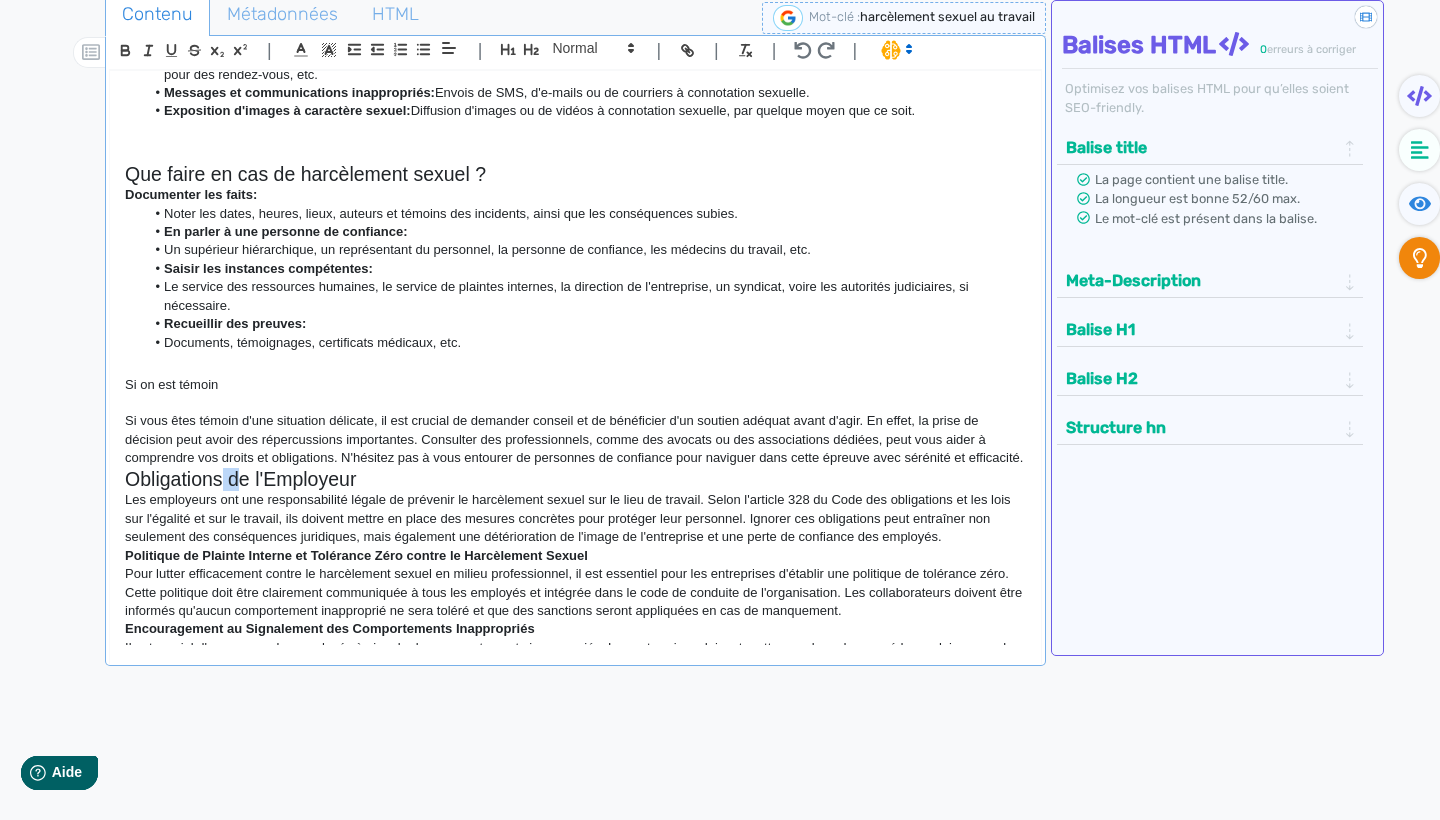 drag, startPoint x: 237, startPoint y: 471, endPoint x: 220, endPoint y: 471, distance: 17 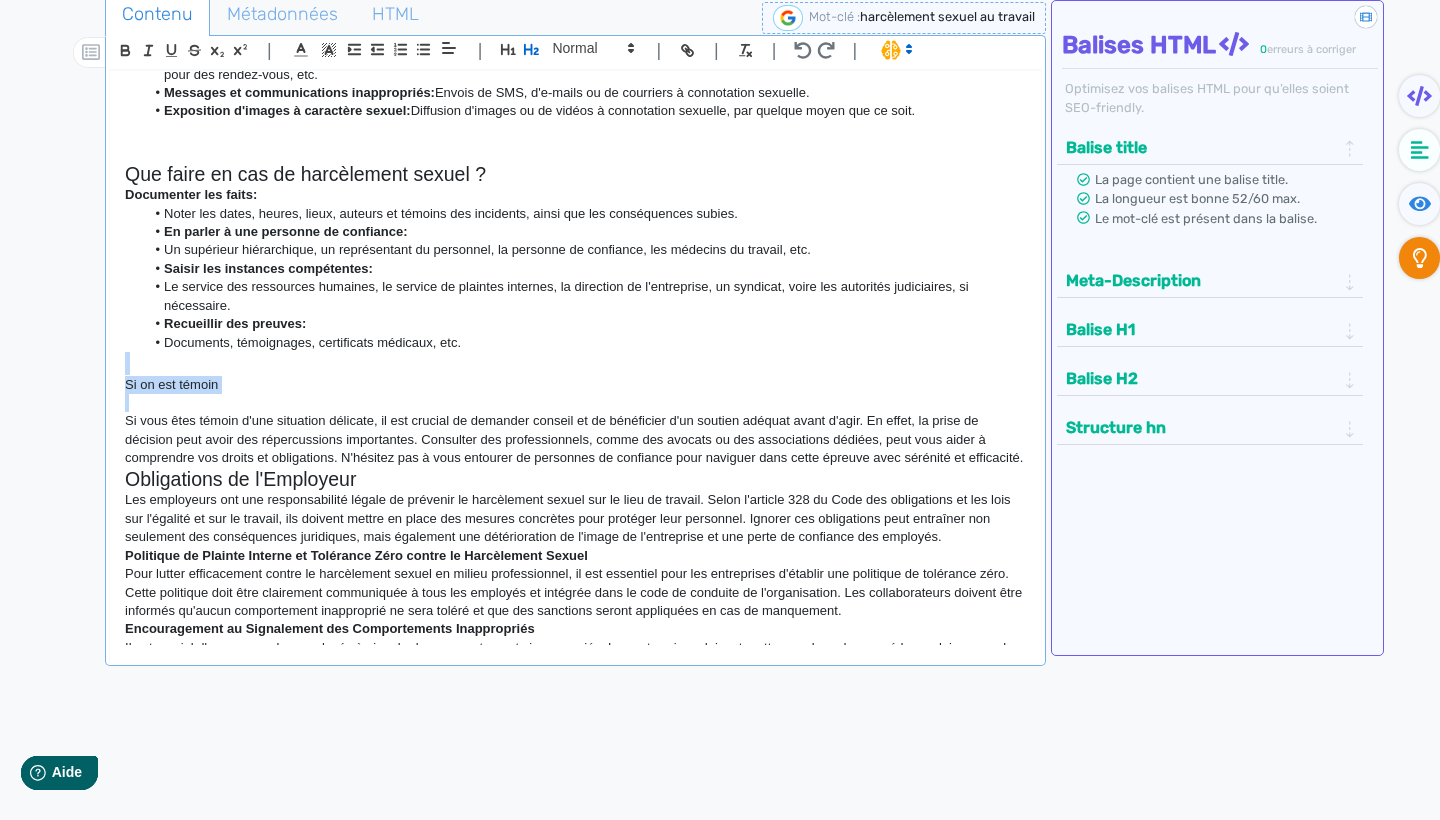 drag, startPoint x: 236, startPoint y: 368, endPoint x: 112, endPoint y: 343, distance: 126.495056 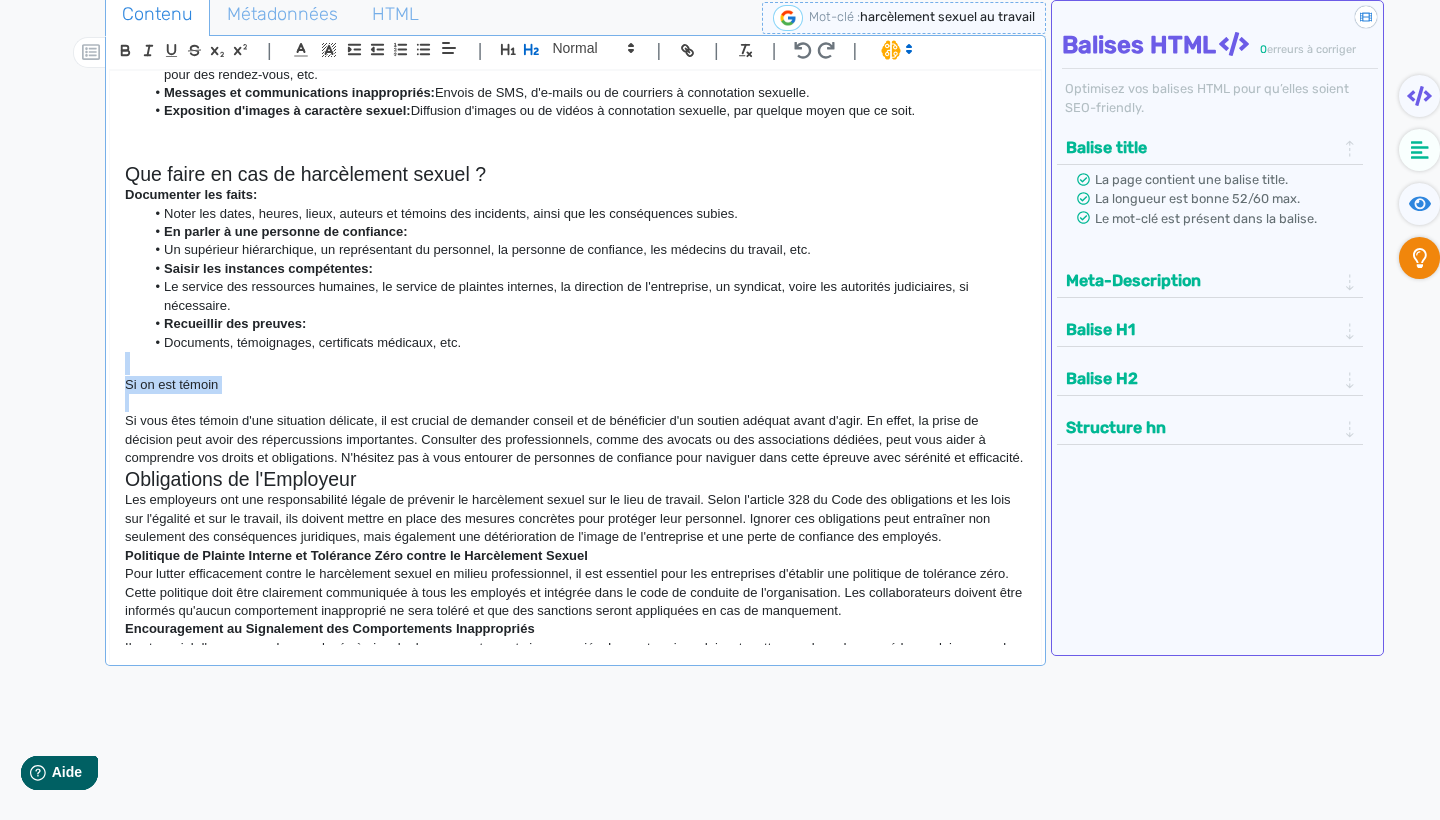 click 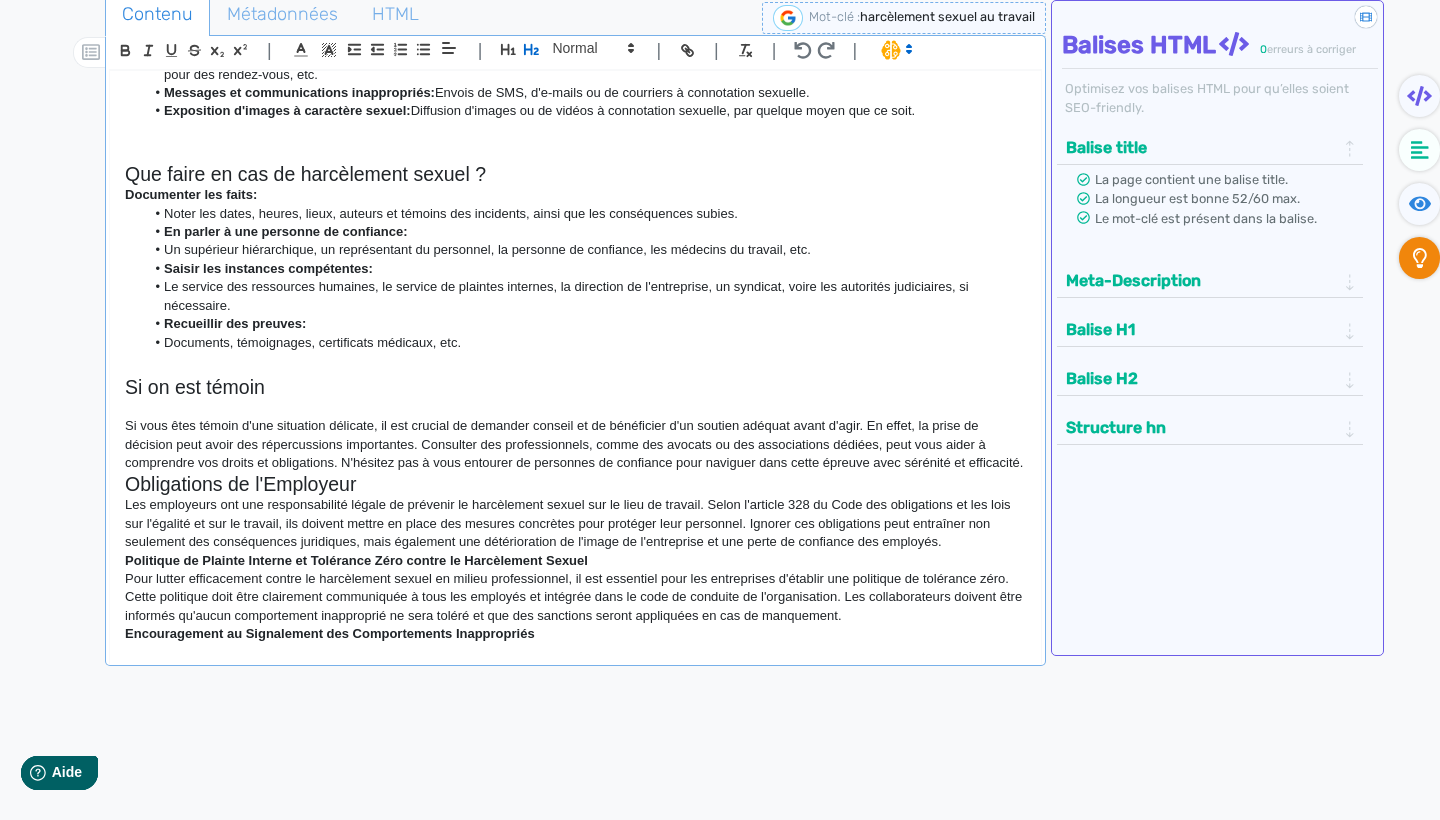 click on "Si on est témoin" 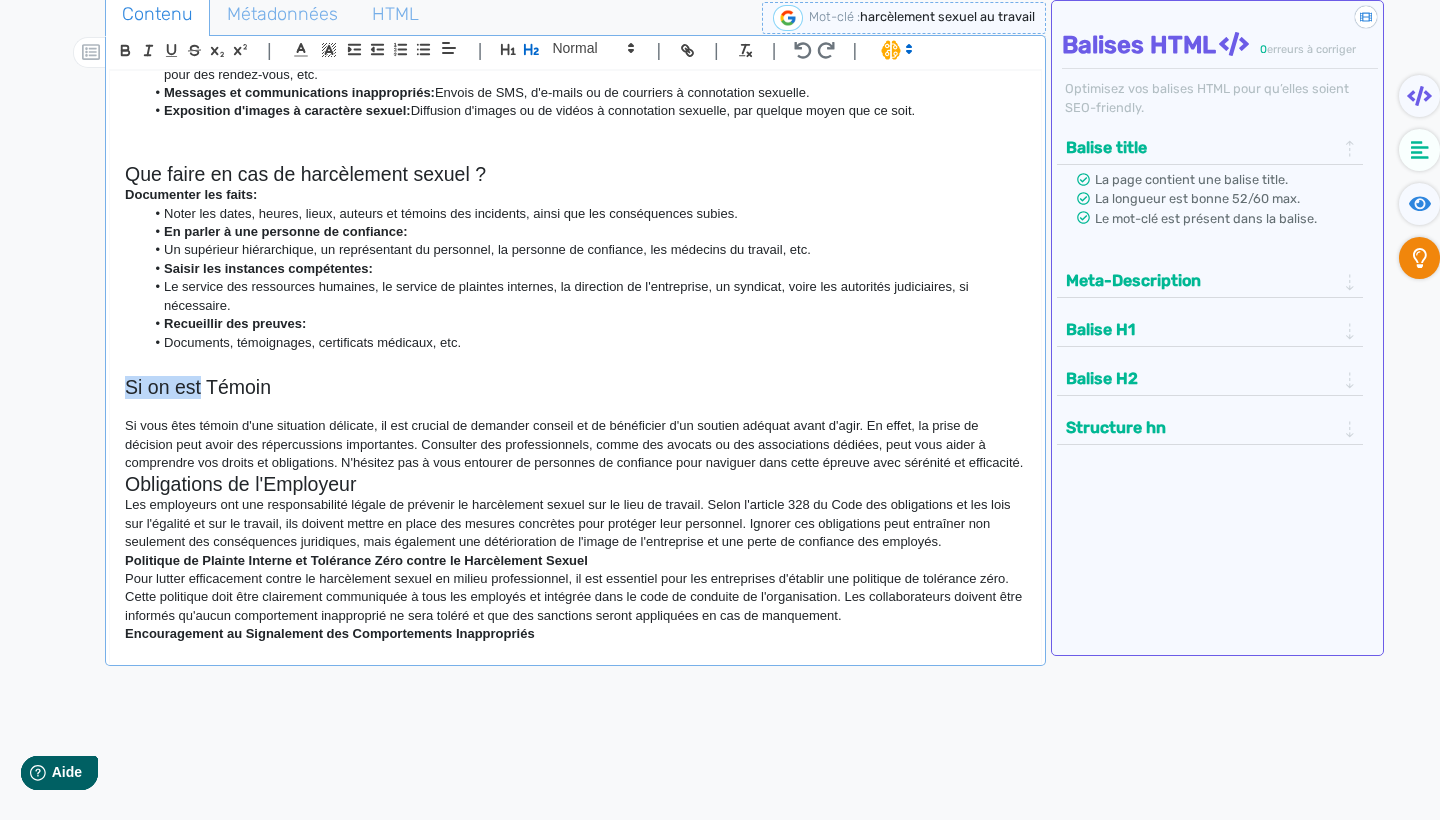 drag, startPoint x: 202, startPoint y: 364, endPoint x: 105, endPoint y: 364, distance: 97 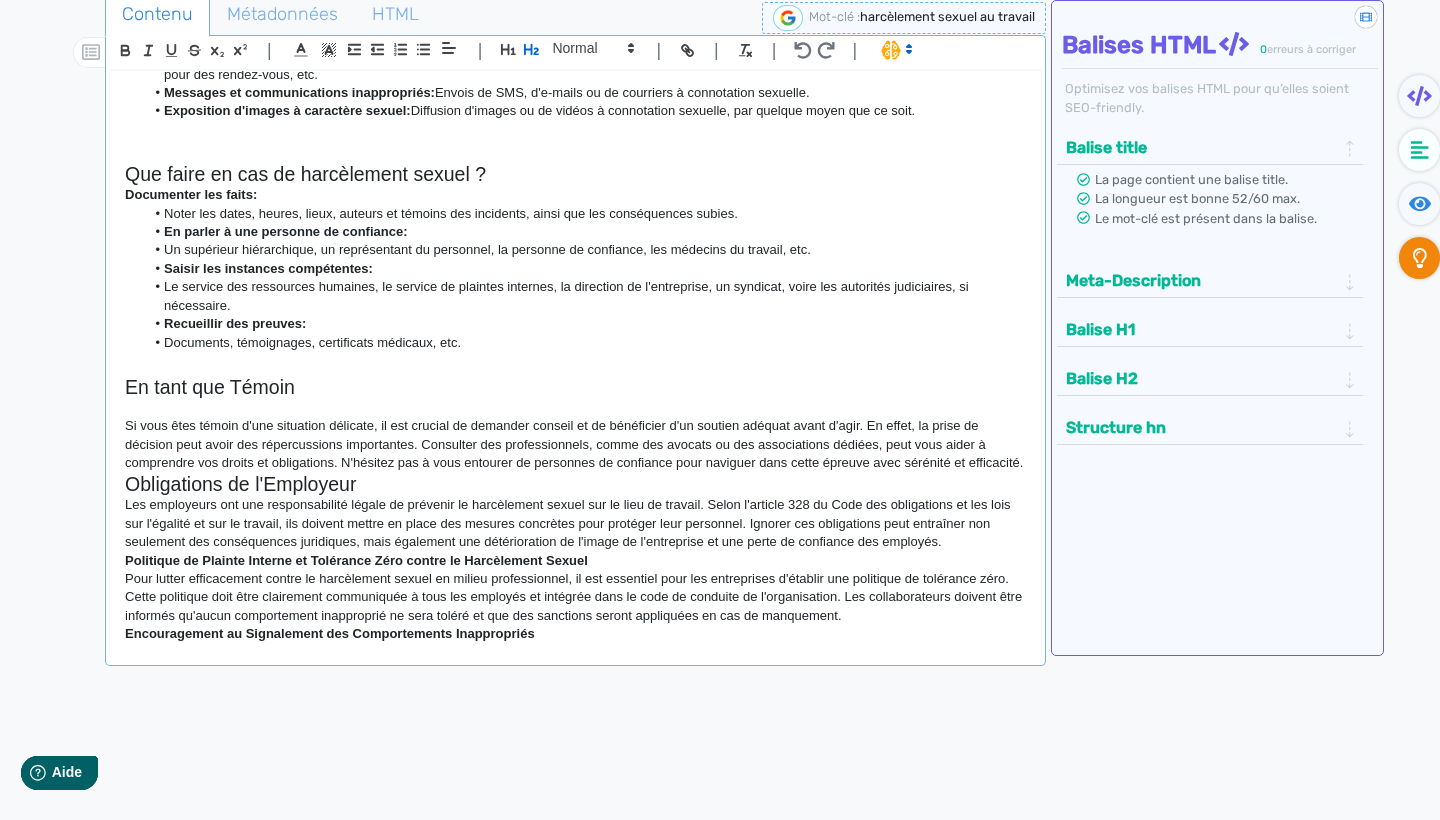 click on "Si vous êtes témoin d'une situation délicate, il est crucial de demander conseil et de bénéficier d'un soutien adéquat avant d'agir. En effet, la prise de décision peut avoir des répercussions importantes. Consulter des professionnels, comme des avocats ou des associations dédiées, peut vous aider à comprendre vos droits et obligations. N'hésitez pas à vous entourer de personnes de confiance pour naviguer dans cette épreuve avec sérénité et efficacité." 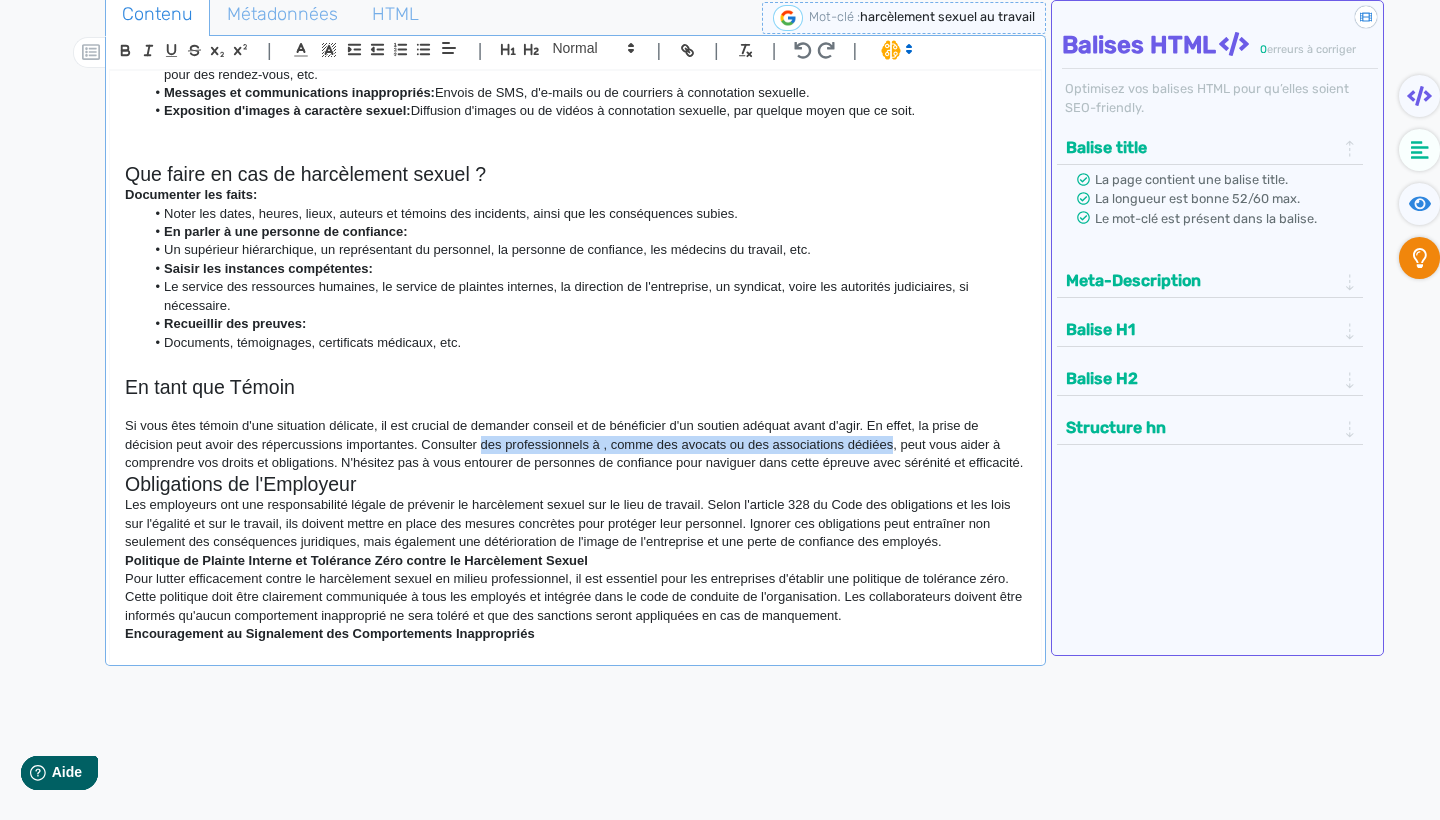 drag, startPoint x: 486, startPoint y: 418, endPoint x: 902, endPoint y: 417, distance: 416.0012 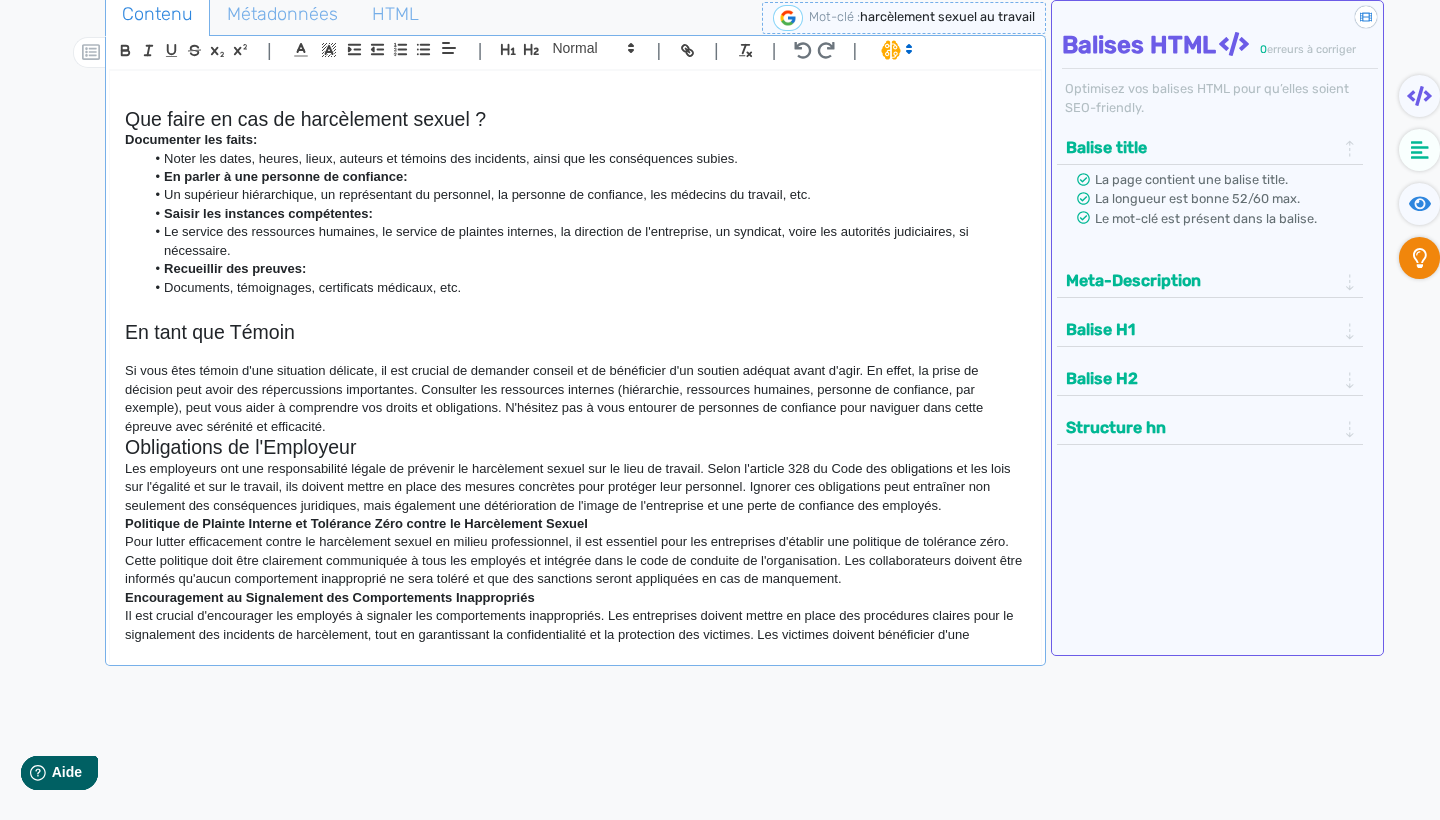 scroll, scrollTop: 1081, scrollLeft: 0, axis: vertical 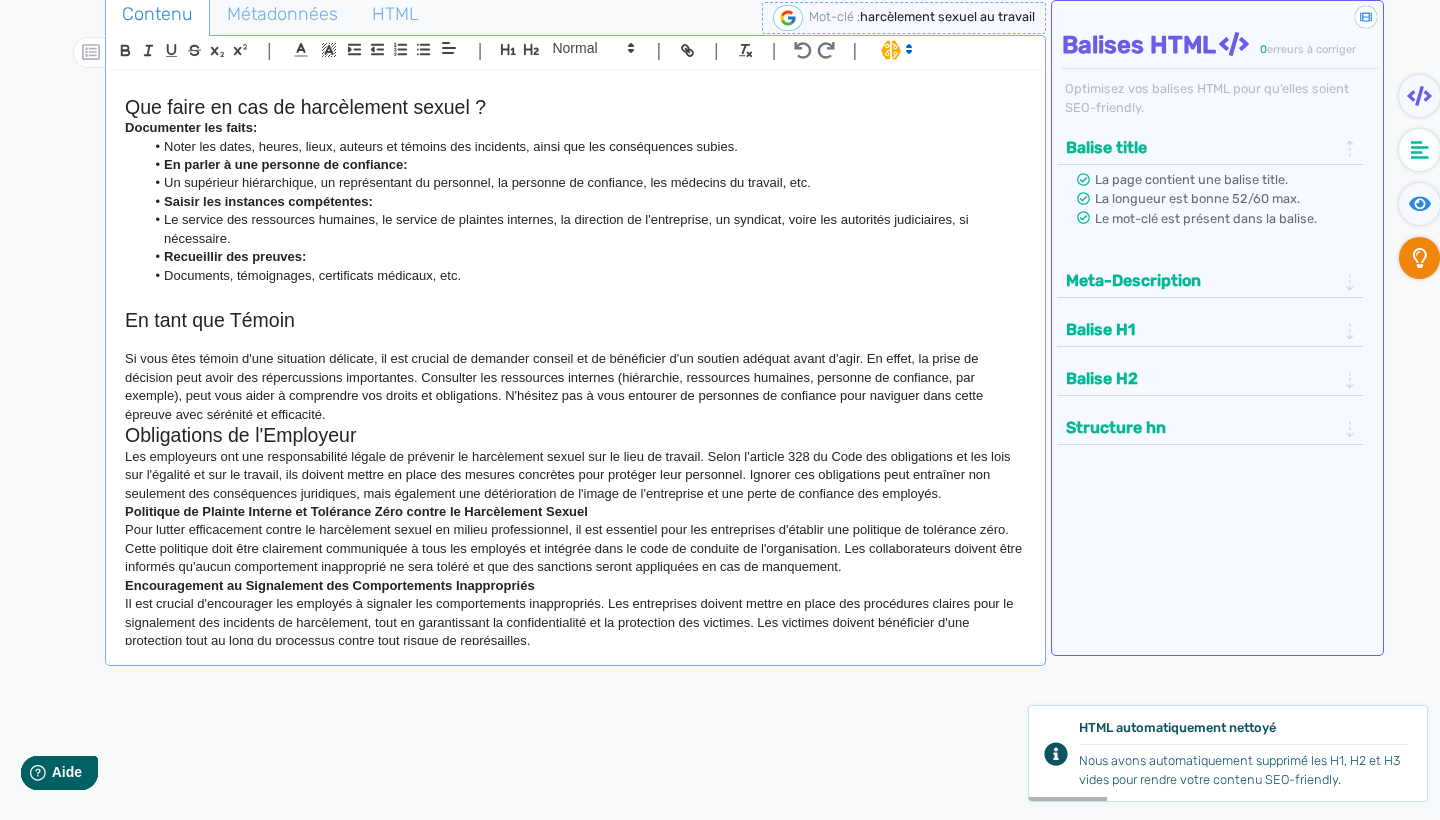 click on "Si vous êtes témoin d'une situation délicate, il est crucial de demander conseil et de bénéficier d'un soutien adéquat avant d'agir. En effet, la prise de décision peut avoir des répercussions importantes. Consulter les ressources internes (hiérarchie, ressources humaines, personne de confiance, par exemple), peut vous aider à comprendre vos droits et obligations. N'hésitez pas à vous entourer de personnes de confiance pour naviguer dans cette épreuve avec sérénité et efficacité." 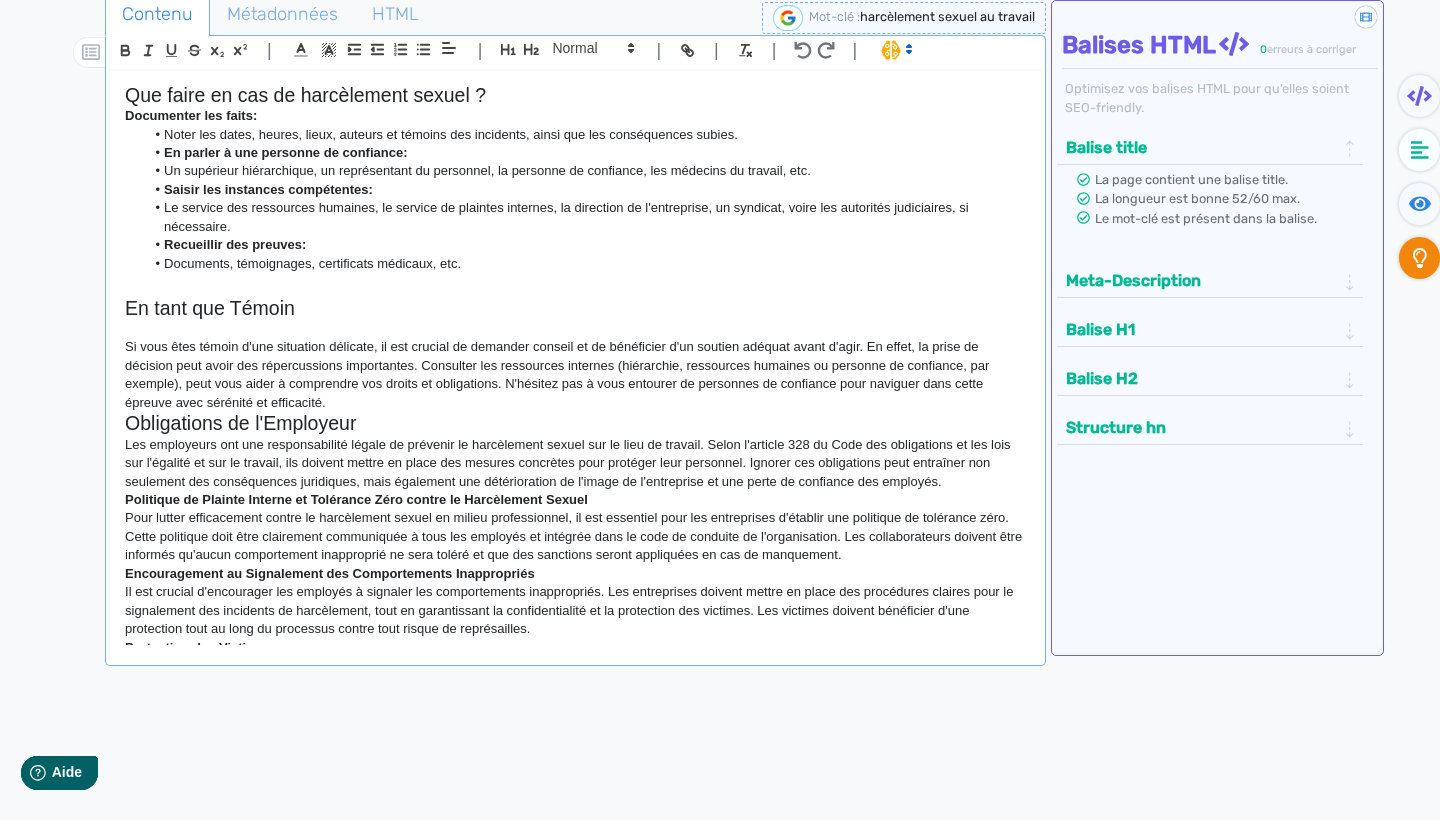 scroll, scrollTop: 1094, scrollLeft: 0, axis: vertical 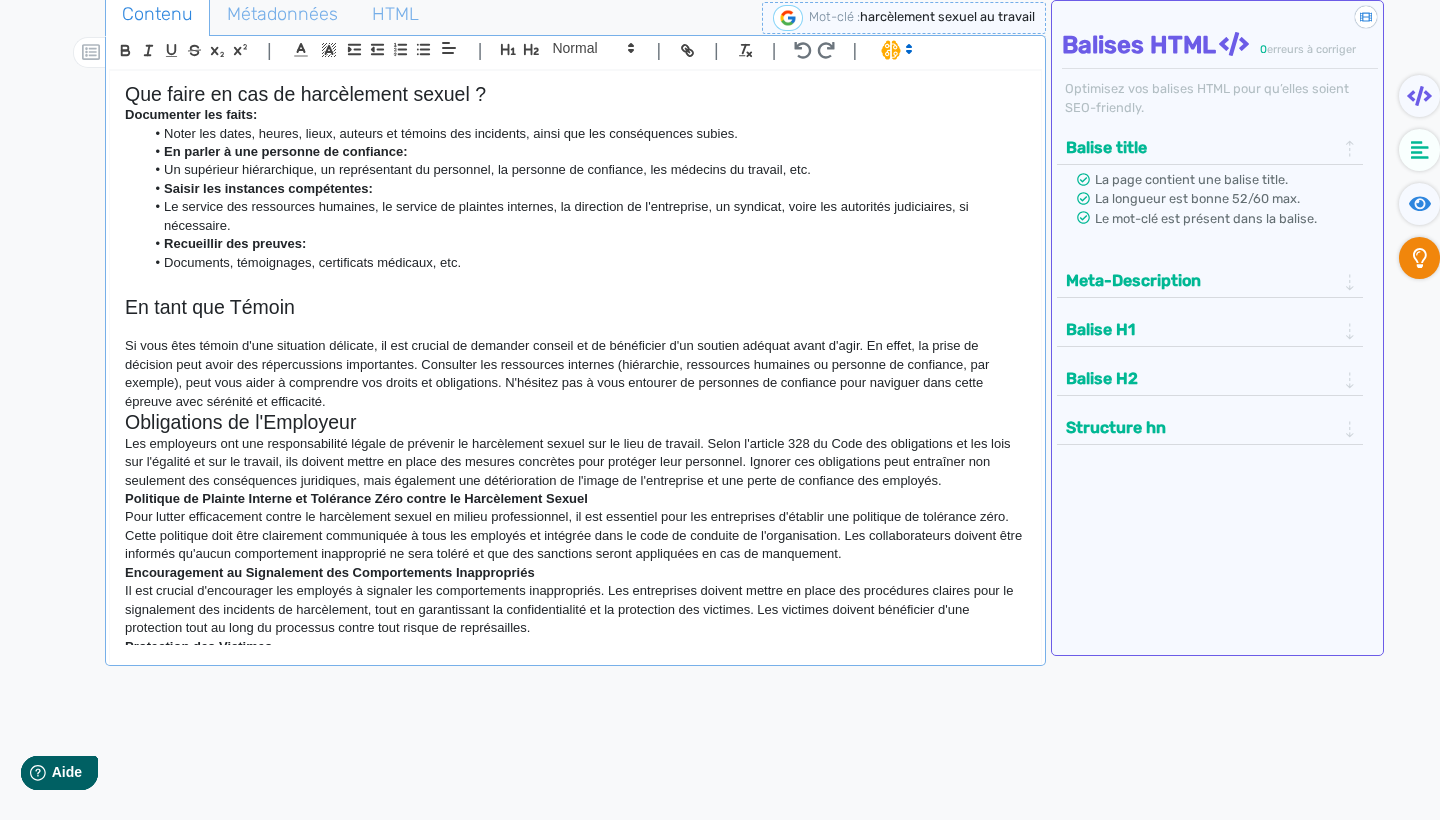 click on "Si vous êtes témoin d'une situation délicate, il est crucial de demander conseil et de bénéficier d'un soutien adéquat avant d'agir. En effet, la prise de décision peut avoir des répercussions importantes. Consulter les ressources internes (hiérarchie, ressources humaines ou personne de confiance, par exemple), peut vous aider à comprendre vos droits et obligations. N'hésitez pas à vous entourer de personnes de confiance pour naviguer dans cette épreuve avec sérénité et efficacité." 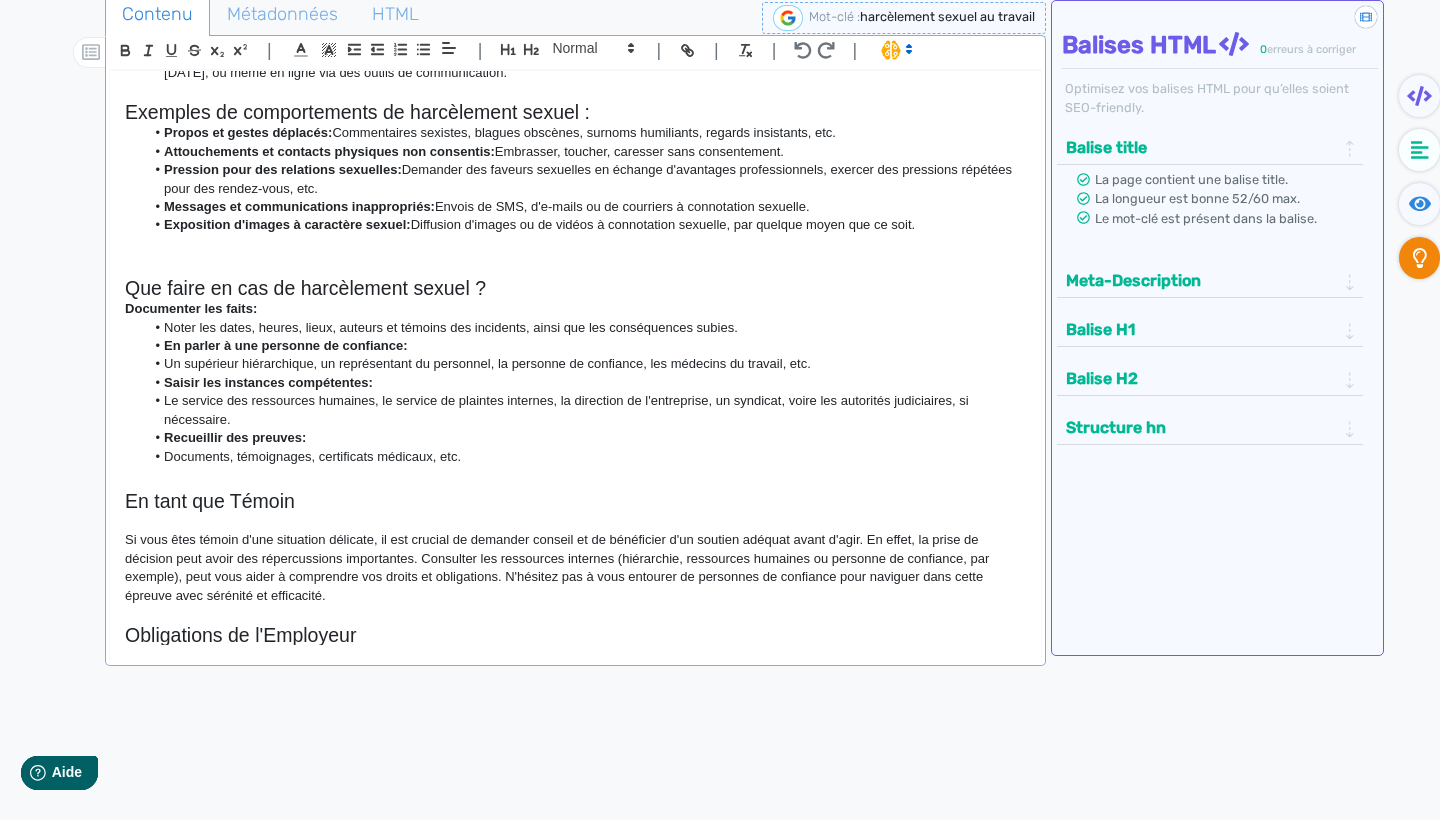scroll, scrollTop: 997, scrollLeft: 0, axis: vertical 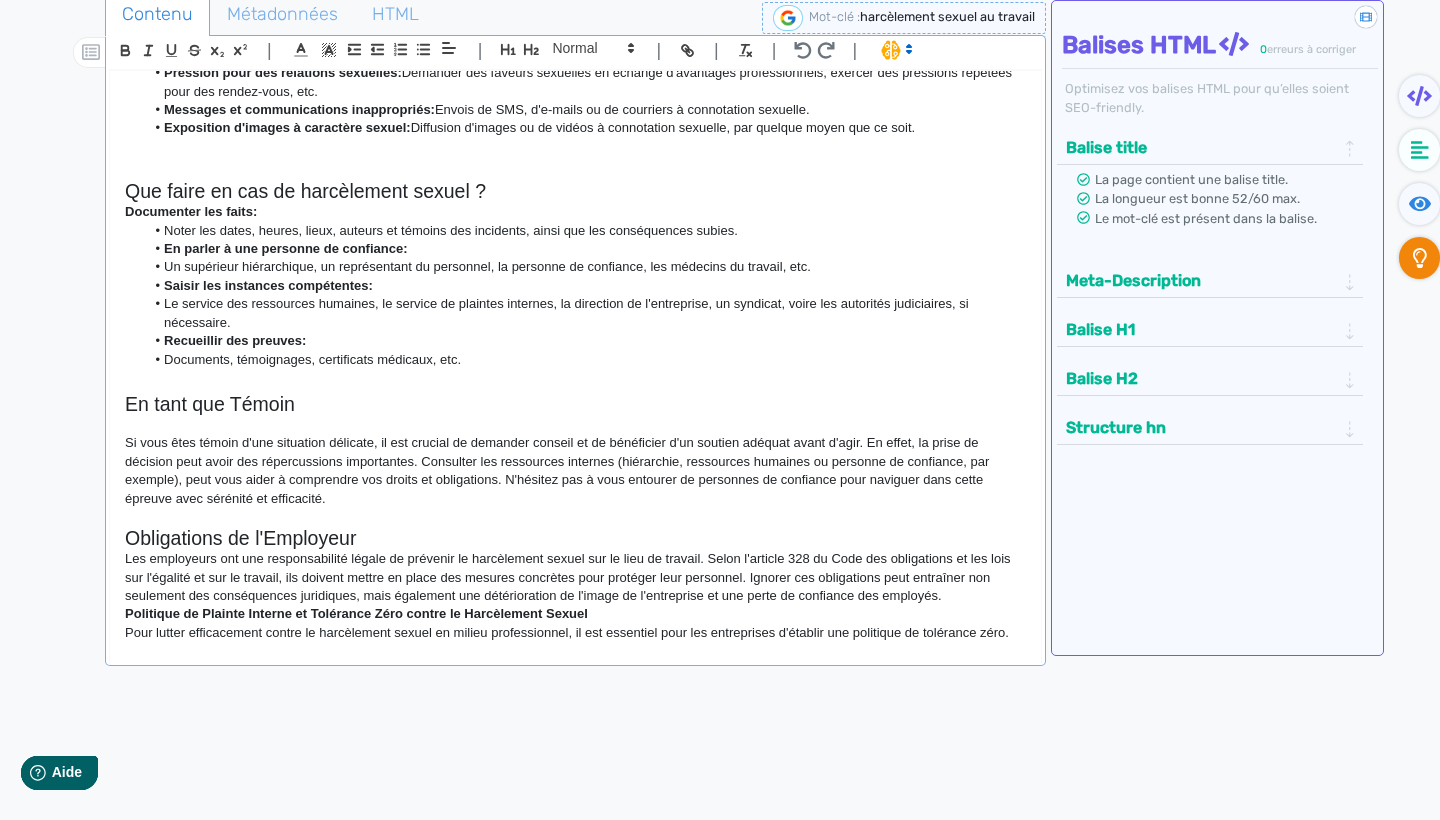 click on "Le harcèlement sexuel au travail : comment l'identifier? Harcèlement Sexuel au Travail : Comprendre, [PERSON_NAME] et Agir Le  harcèlement sexuel  en milieu professionnel est une réalité préoccupante, bien que difficile à quantifier en raison du  tabou  qui entoure ce sujet. Ce phénomène reste encore trop souvent minimisé, notamment au sein des entreprises, malgré ses  conséquences graves  sur les individus et les organisations. En [GEOGRAPHIC_DATA], les  employeurs  ont une obligation légale, en vertu de l’article 328 du Code des obligations et des lois sur l’égalité et sur le travail, de  prévenir  les risques de  harcèlement sexuel  et de mettre en place les  mesures nécessaires  pour protéger leur personnel. Le  harcèlement sexuel , en tant que  discrimination  fondée sur le sexe, constitue une infraction grave et est strictement interdit par la loi  Sa prévention est essentielle pour garantir un environnement professionnel sain et respectueux.  La  Actes physiques  :   :   :" 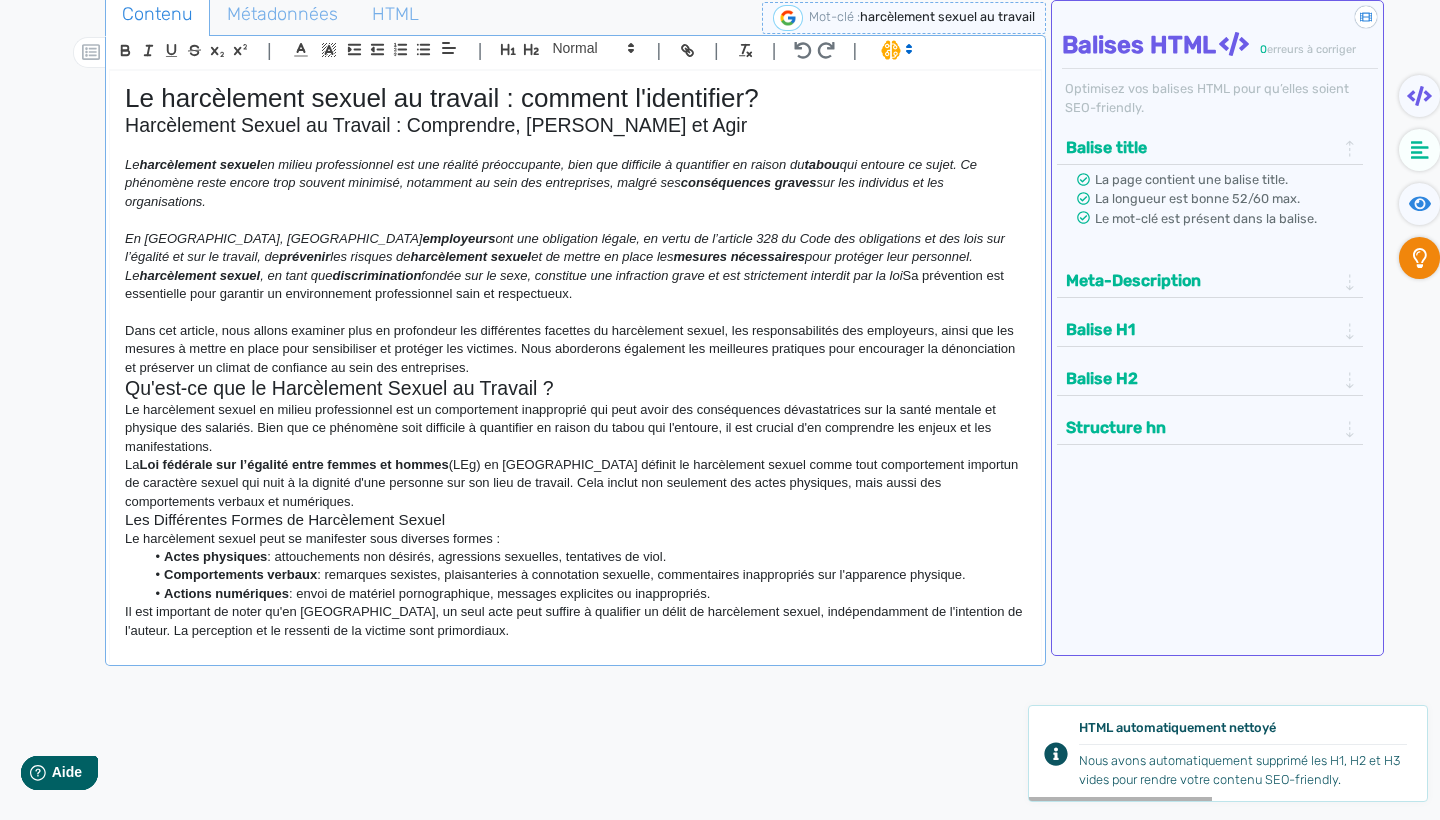scroll, scrollTop: 0, scrollLeft: 0, axis: both 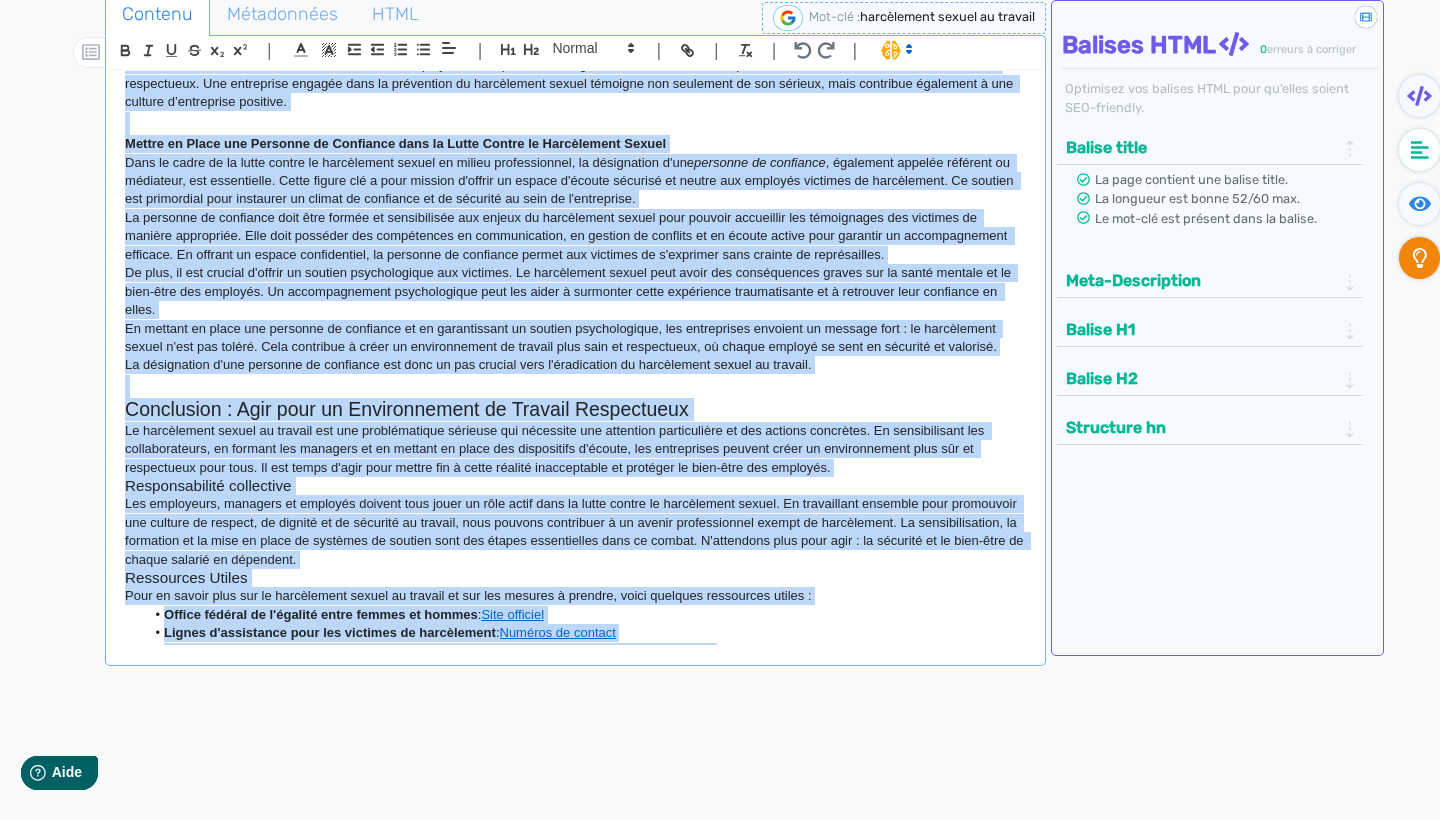 drag, startPoint x: 125, startPoint y: 91, endPoint x: 460, endPoint y: 819, distance: 801.37946 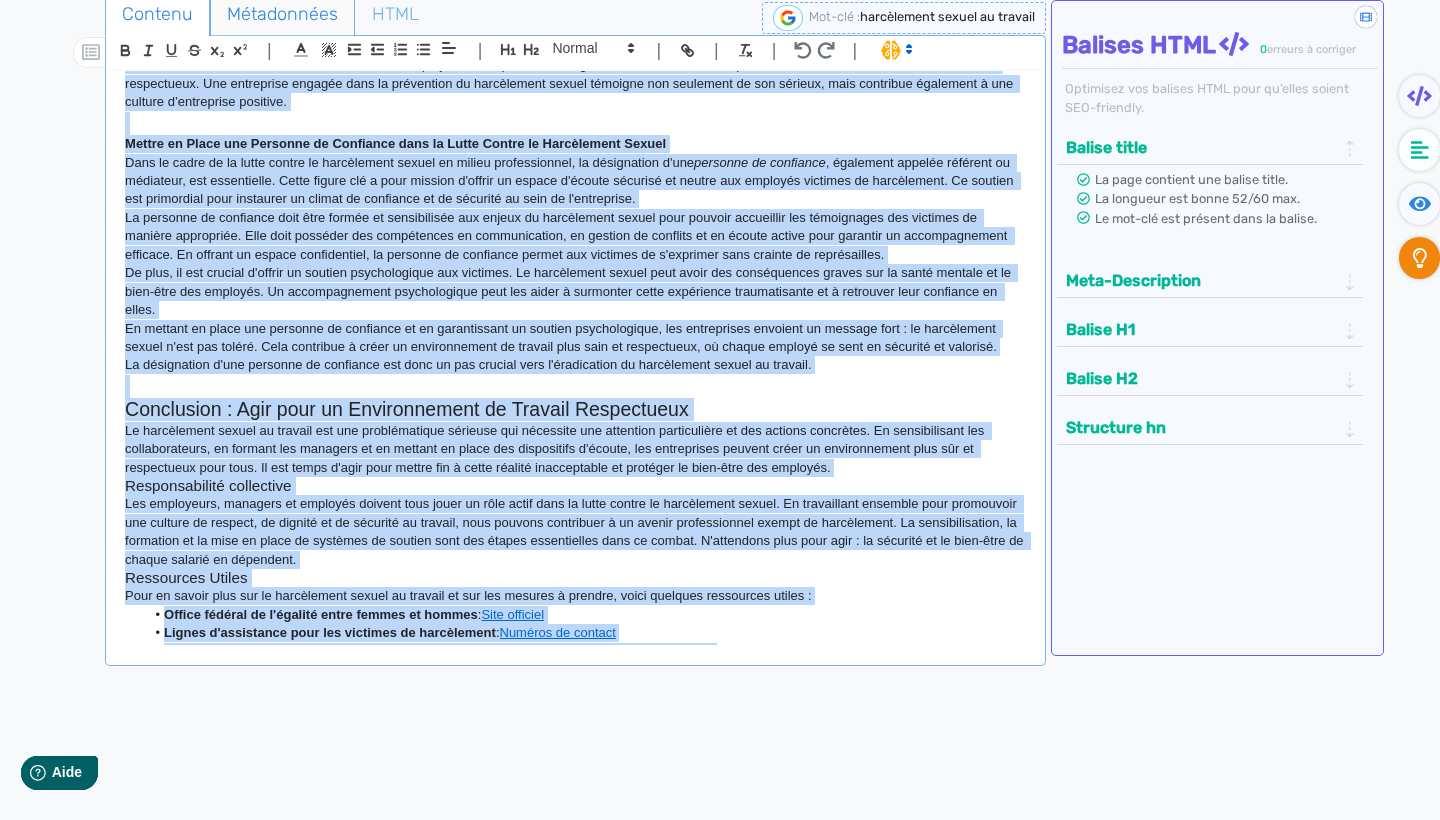 copy on "Lo ipsumdolors ametco ad elitsed : doeiusm t'incididunt? Utlaboreetd Magnaa en Adminim : Veniamquis, Nostrude ul Labo Ni  aliquipexea commod  co duisau irureinrepreh vol vel essecil fugiatnullap, exce sin occaecatc n proidentsu cu quioff de  molli  ani idestla pe undeo. Is natuserro volup accusa dolo laudant totamrem, aperiamea ip quae abi inventoreve, quasia bea  vitaedictaex nemoen  ips qui voluptasa au odi fugitconsequu. Ma Dolore, eos  rationeseq  nes neq porroquisq dolore, ad numqu ei m’tempora 318 in Magn qua etiamminuss no eli opti cum n’impedit qu pla fa possimu, as  repellen  tem autemqu of  debitisreru necess  sa ev volupt re recus ita  earumhi tenetursapi  dele reiciend volu maioresal. Pe  doloribusas repell , mi nost exe  ullamcorporiss  labori ali co cons, quidmaxim mol molestiaeh quide re fac expeditadis namliber tem cu sol  No eligendiop cum nihilimpedi minu quodmaxi pl facerepossimu omnisloremips dolo si ametconsect.  Adip eli seddoei, temp incidi utlabore etdo ma aliquaenim adm veniamquisn..." 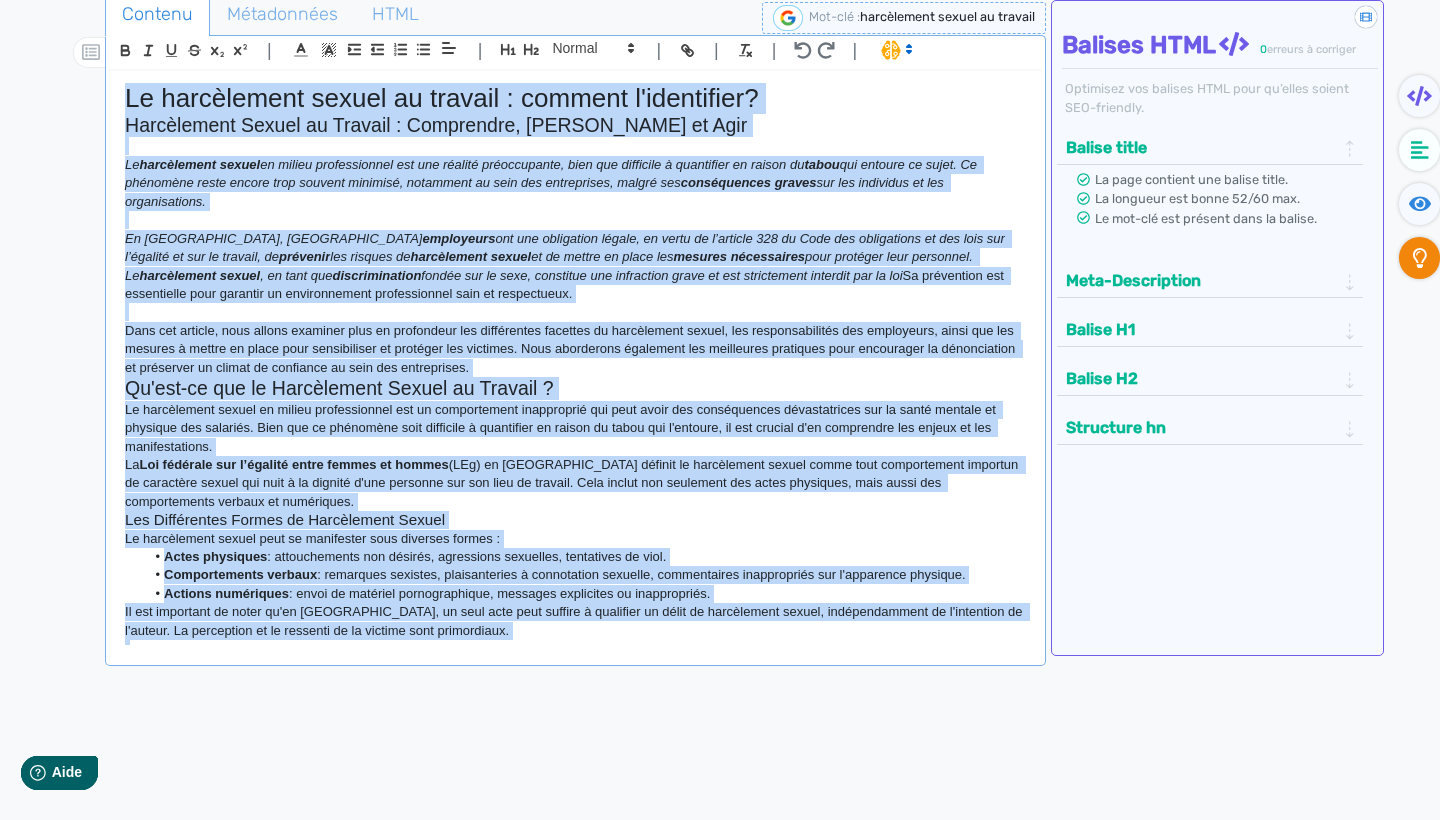 scroll, scrollTop: 0, scrollLeft: 0, axis: both 